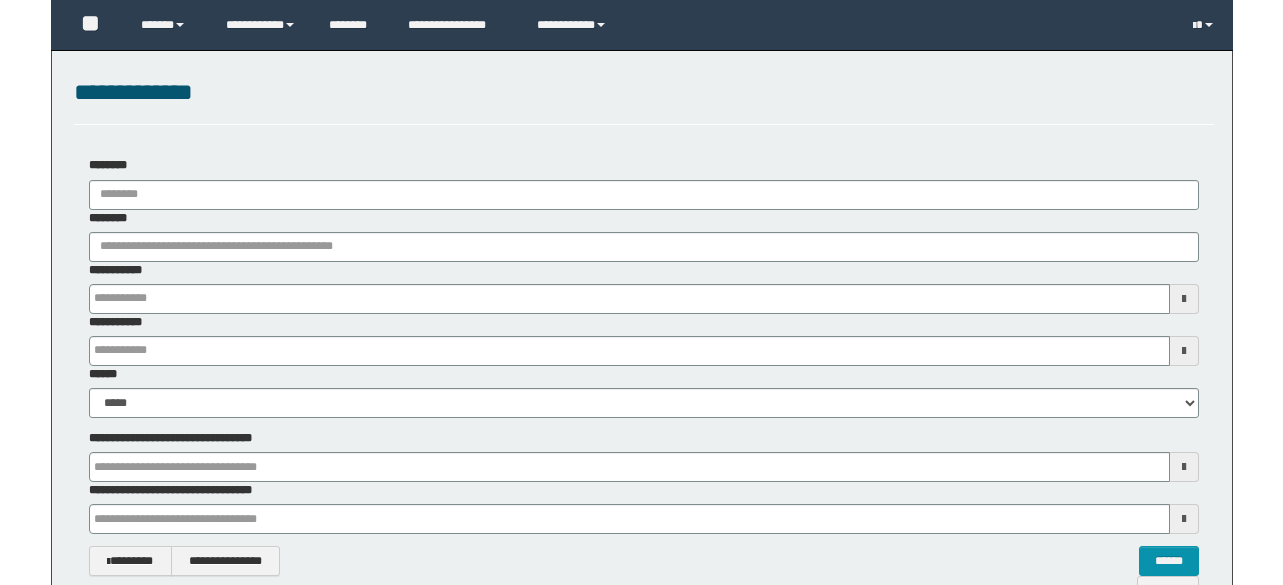 scroll, scrollTop: 0, scrollLeft: 0, axis: both 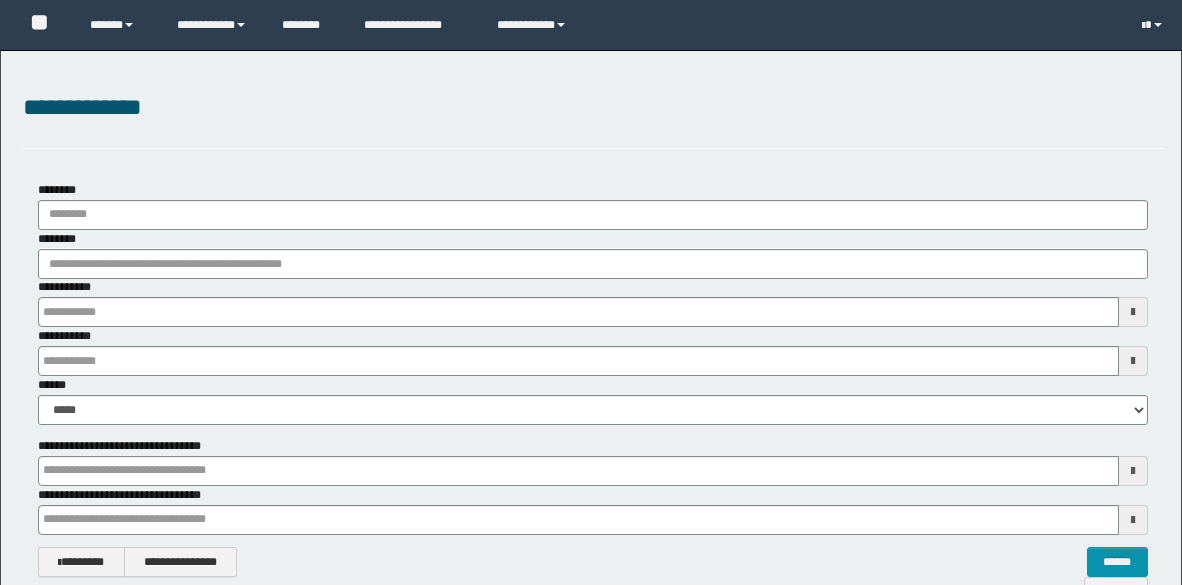 type on "**********" 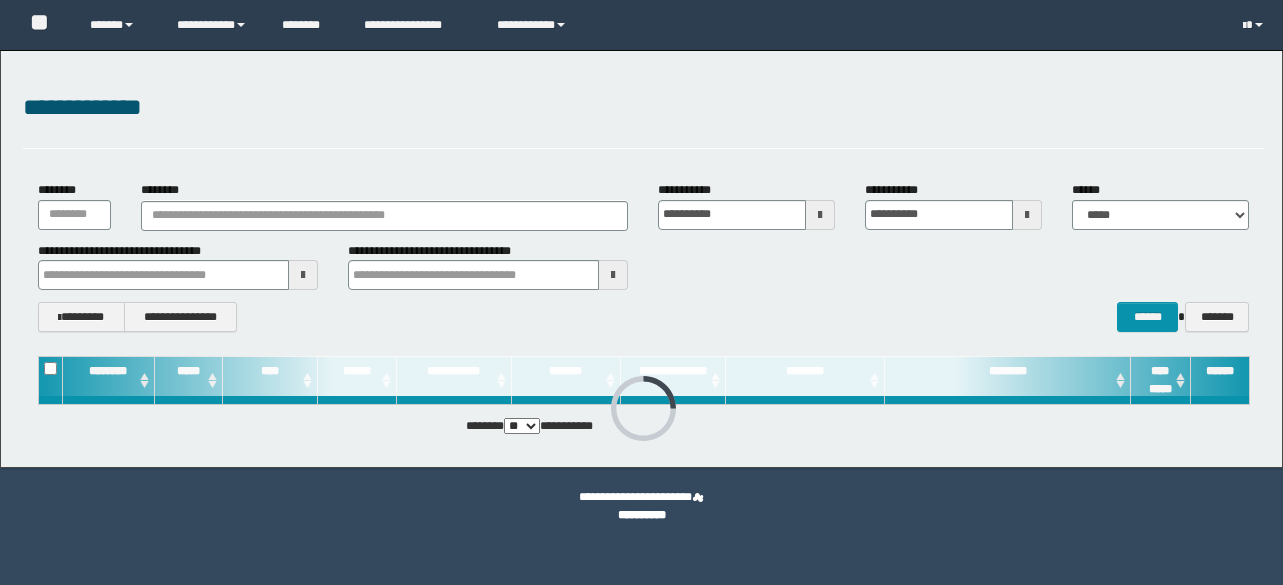 scroll, scrollTop: 0, scrollLeft: 0, axis: both 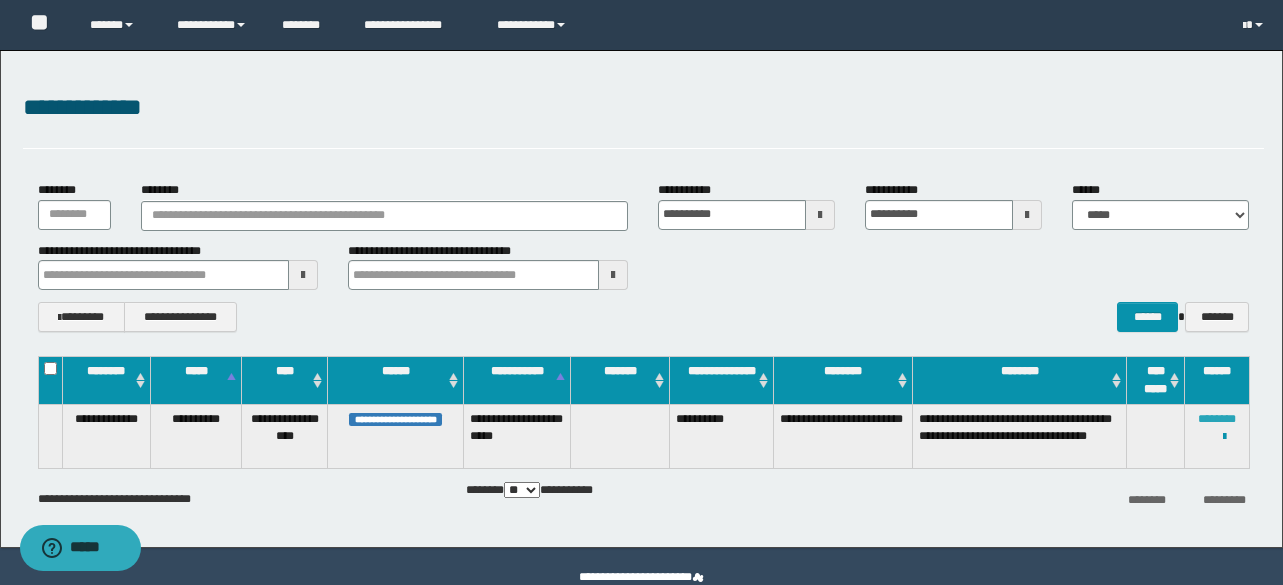 click on "********" at bounding box center (1217, 419) 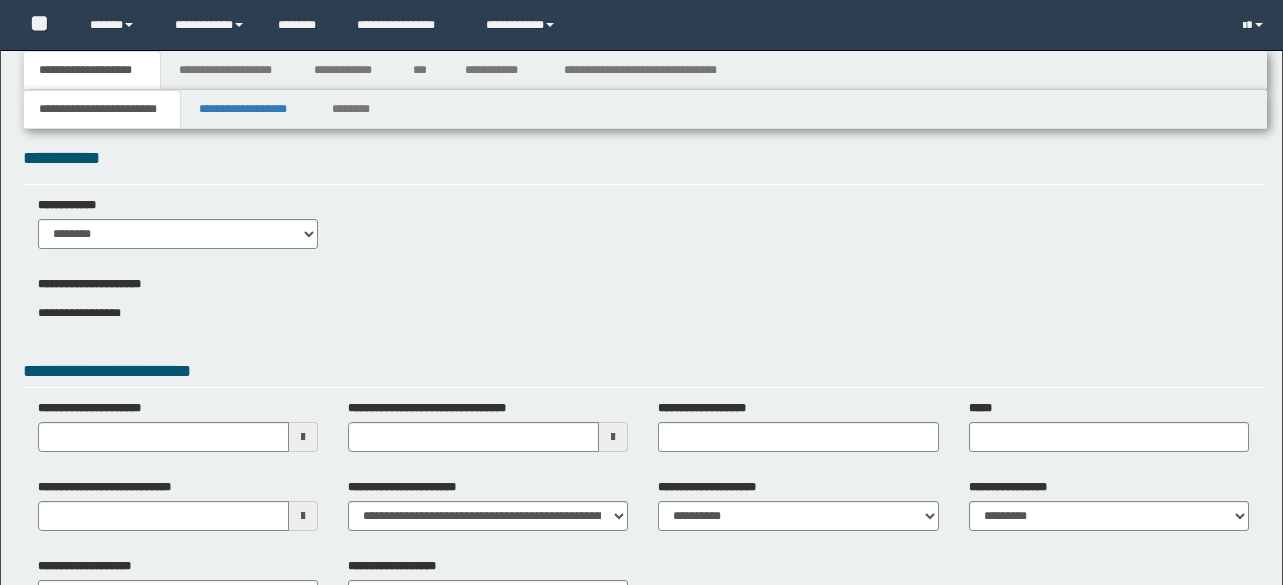 scroll, scrollTop: 71, scrollLeft: 0, axis: vertical 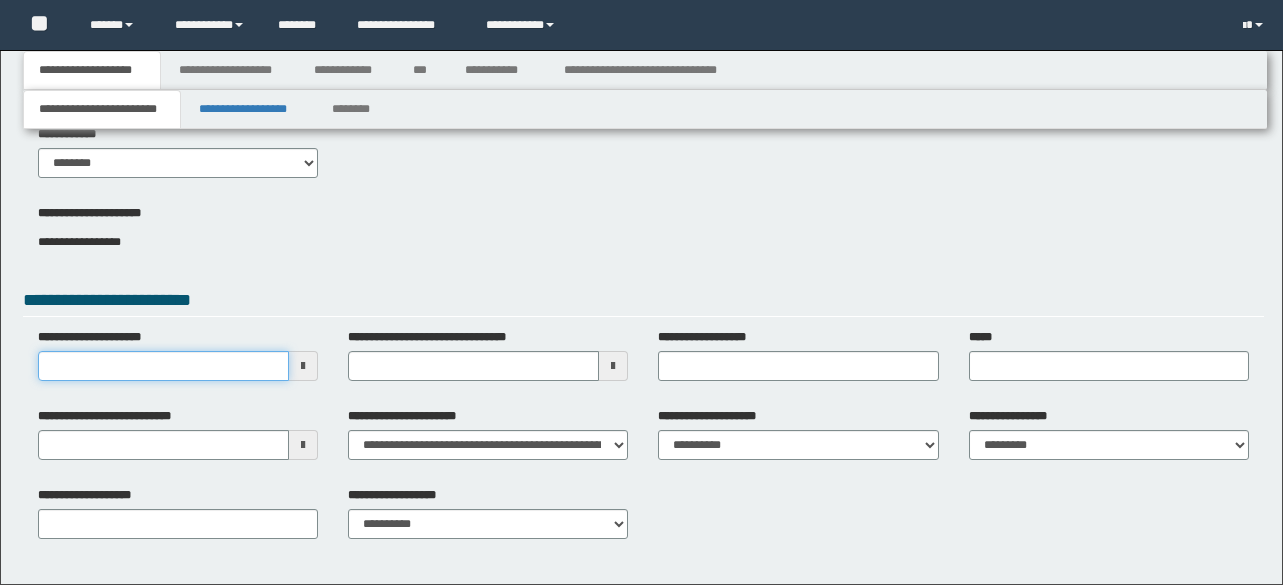 click on "**********" at bounding box center (163, 366) 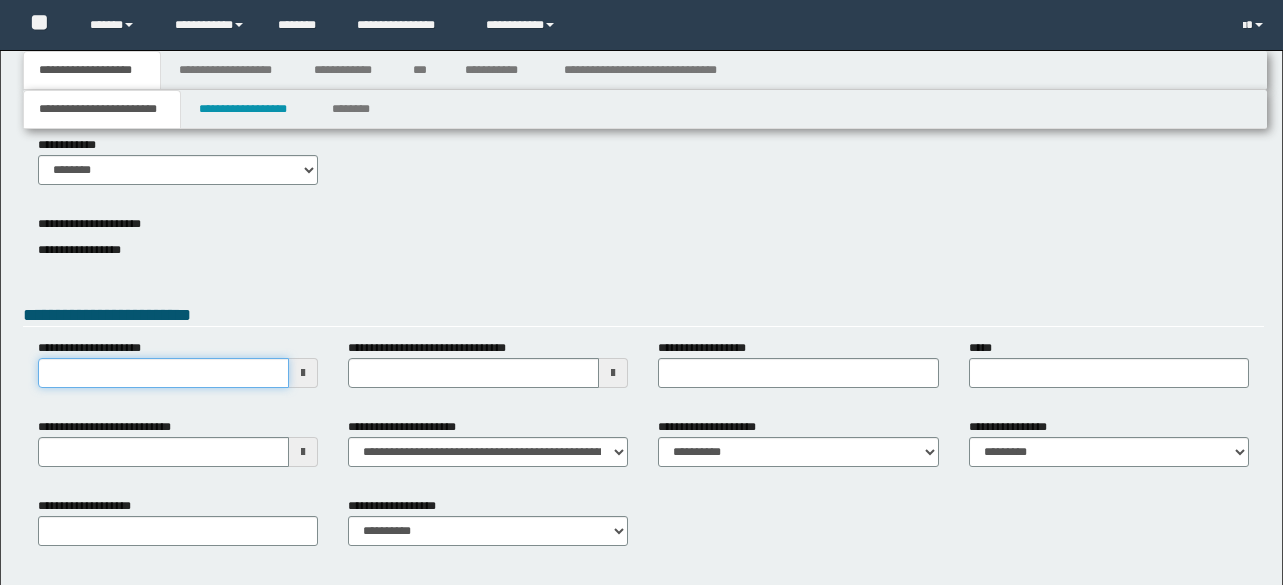 type 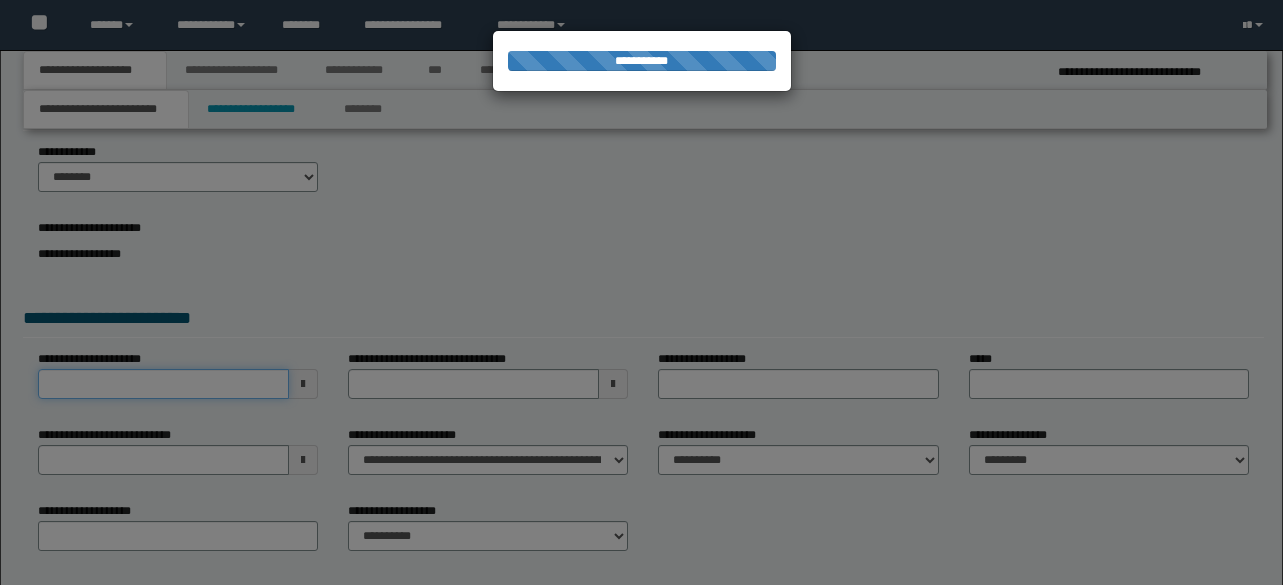 scroll, scrollTop: 0, scrollLeft: 0, axis: both 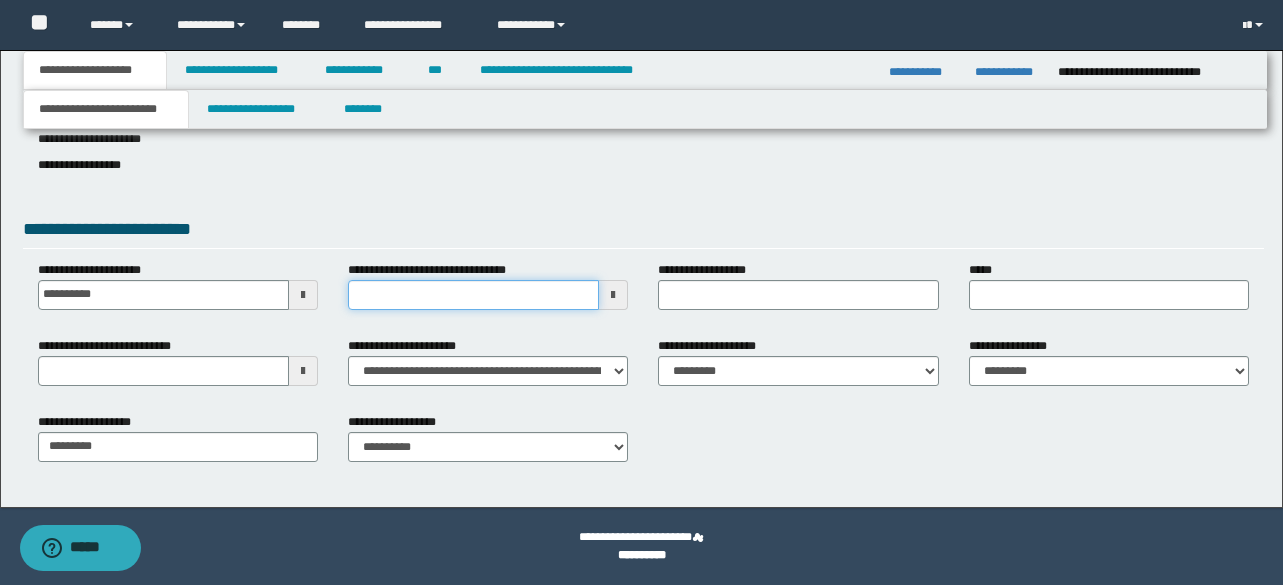 click on "**********" at bounding box center (473, 295) 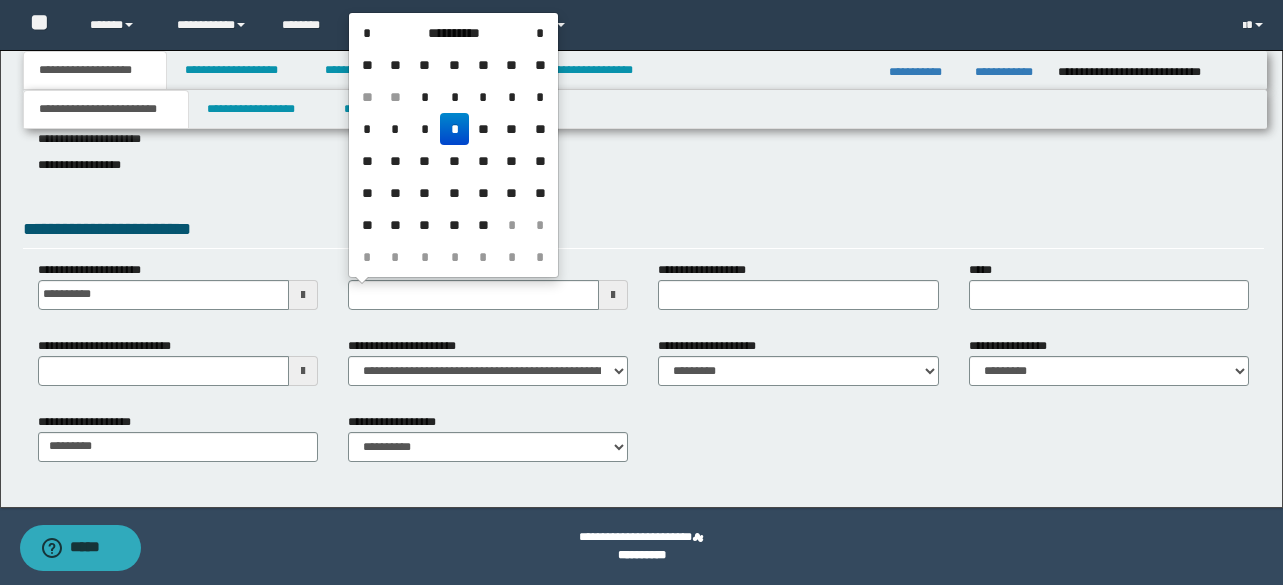 click on "*" at bounding box center (454, 129) 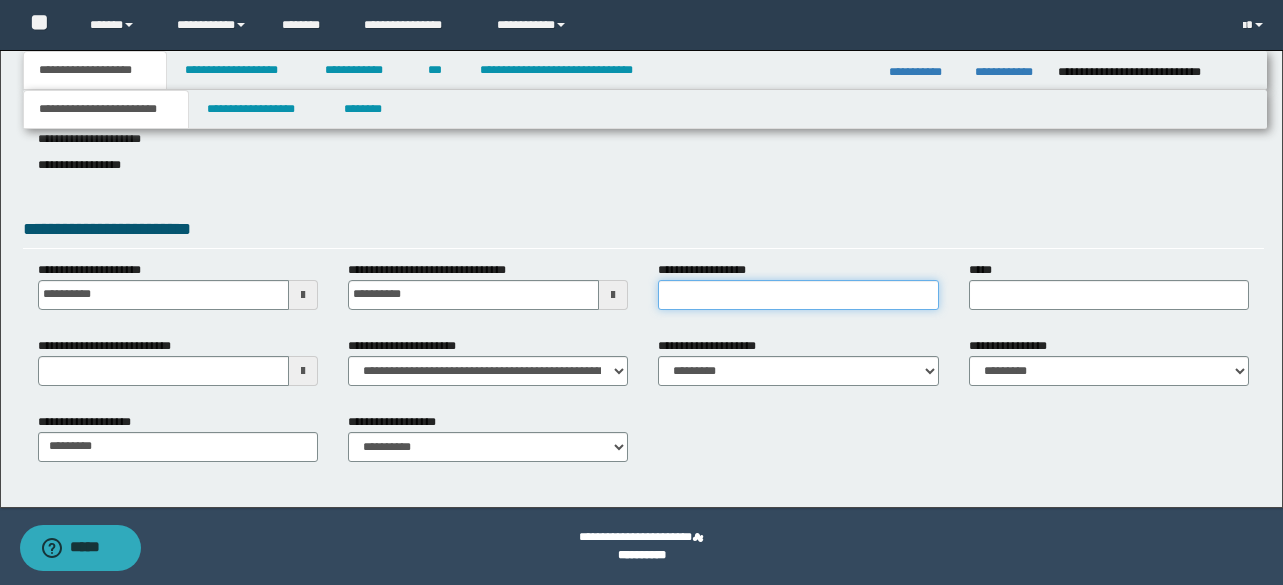 click on "**********" at bounding box center [798, 295] 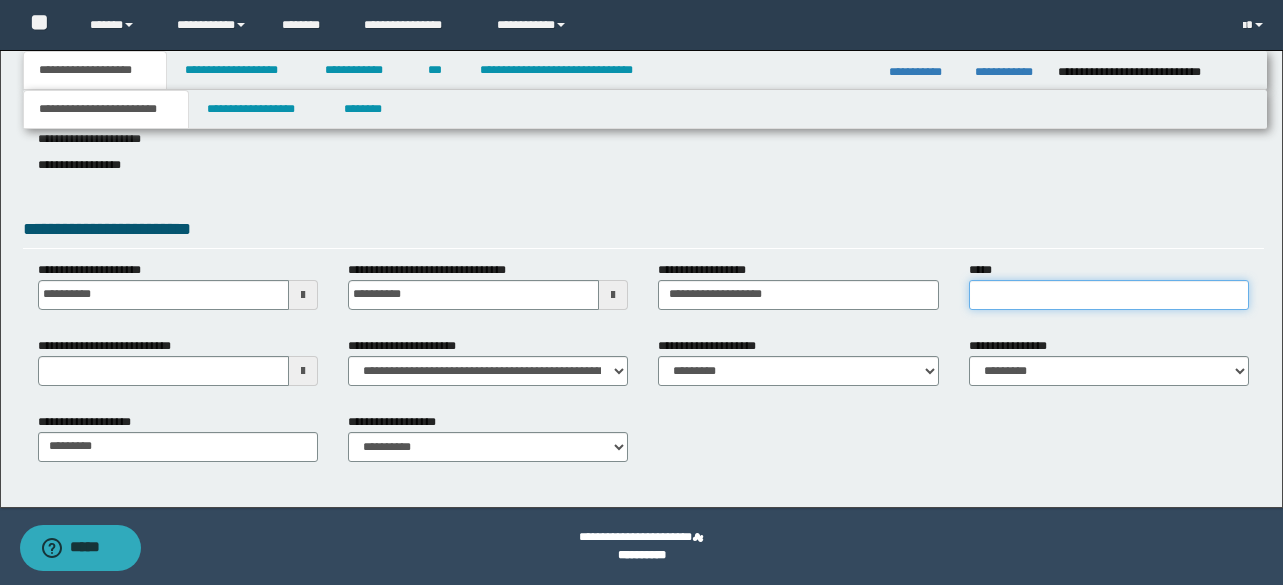 click on "*****" at bounding box center [1109, 295] 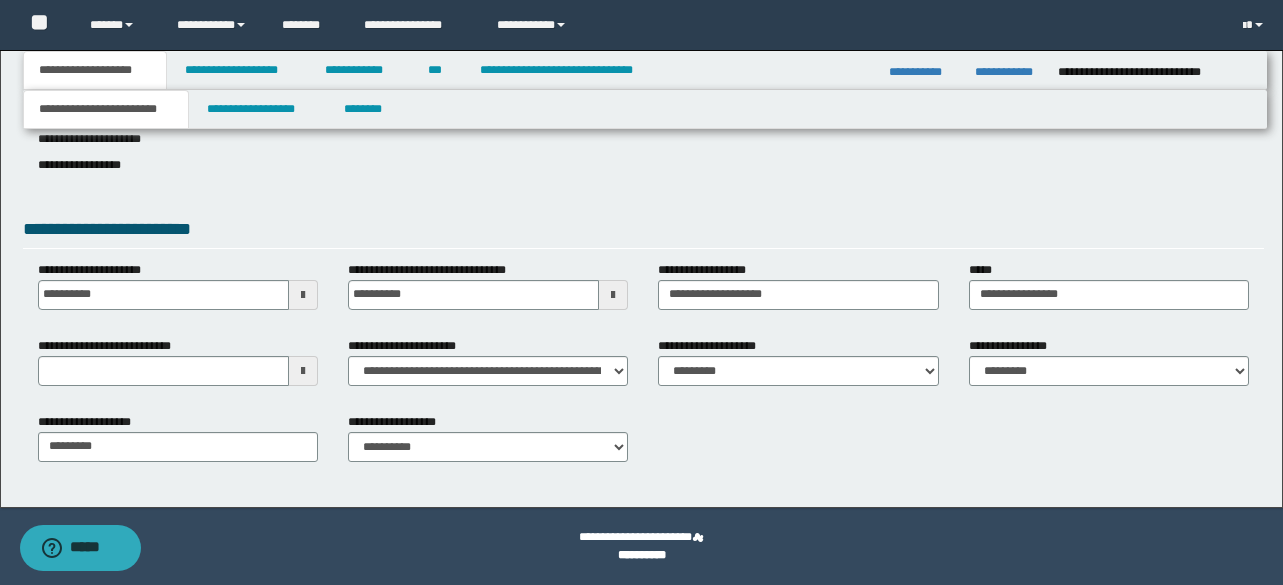 click on "**********" at bounding box center (121, 346) 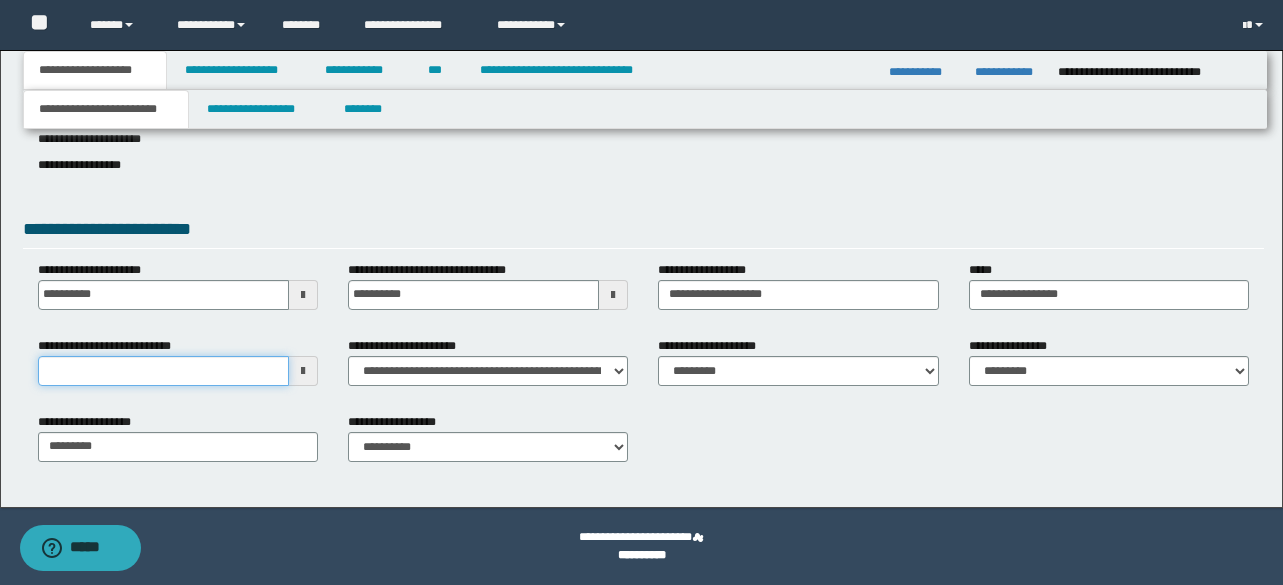 click on "**********" at bounding box center [163, 371] 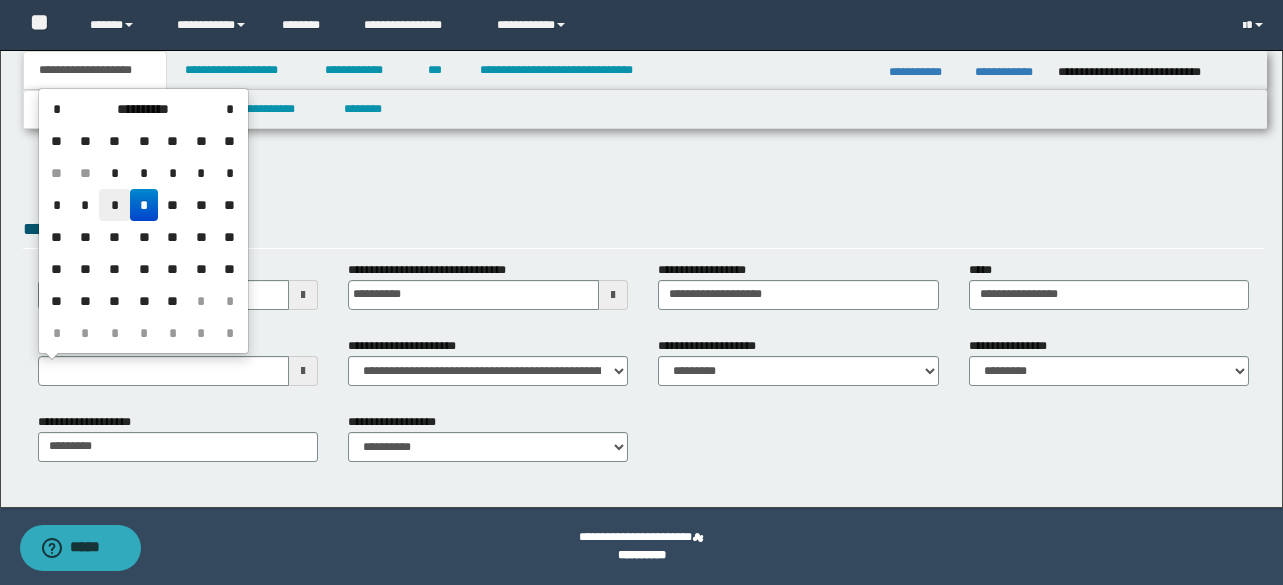 click on "*" at bounding box center (114, 205) 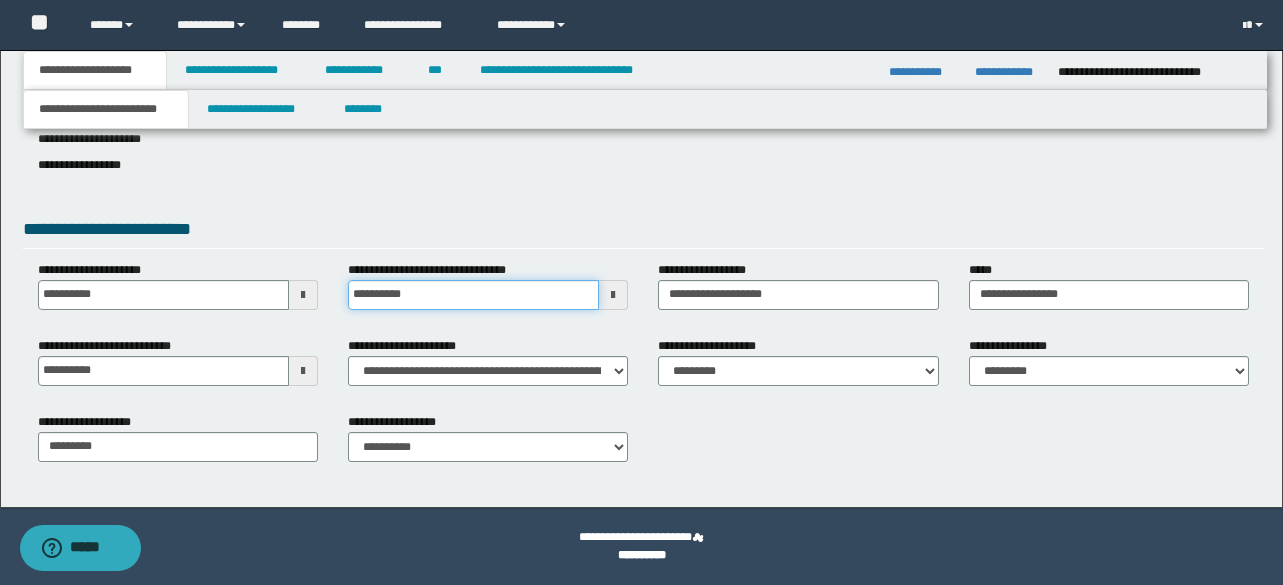 click on "**********" at bounding box center (473, 295) 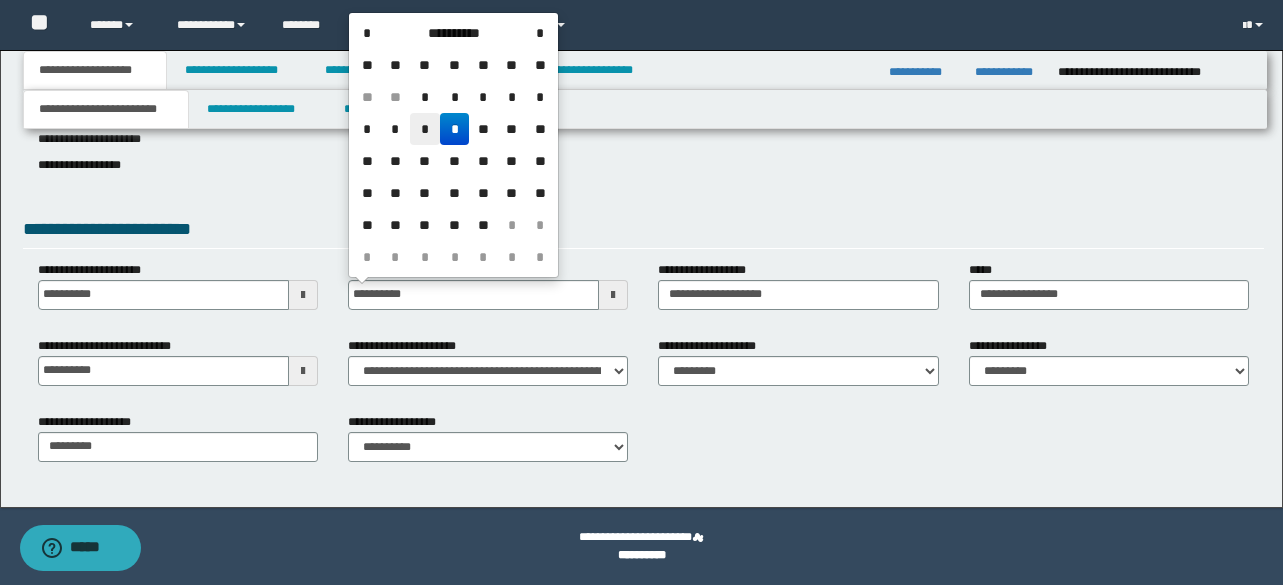 click on "*" at bounding box center [425, 129] 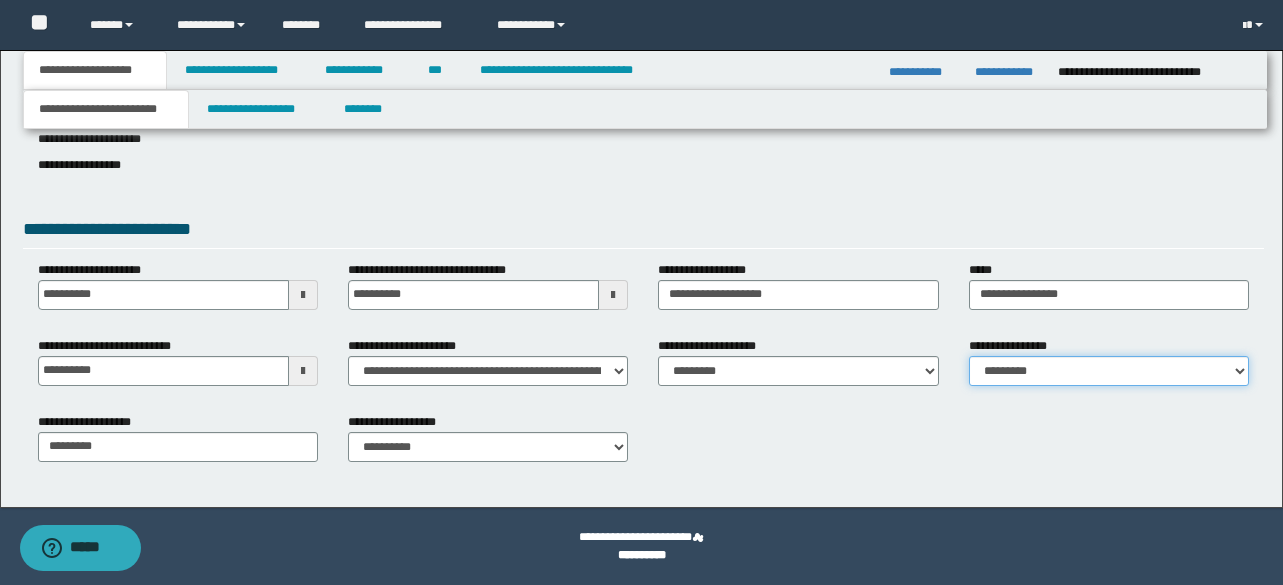 click on "**********" at bounding box center [1109, 371] 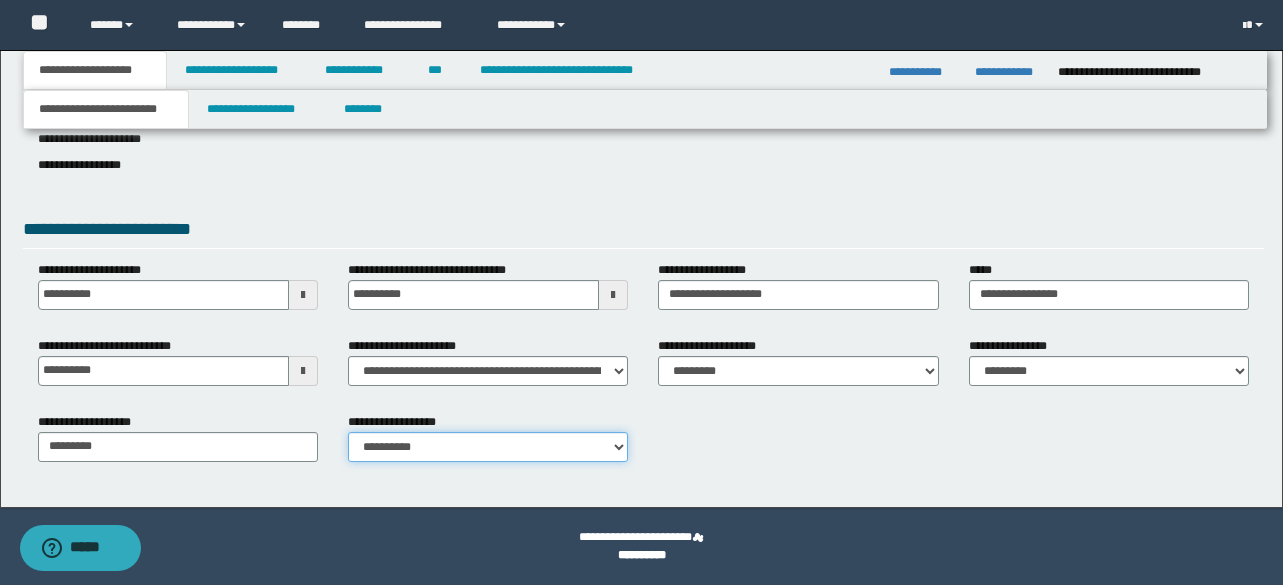 click on "**********" at bounding box center [488, 447] 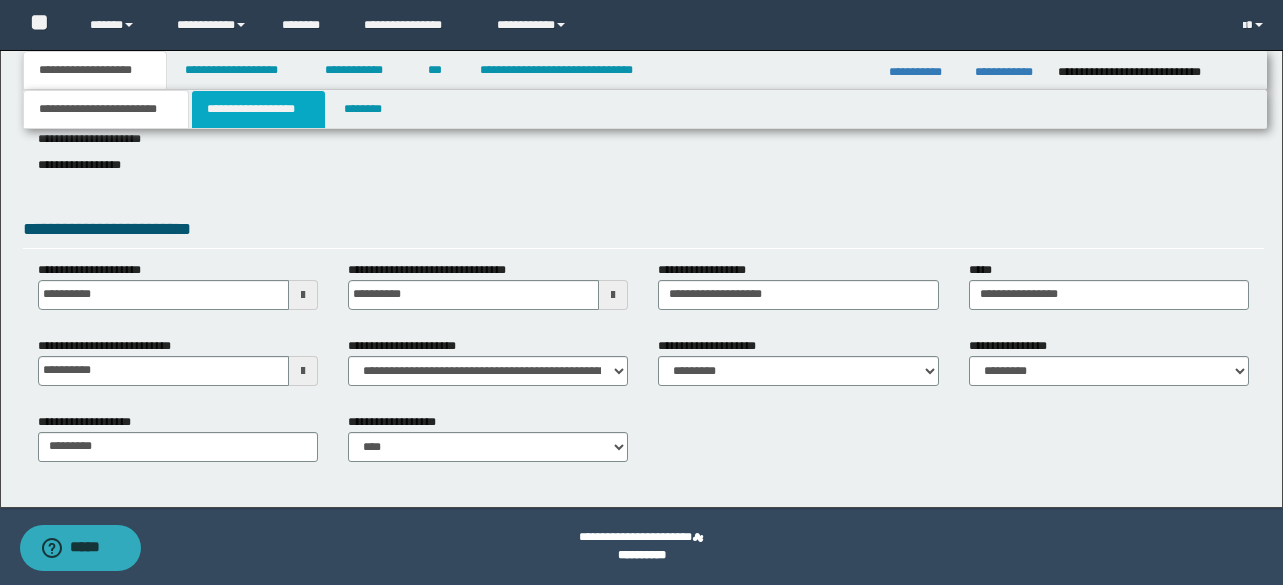 click on "**********" at bounding box center (258, 109) 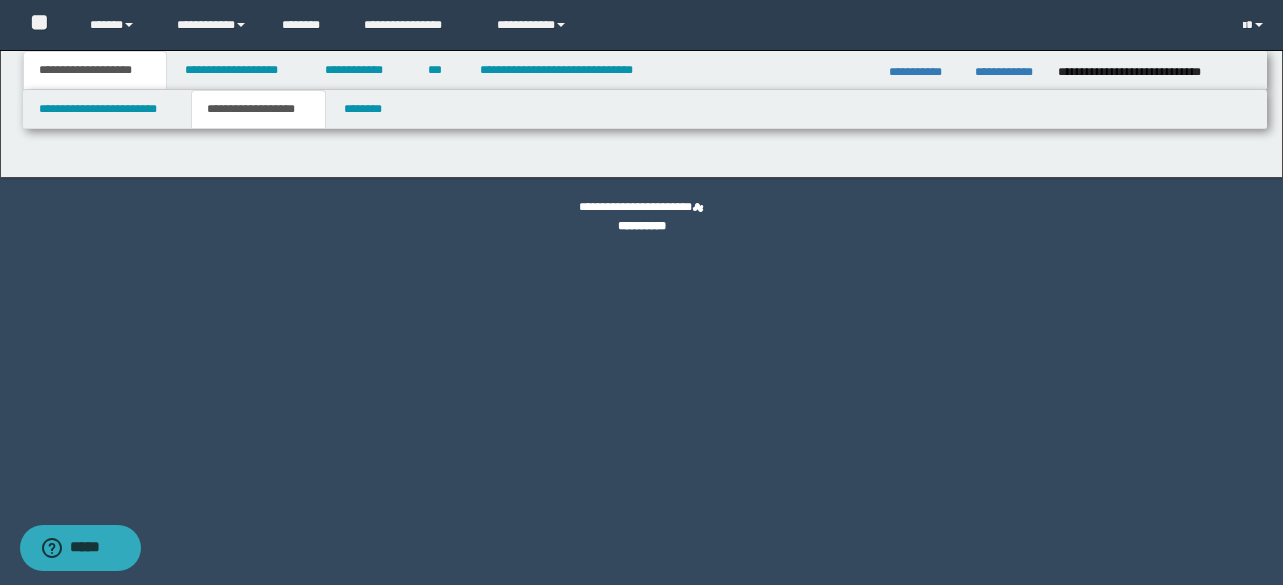 scroll, scrollTop: 0, scrollLeft: 0, axis: both 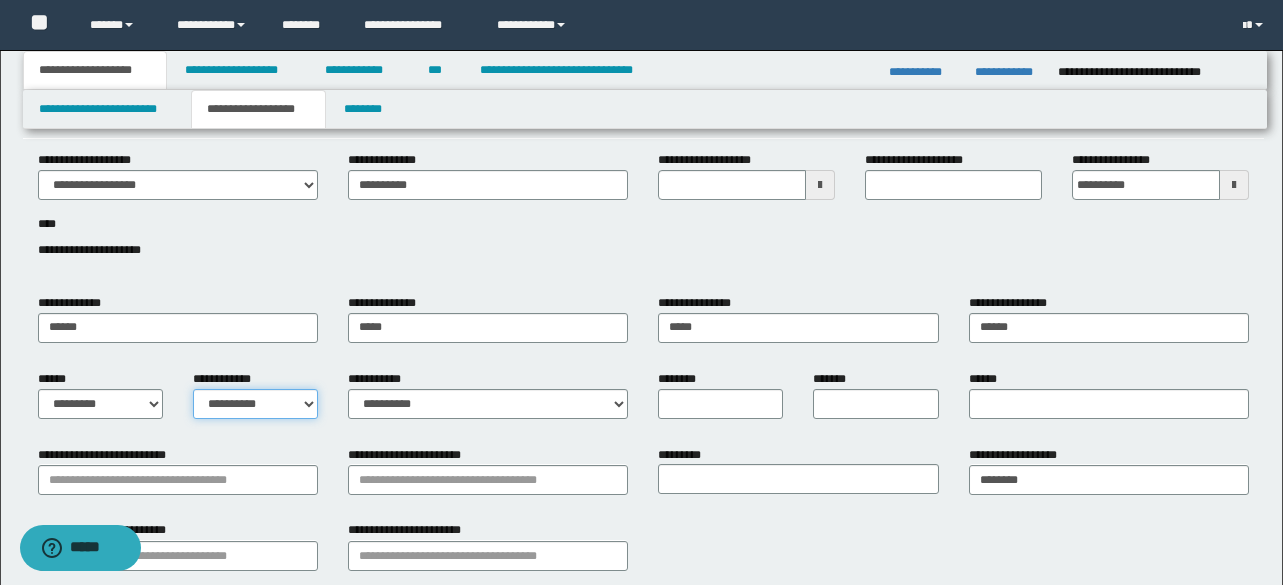 click on "**********" at bounding box center [255, 404] 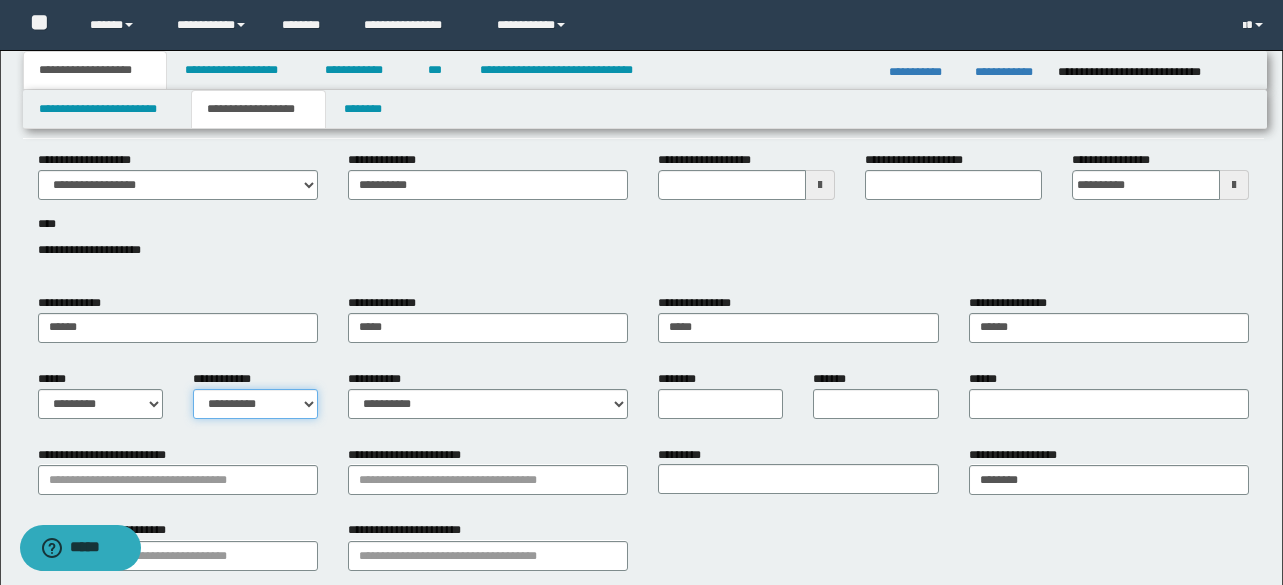 select on "*" 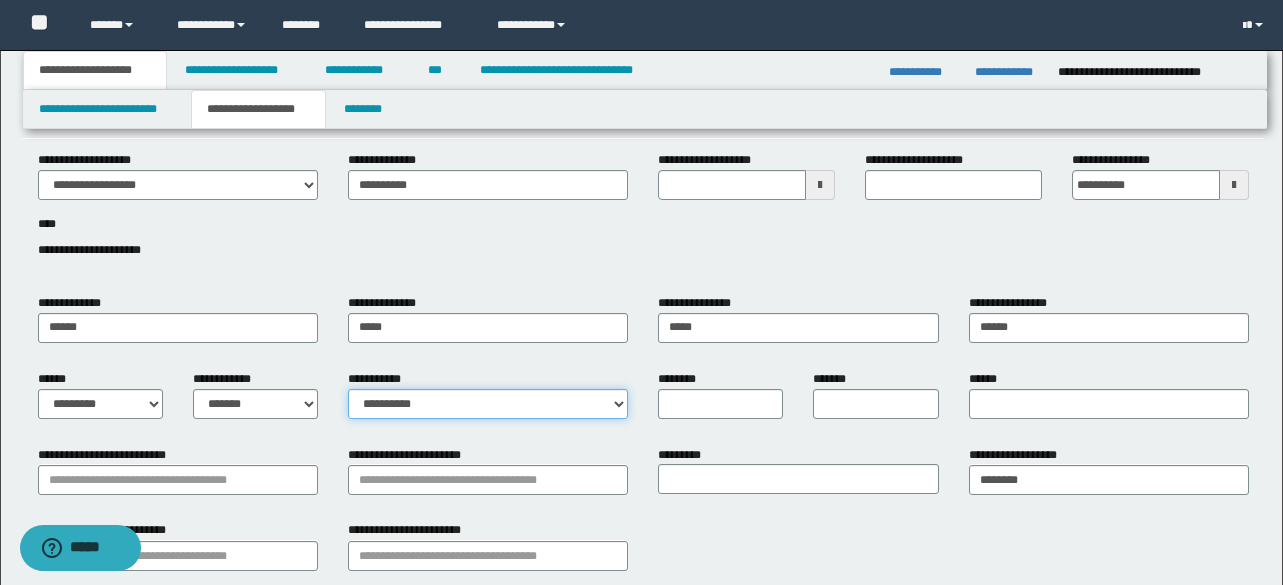 click on "**********" at bounding box center (488, 404) 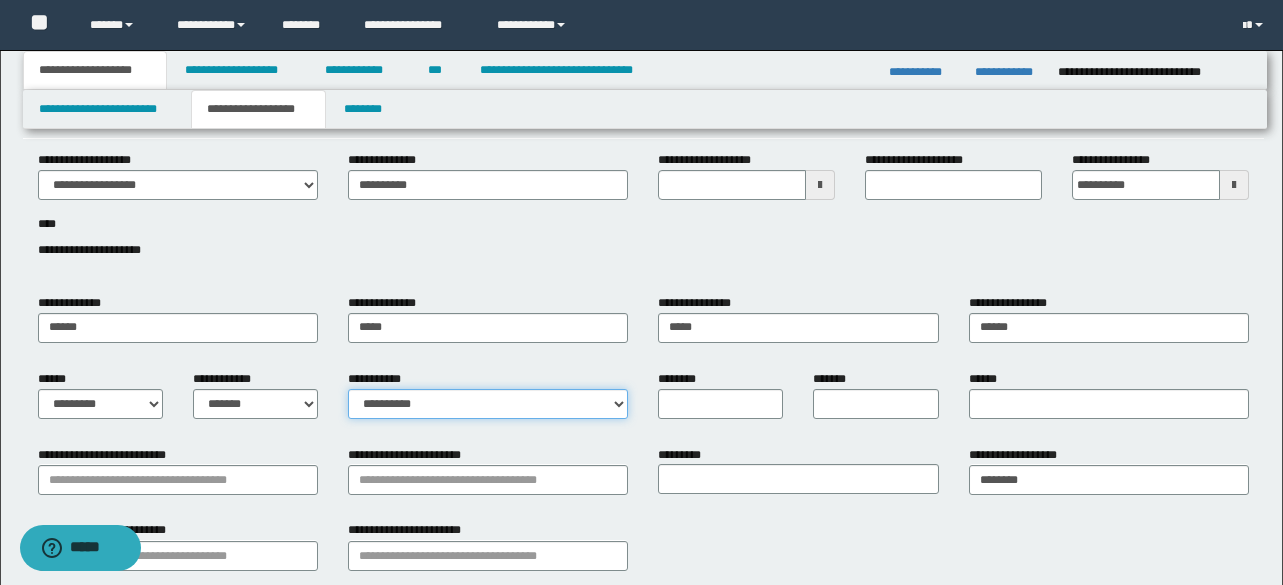 select on "*" 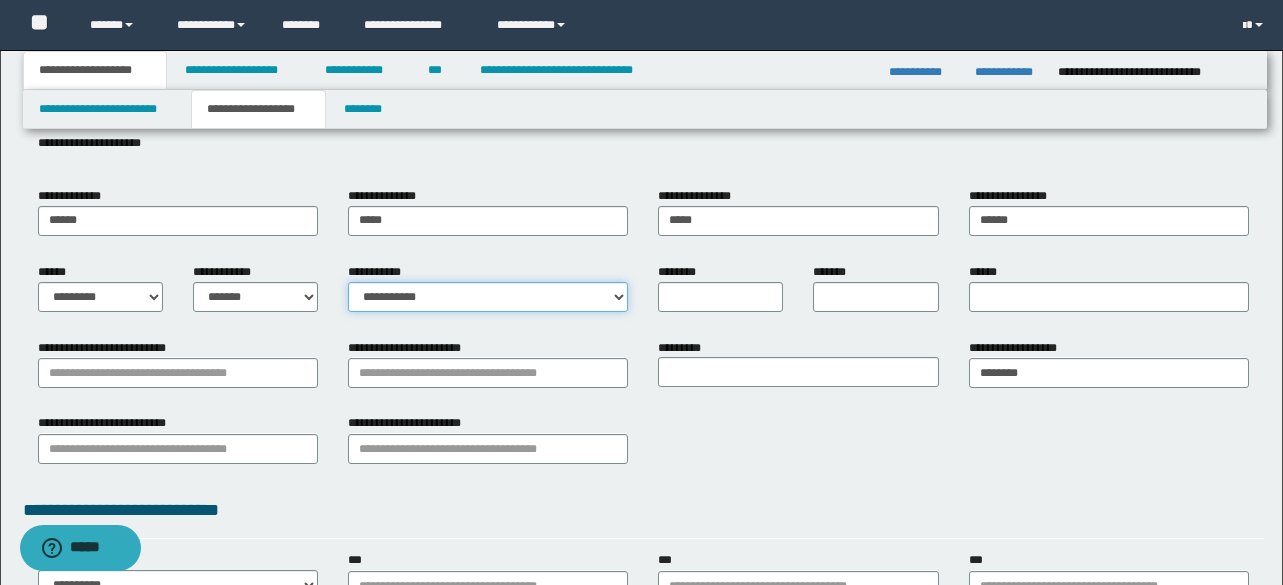 scroll, scrollTop: 173, scrollLeft: 0, axis: vertical 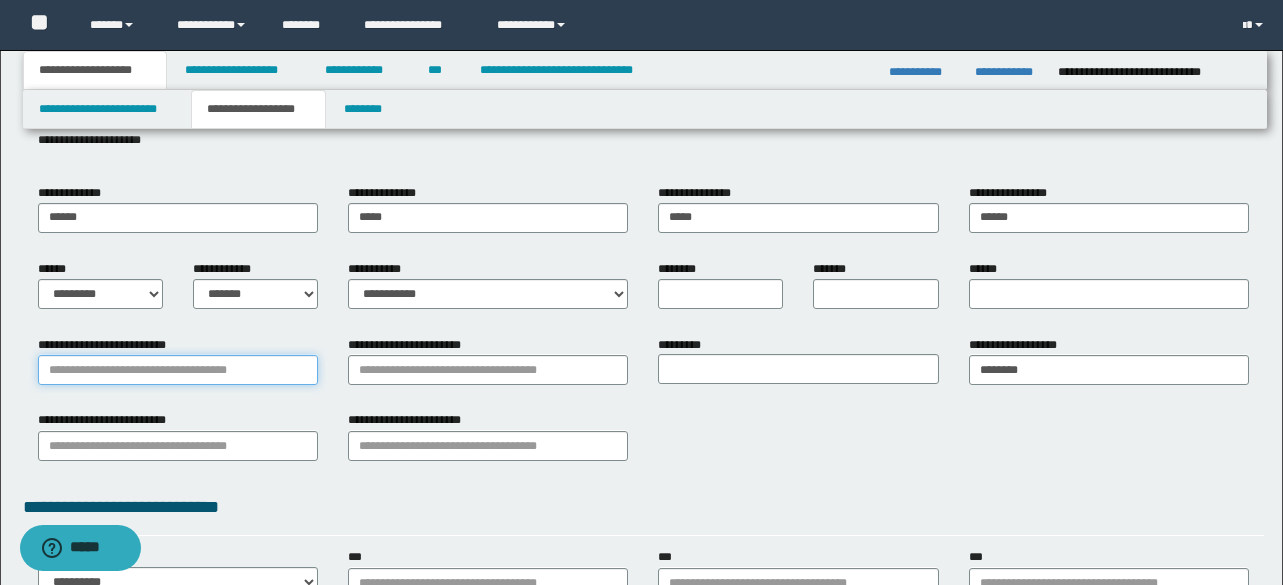 click on "**********" at bounding box center (178, 370) 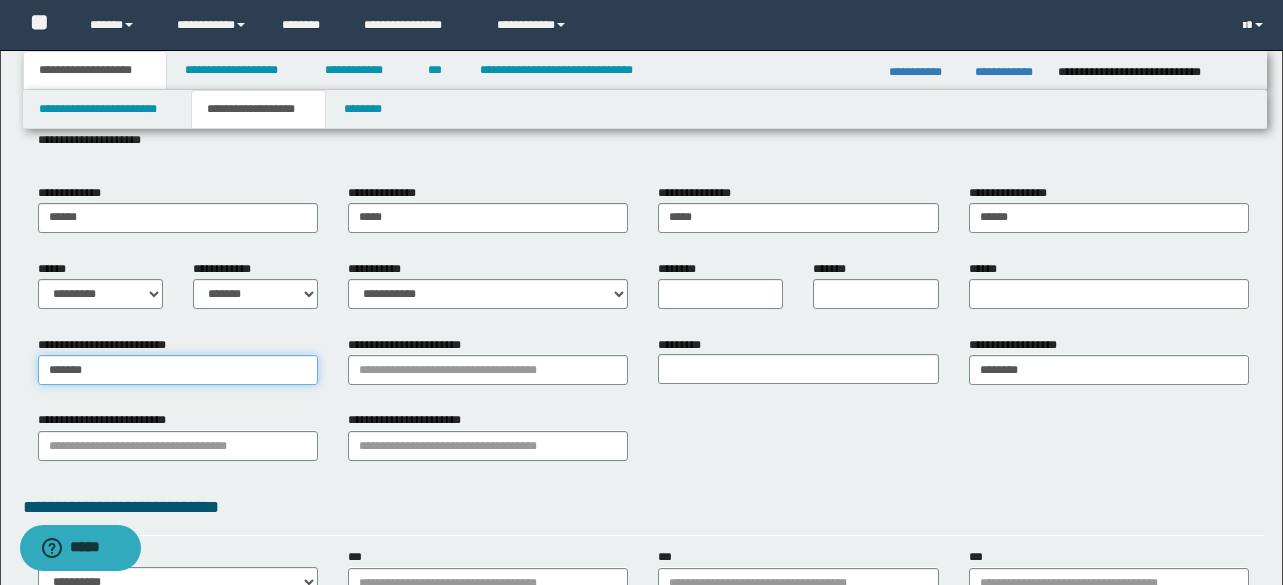 type on "********" 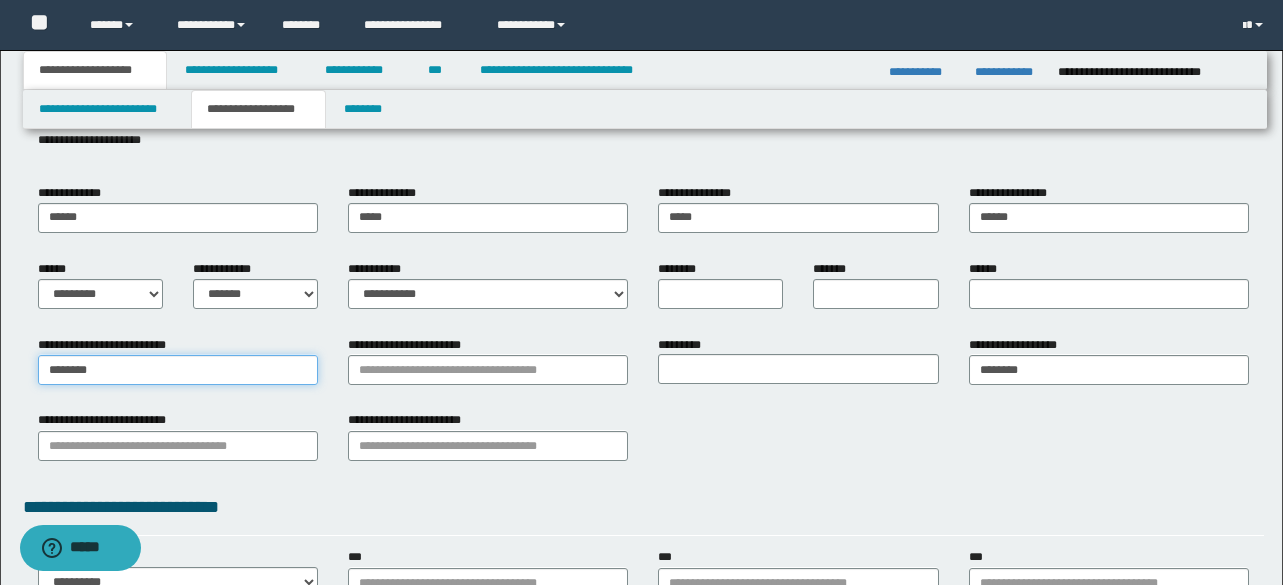 type on "**********" 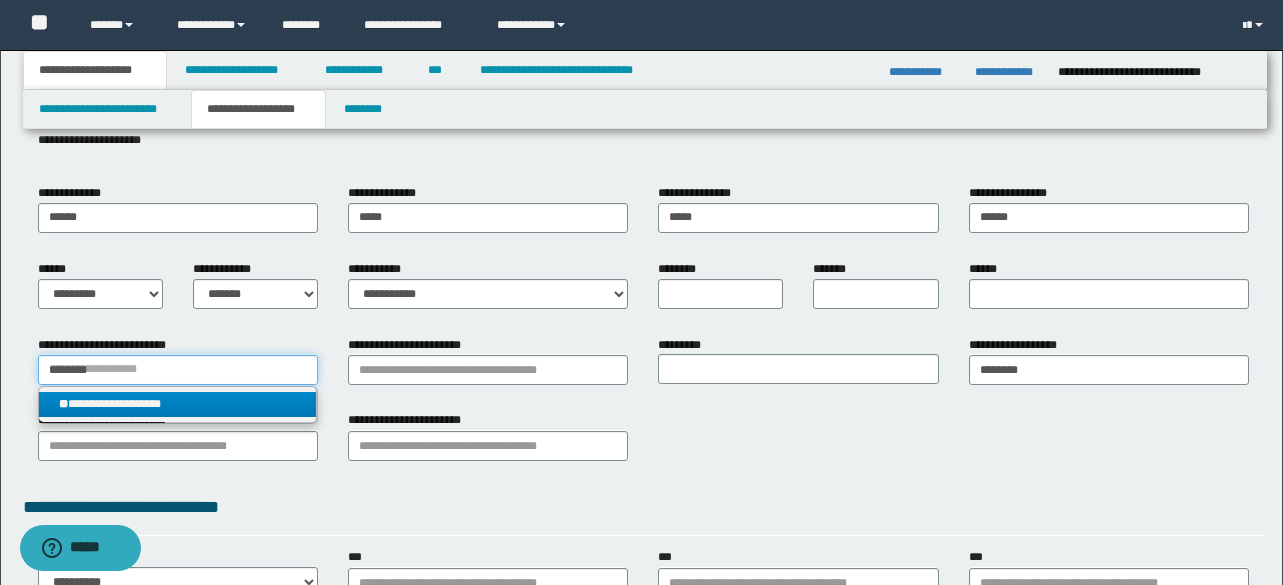 type on "********" 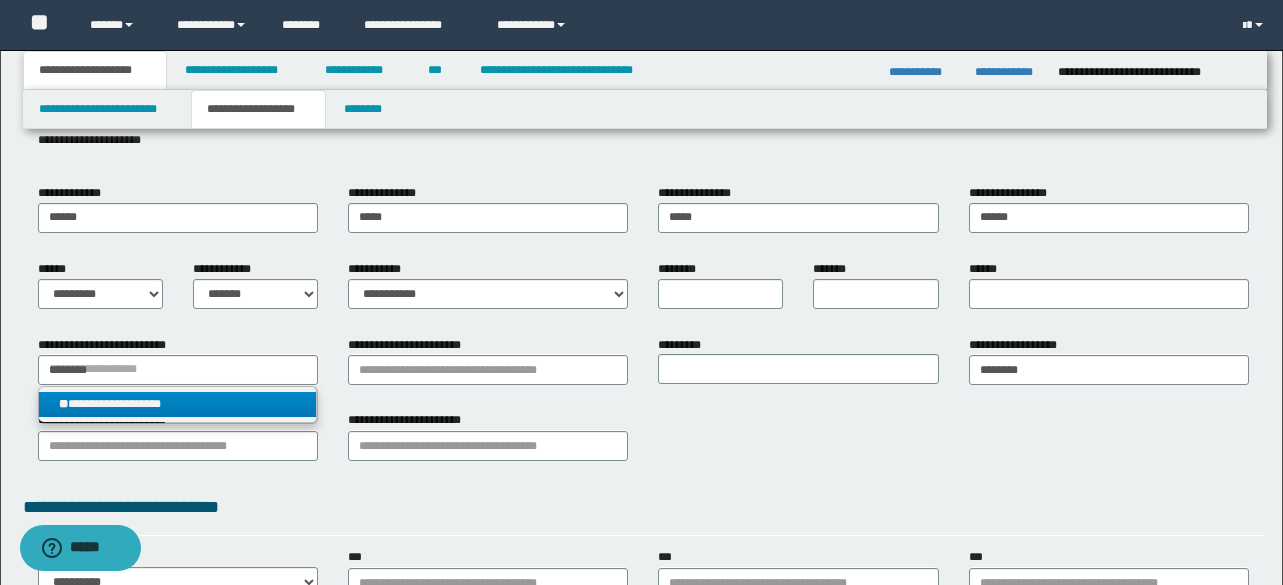 click on "**********" at bounding box center [177, 404] 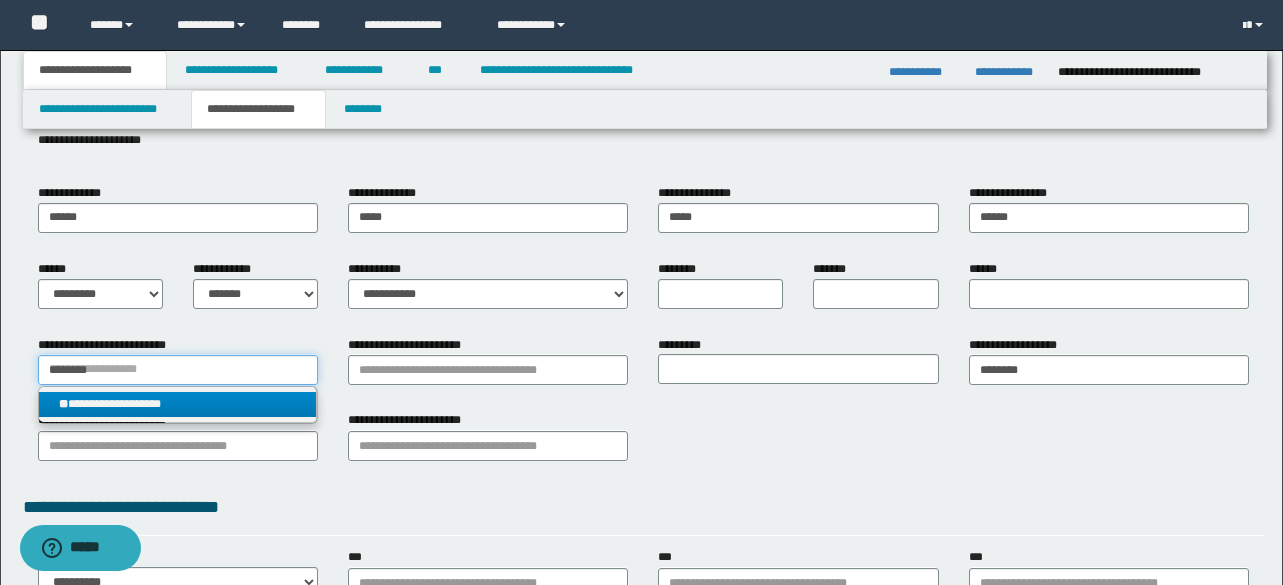 type 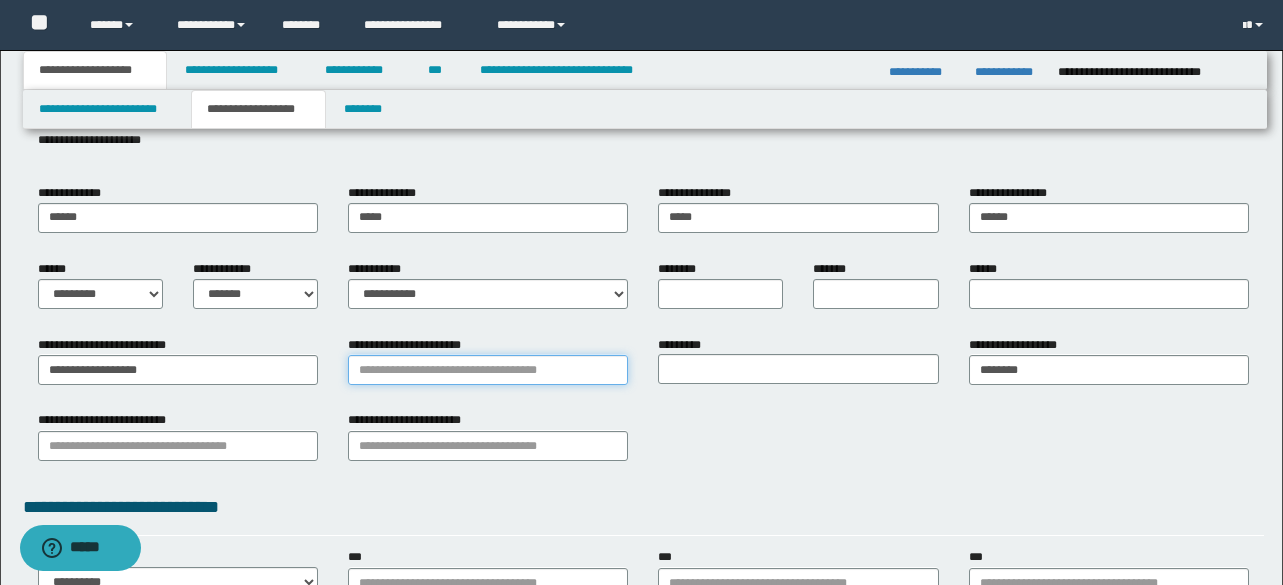 click on "**********" at bounding box center [488, 370] 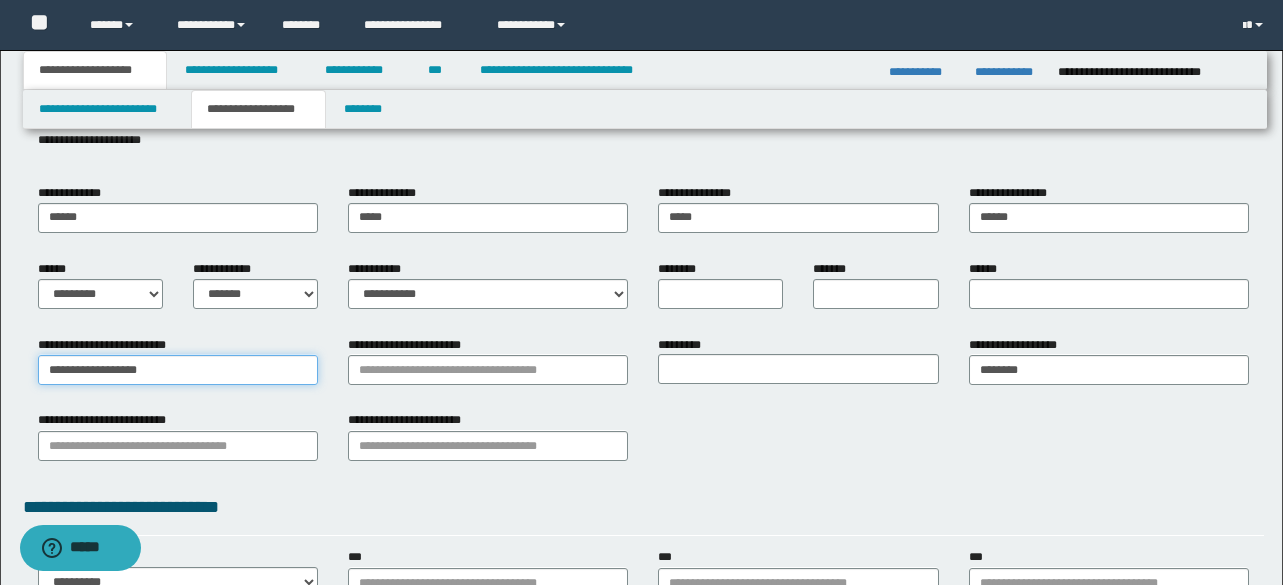 click on "**********" at bounding box center [178, 370] 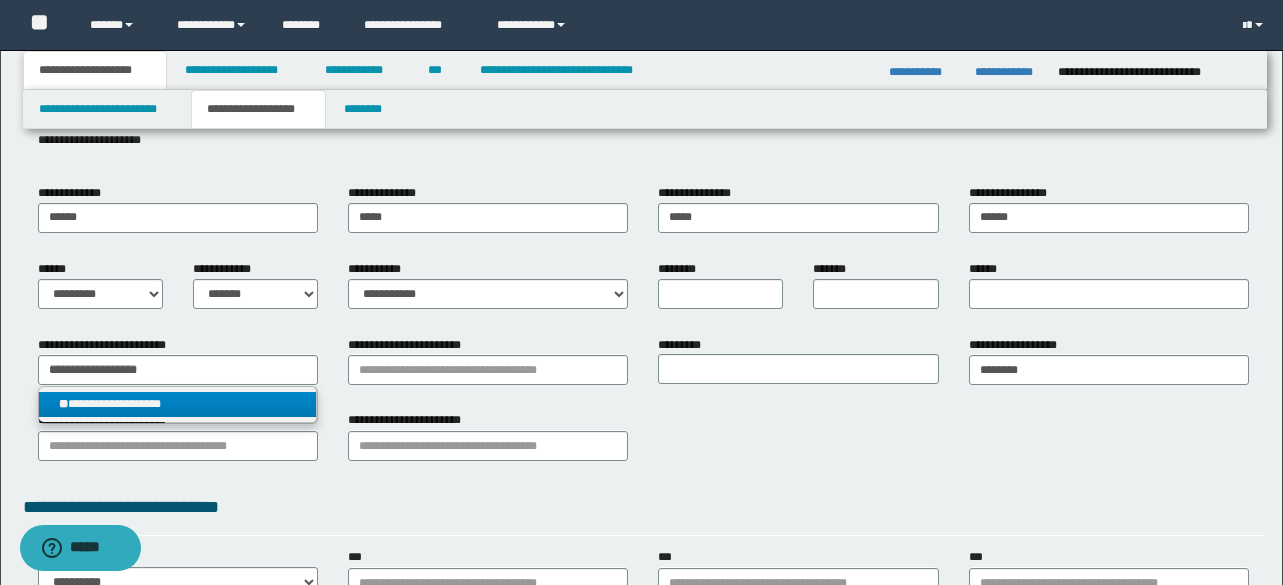 click on "**********" at bounding box center (177, 404) 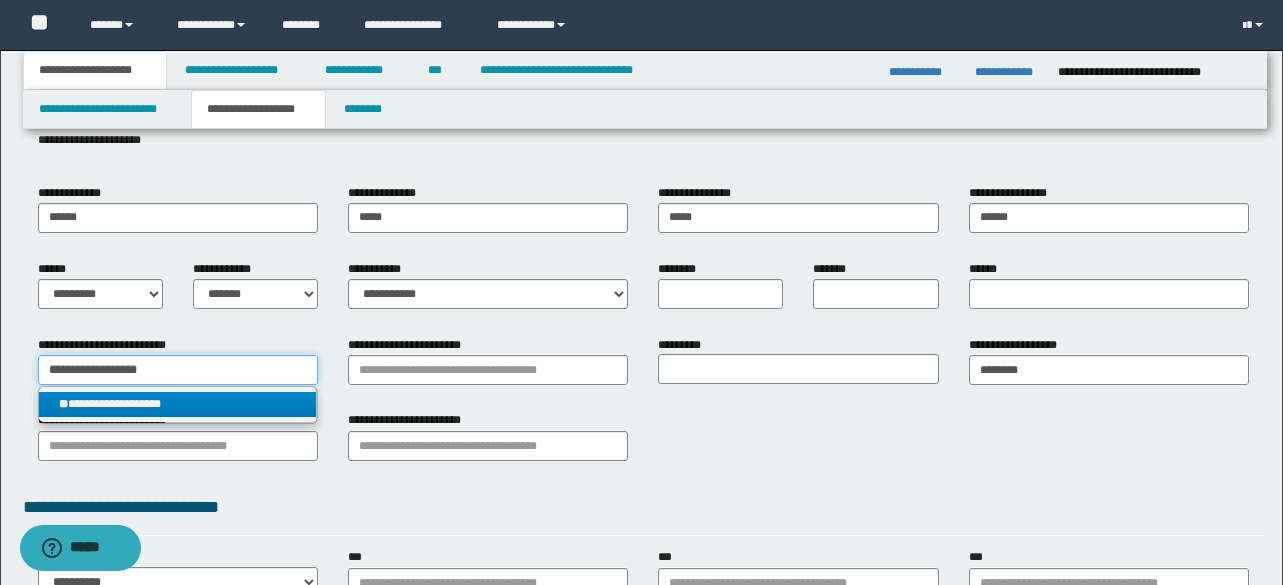 type 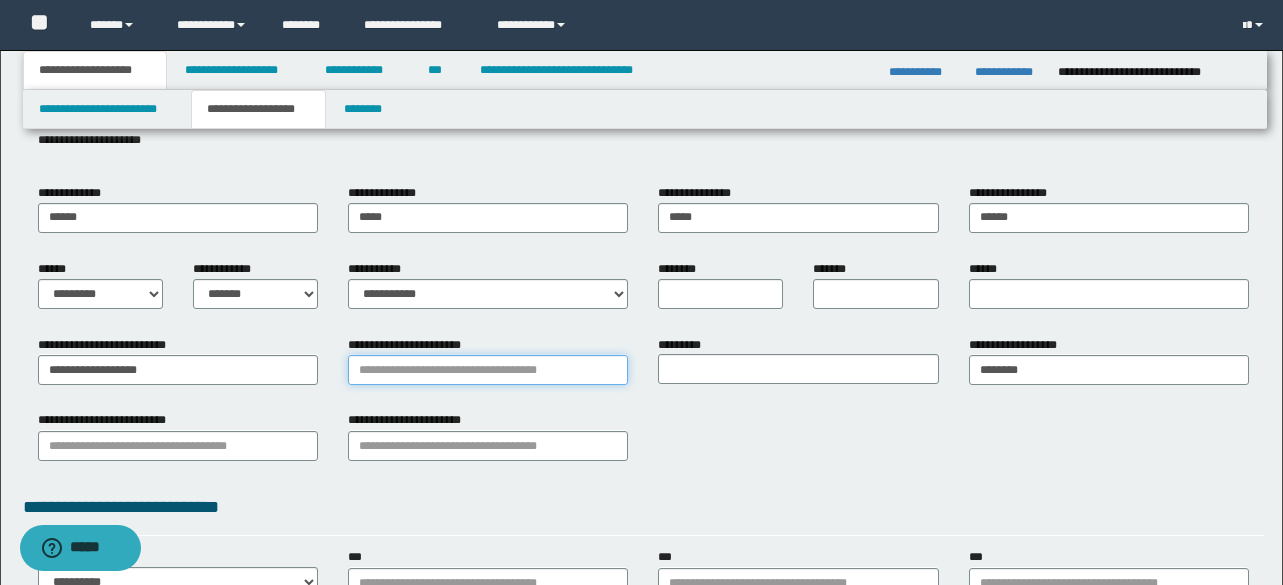 click on "**********" at bounding box center [488, 370] 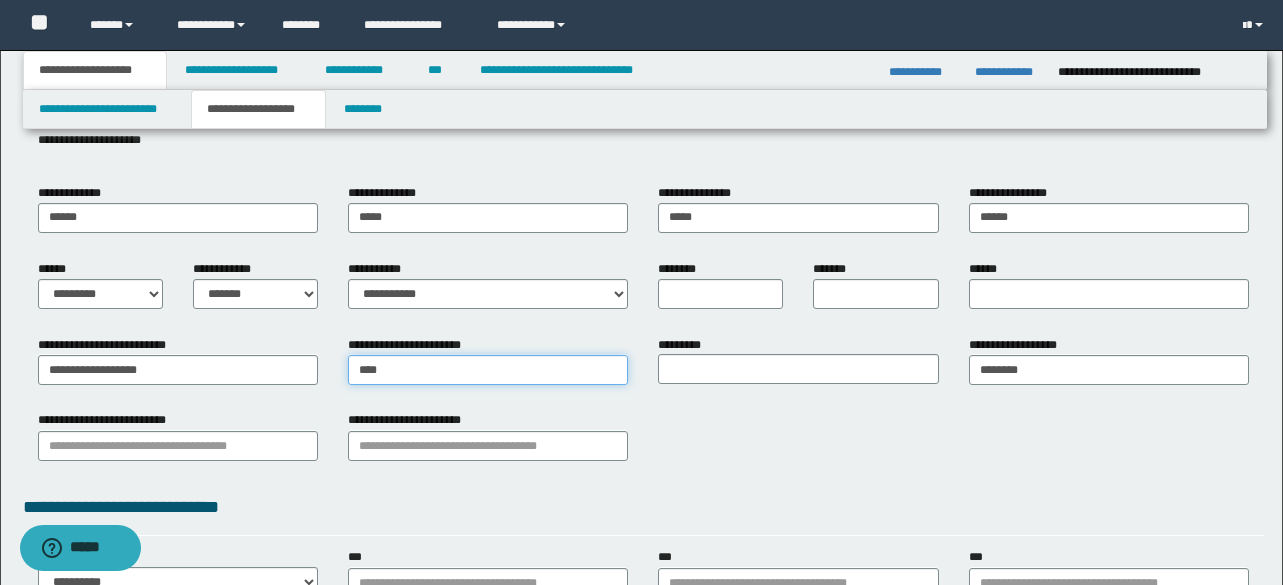 type on "*****" 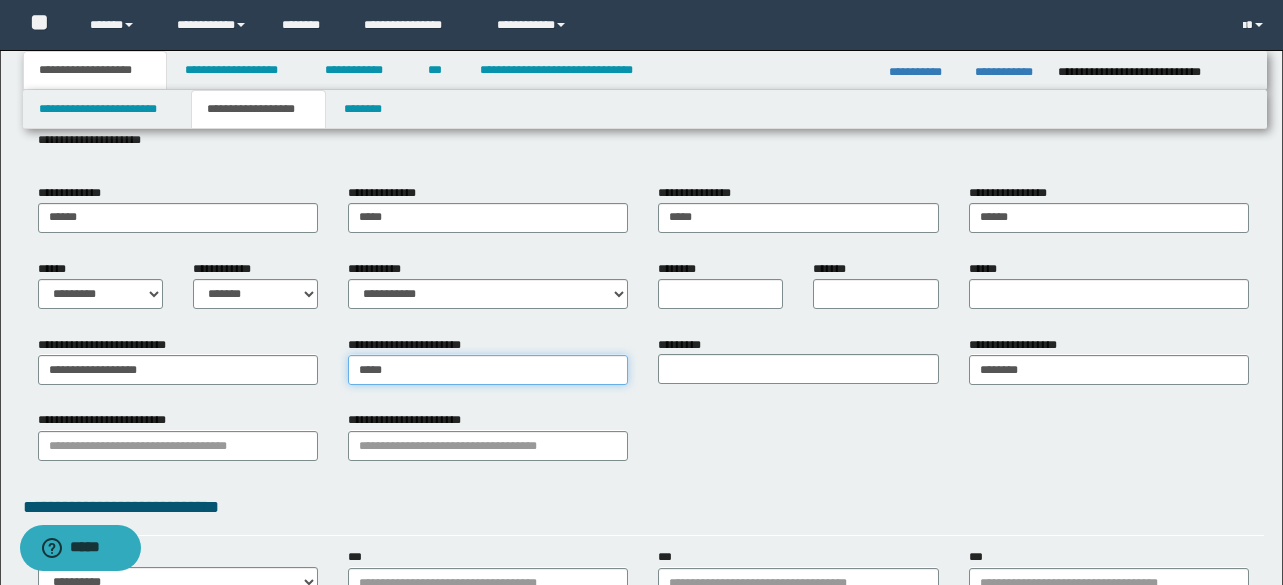 type on "*****" 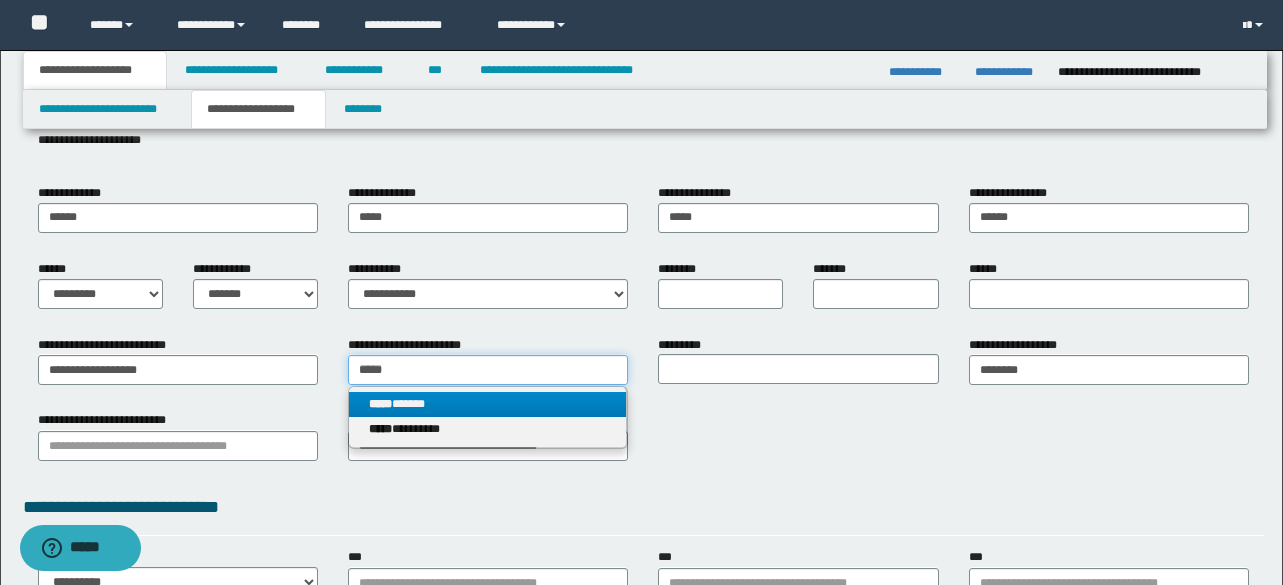 type on "*****" 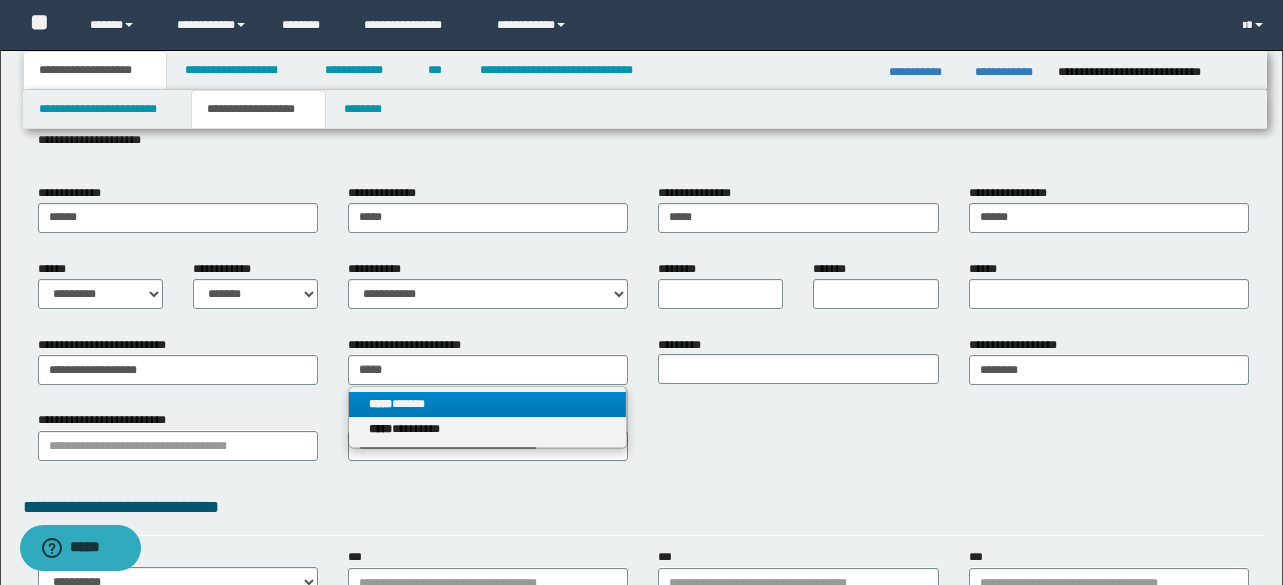 click on "*****" at bounding box center (380, 404) 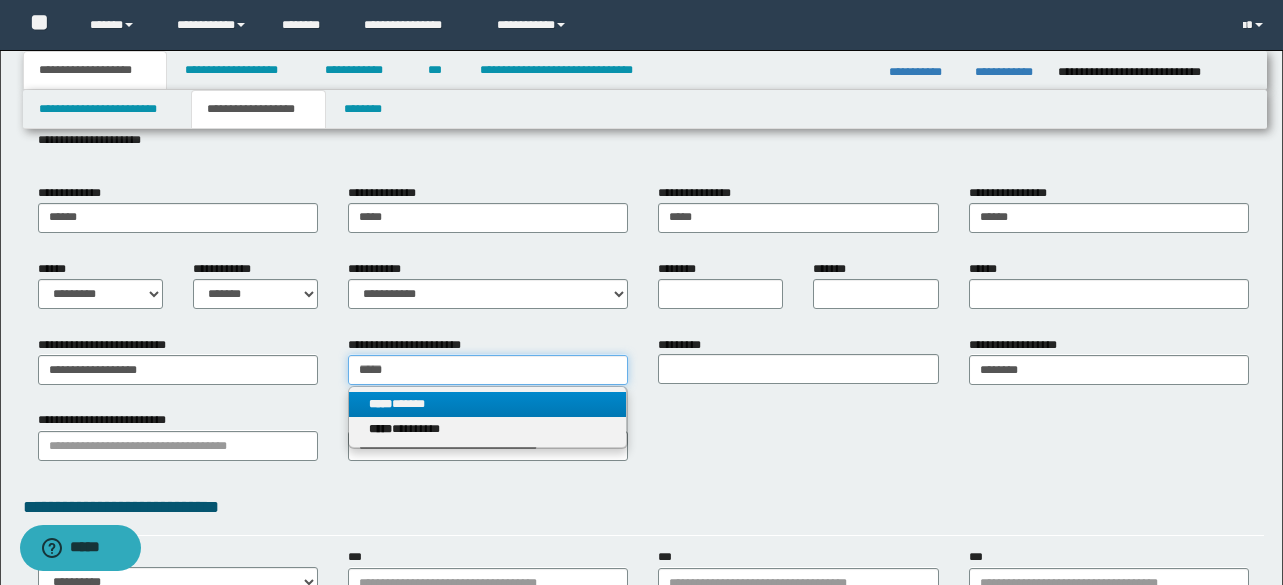 type 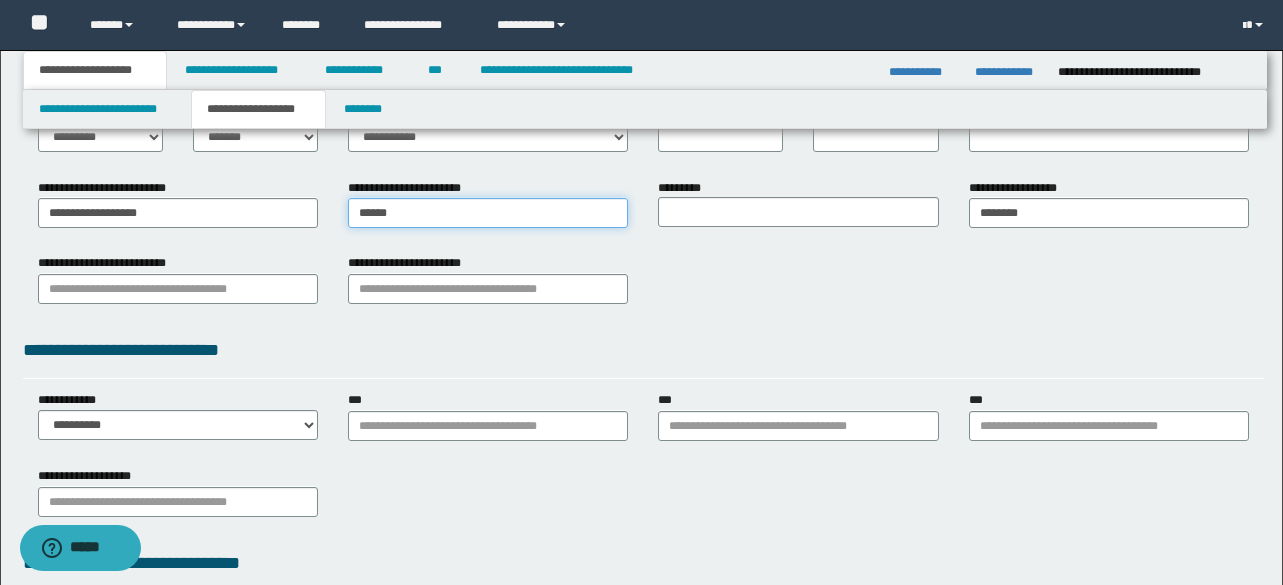 scroll, scrollTop: 334, scrollLeft: 0, axis: vertical 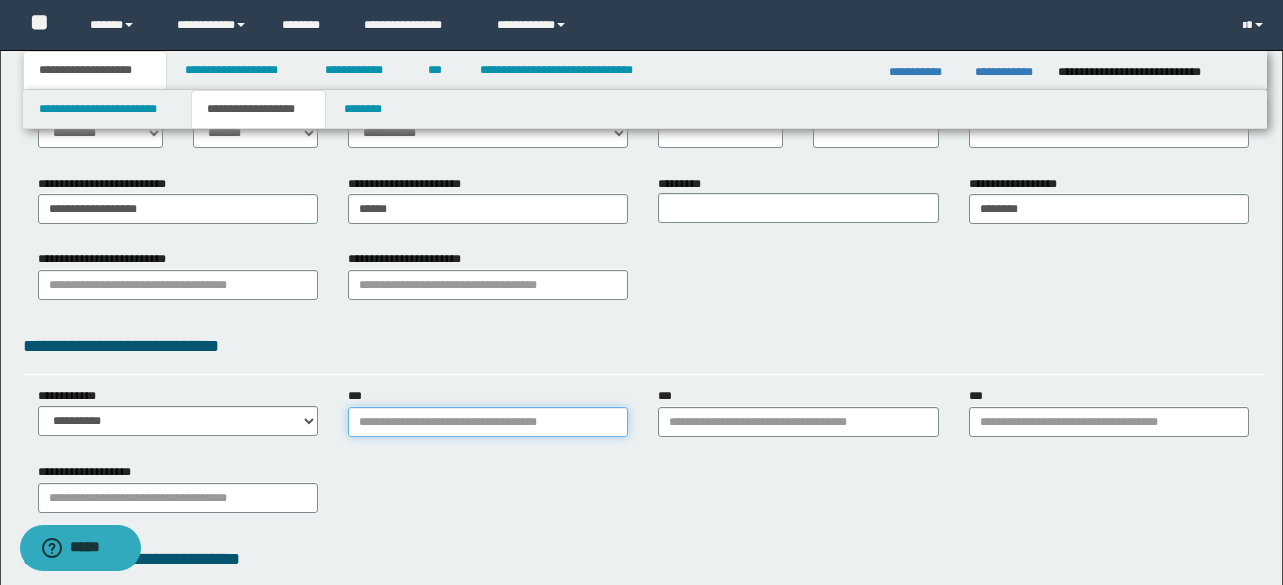 click on "***" at bounding box center (488, 422) 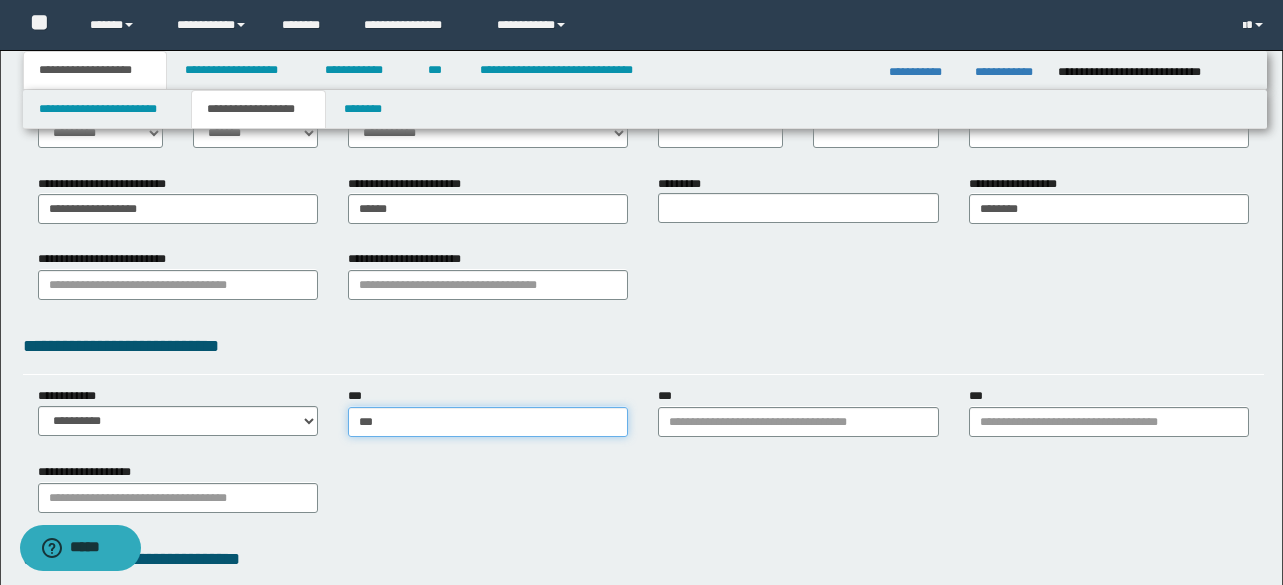 type on "****" 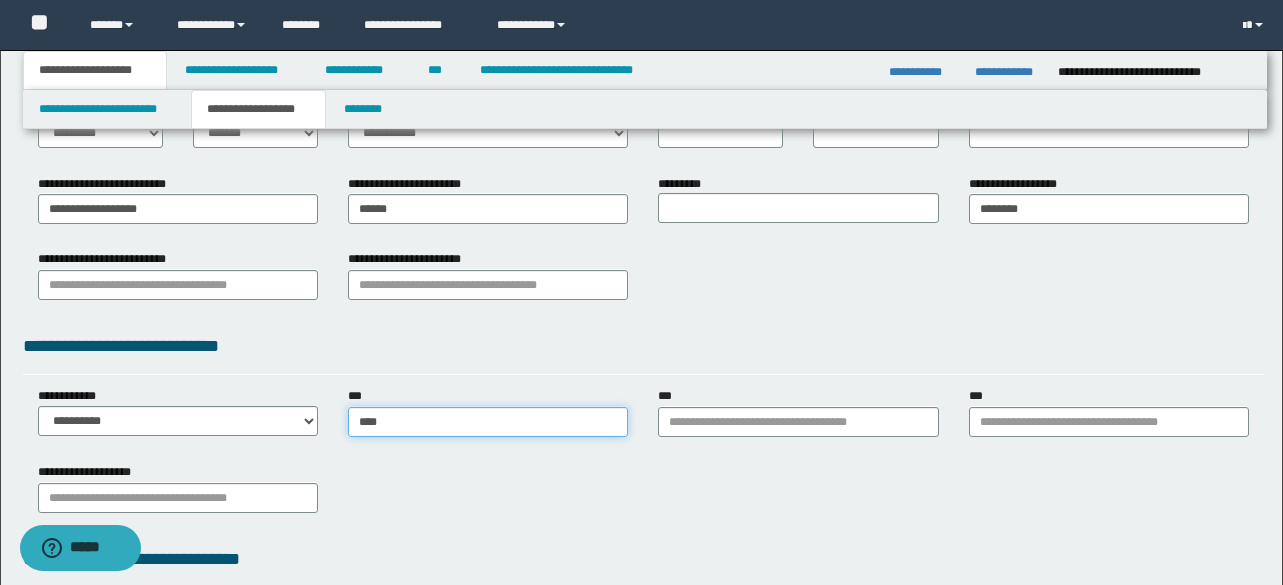 type on "****" 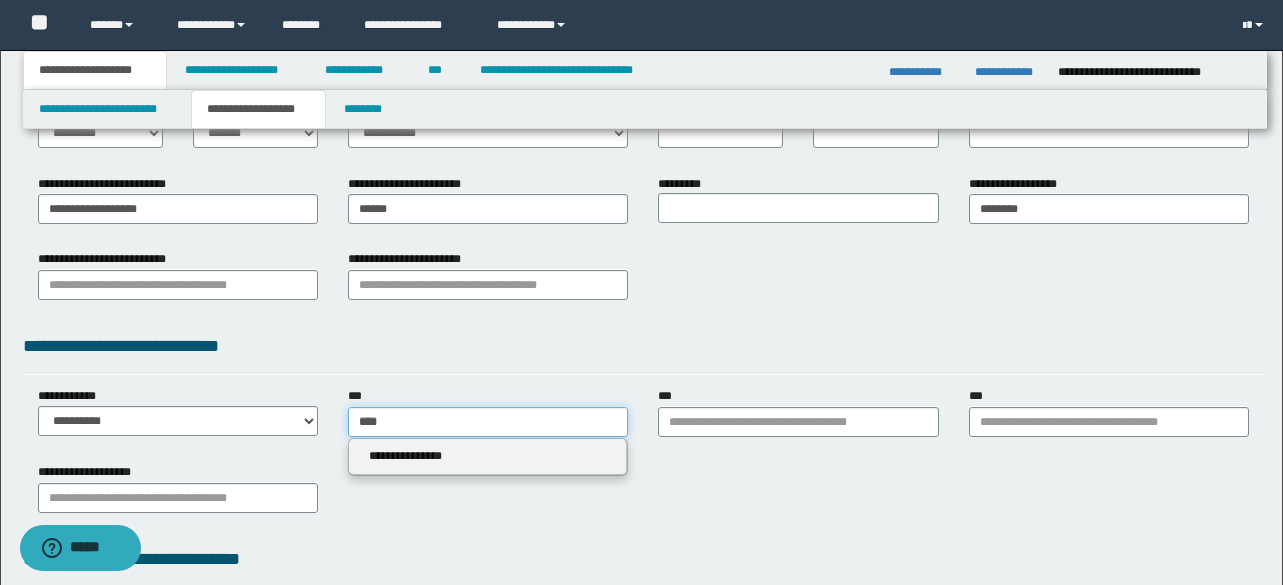 type 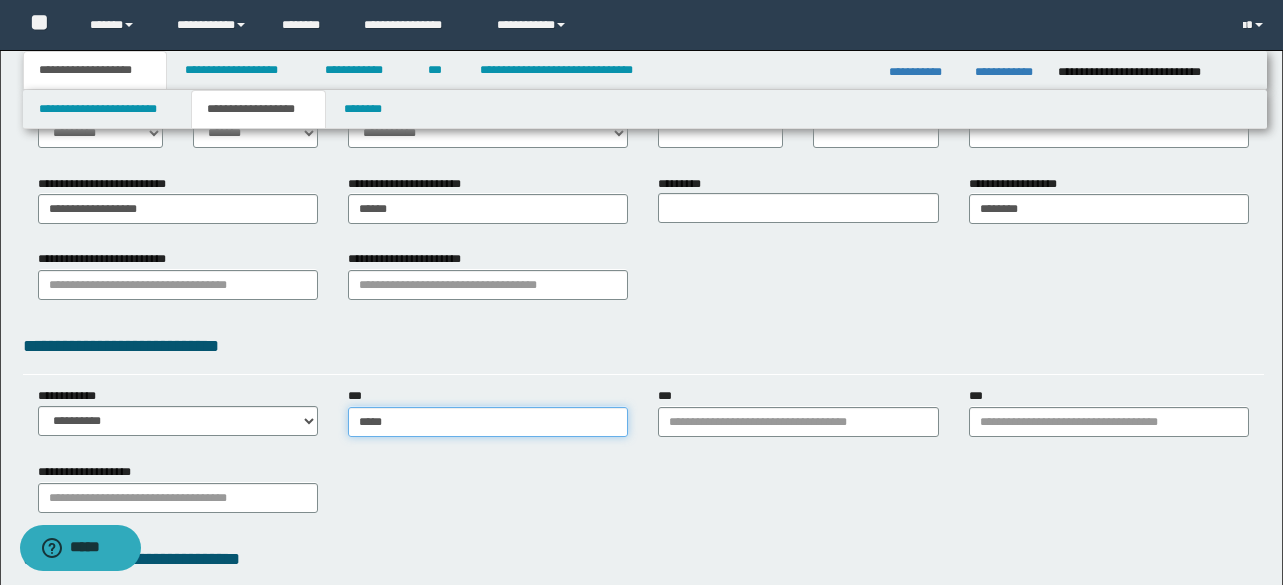type on "*****" 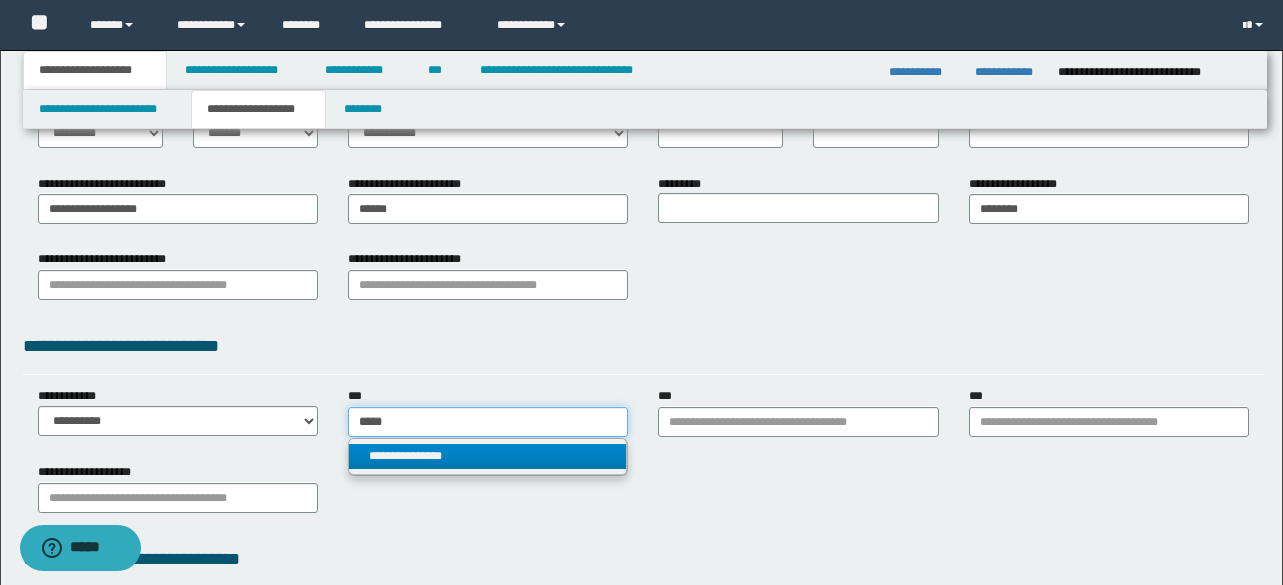 type on "*****" 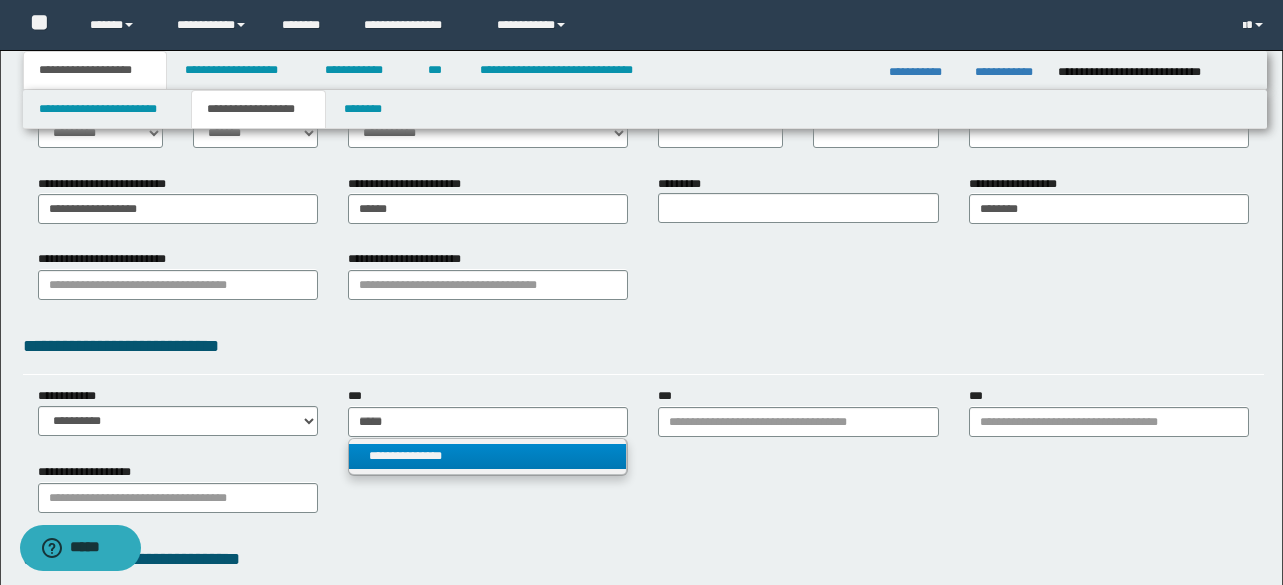 click on "**********" at bounding box center (487, 456) 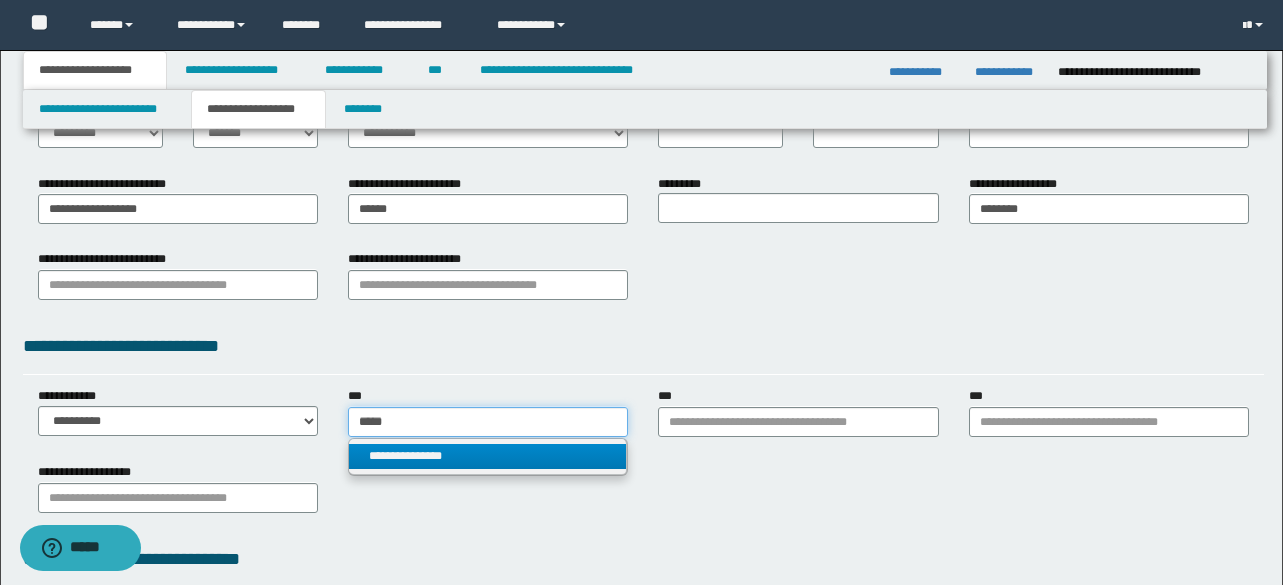 type 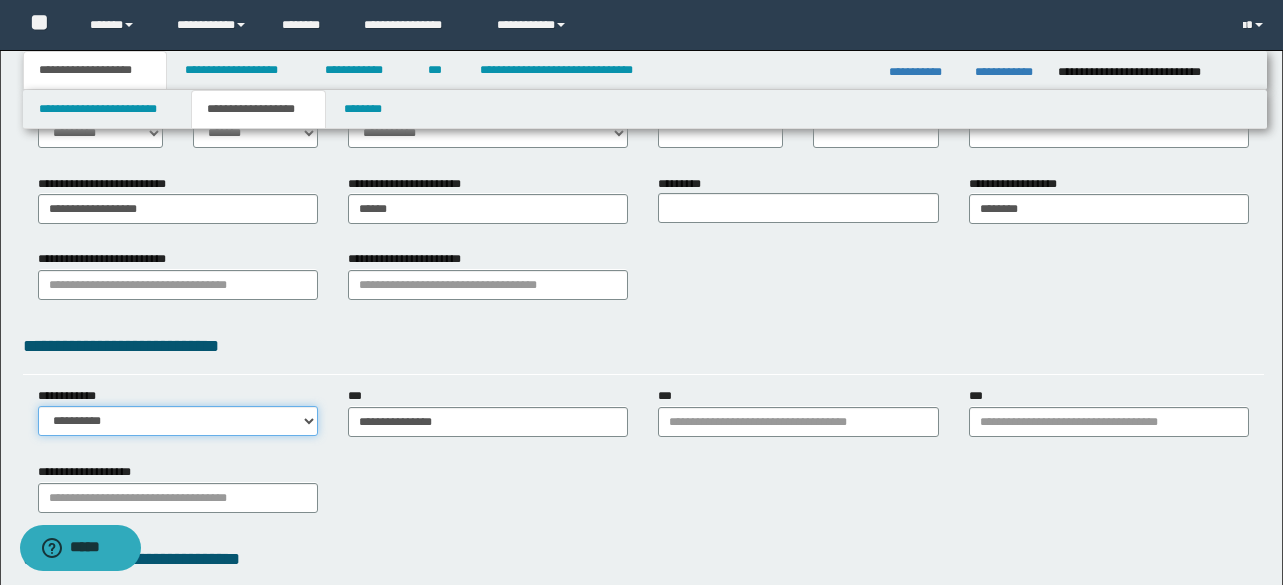 click on "**********" at bounding box center (178, 421) 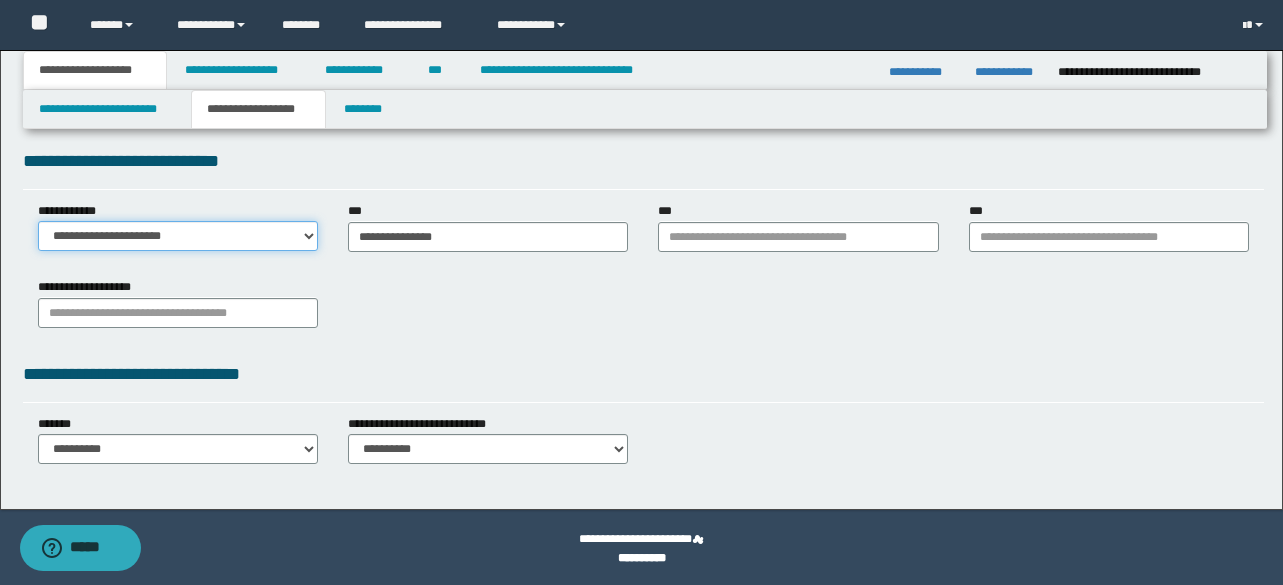 scroll, scrollTop: 522, scrollLeft: 0, axis: vertical 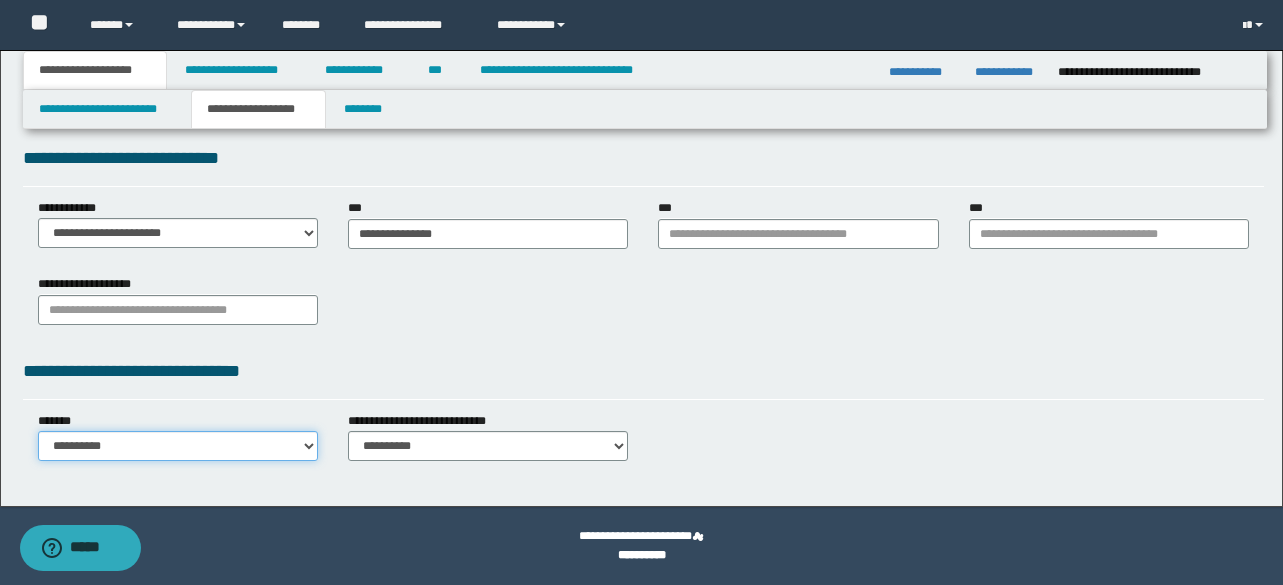 click on "**********" at bounding box center (178, 446) 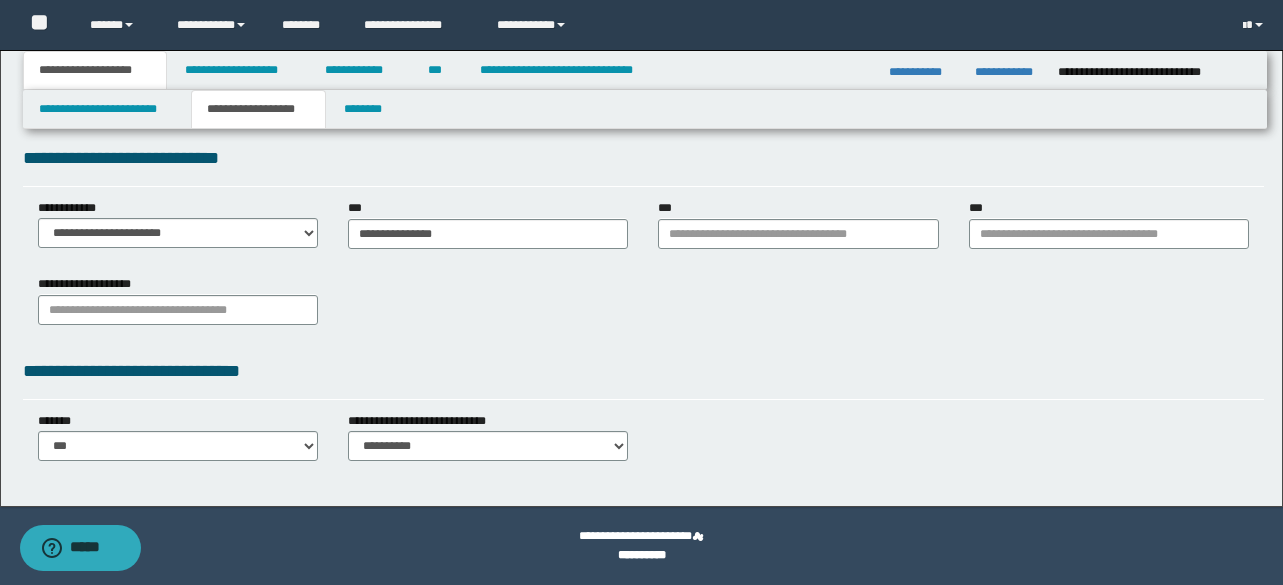 click on "**********" at bounding box center [643, 378] 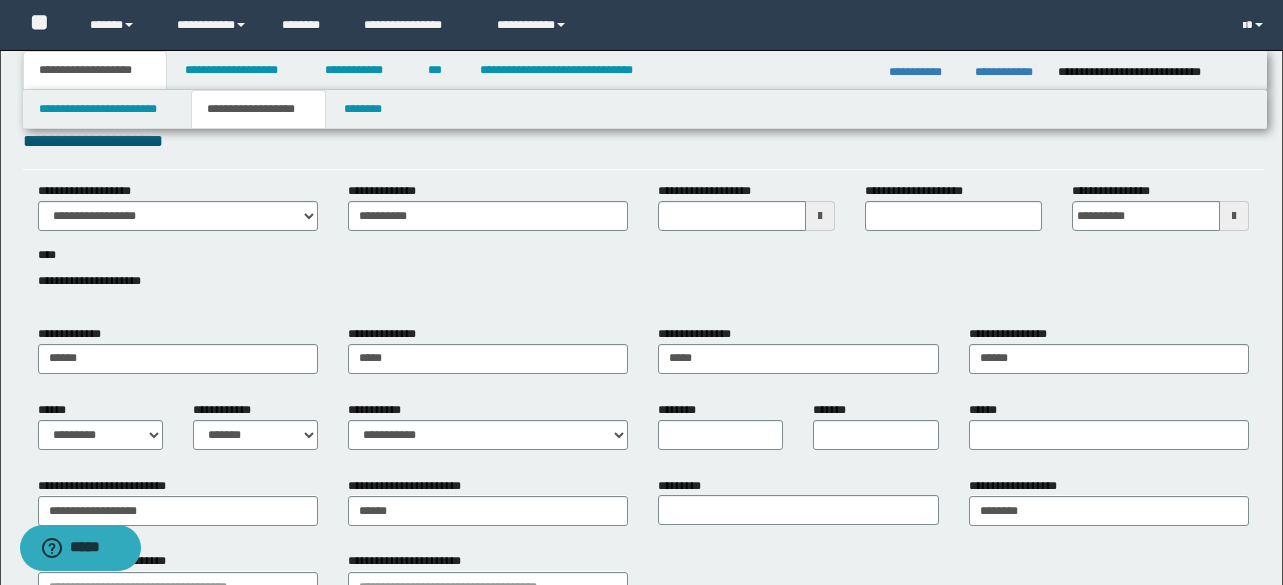 scroll, scrollTop: 0, scrollLeft: 0, axis: both 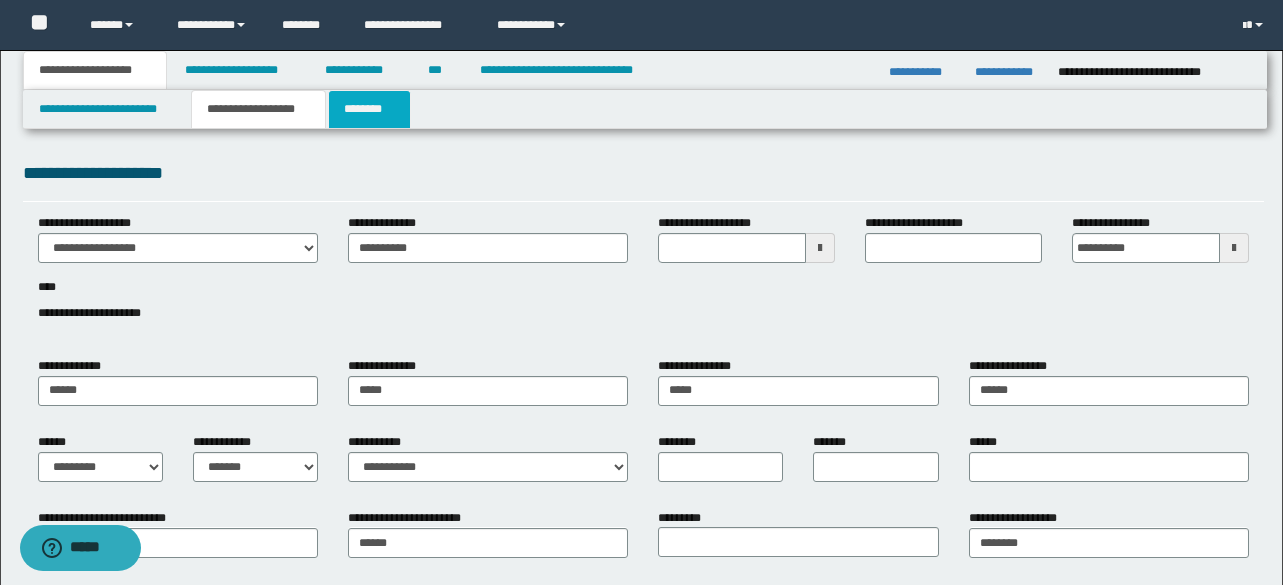 click on "********" at bounding box center (369, 109) 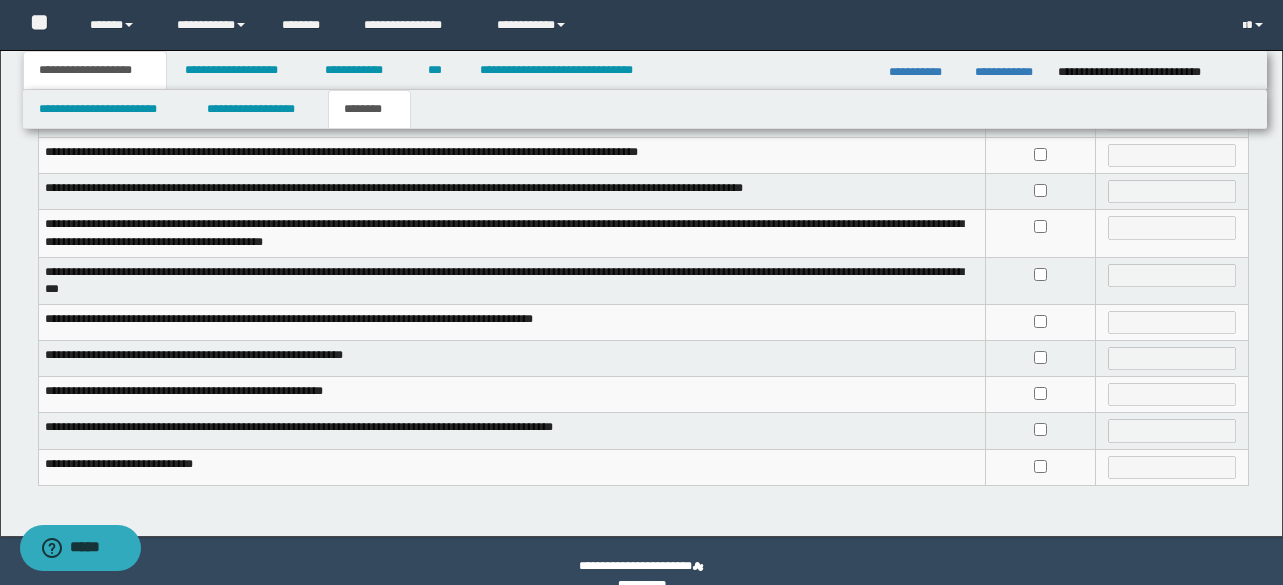 scroll, scrollTop: 549, scrollLeft: 0, axis: vertical 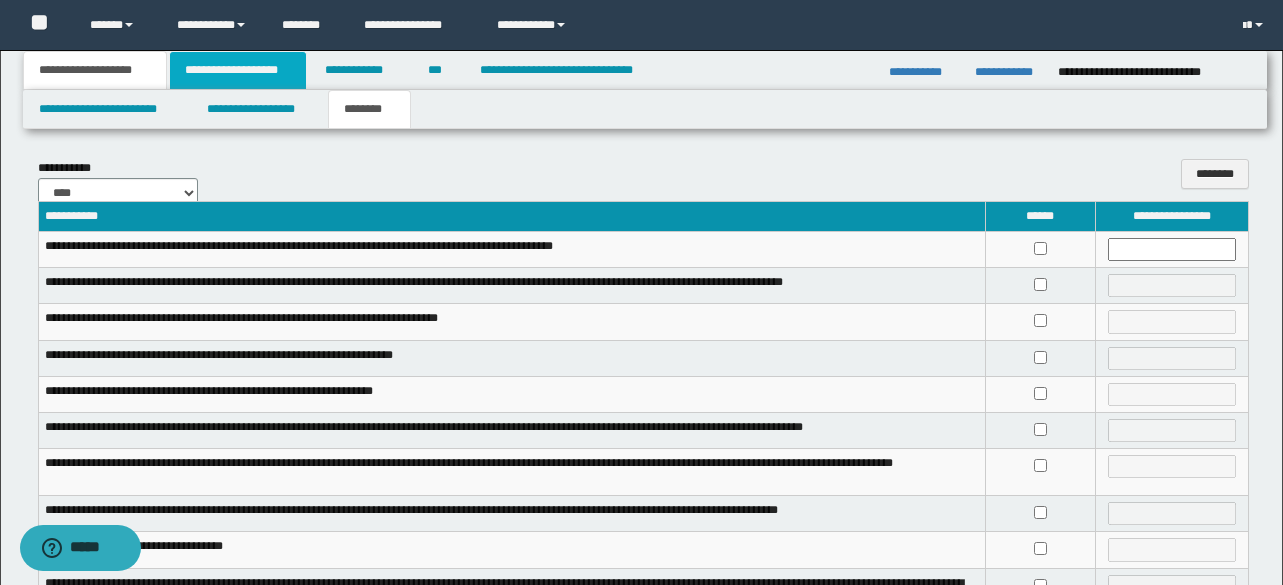 click on "**********" at bounding box center (238, 70) 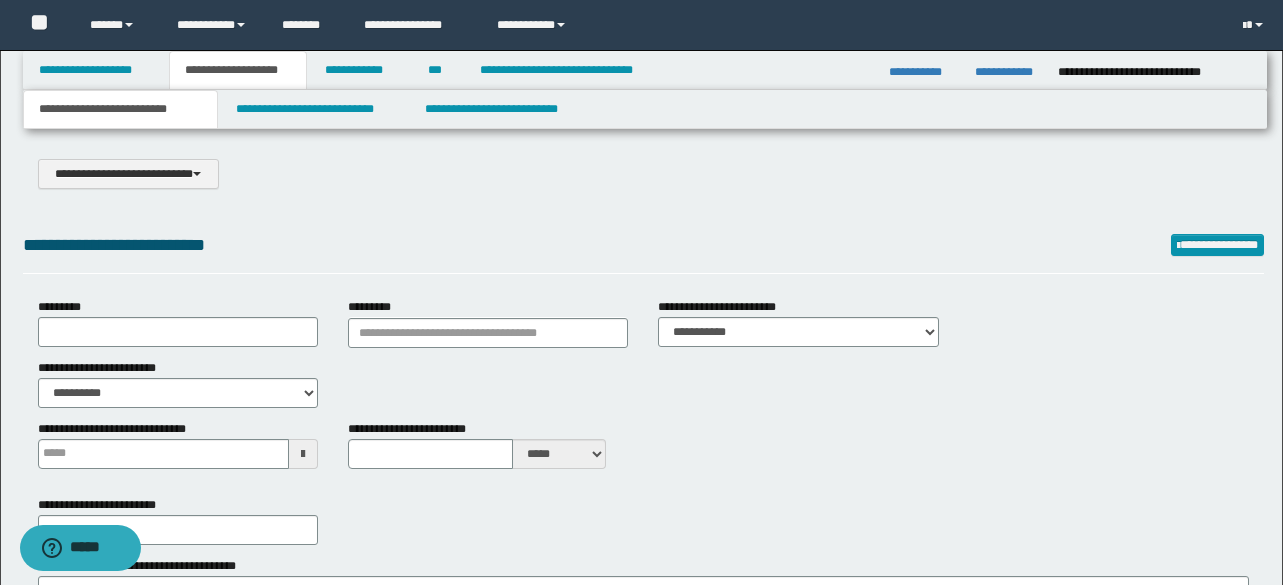 select on "*" 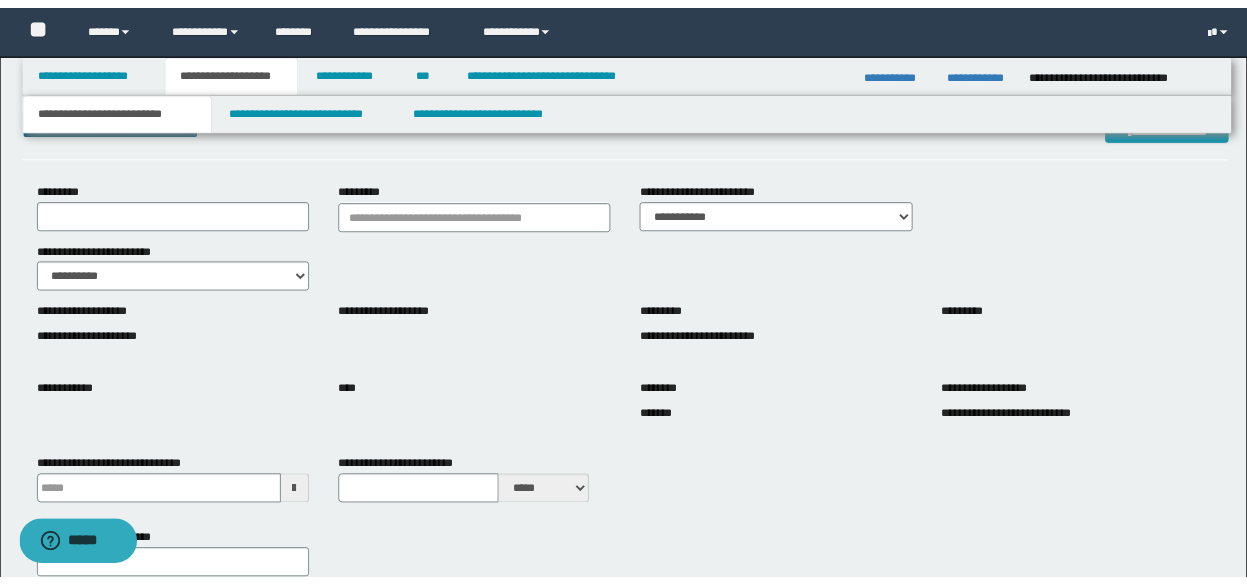 scroll, scrollTop: 142, scrollLeft: 0, axis: vertical 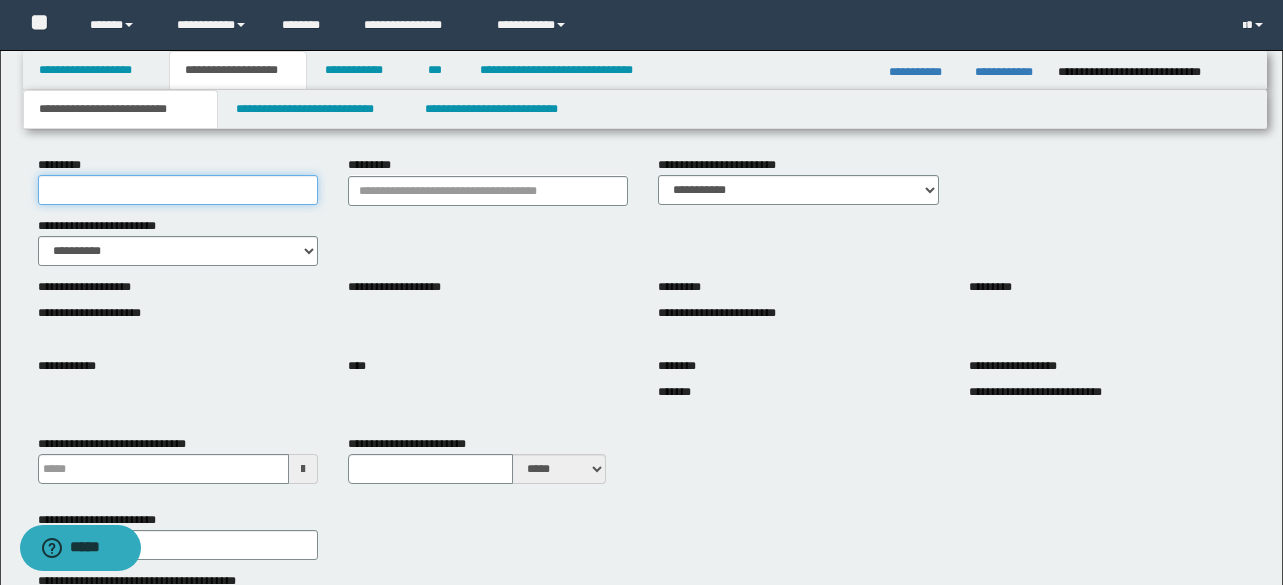 click on "*********" at bounding box center [178, 190] 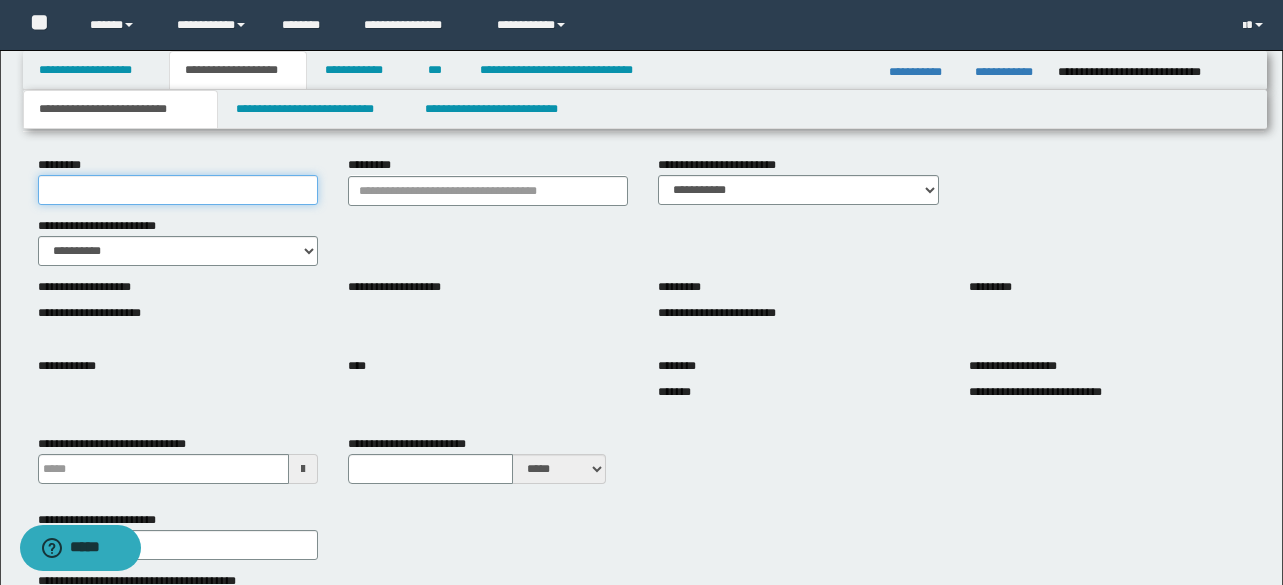 type on "*********" 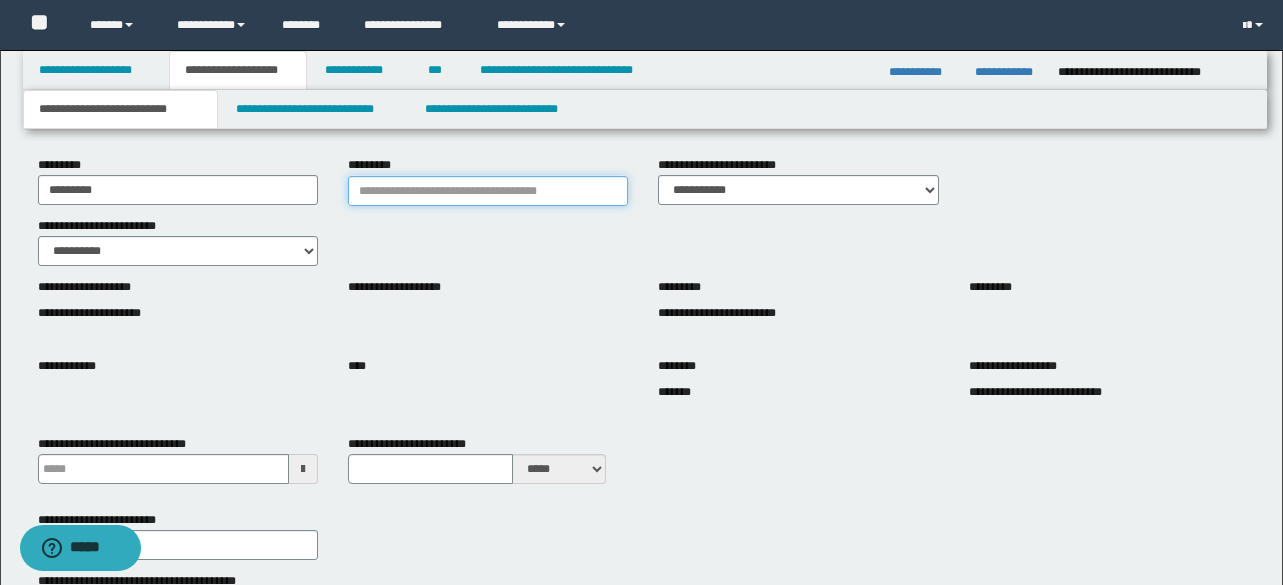 click on "*********" at bounding box center (488, 191) 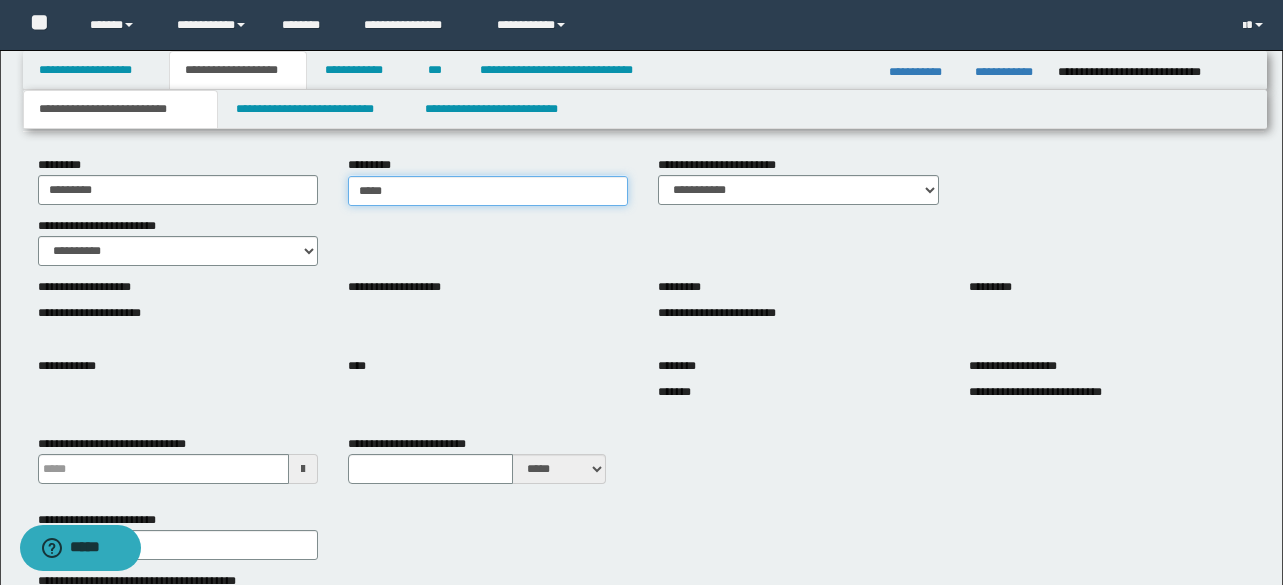 type on "******" 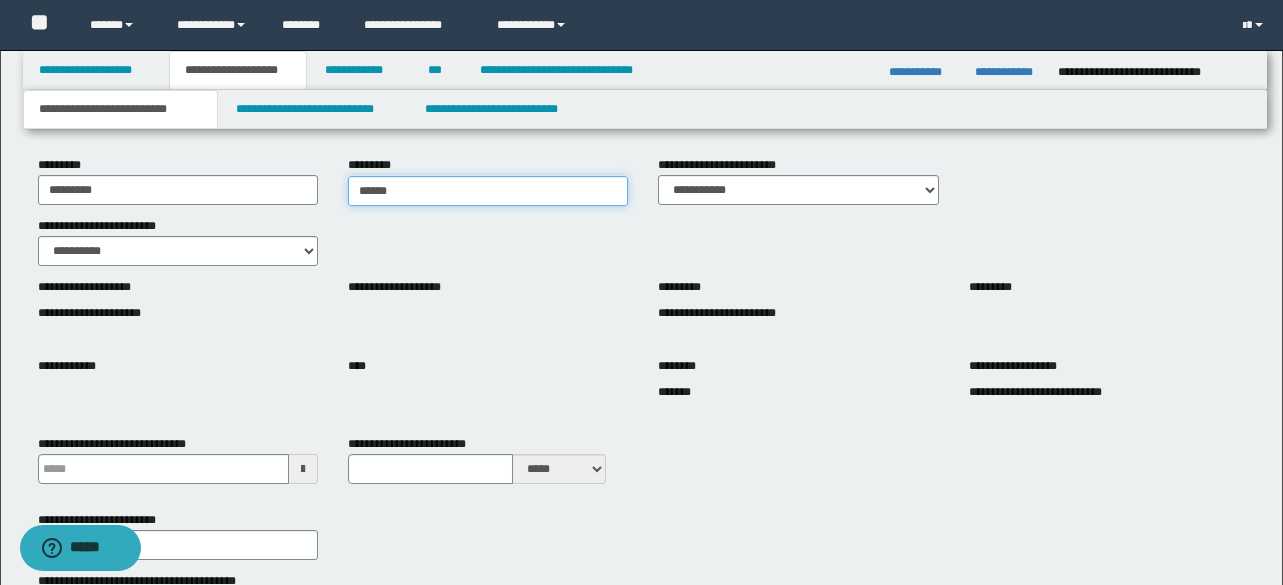 type on "******" 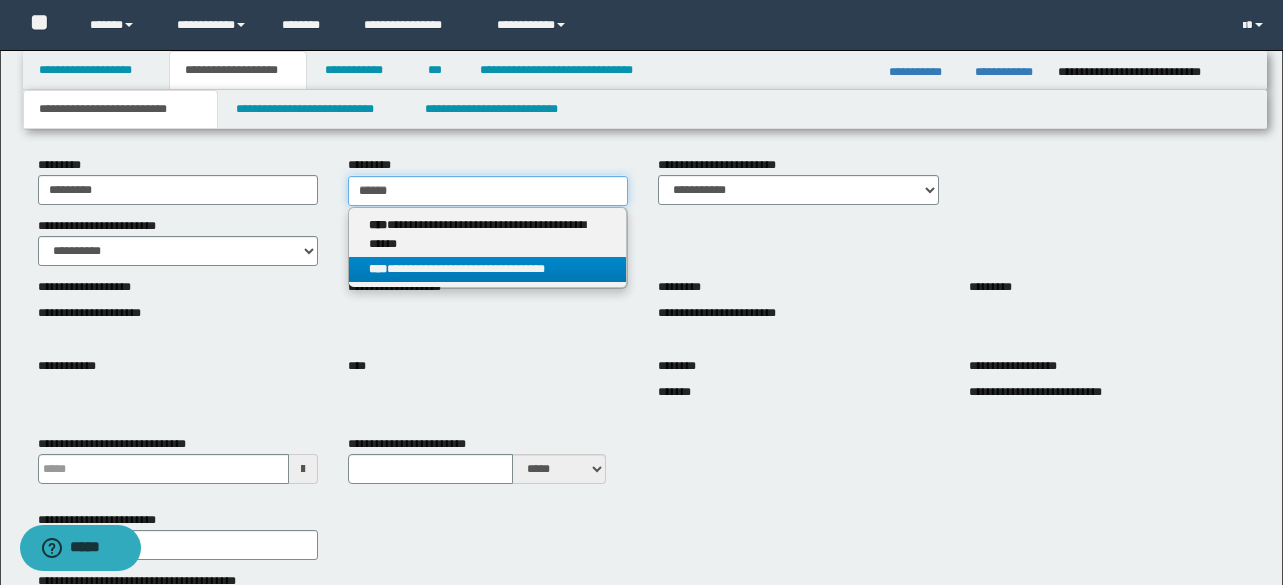 type on "******" 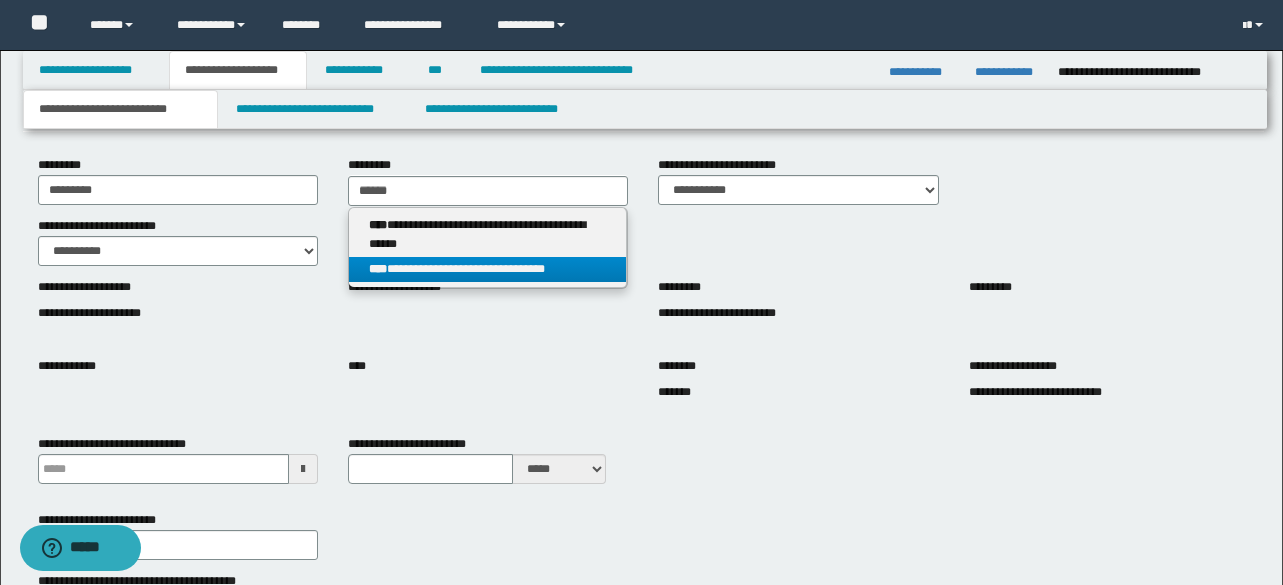 click on "**********" at bounding box center (487, 269) 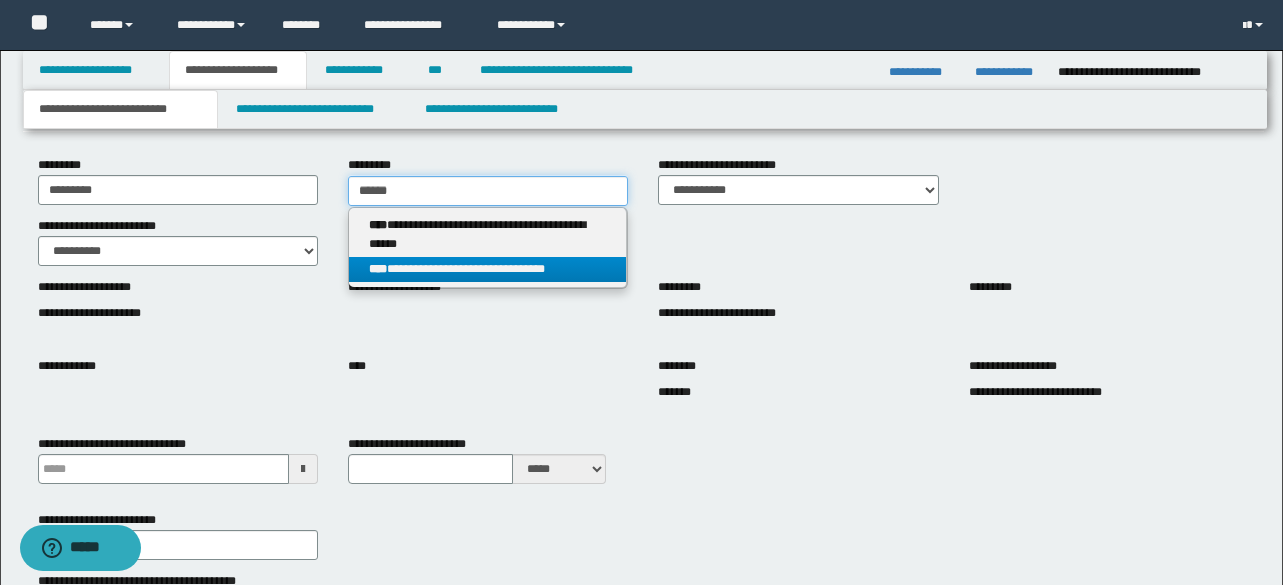type 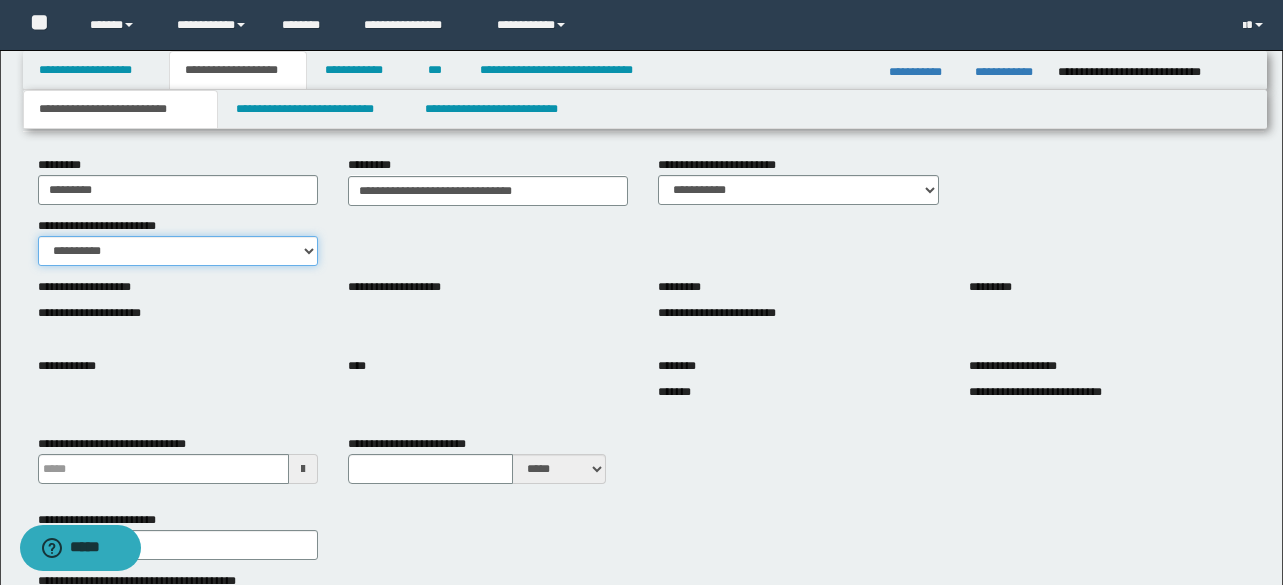 click on "**********" at bounding box center (178, 251) 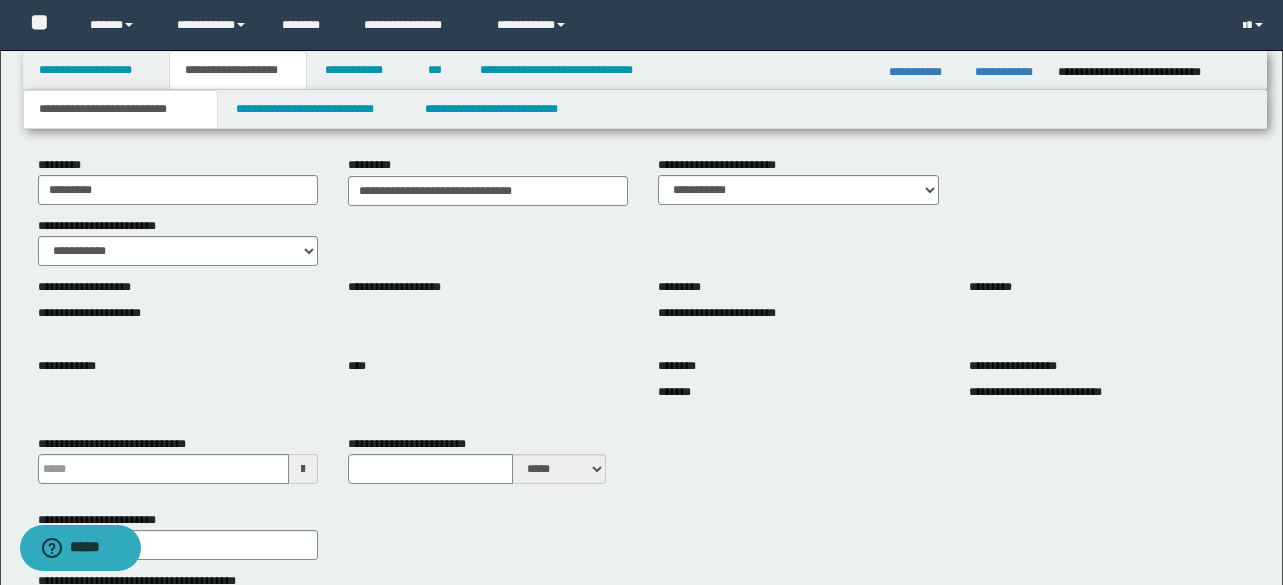 click on "**********" at bounding box center [641, 852] 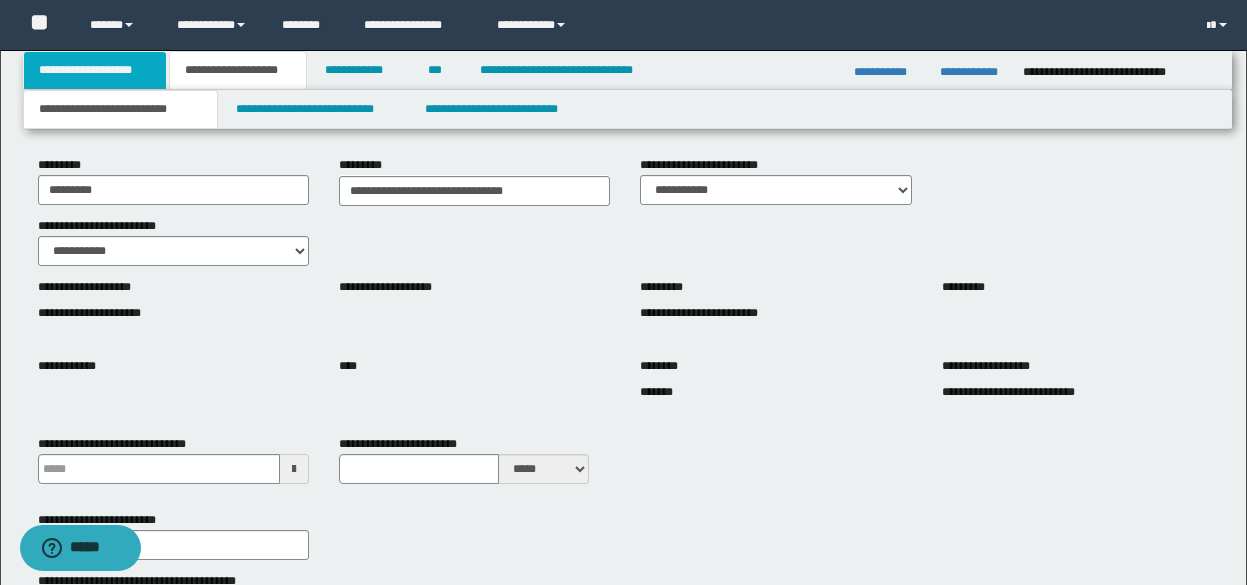 click on "**********" at bounding box center [95, 70] 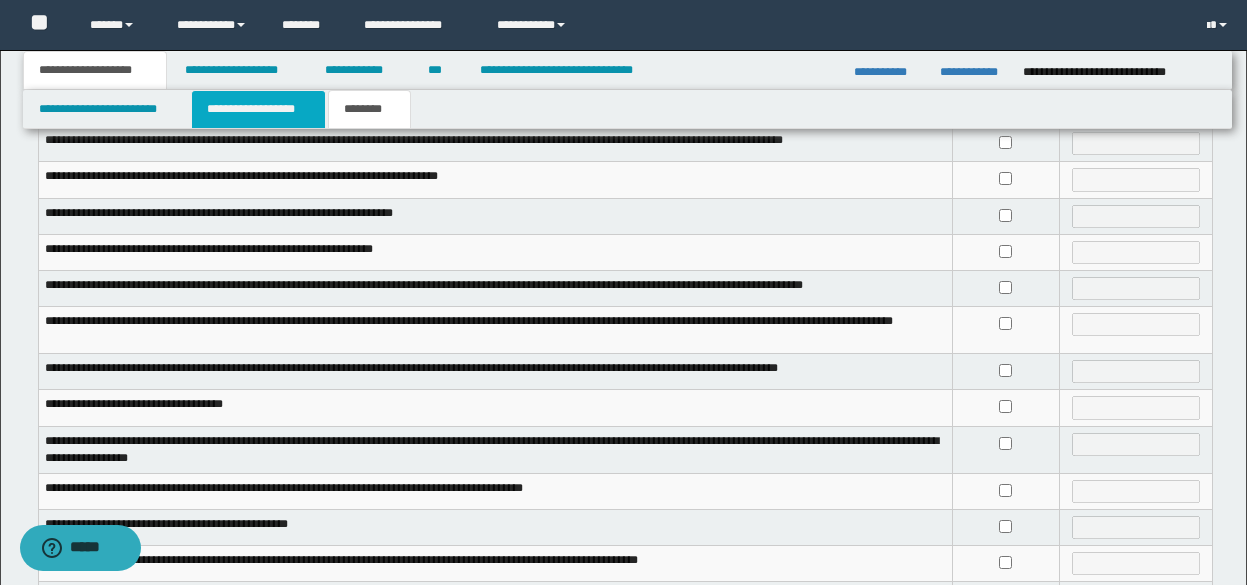 click on "**********" at bounding box center [258, 109] 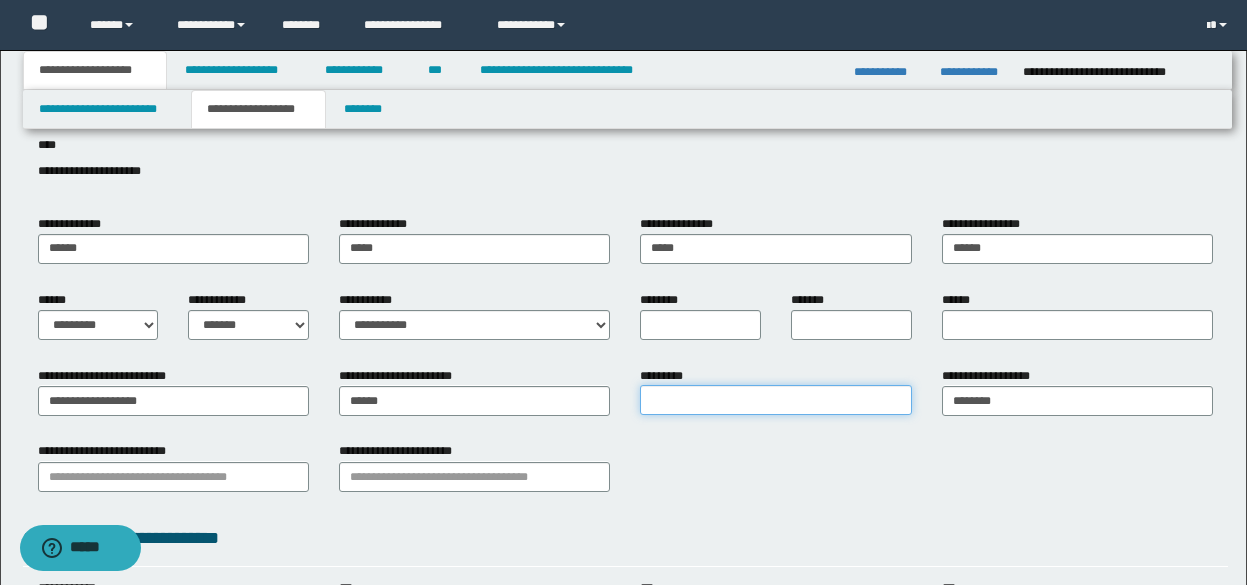 click on "*********" at bounding box center [775, 400] 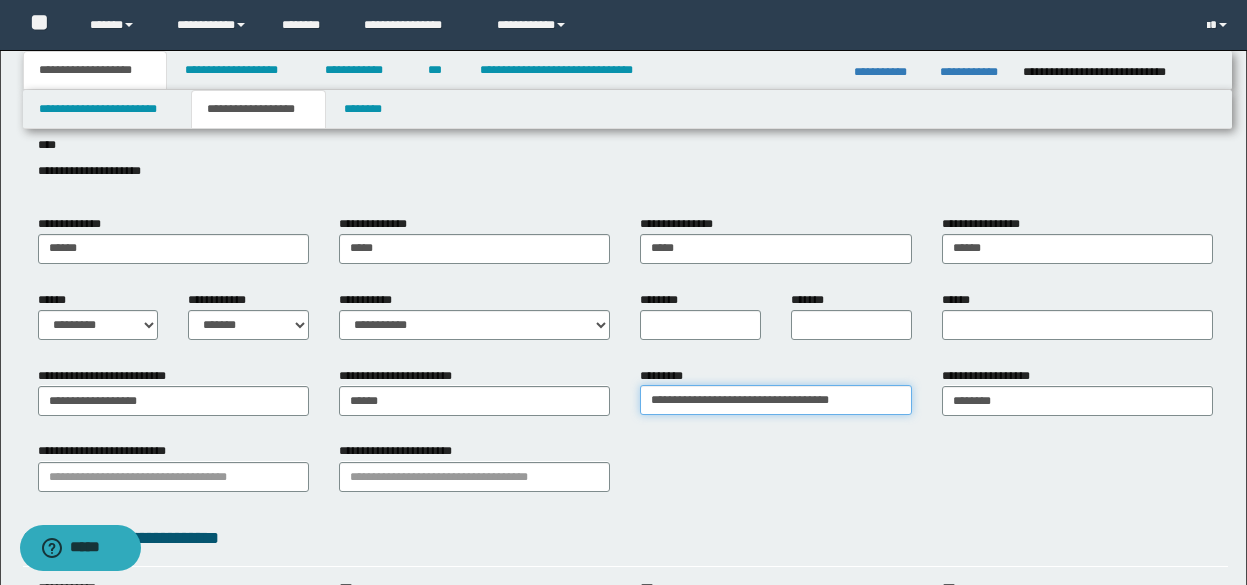 type on "**********" 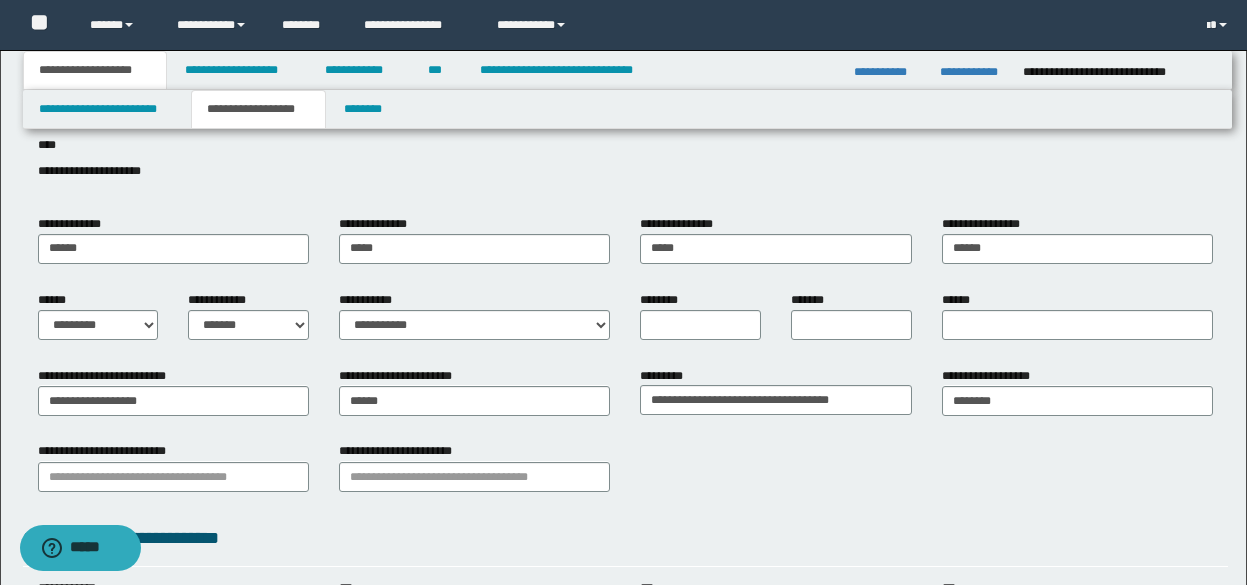 click on "**********" at bounding box center [625, 474] 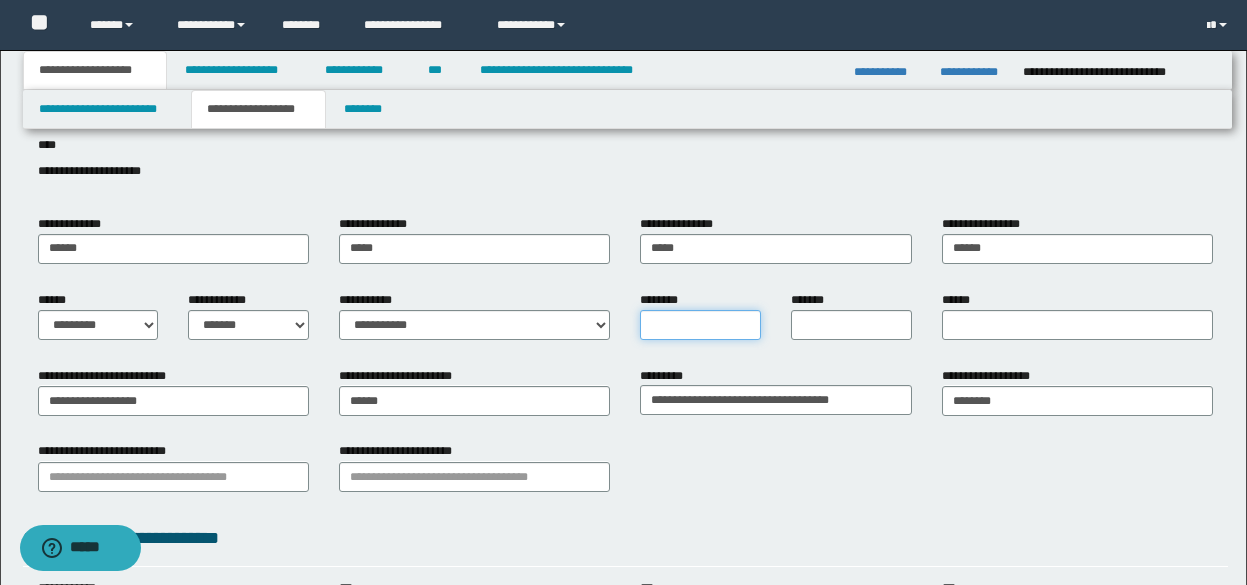 click on "********" at bounding box center (700, 325) 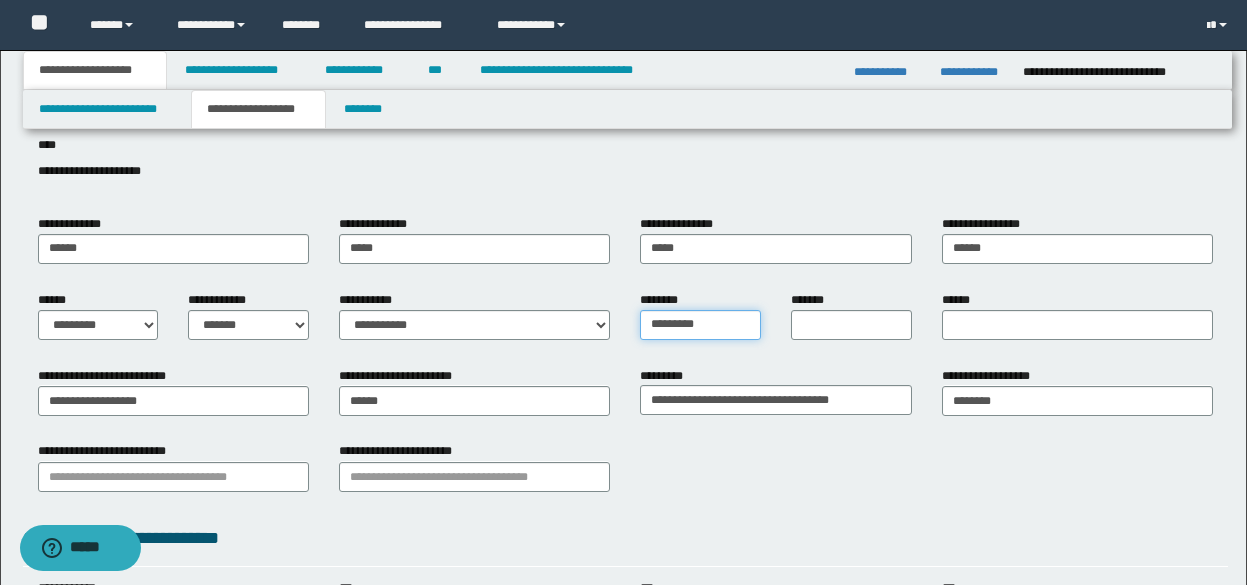 type on "*********" 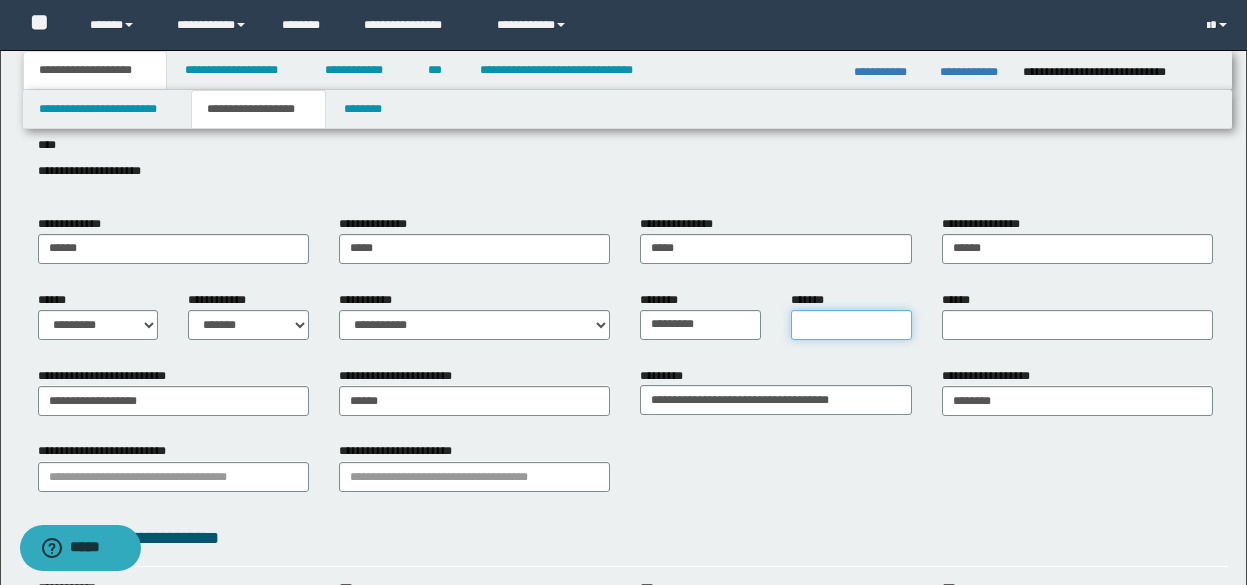 click on "*******" at bounding box center [851, 325] 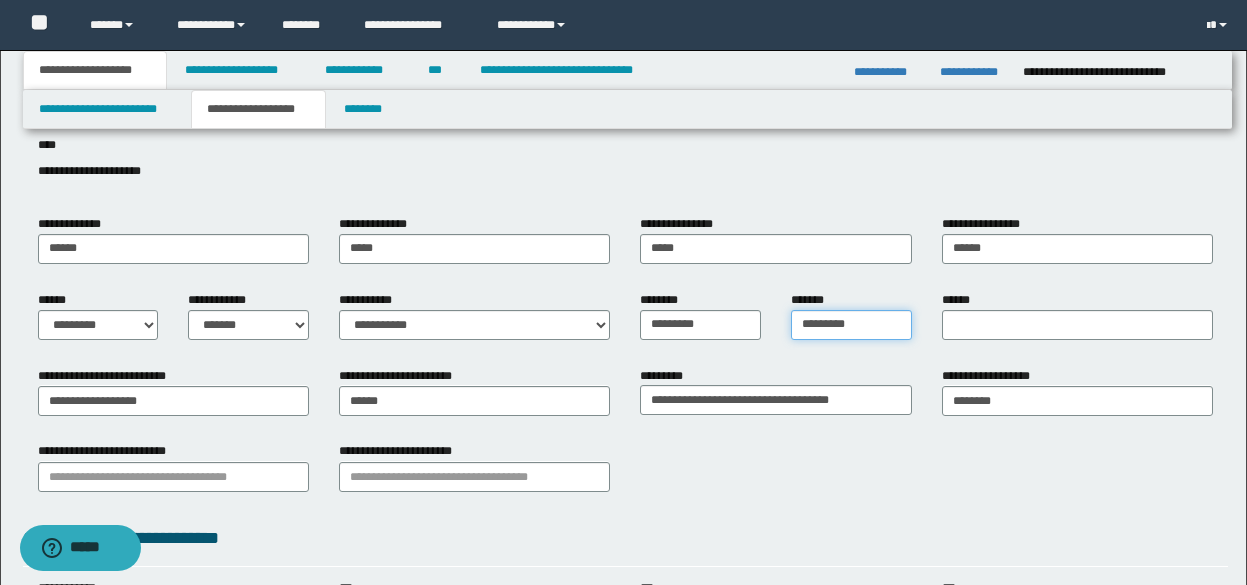 type on "*********" 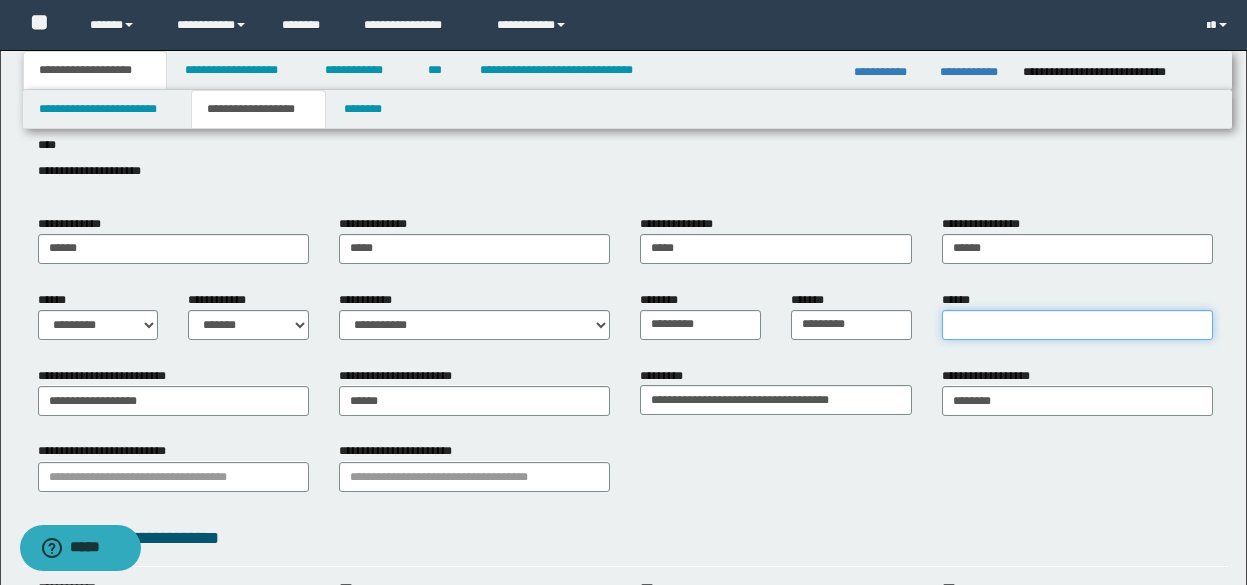 click on "******" at bounding box center (1077, 325) 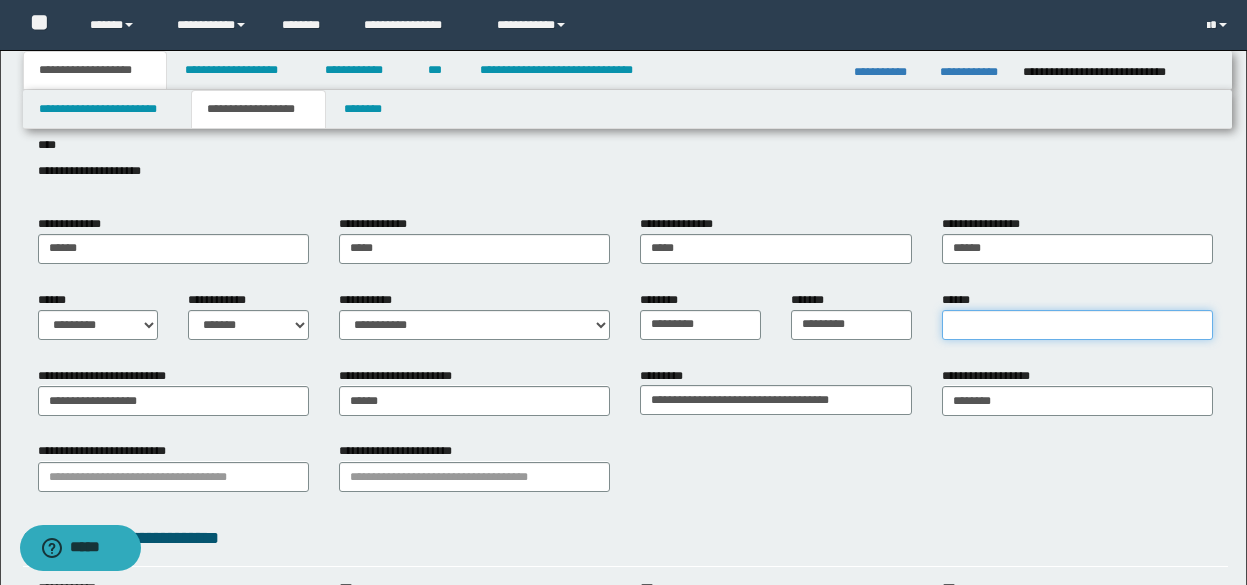 paste on "**********" 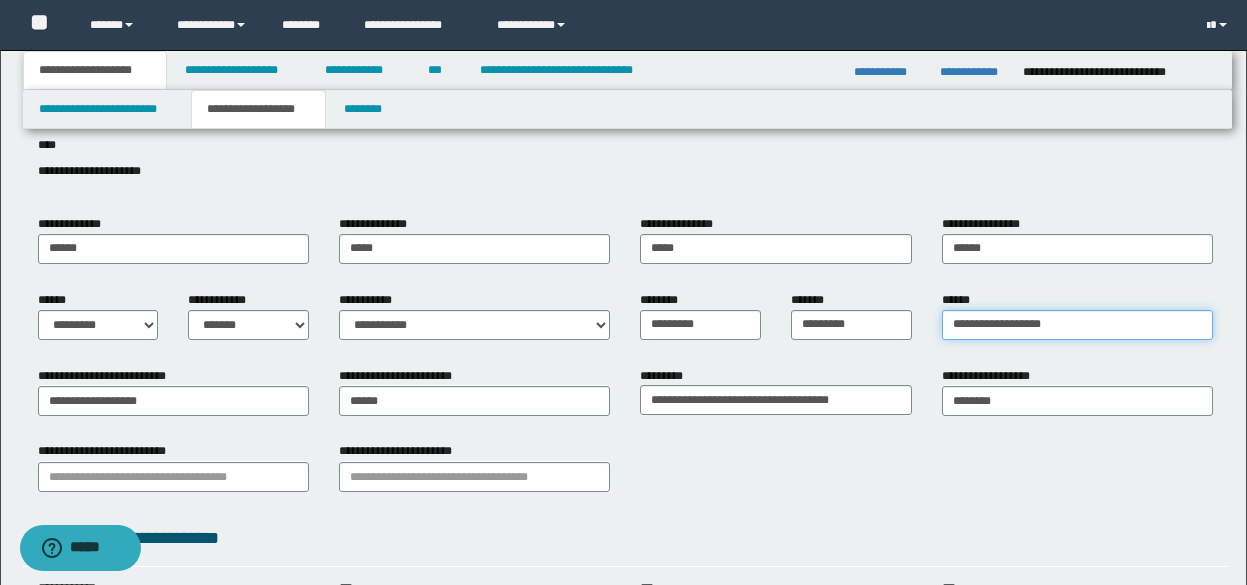 type on "**********" 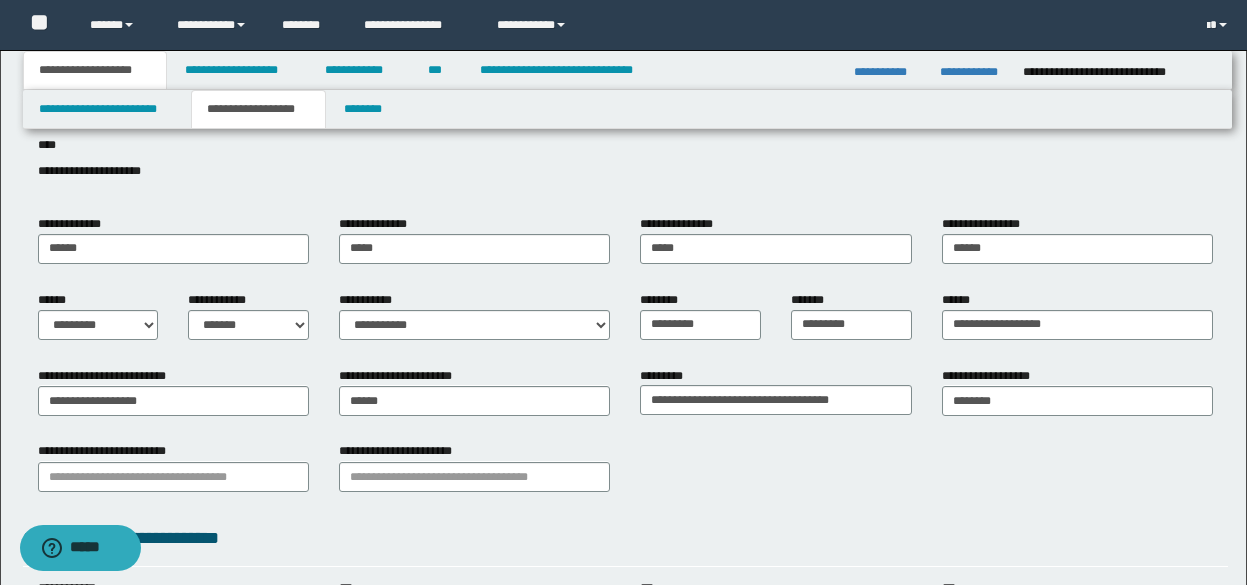 click on "**********" at bounding box center [625, 474] 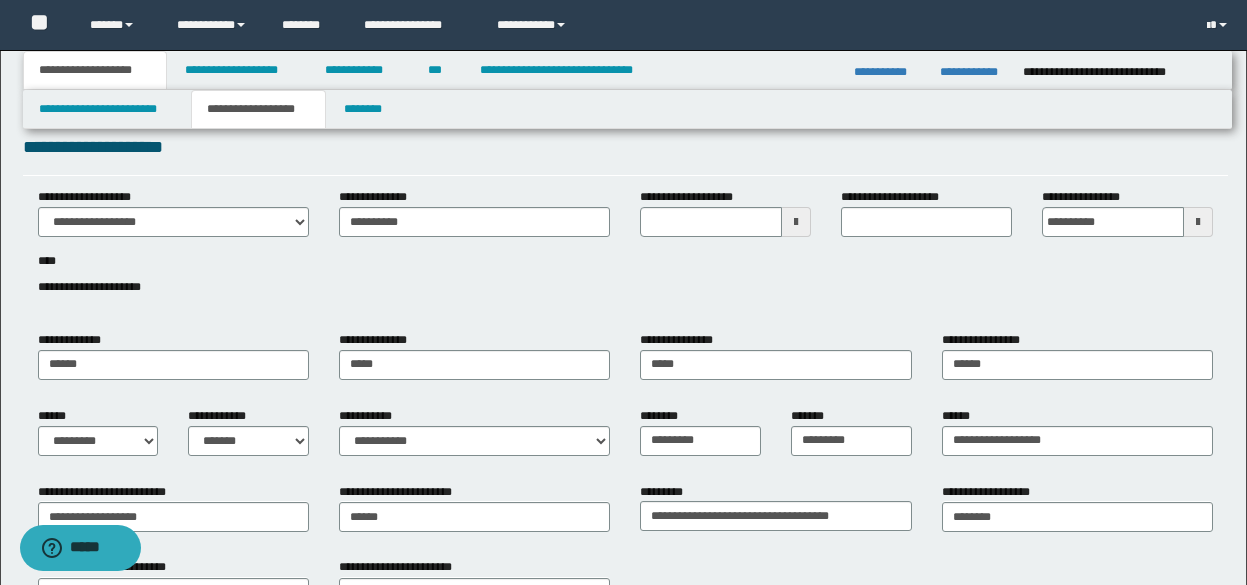 scroll, scrollTop: 17, scrollLeft: 0, axis: vertical 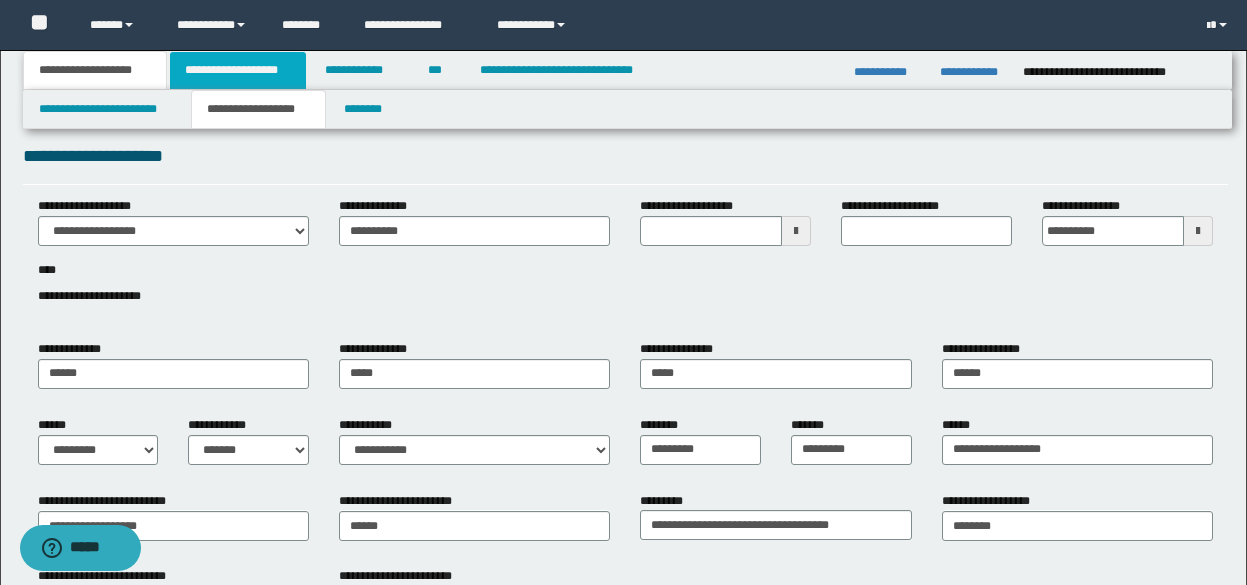 click on "**********" at bounding box center (238, 70) 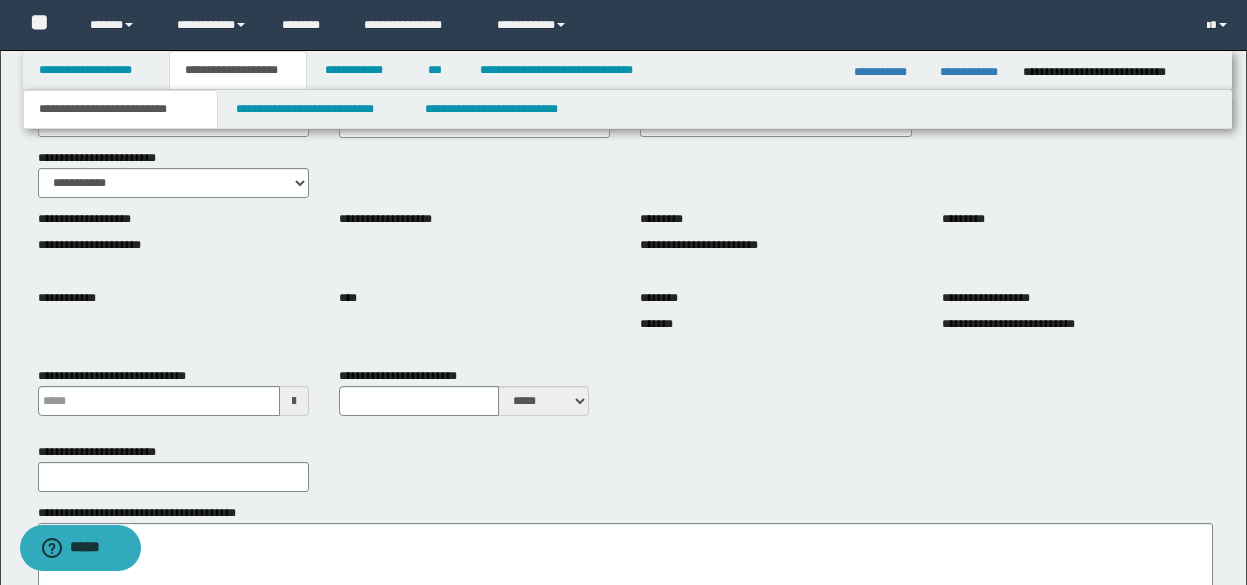scroll, scrollTop: 212, scrollLeft: 0, axis: vertical 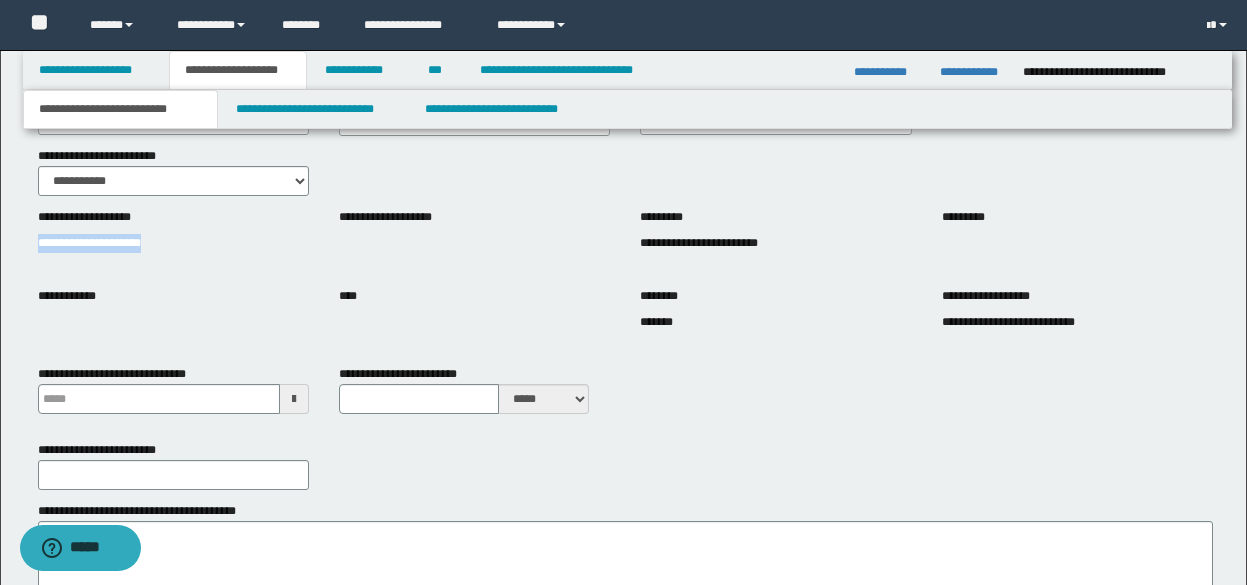 drag, startPoint x: 39, startPoint y: 243, endPoint x: 207, endPoint y: 251, distance: 168.19037 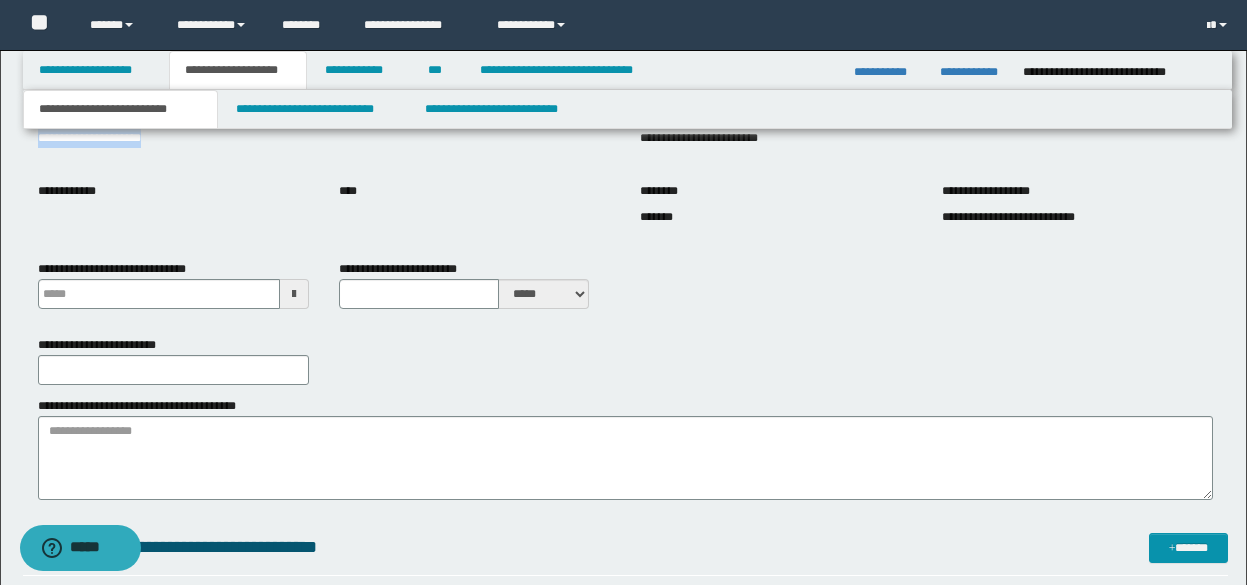 scroll, scrollTop: 343, scrollLeft: 0, axis: vertical 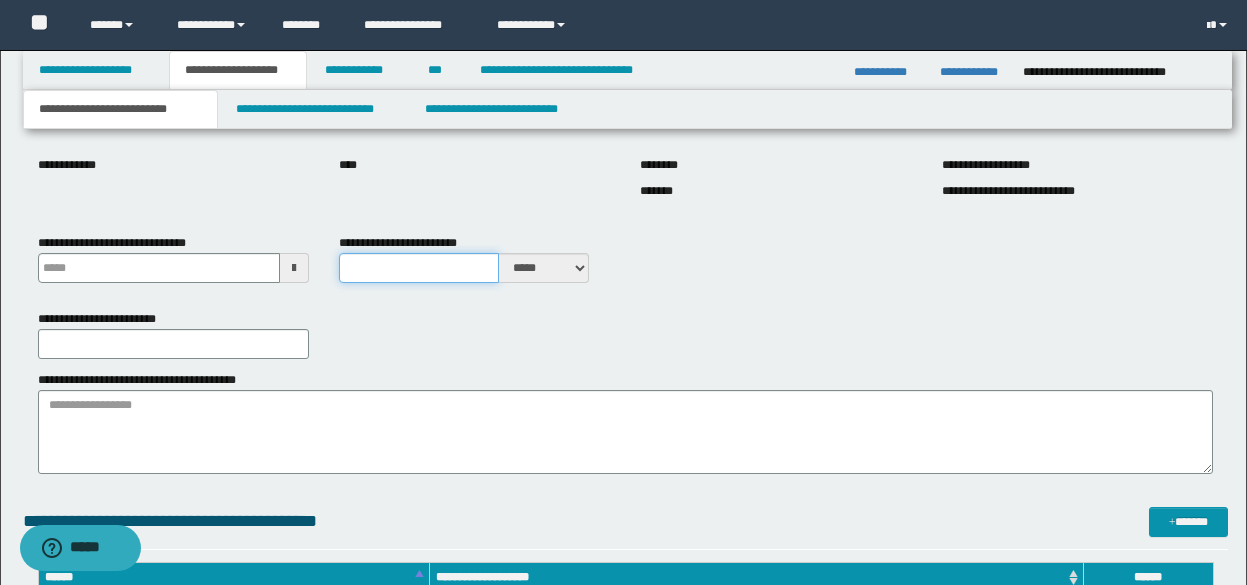 click on "**********" at bounding box center (419, 268) 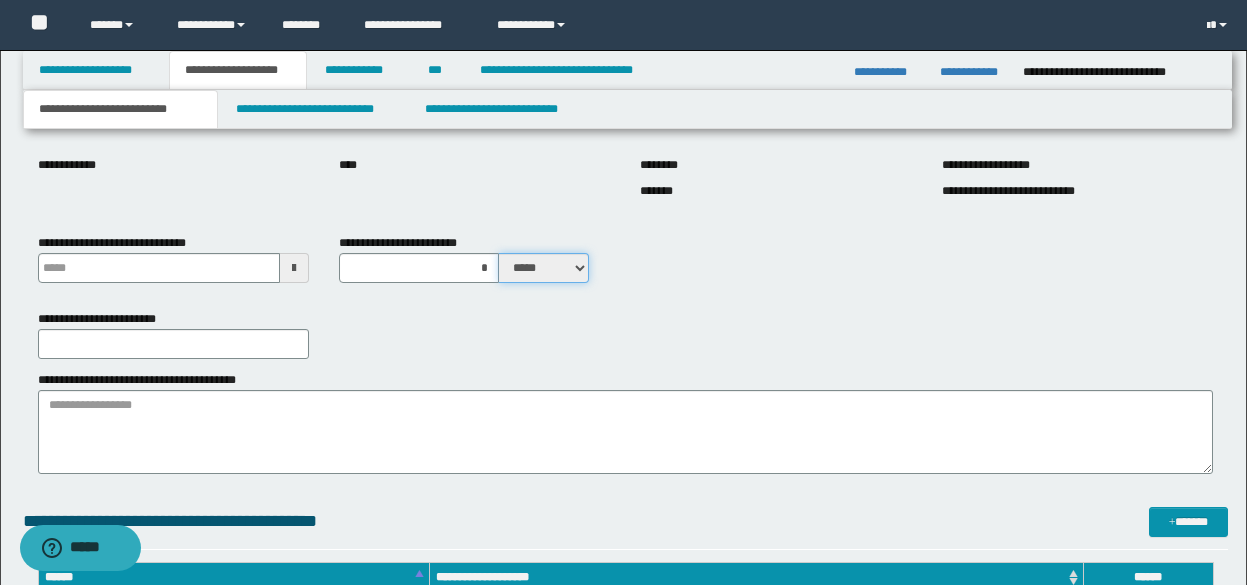 click on "*****
****" at bounding box center [544, 268] 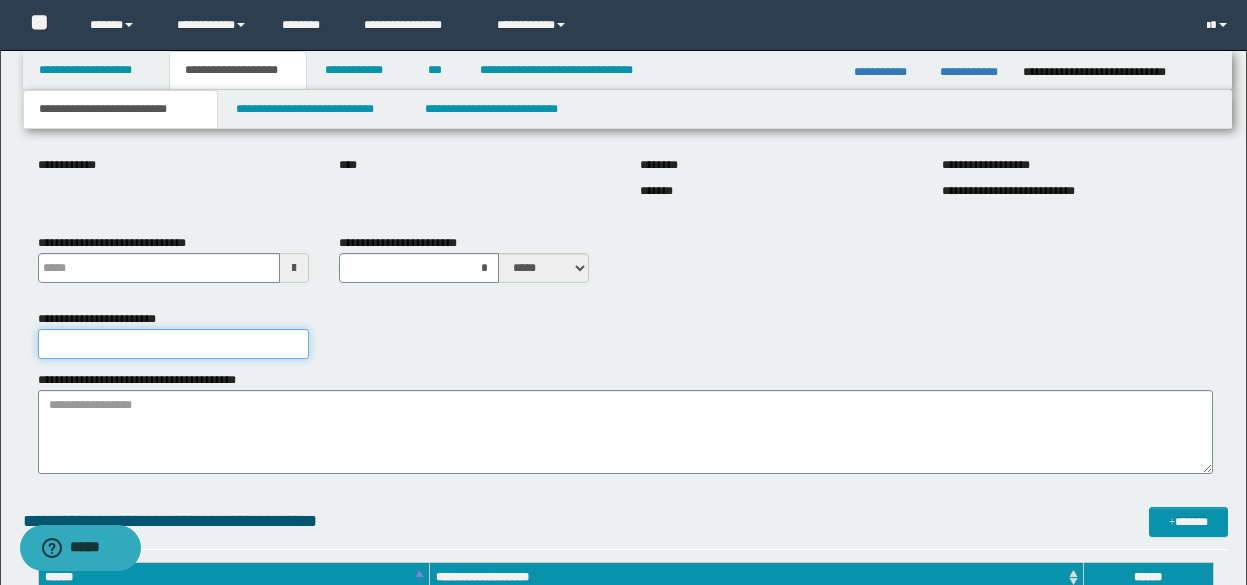 click on "**********" at bounding box center [173, 344] 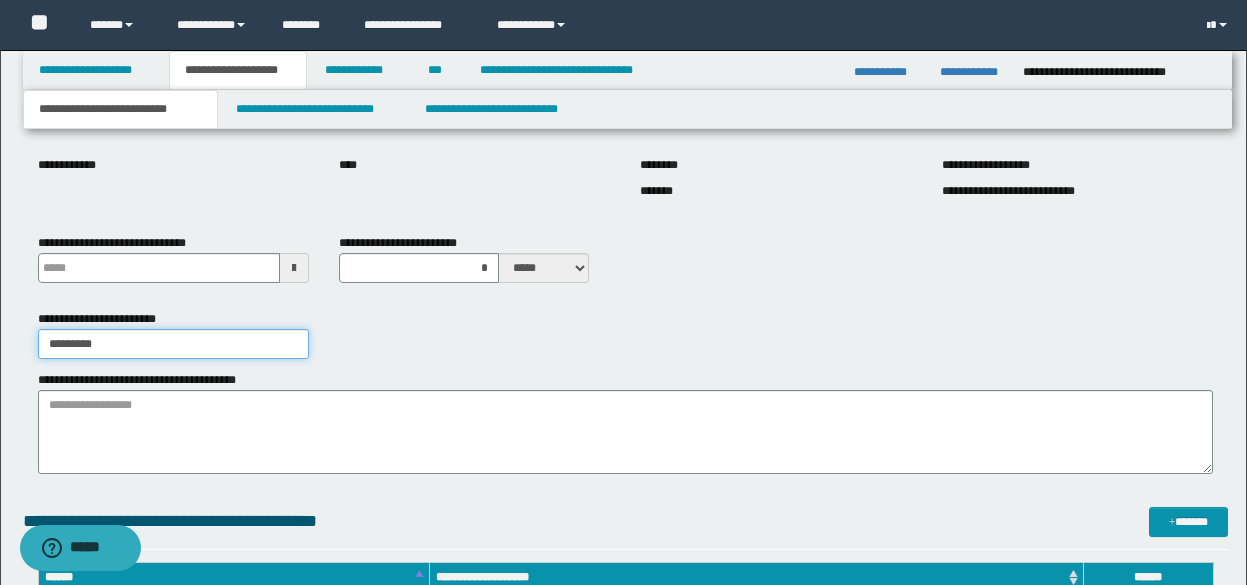 type 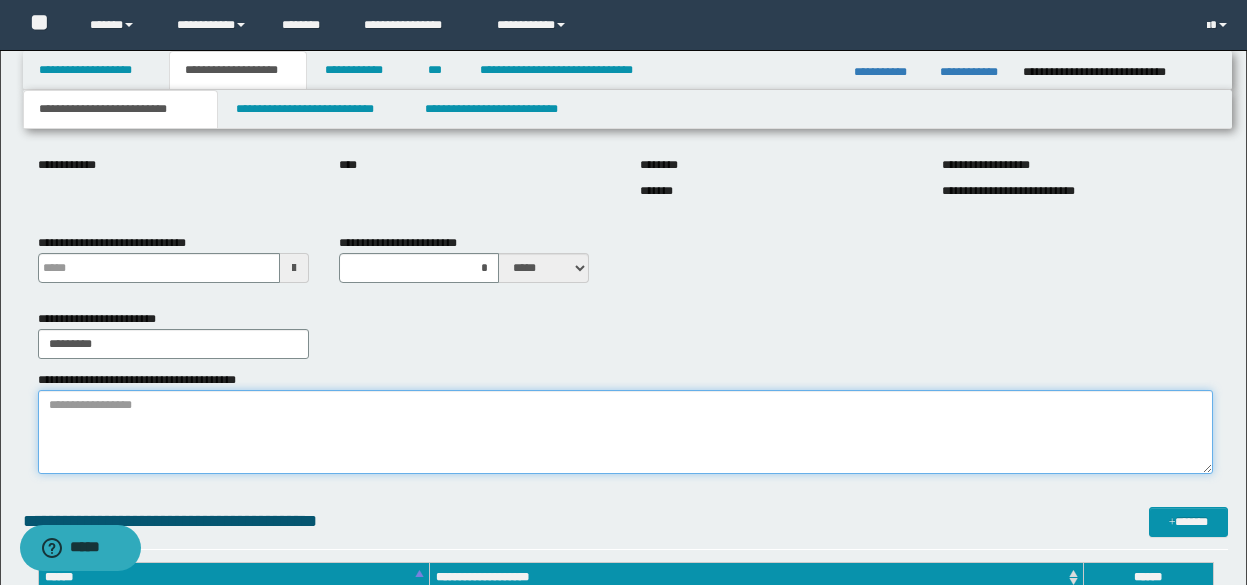 click on "**********" at bounding box center [625, 432] 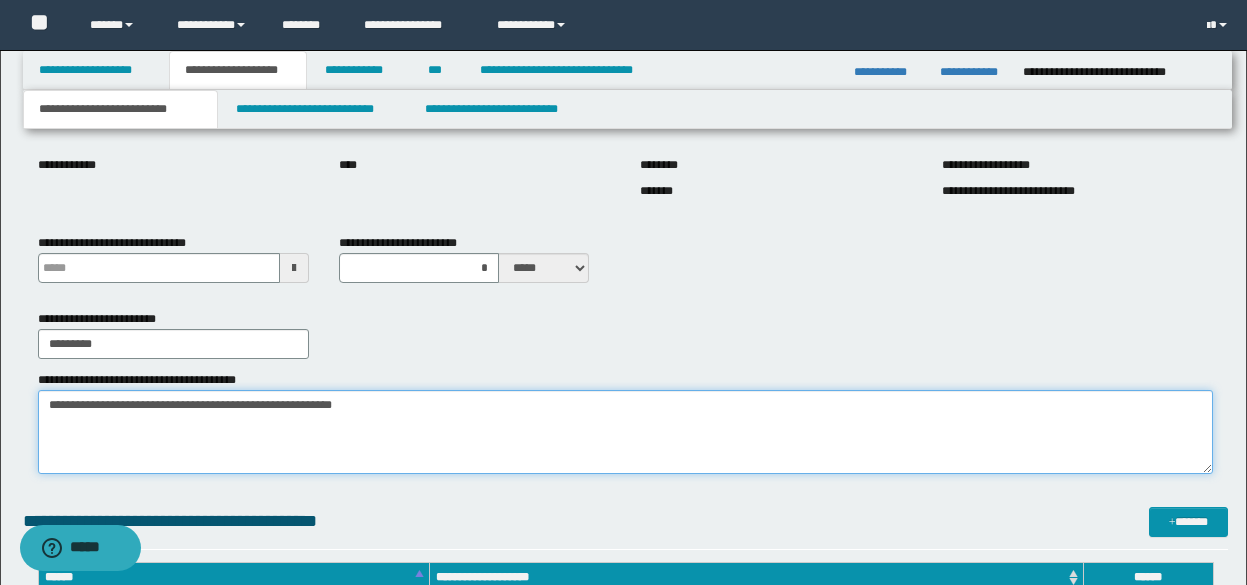 click on "**********" at bounding box center [625, 432] 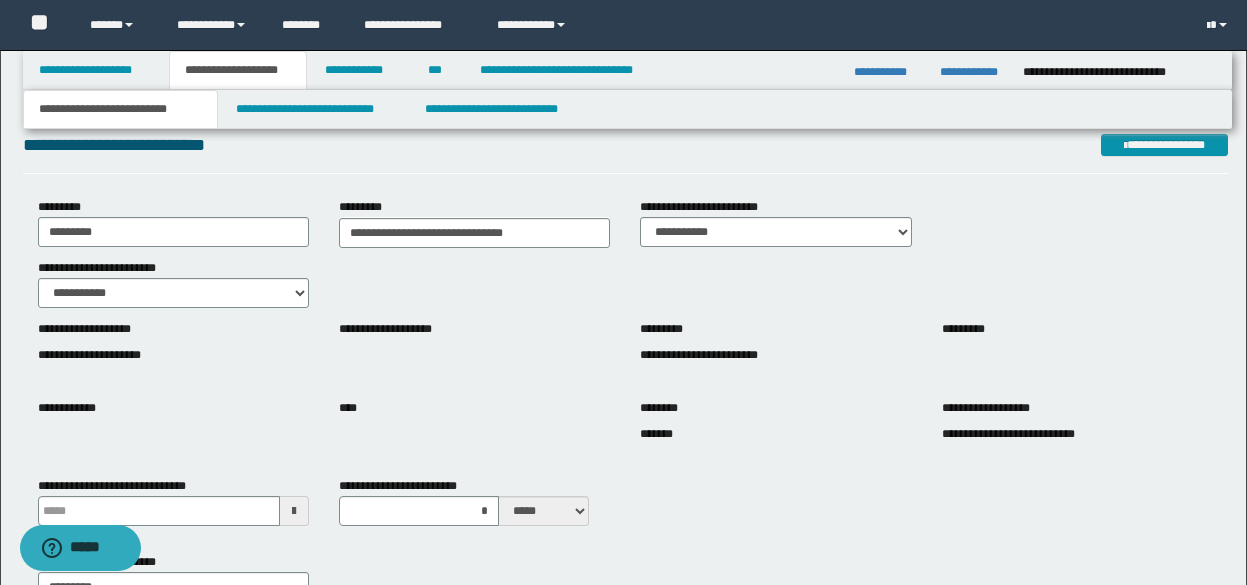 scroll, scrollTop: 75, scrollLeft: 0, axis: vertical 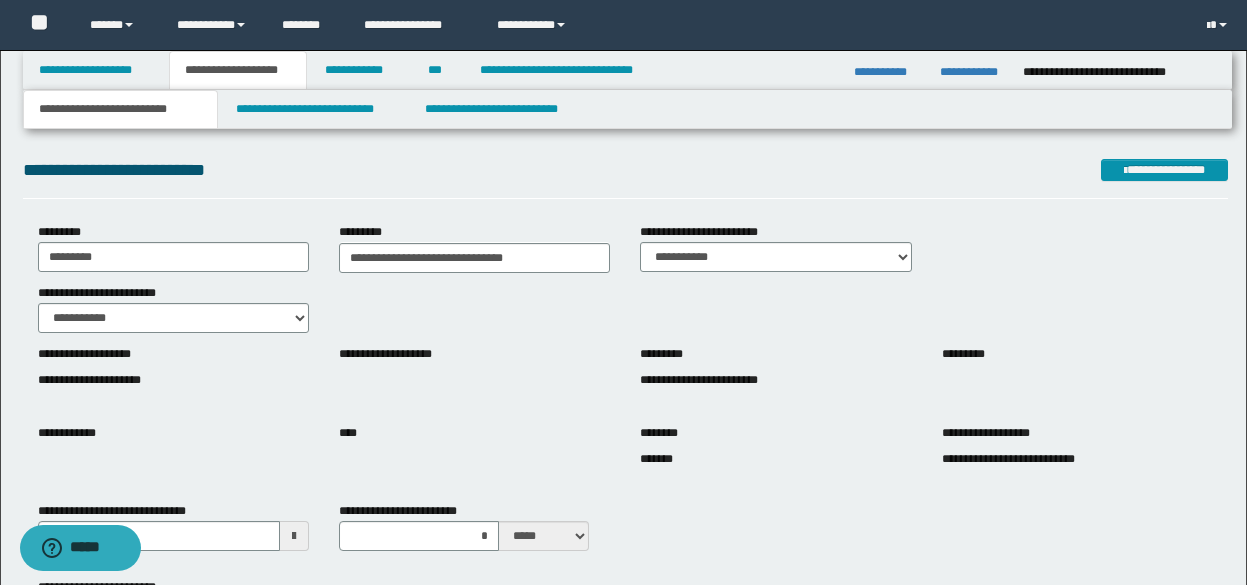 type on "**********" 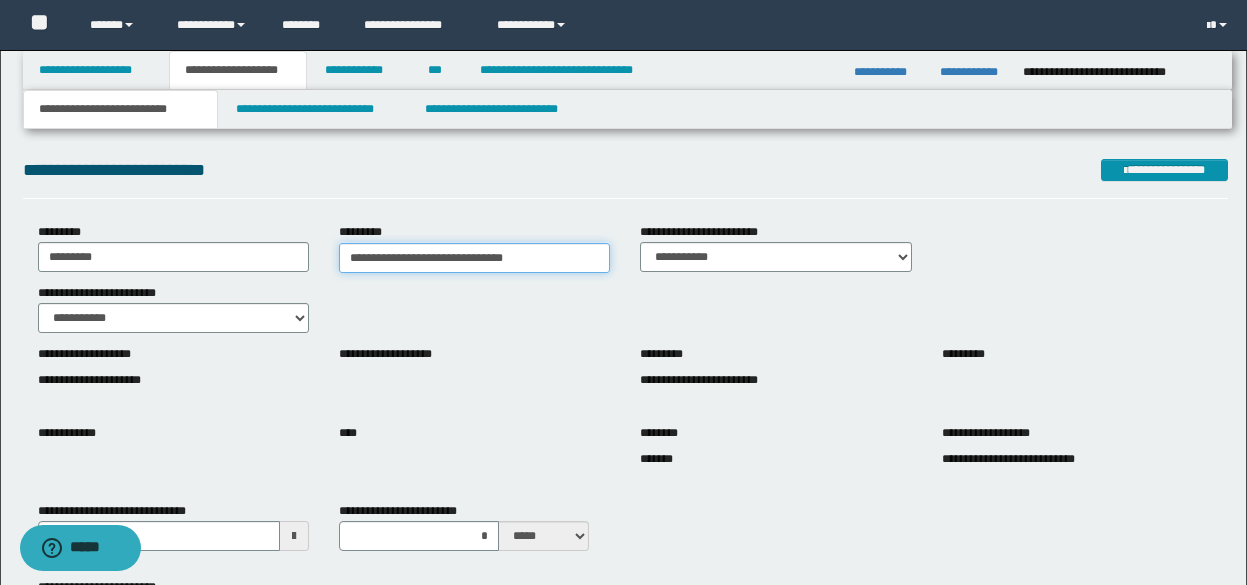 click on "**********" at bounding box center (474, 258) 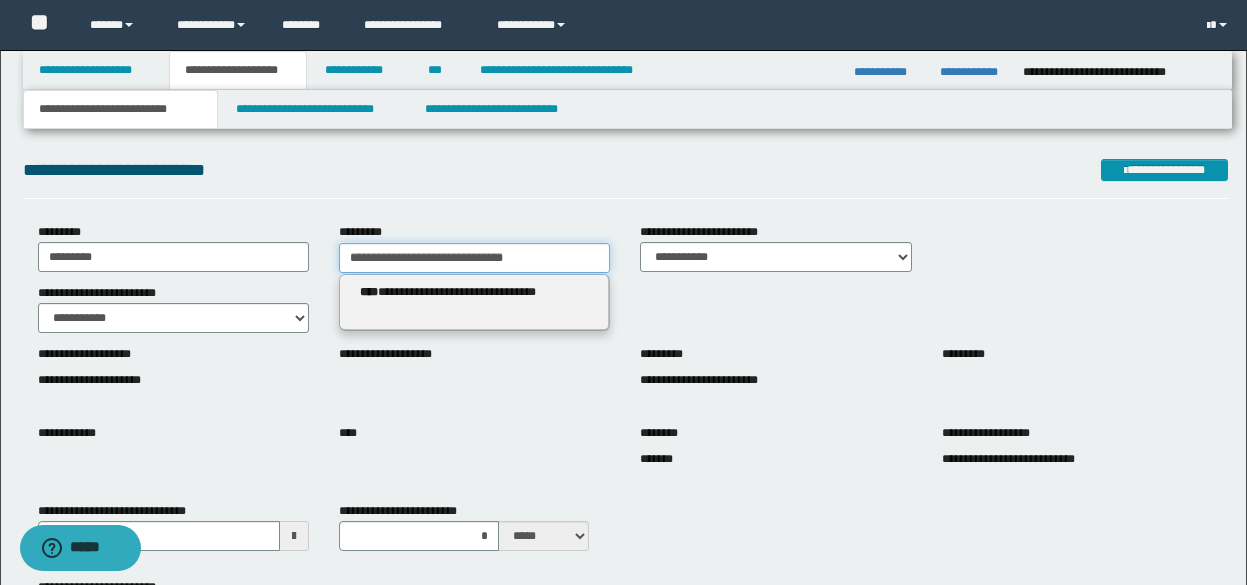 click on "**********" at bounding box center (474, 258) 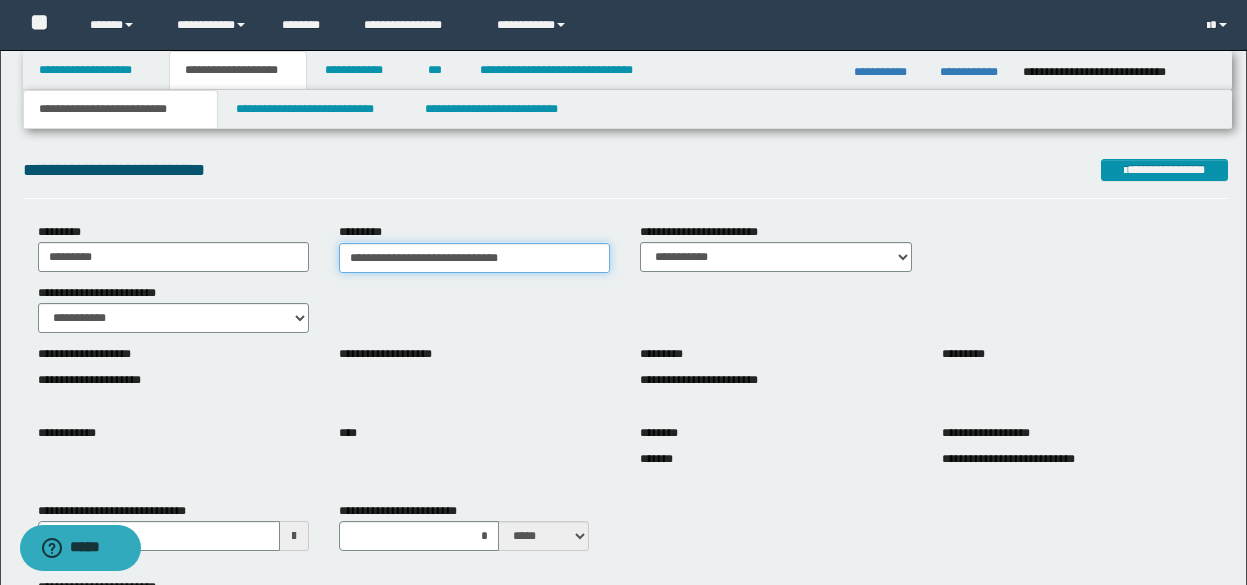 type on "**********" 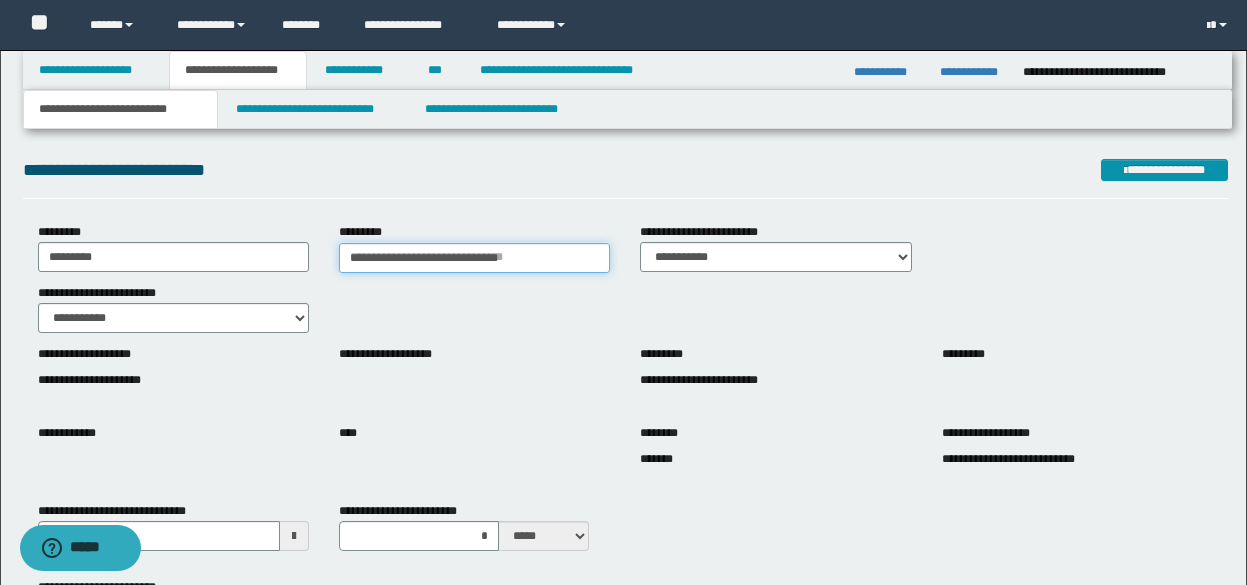 type 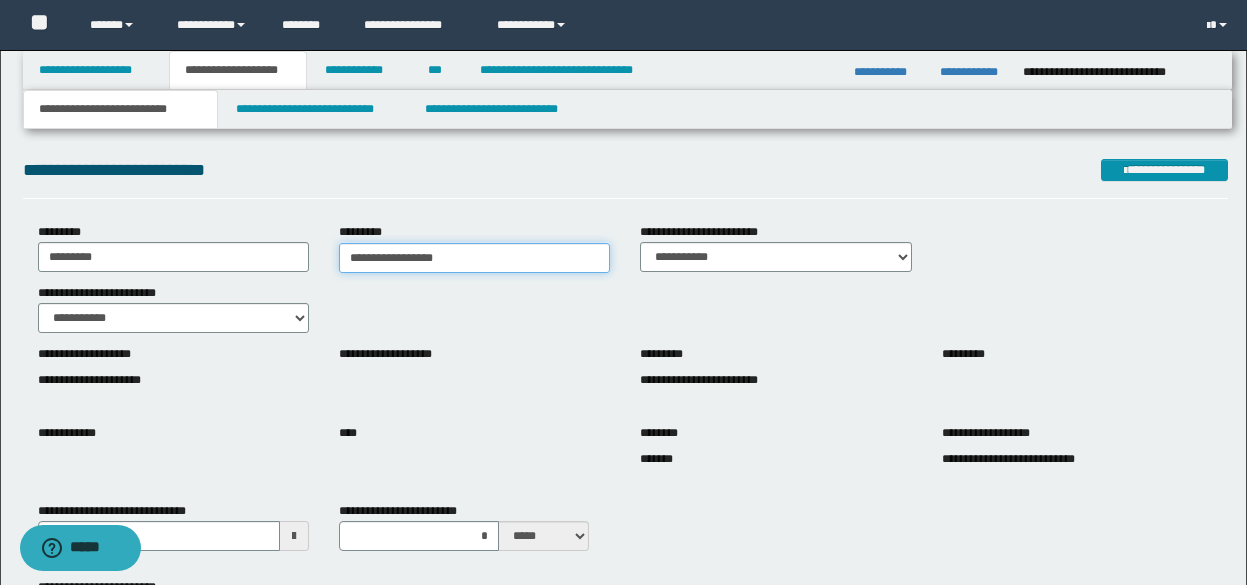 type on "**********" 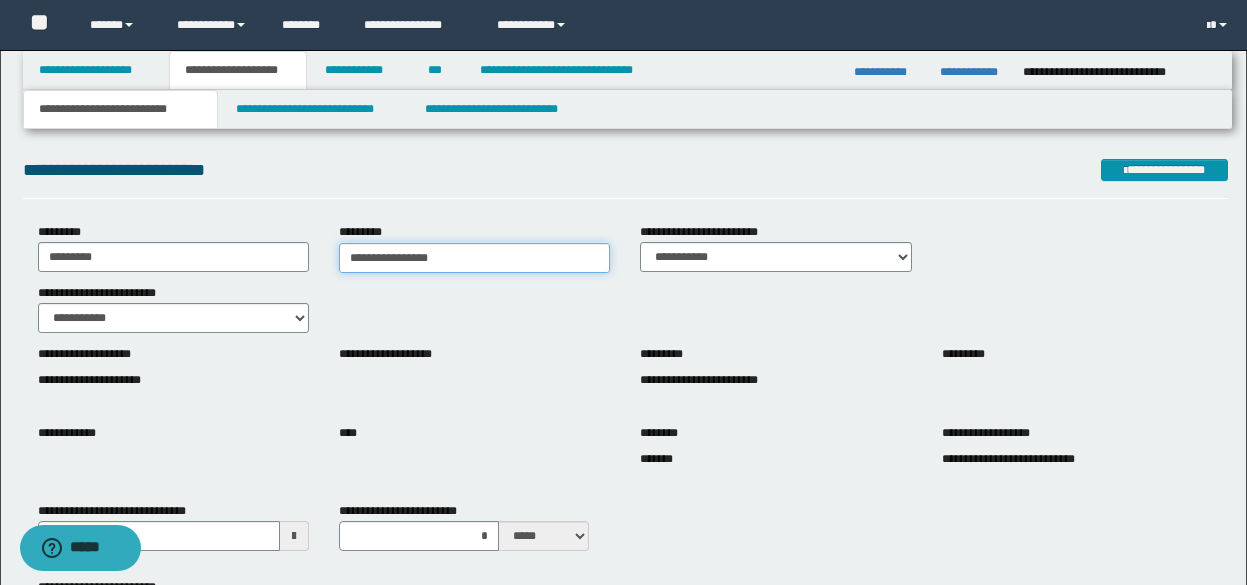 type on "**********" 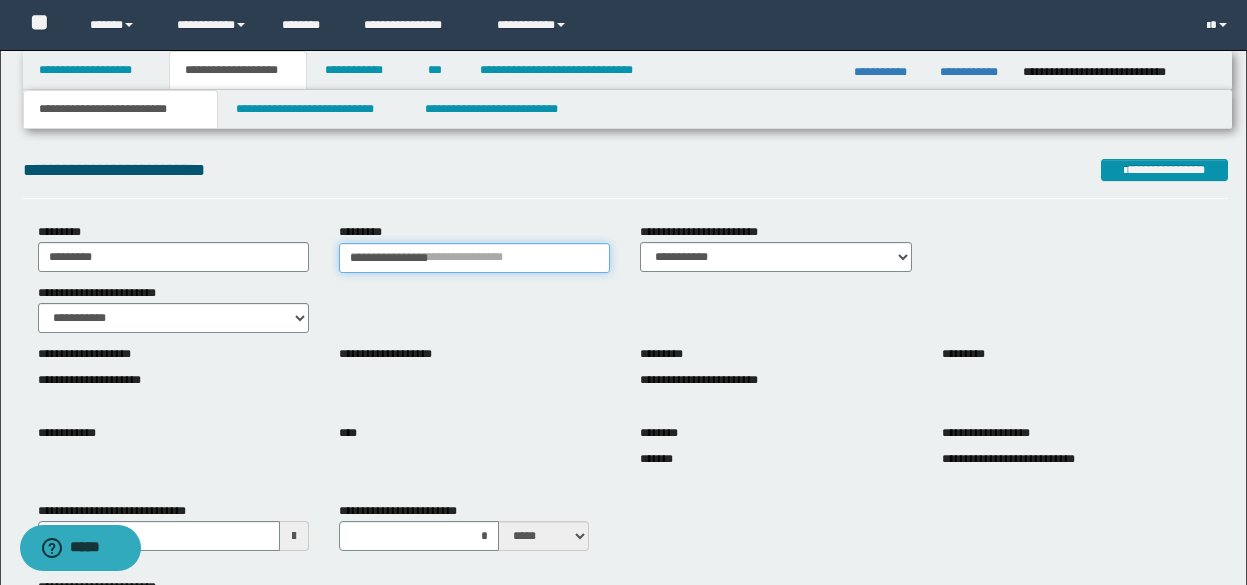 type 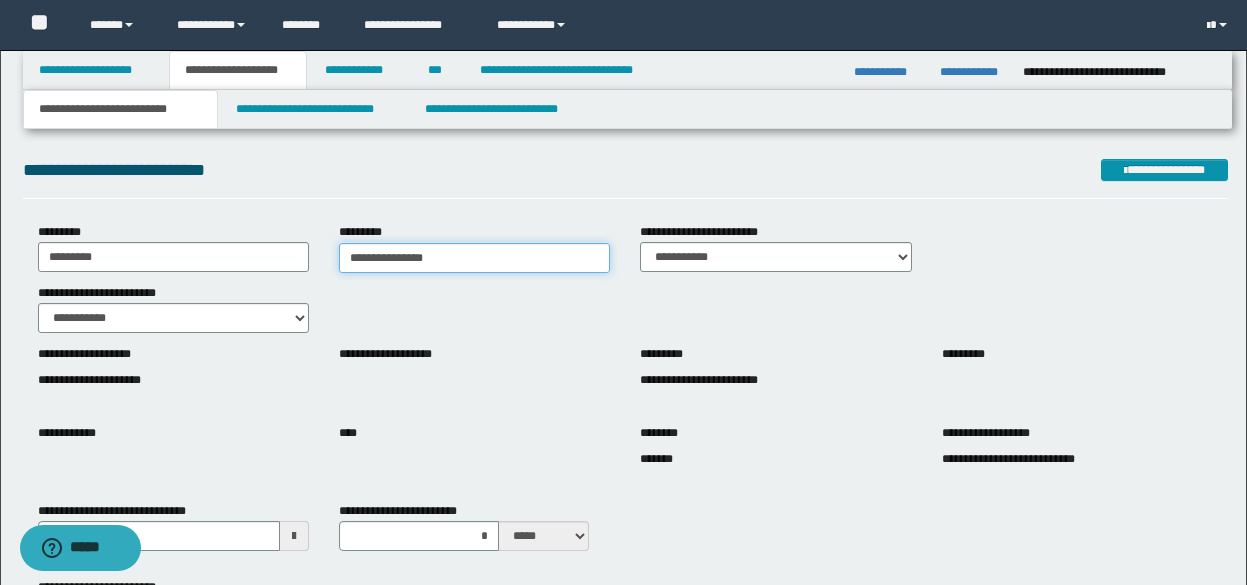 type on "**********" 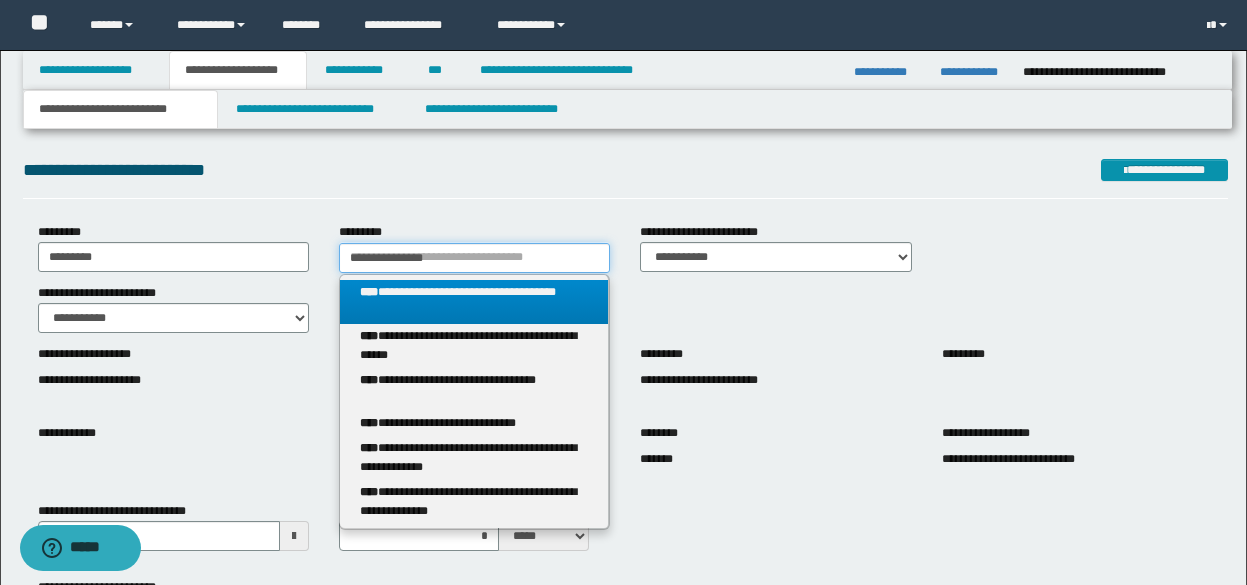 type on "**********" 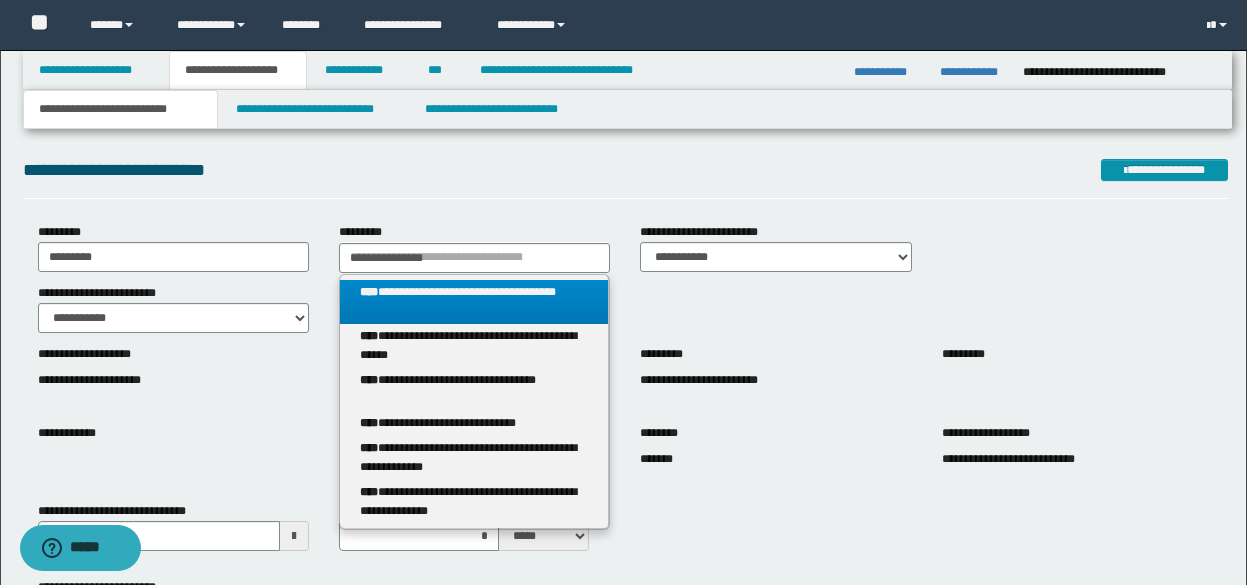 click on "**********" at bounding box center [474, 302] 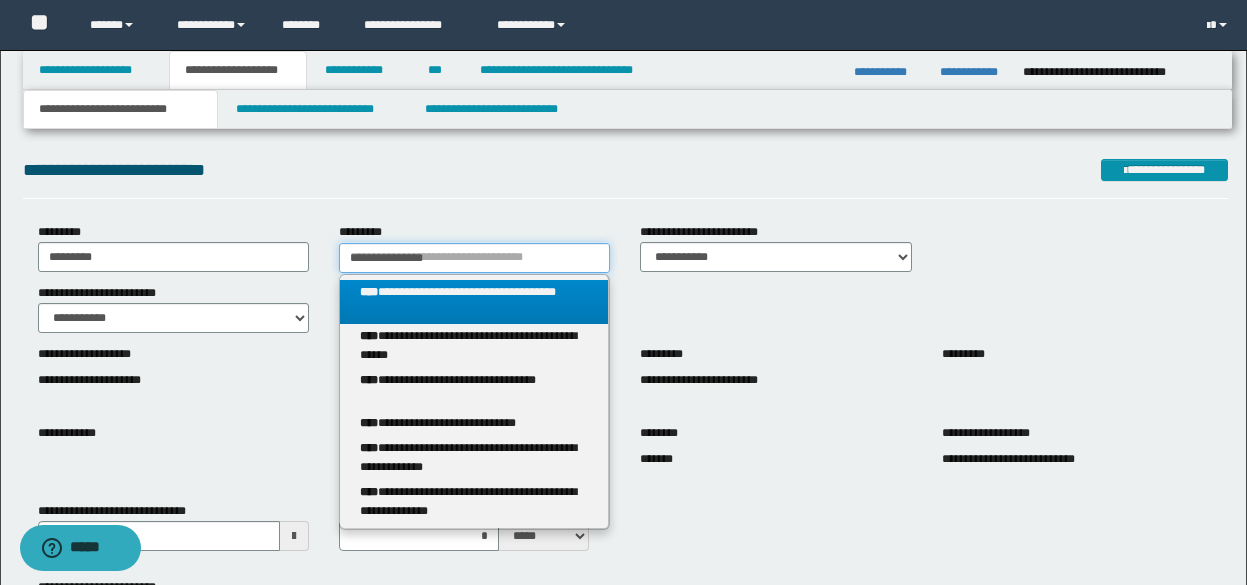 type 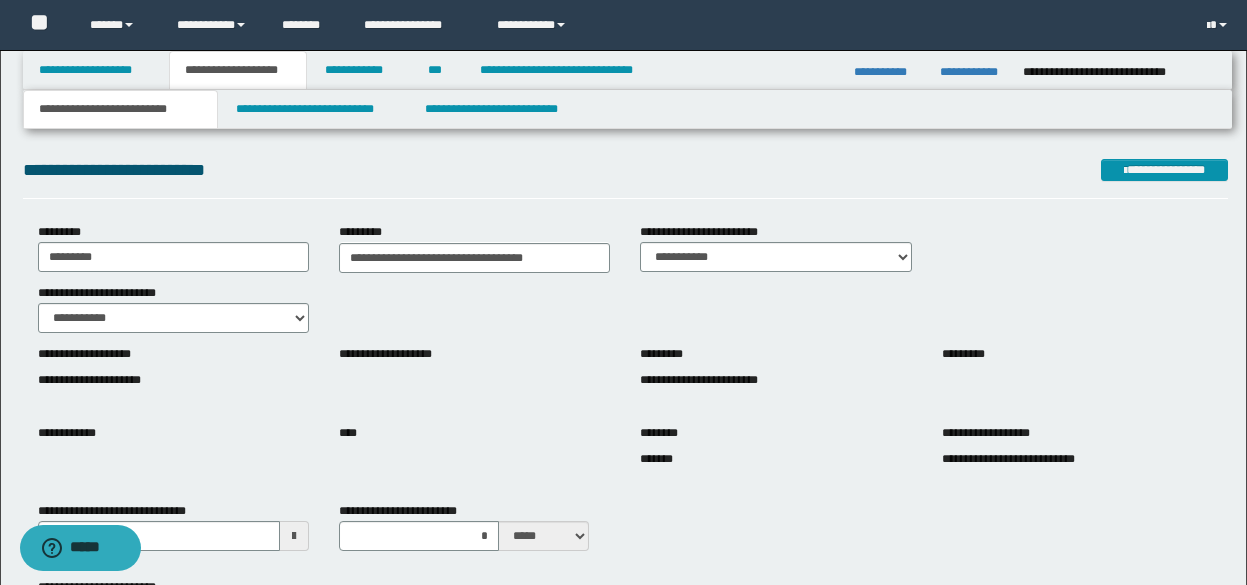 click on "**********" at bounding box center (625, 308) 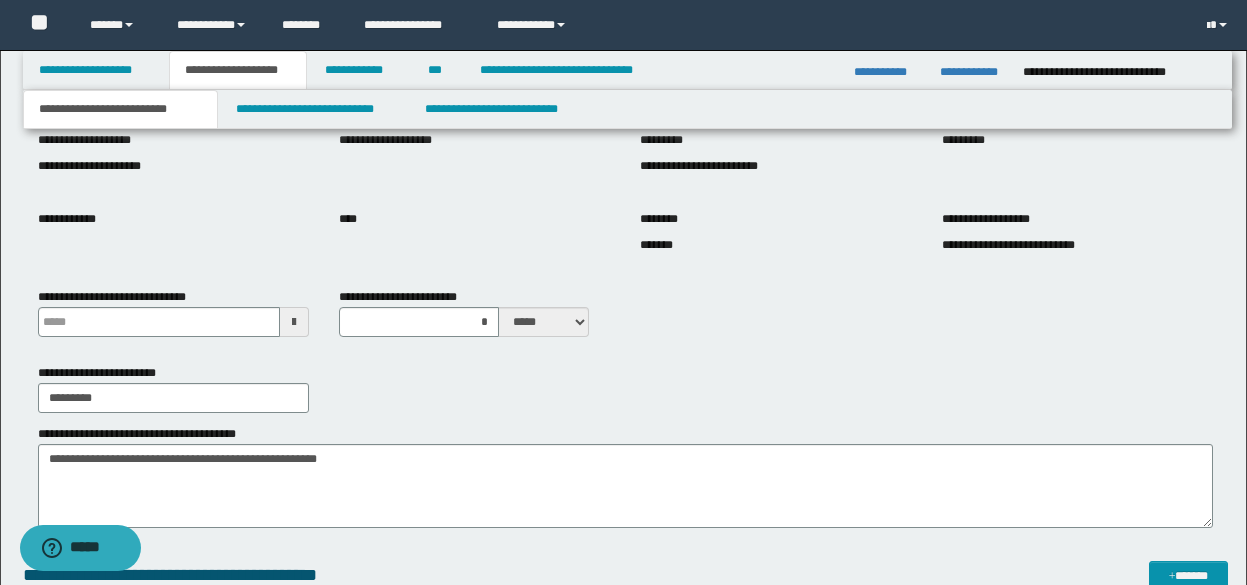 scroll, scrollTop: 294, scrollLeft: 0, axis: vertical 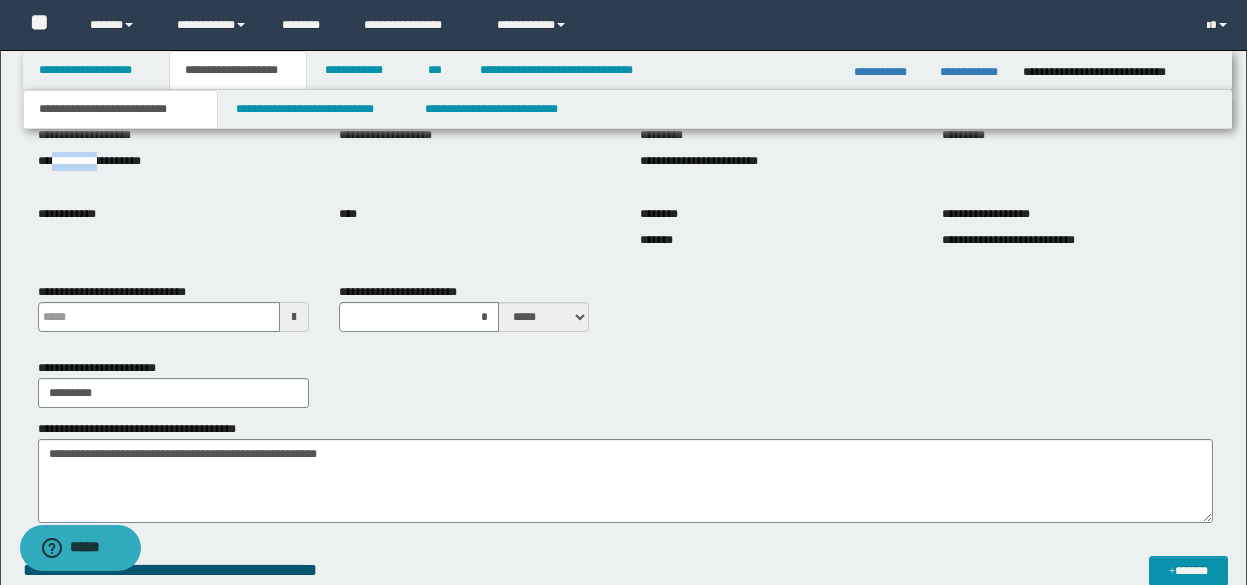 drag, startPoint x: 74, startPoint y: 161, endPoint x: 128, endPoint y: 172, distance: 55.108982 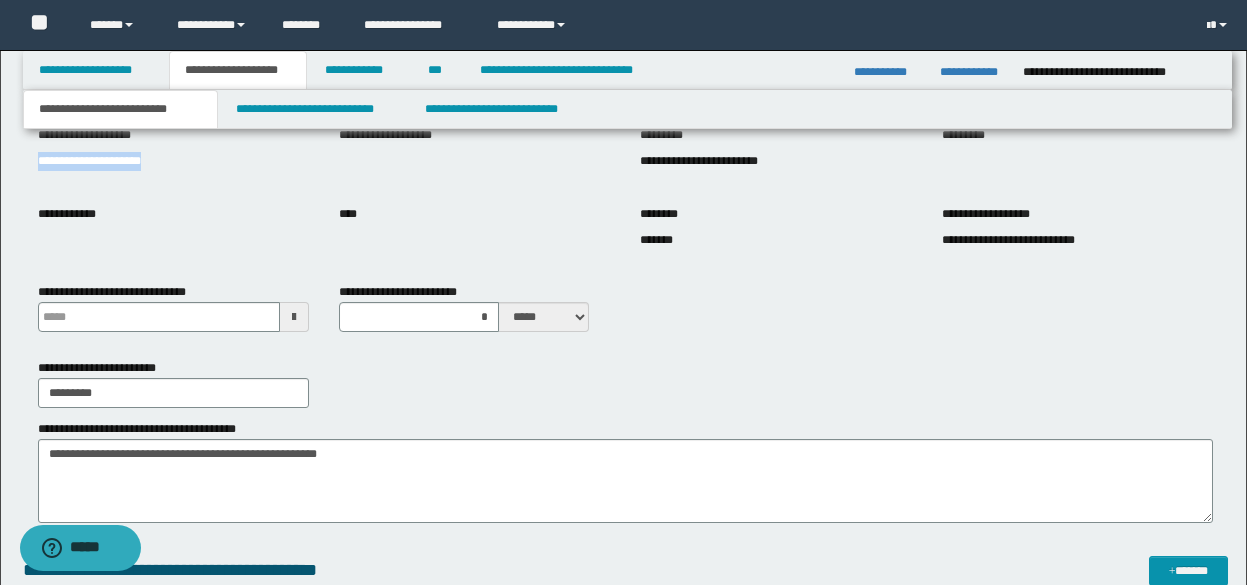 drag, startPoint x: 40, startPoint y: 156, endPoint x: 217, endPoint y: 167, distance: 177.34148 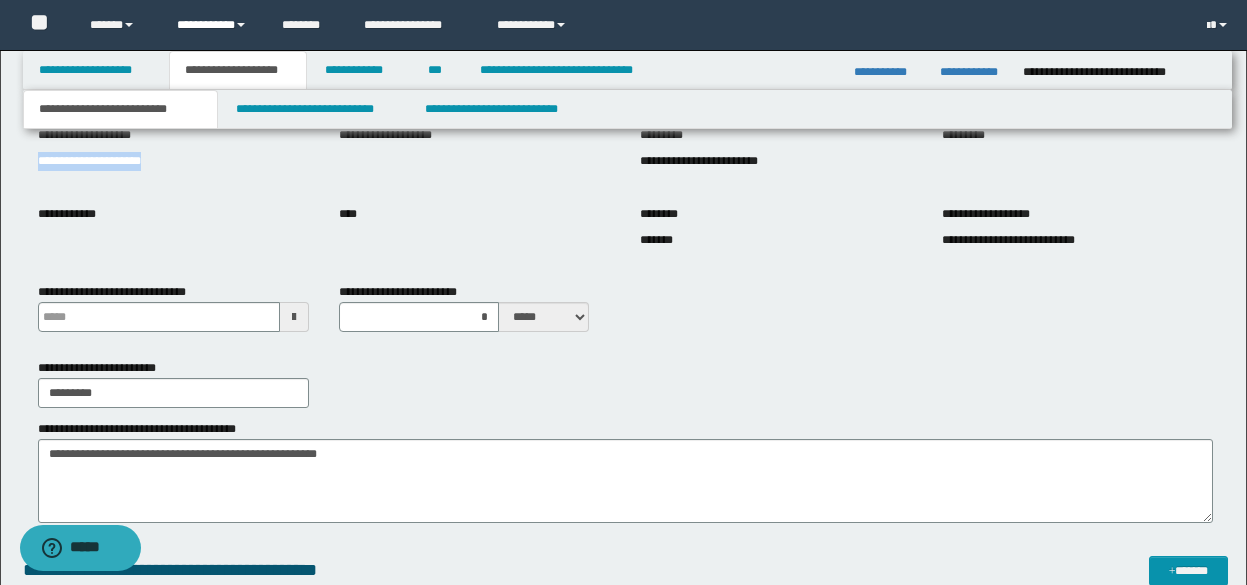 copy on "**********" 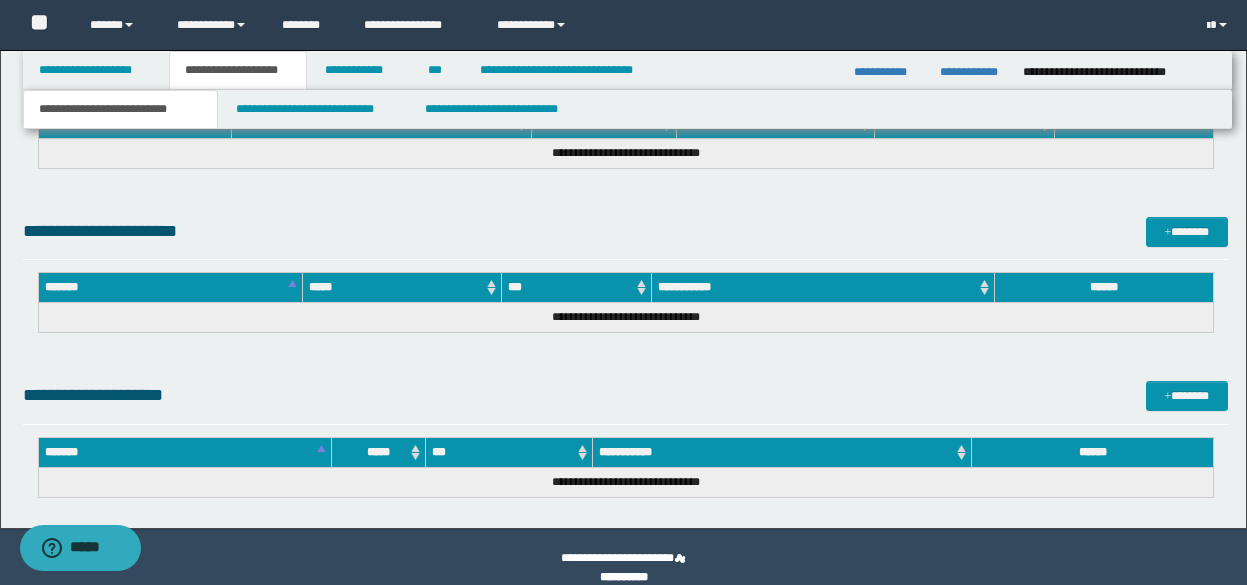 scroll, scrollTop: 1384, scrollLeft: 0, axis: vertical 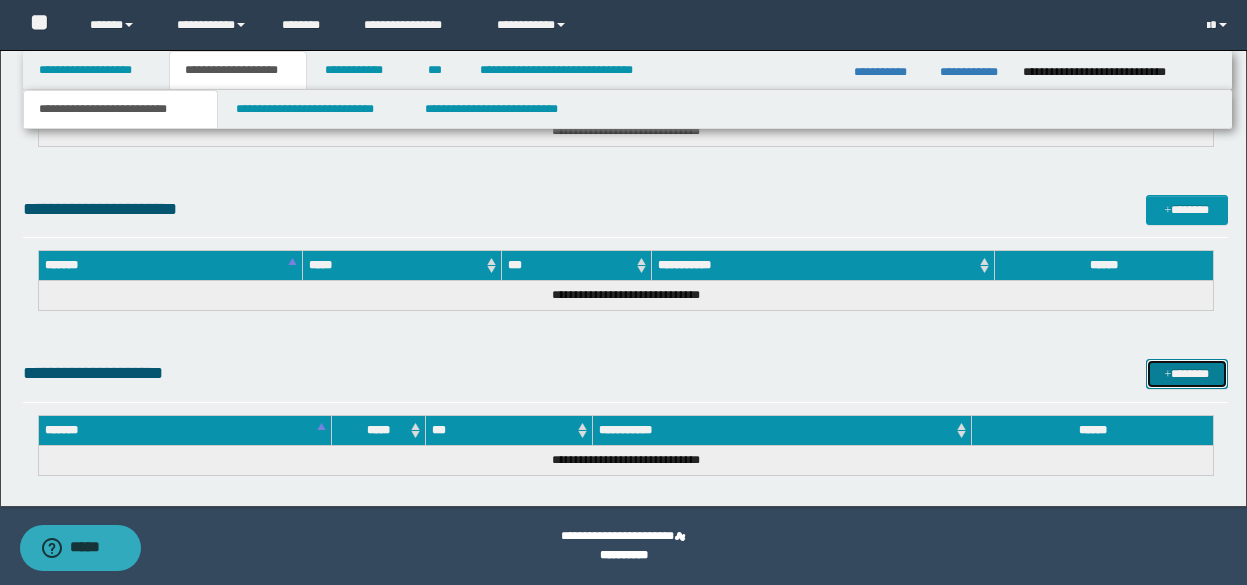 click at bounding box center (1168, 375) 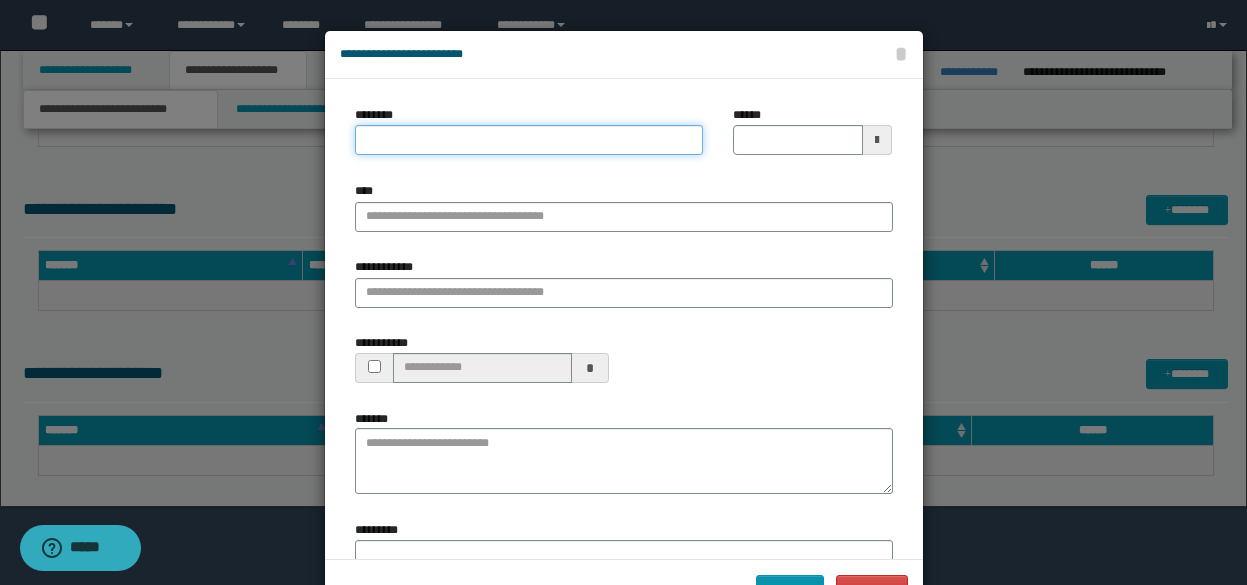 click on "********" at bounding box center (529, 140) 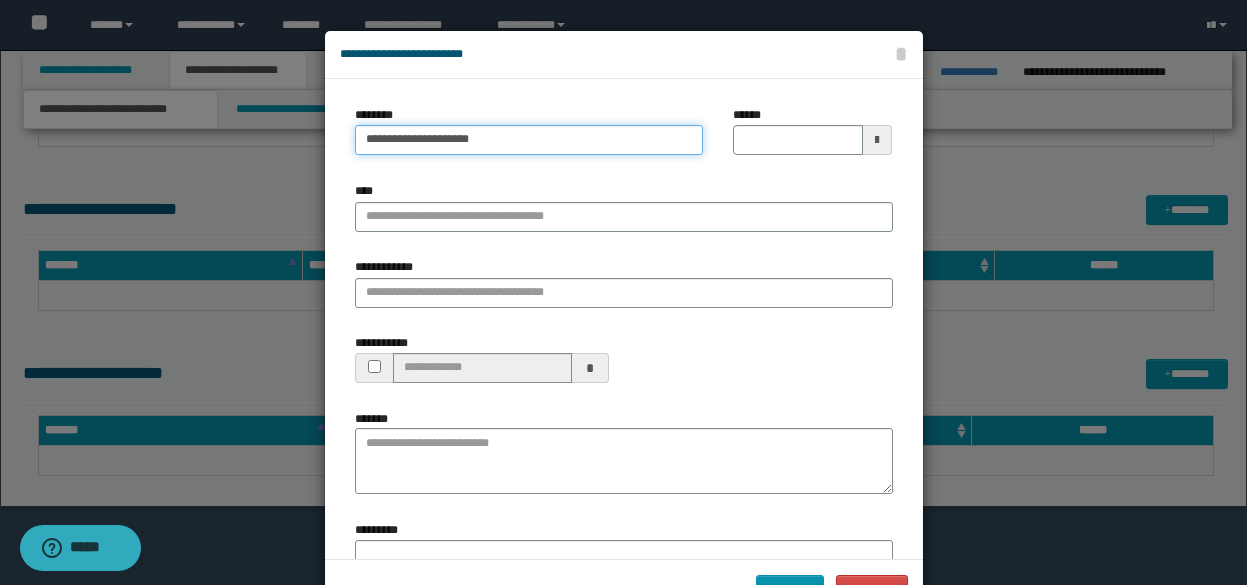 type 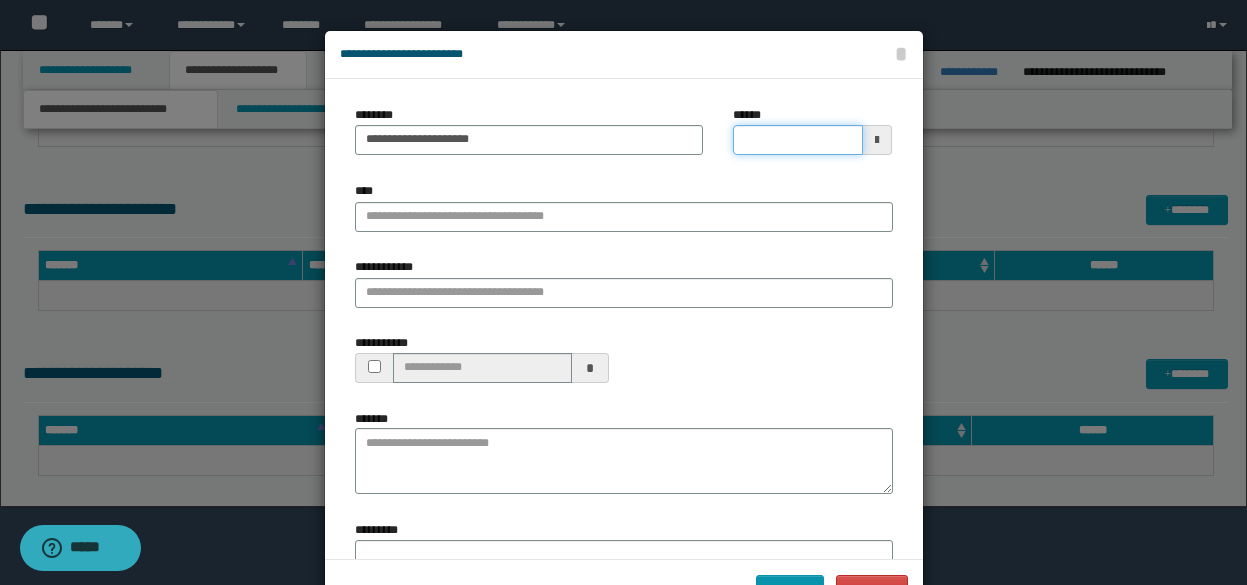 click on "******" at bounding box center (798, 140) 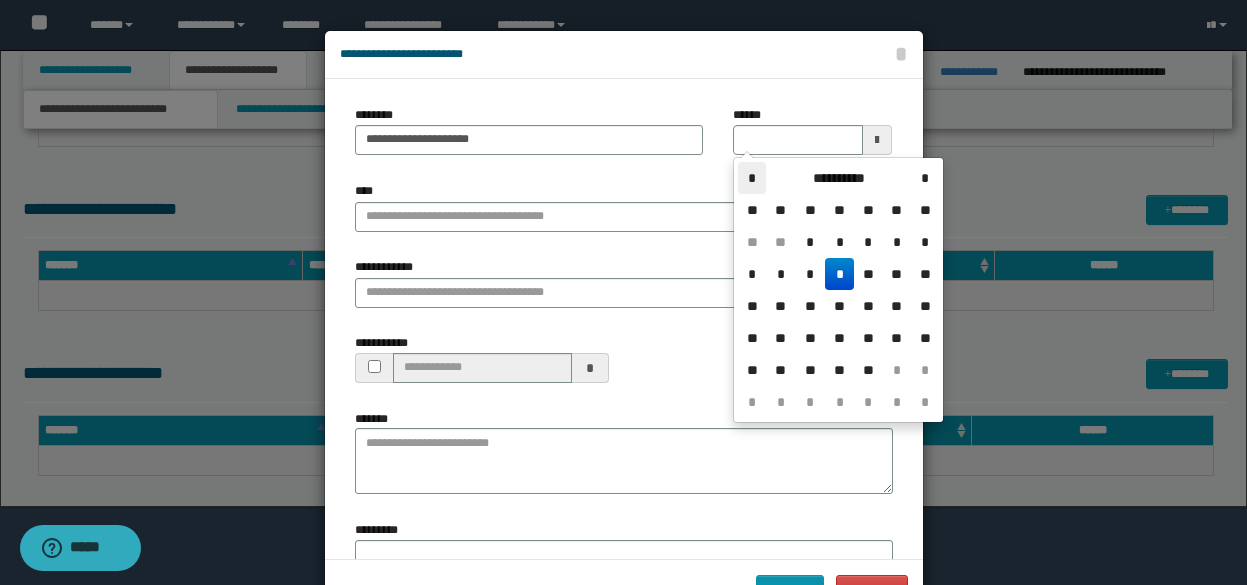 click on "*" at bounding box center [752, 178] 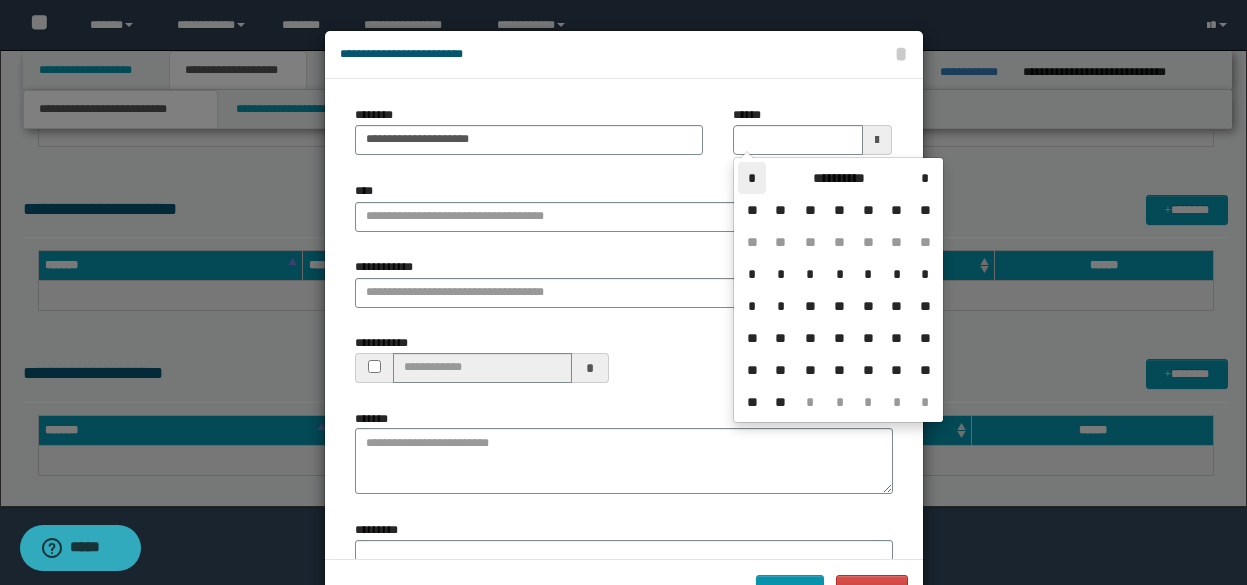 click on "*" at bounding box center (752, 178) 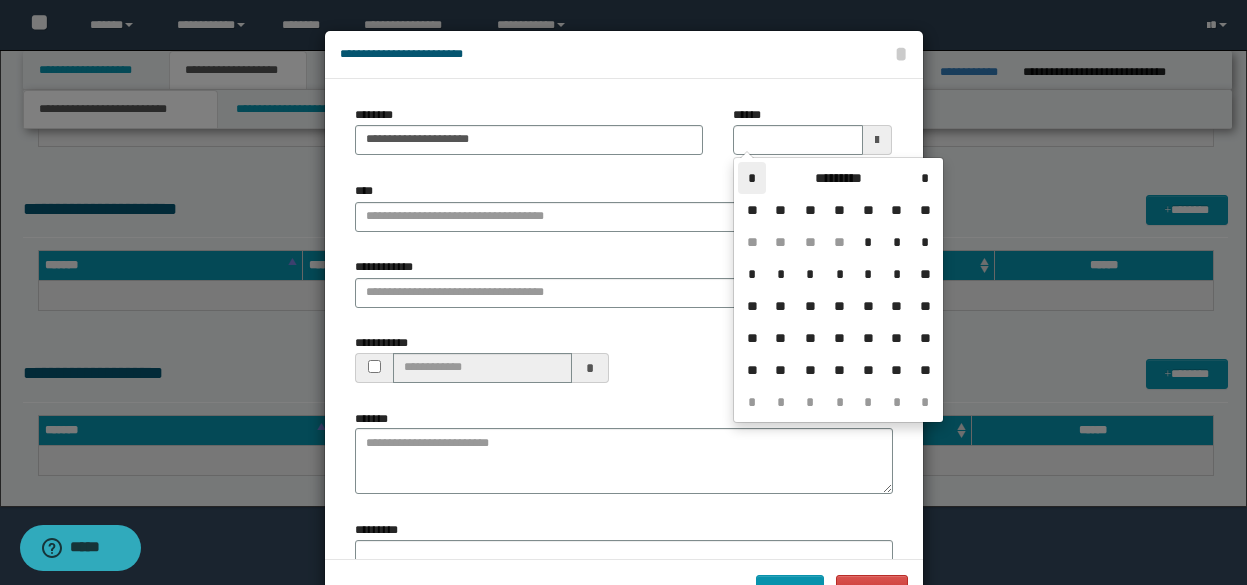 click on "*" at bounding box center [752, 178] 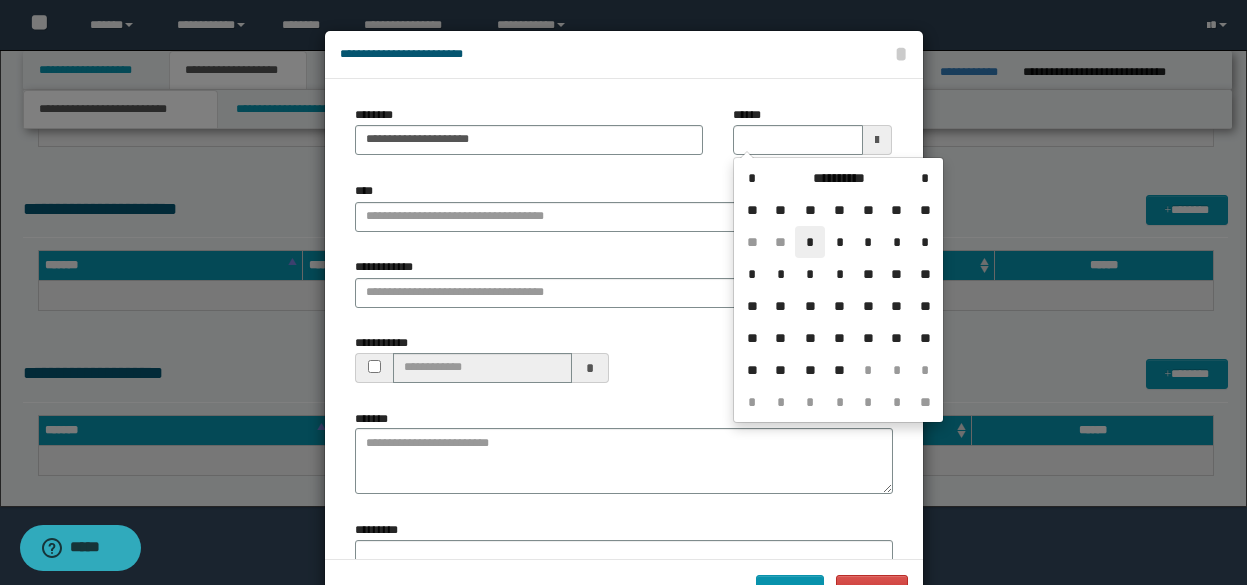 click on "*" at bounding box center [810, 242] 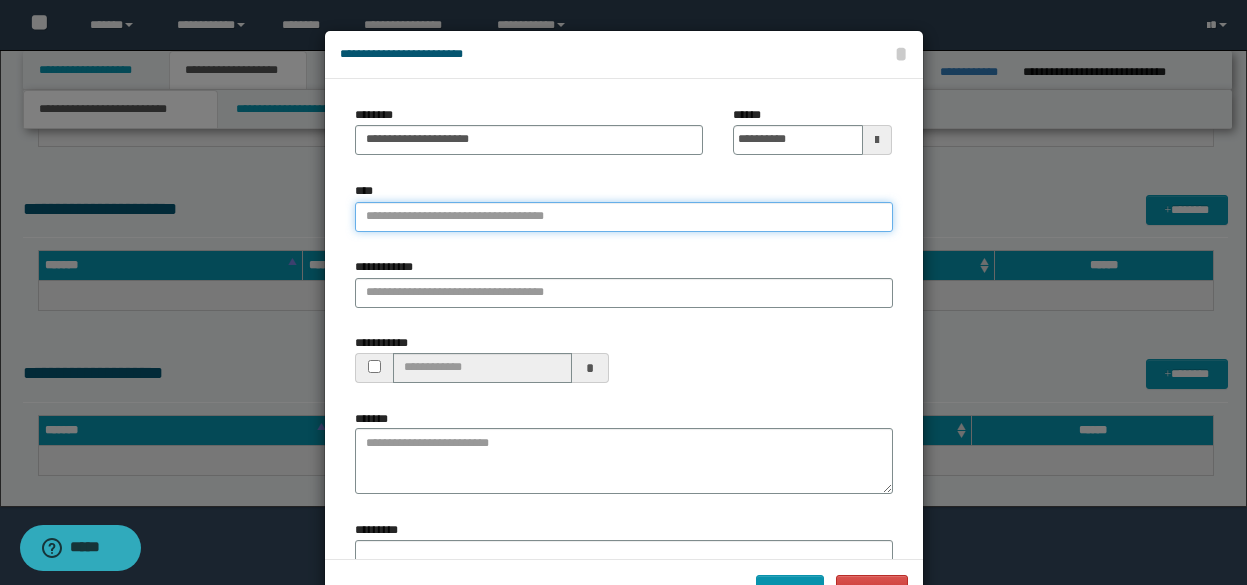 click on "****" at bounding box center [624, 217] 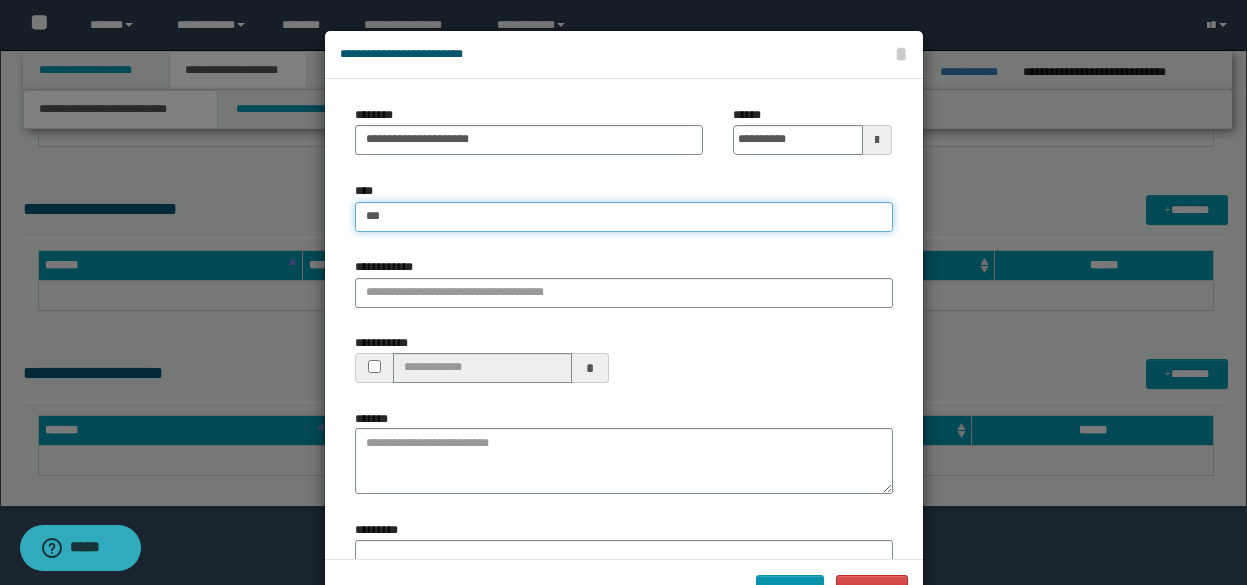 type on "****" 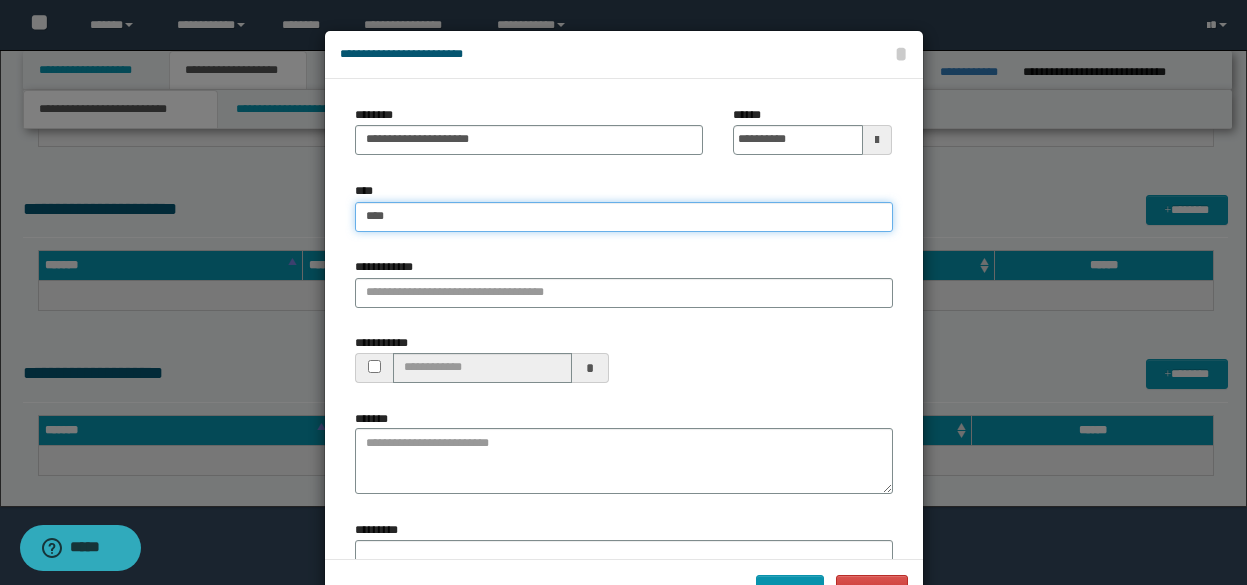 type on "****" 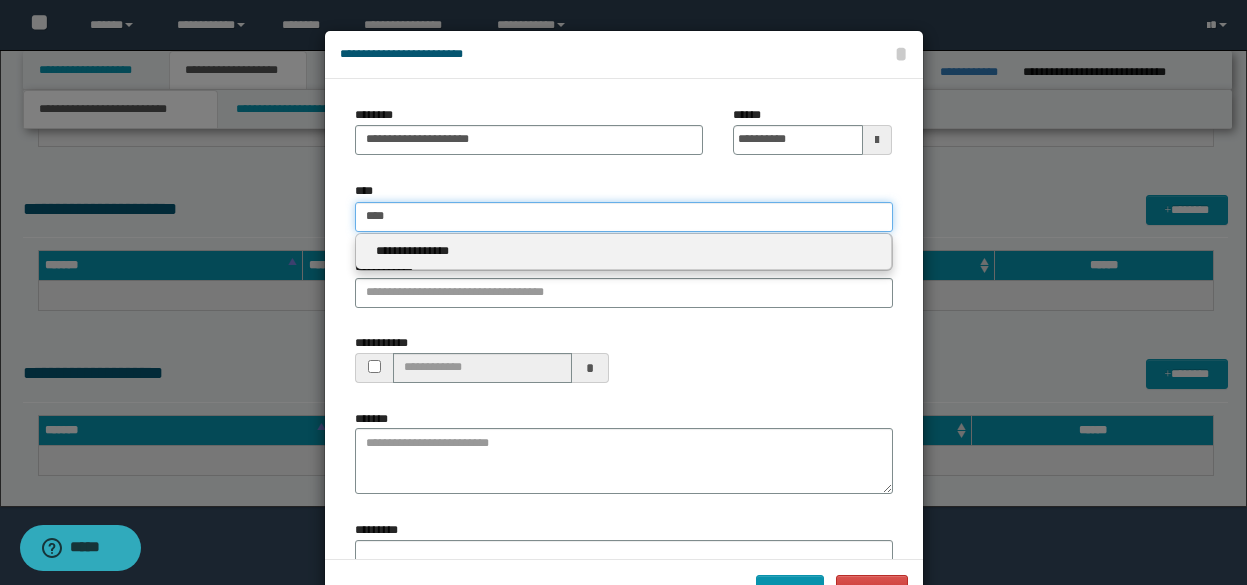type 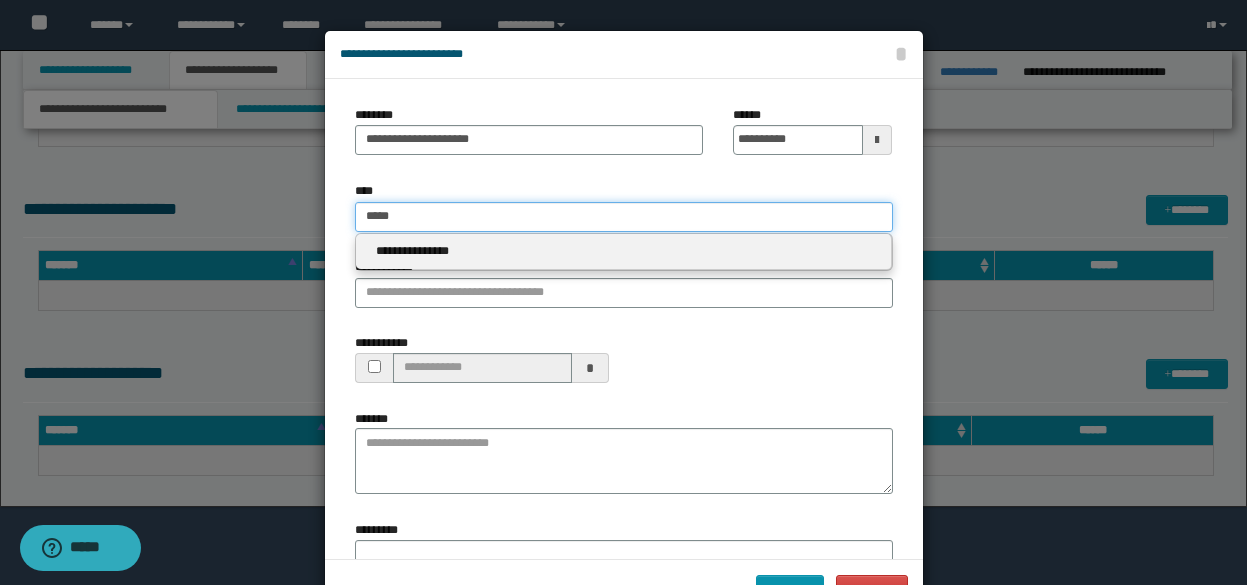 type on "*****" 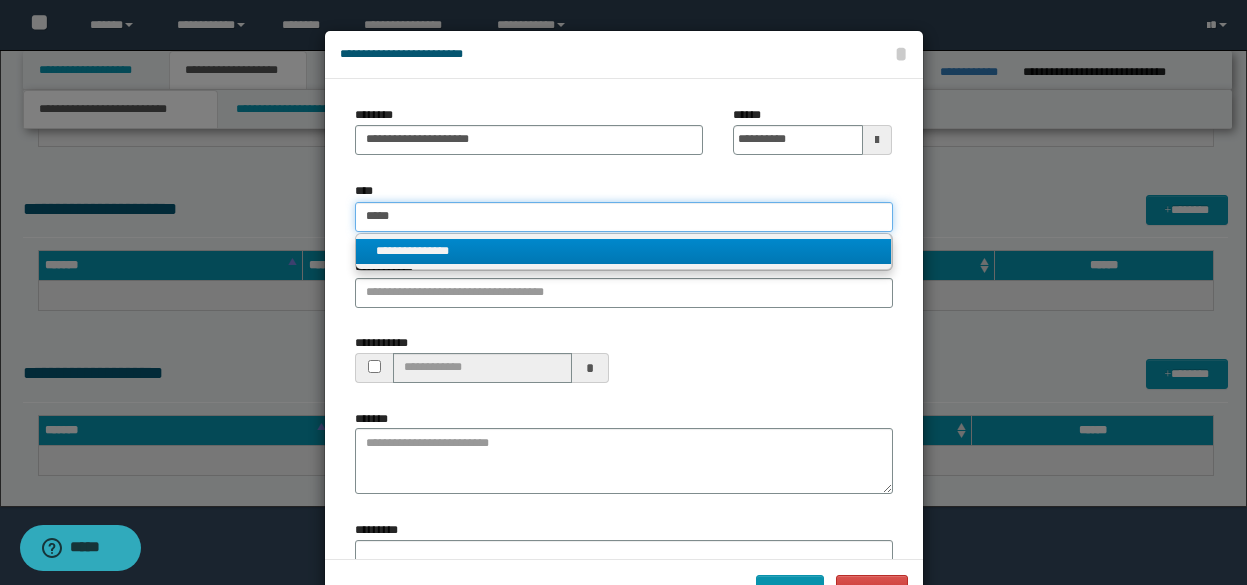 type on "*****" 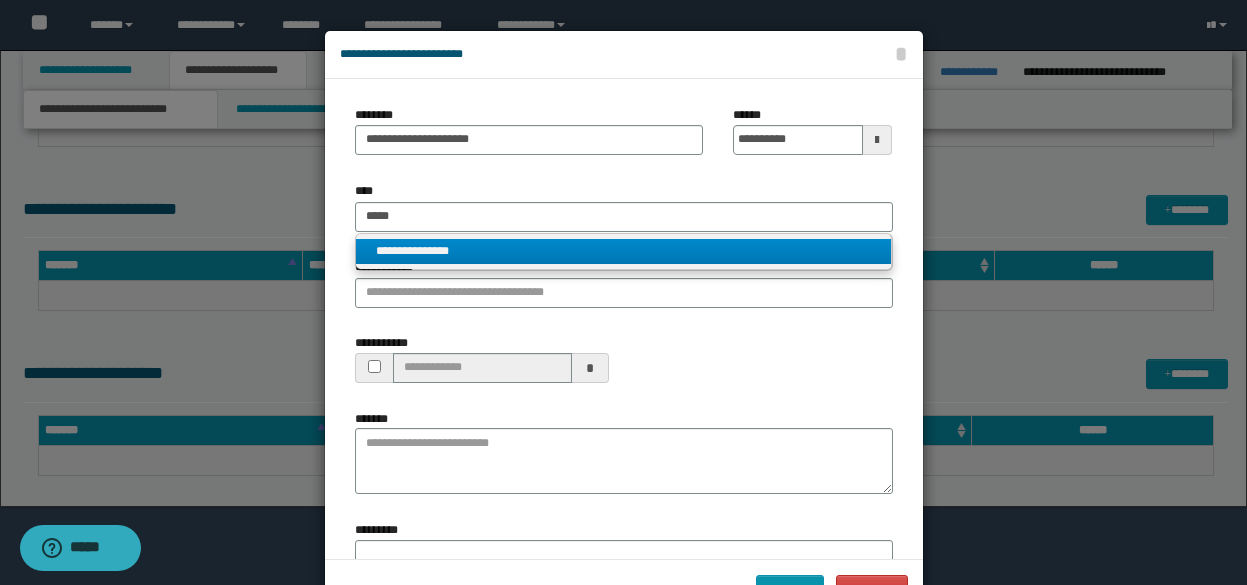 click on "**********" at bounding box center [623, 251] 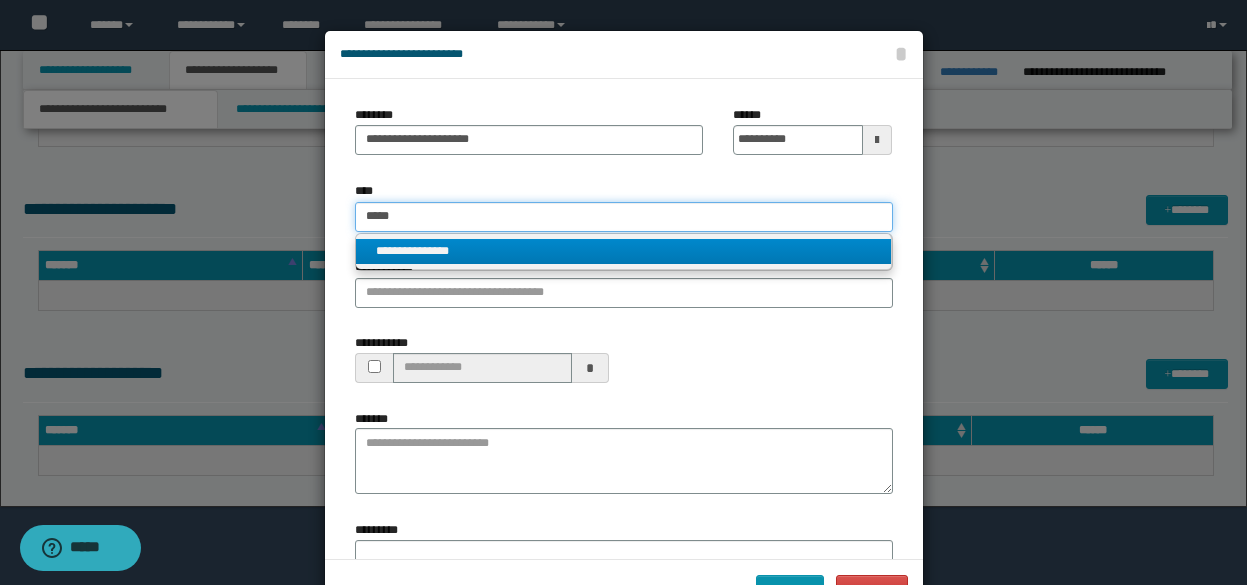 type 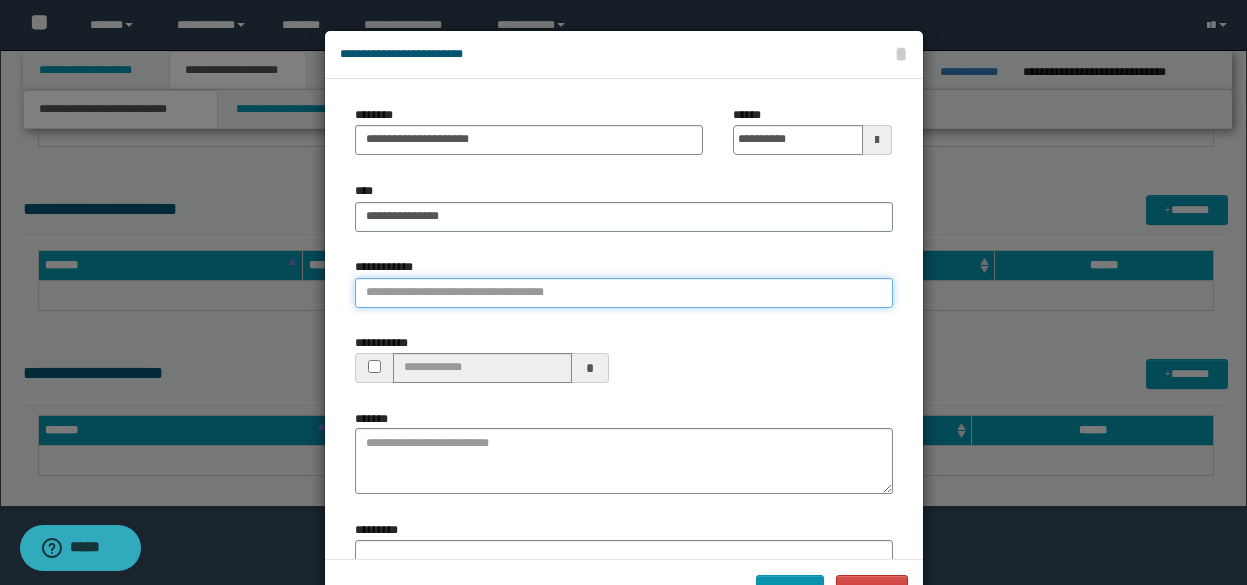 click on "**********" at bounding box center (624, 293) 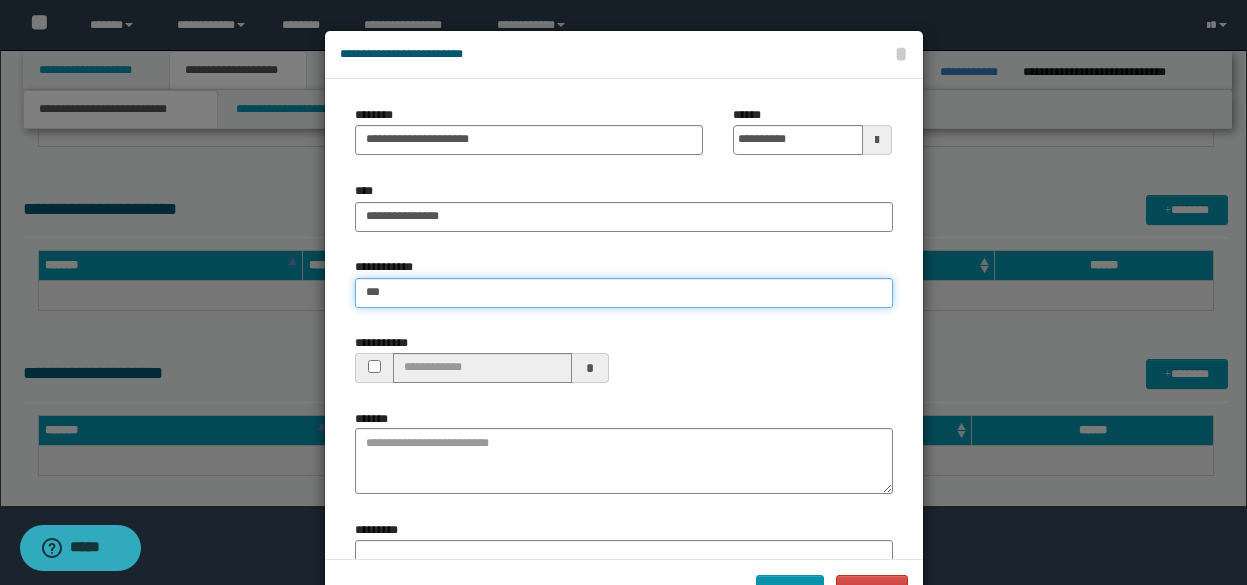 type on "****" 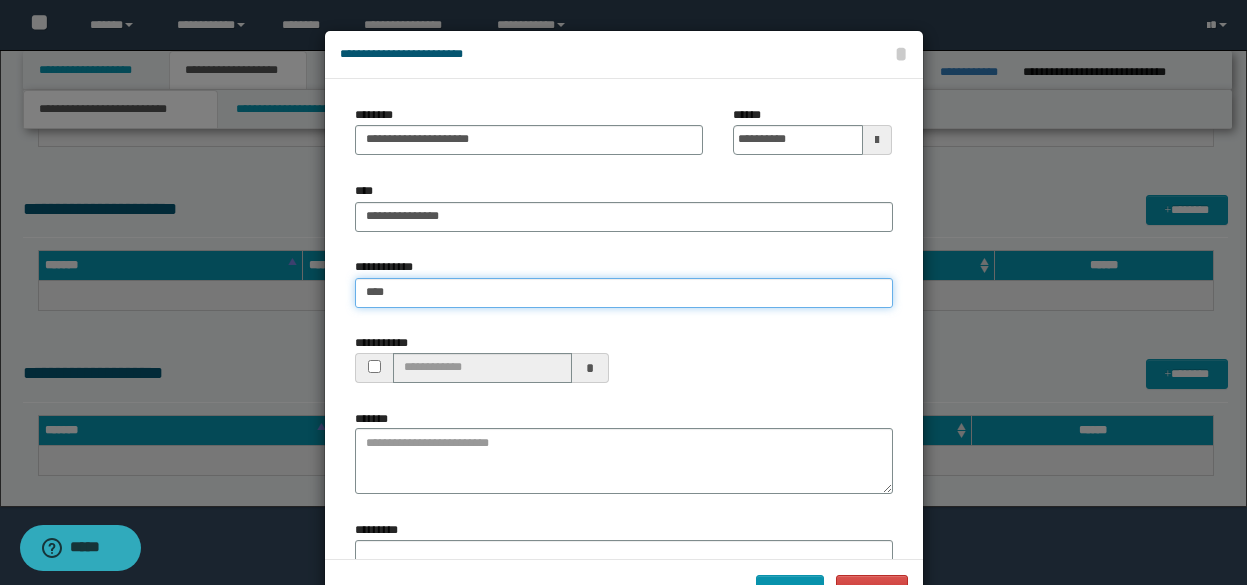 type on "****" 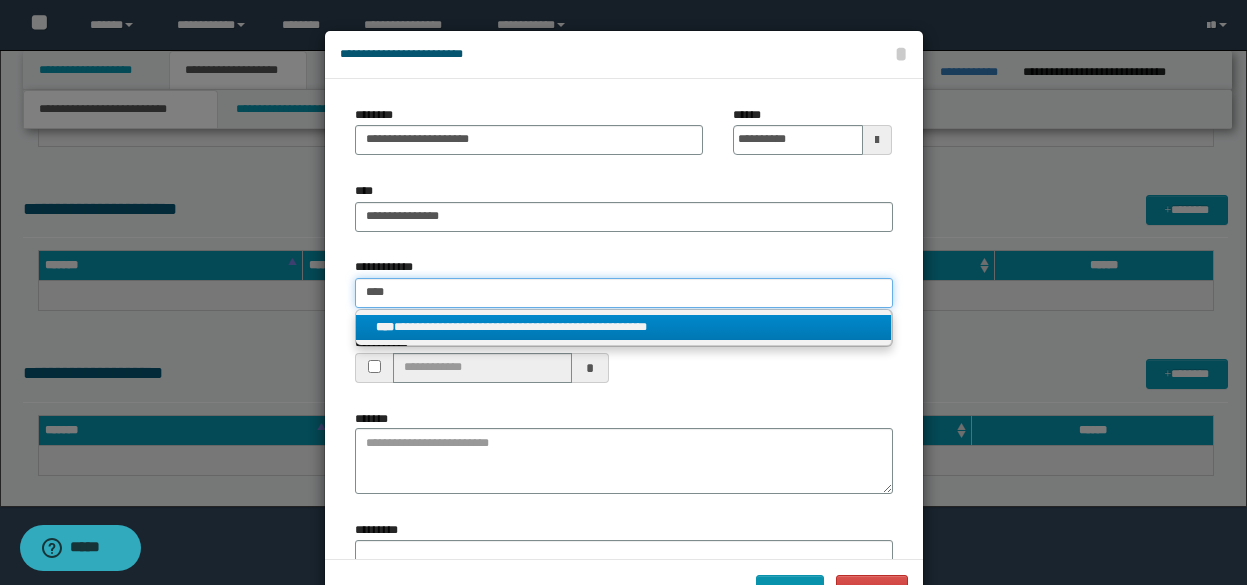 type on "****" 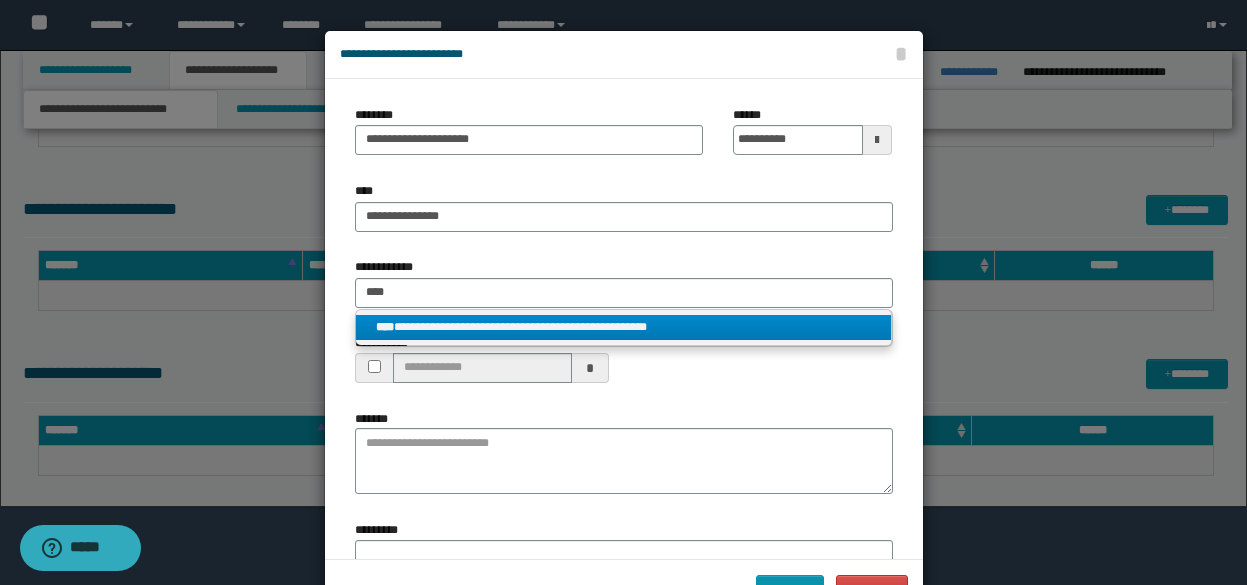click on "**********" at bounding box center (623, 327) 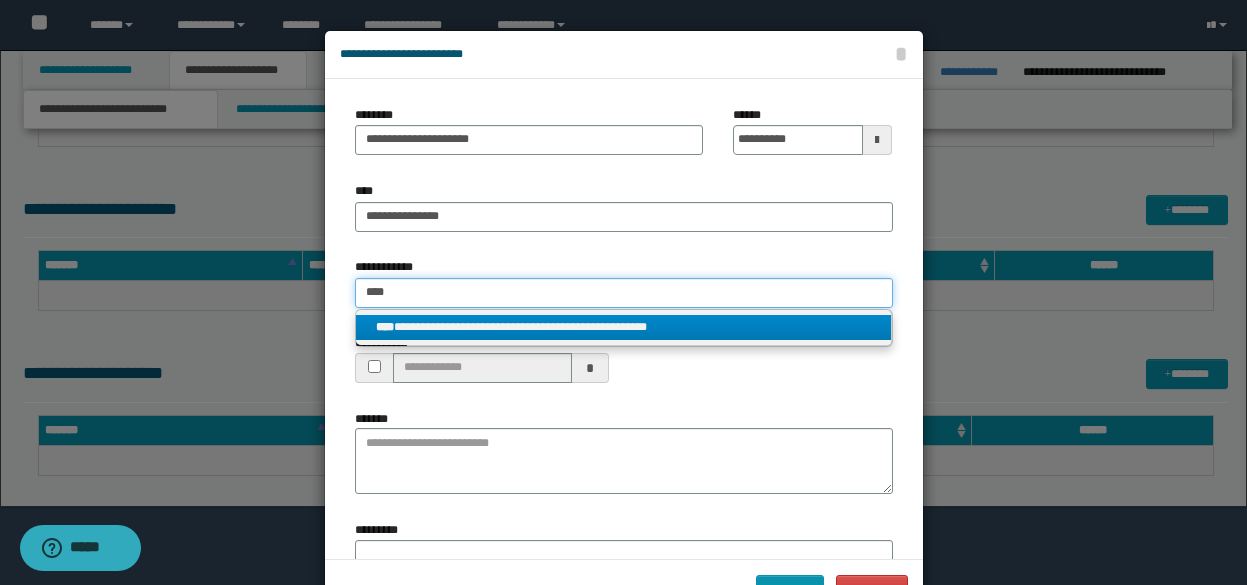 type 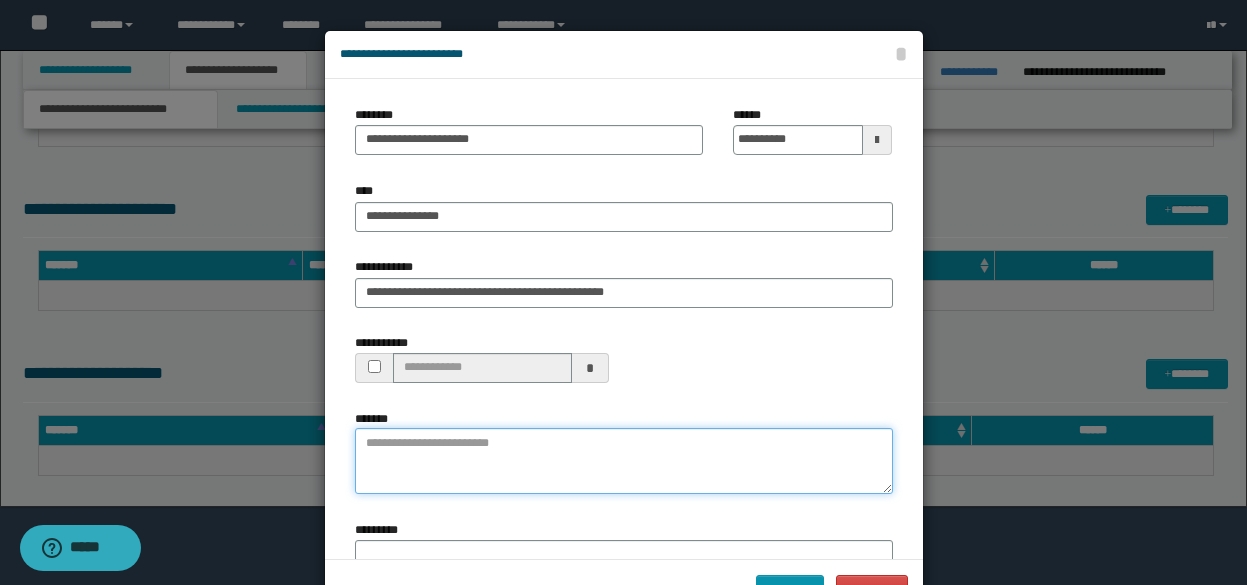 click on "*******" at bounding box center [624, 461] 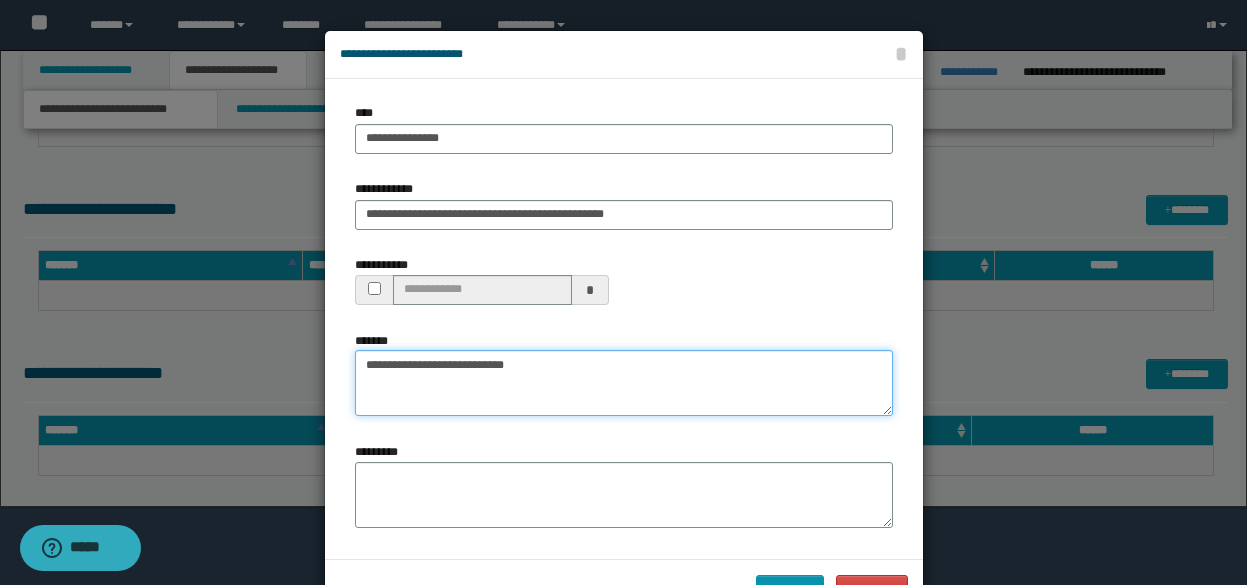 scroll, scrollTop: 79, scrollLeft: 0, axis: vertical 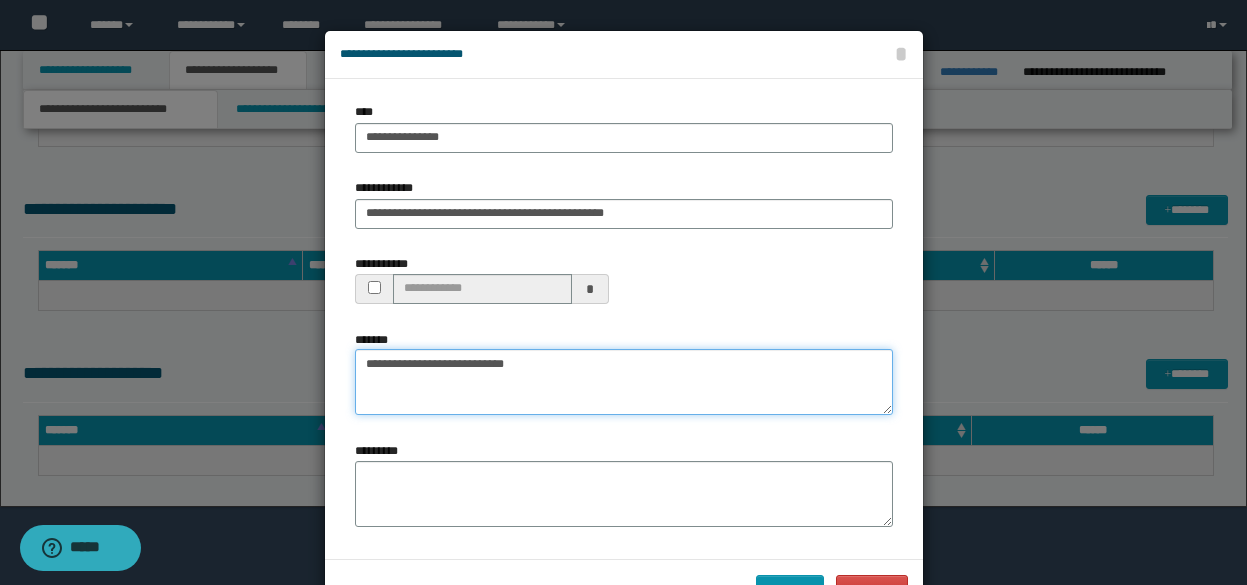 type on "**********" 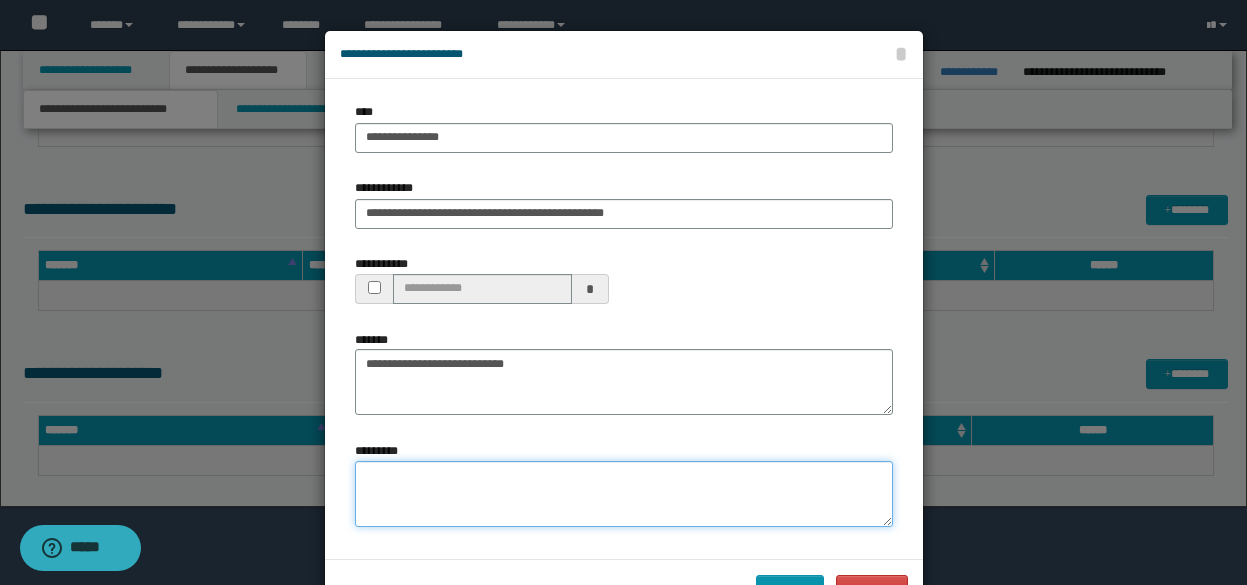 click on "*********" at bounding box center [624, 494] 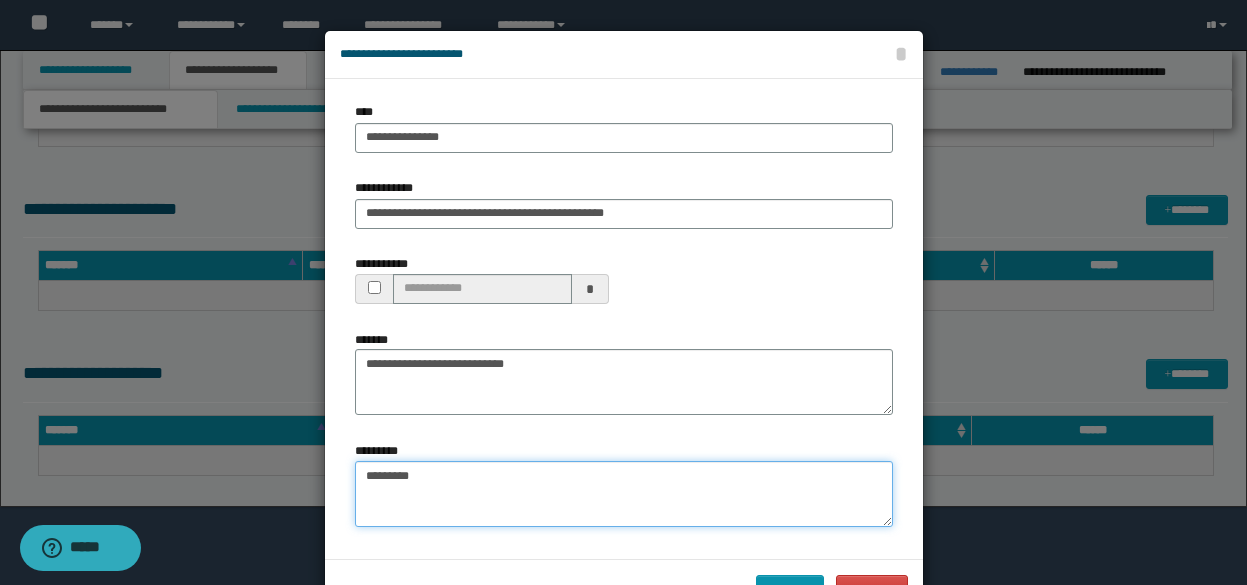scroll, scrollTop: 171, scrollLeft: 0, axis: vertical 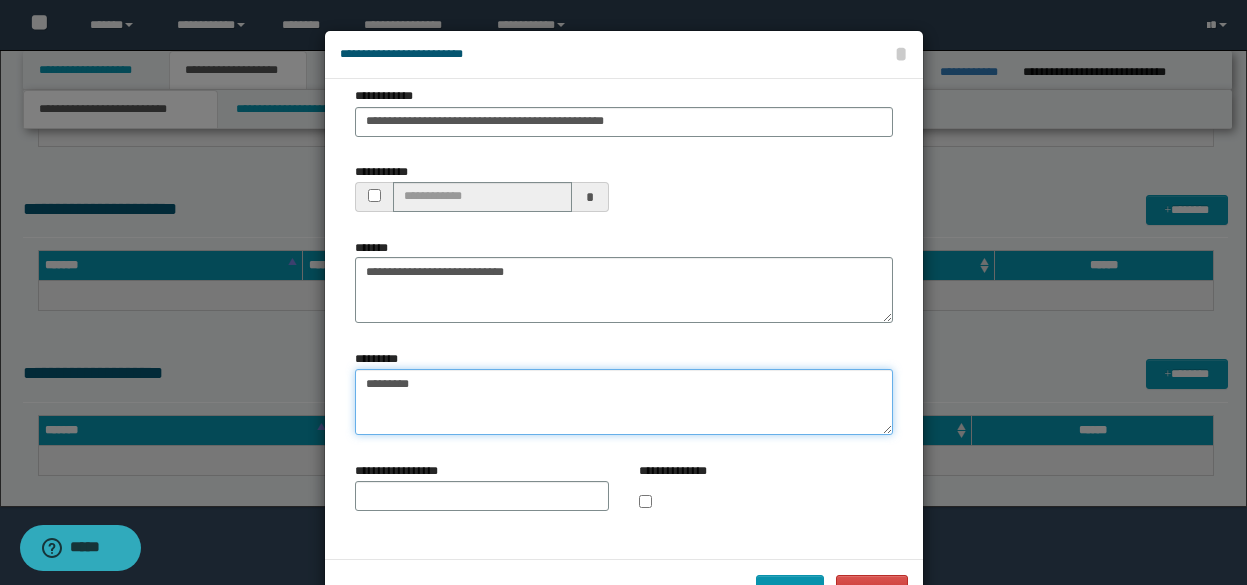 type on "*********" 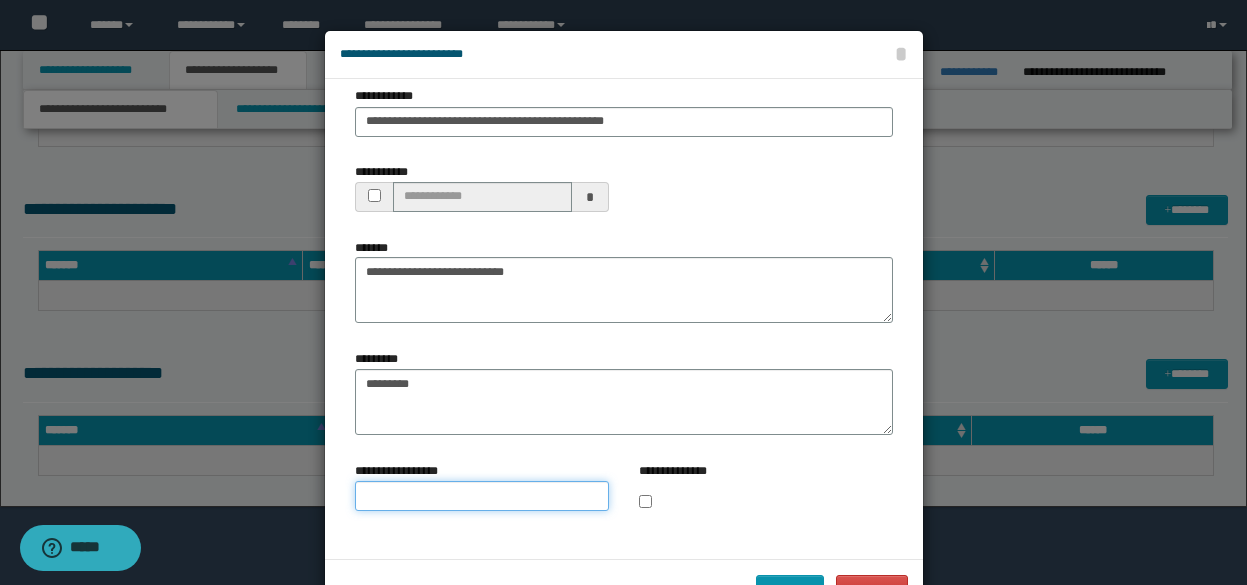 click on "**********" at bounding box center [482, 496] 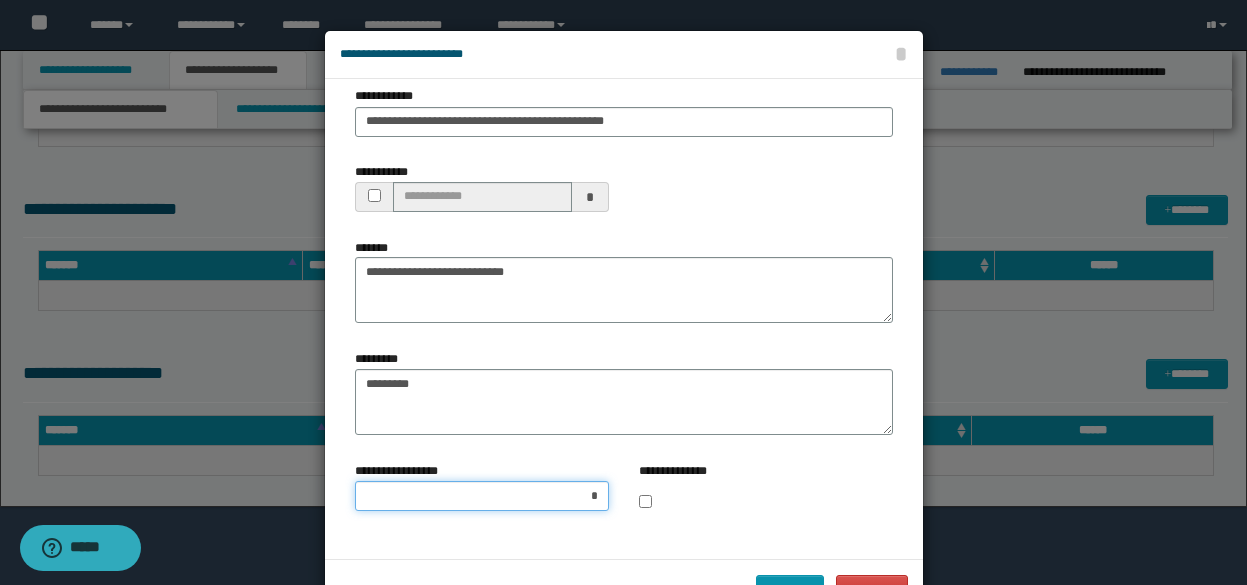 scroll, scrollTop: 66, scrollLeft: 0, axis: vertical 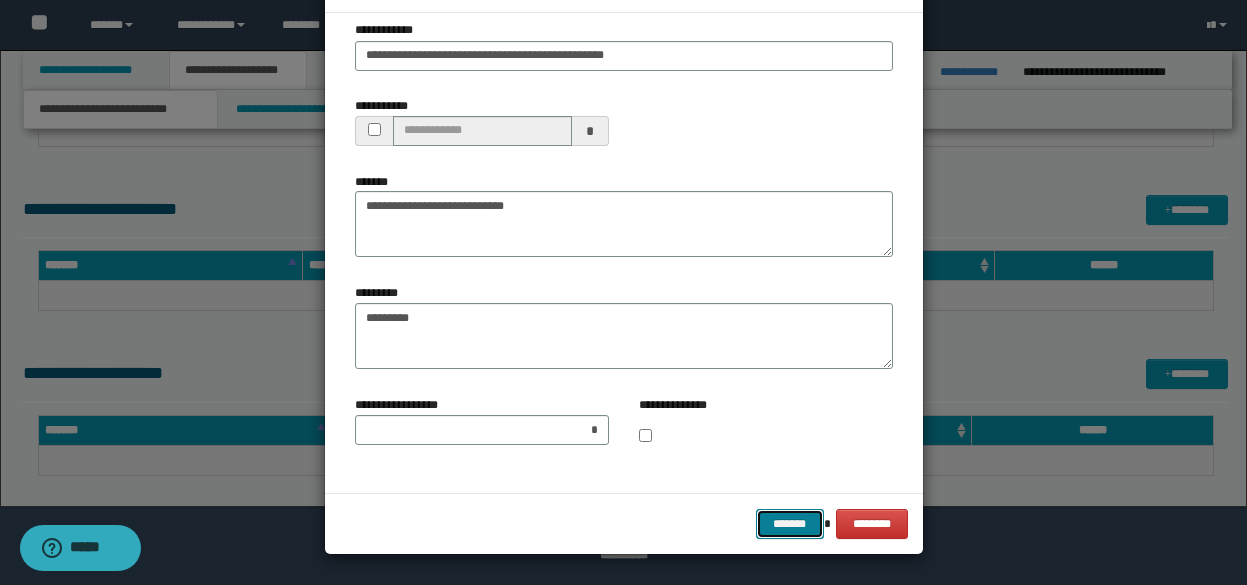 click on "*******" at bounding box center [790, 524] 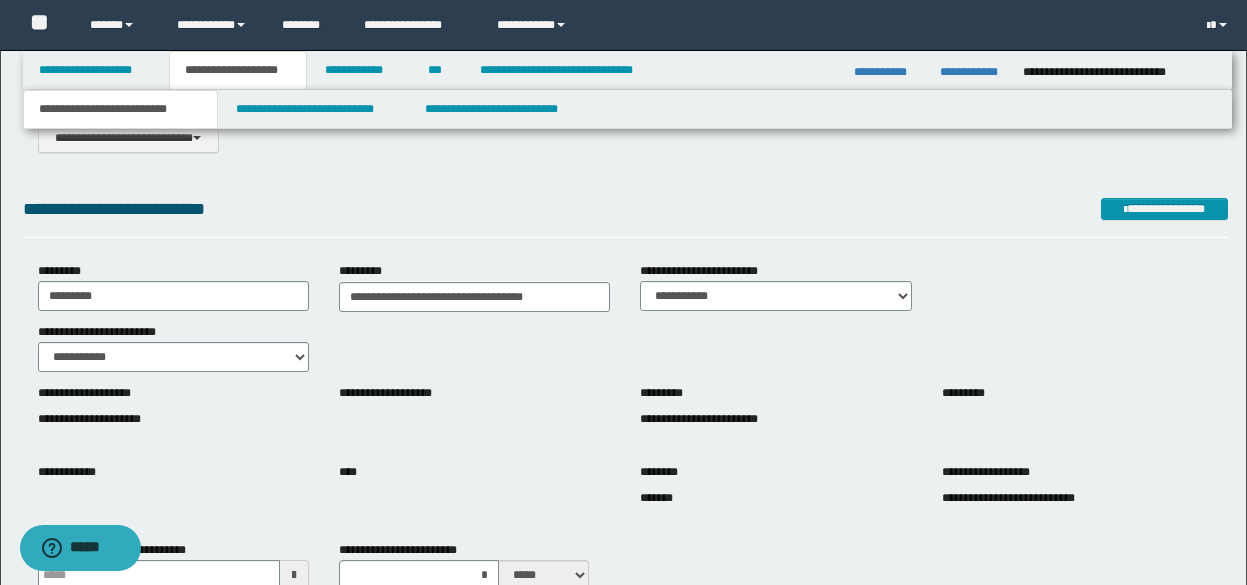 scroll, scrollTop: 0, scrollLeft: 0, axis: both 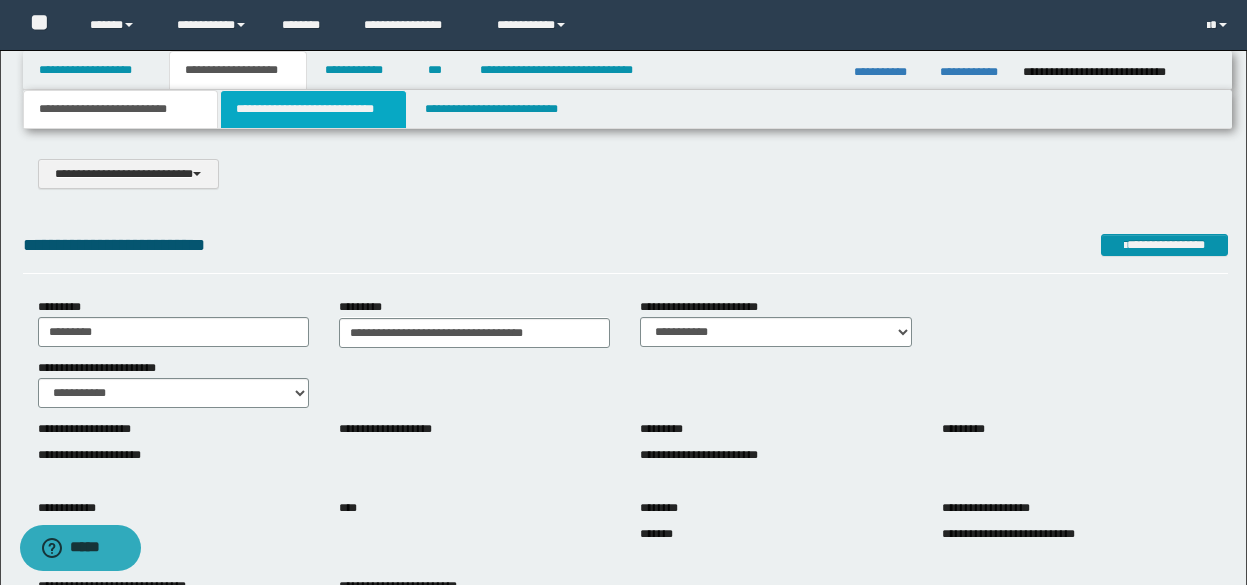 click on "**********" at bounding box center (314, 109) 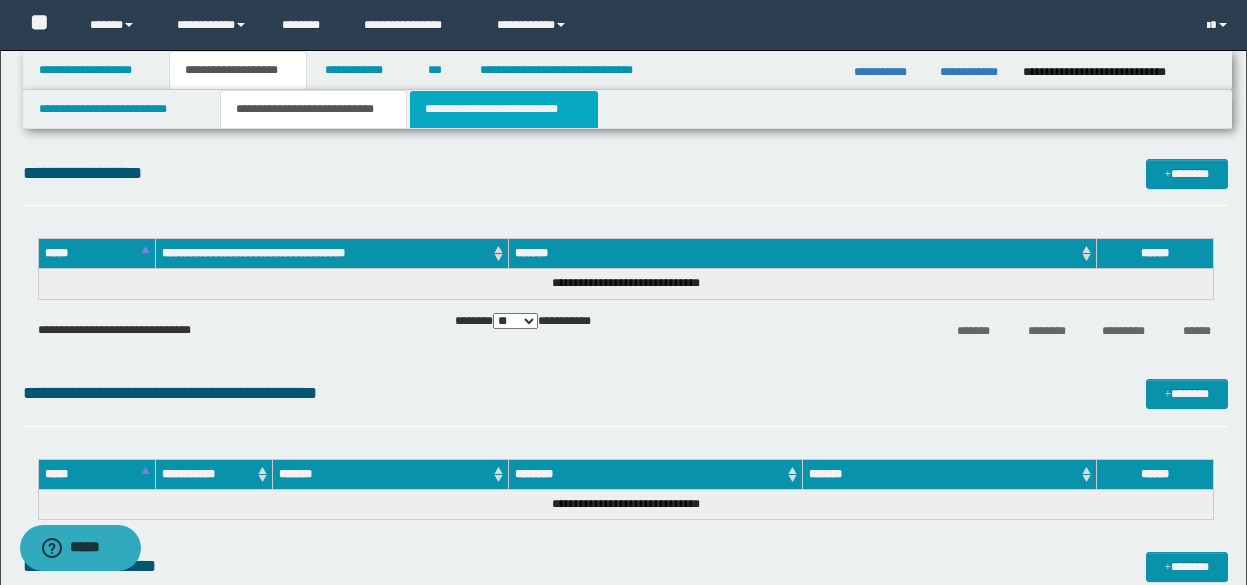 click on "**********" at bounding box center [504, 109] 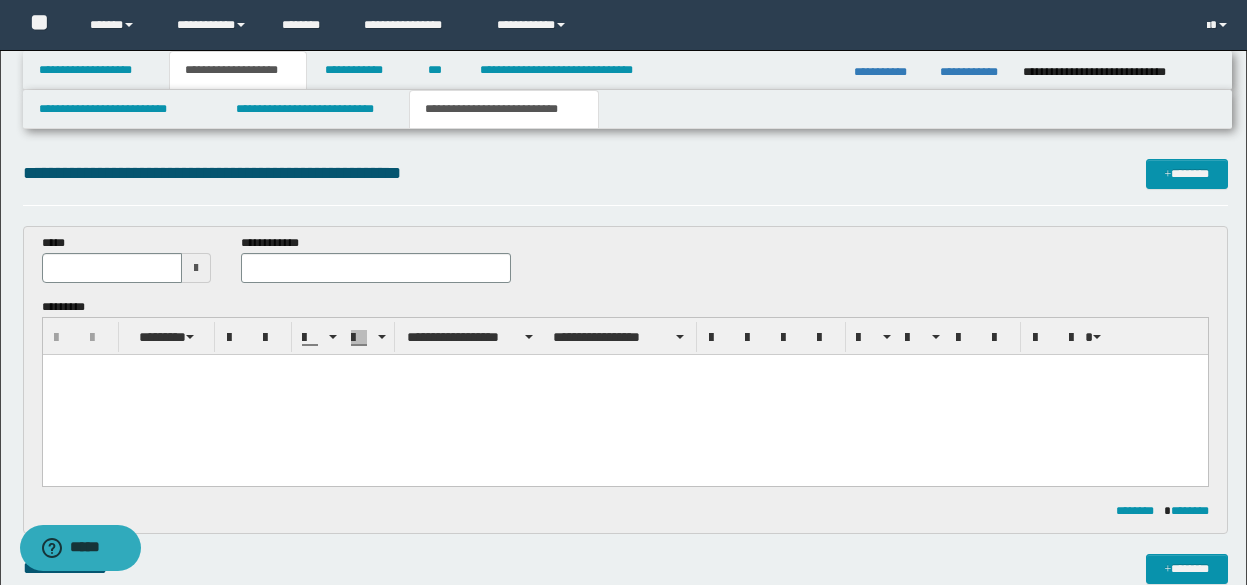 scroll, scrollTop: 0, scrollLeft: 0, axis: both 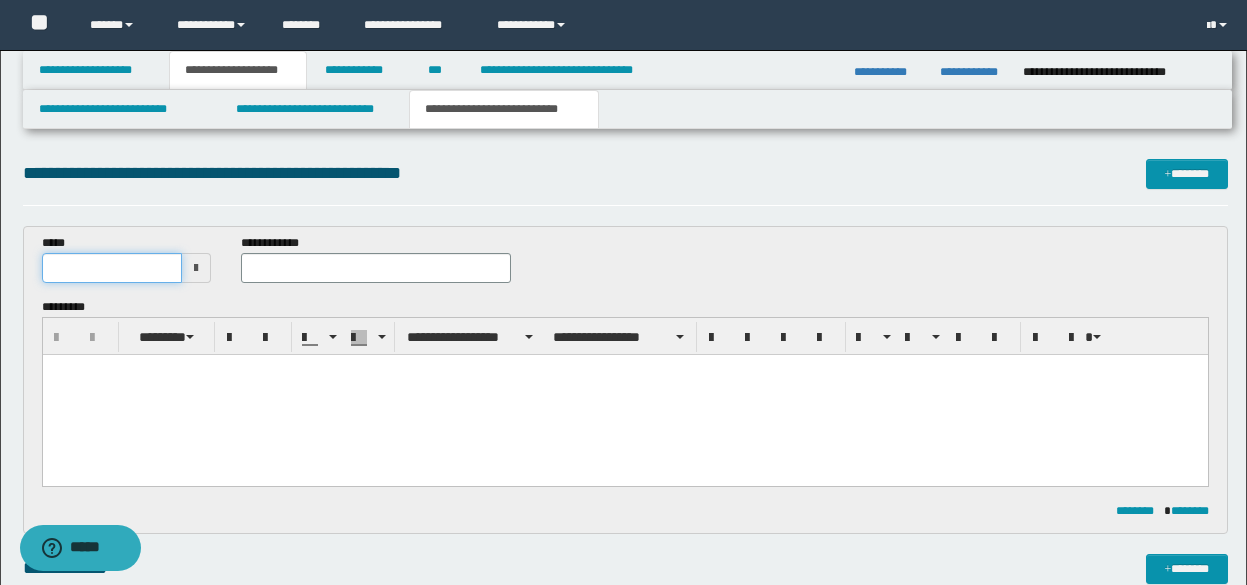 click at bounding box center (112, 268) 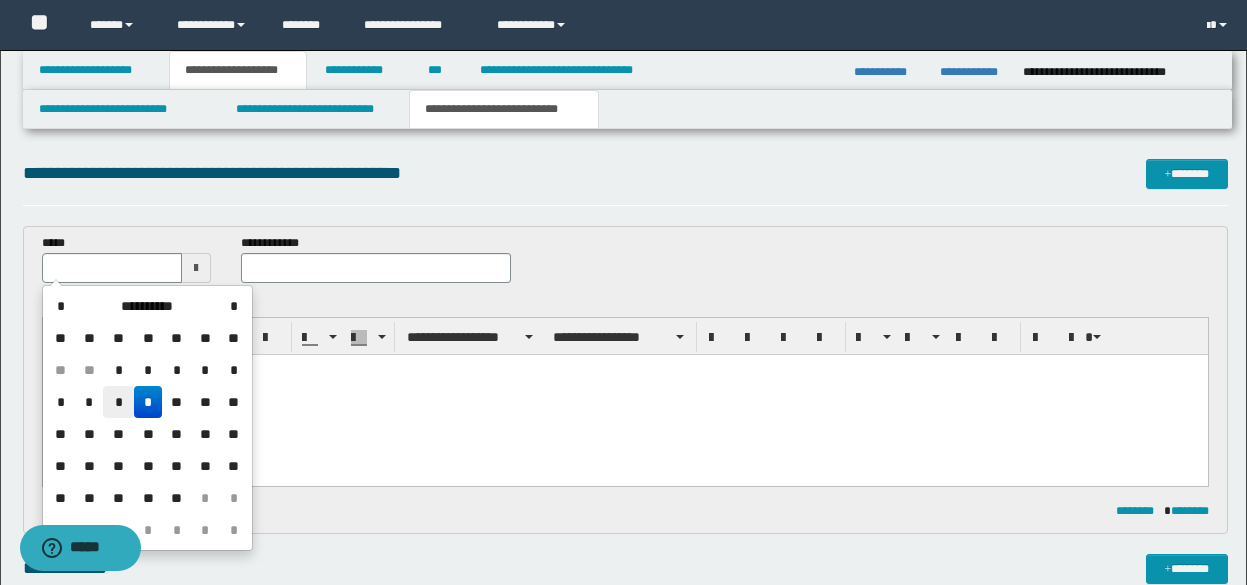 click on "*" at bounding box center [118, 402] 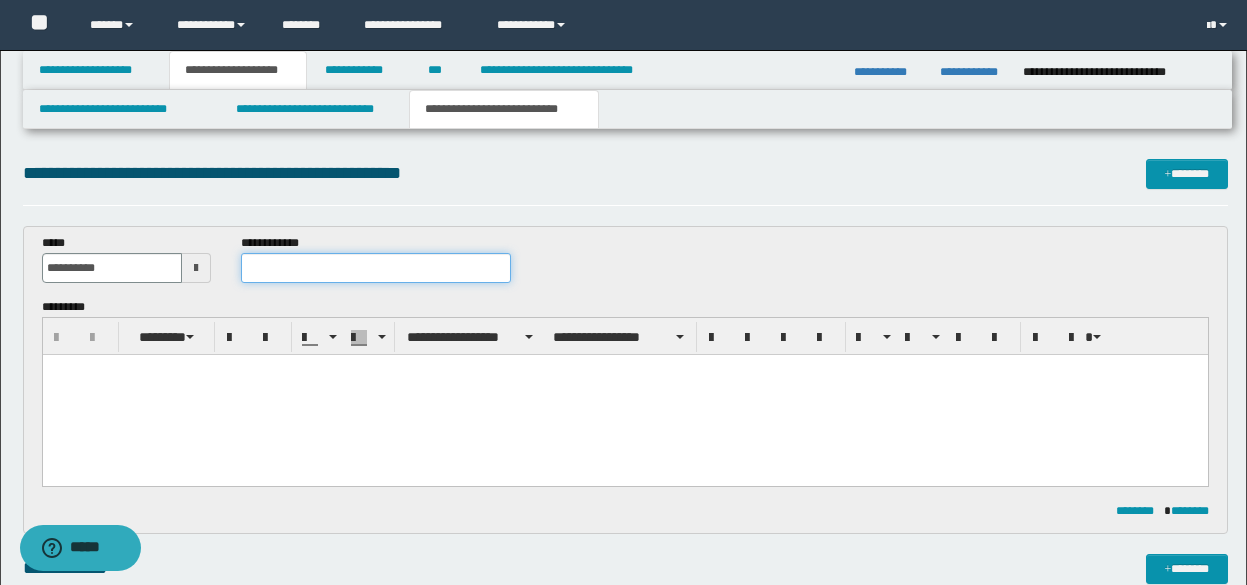 click at bounding box center [375, 268] 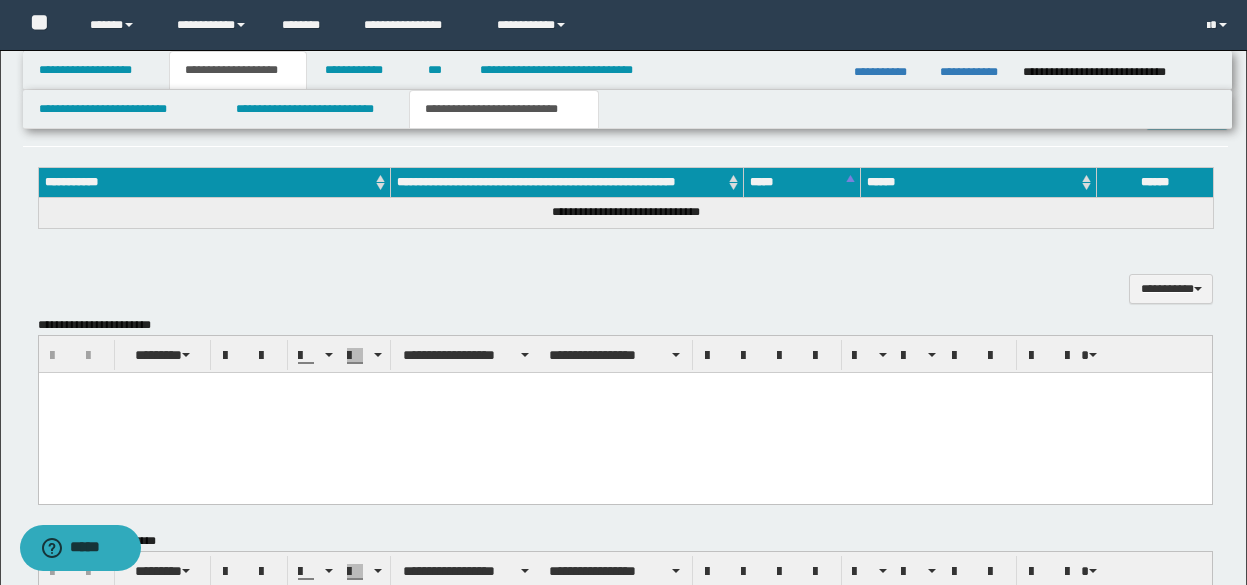 scroll, scrollTop: 381, scrollLeft: 0, axis: vertical 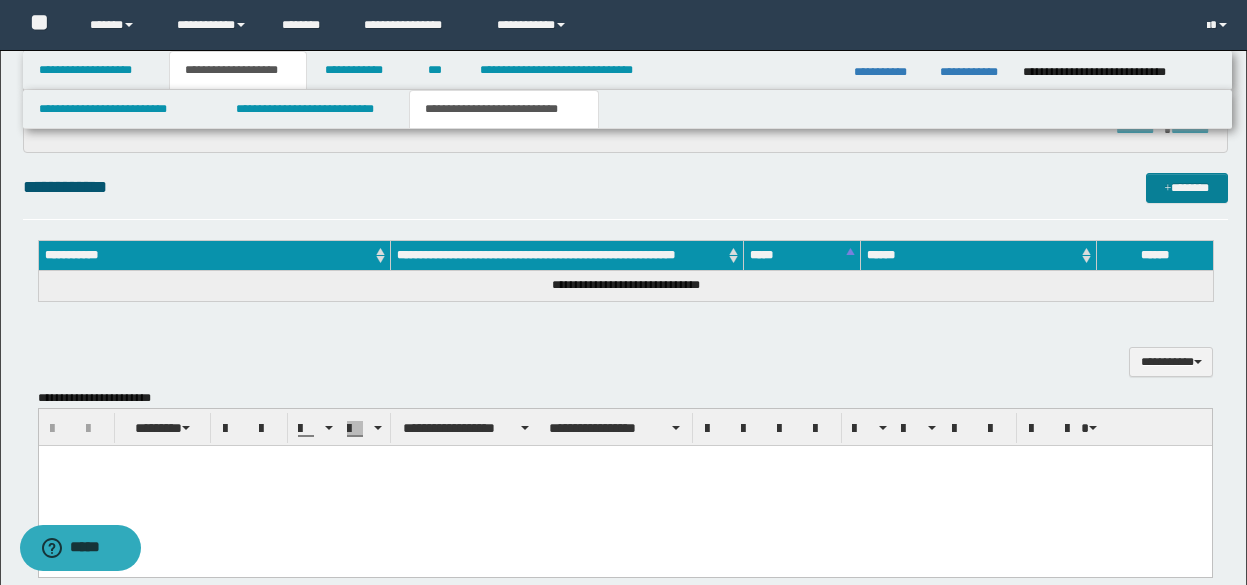 type on "**********" 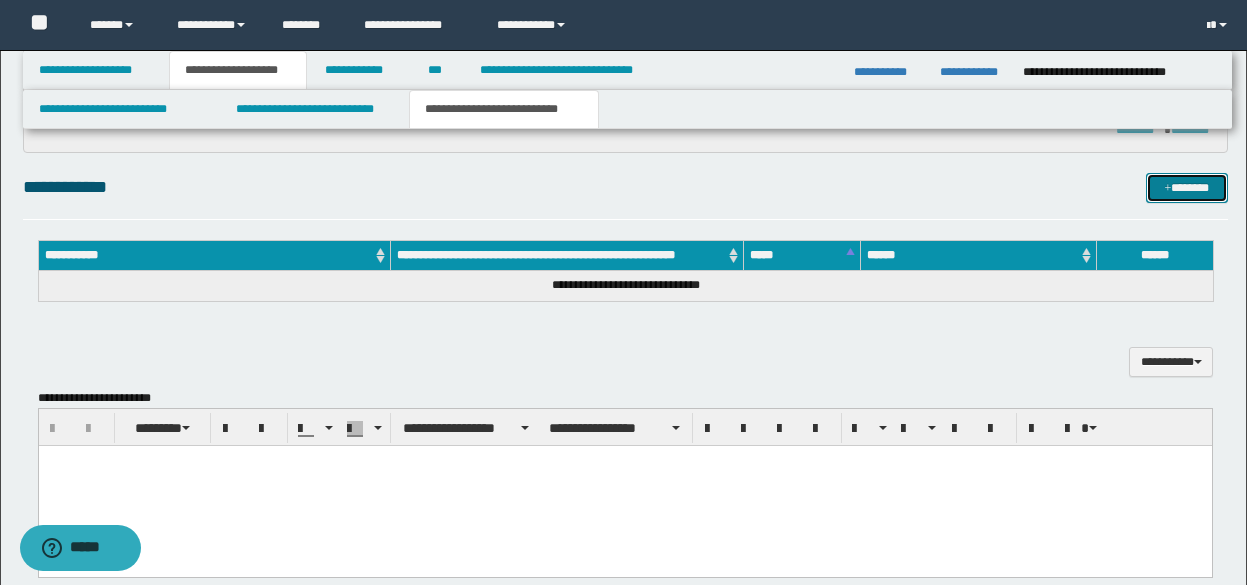 click on "*******" at bounding box center [1187, 188] 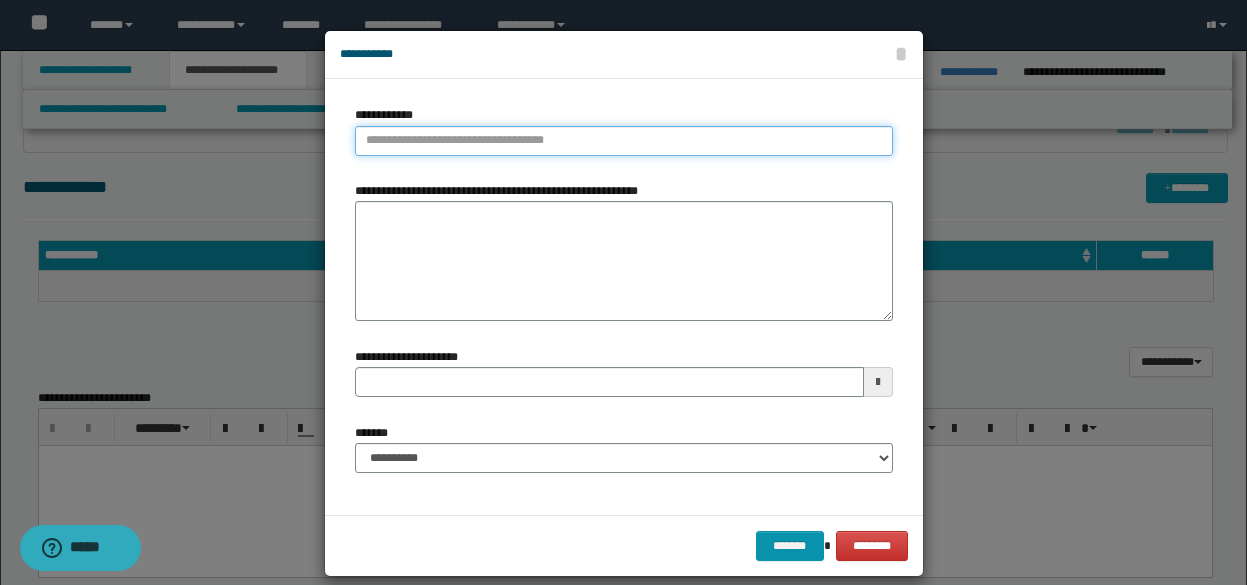 click on "**********" at bounding box center [624, 141] 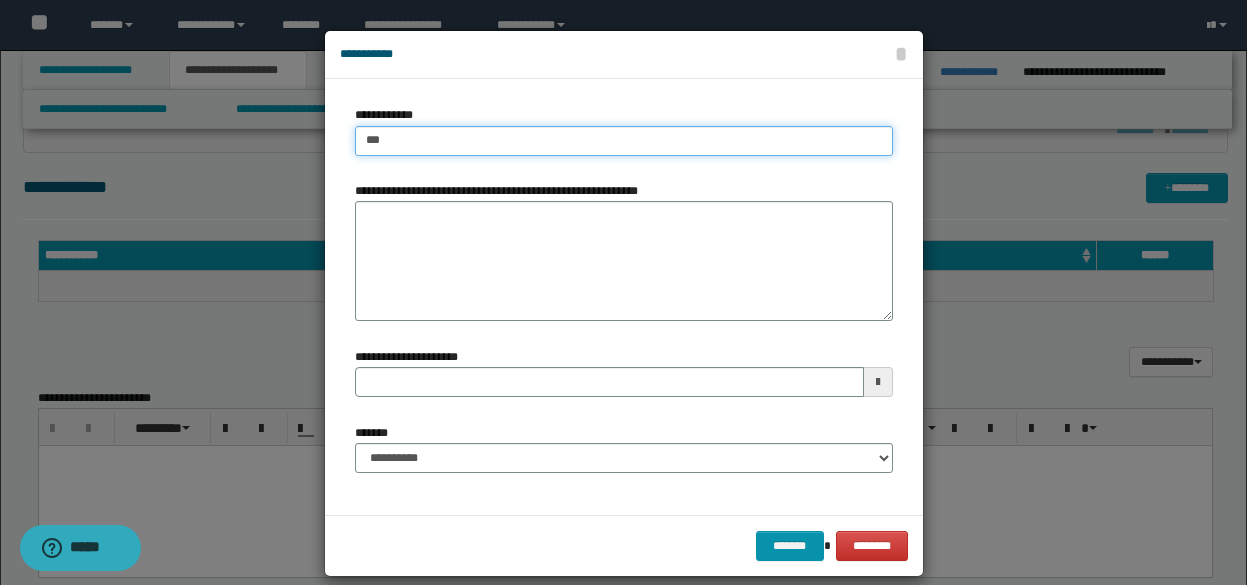 type on "****" 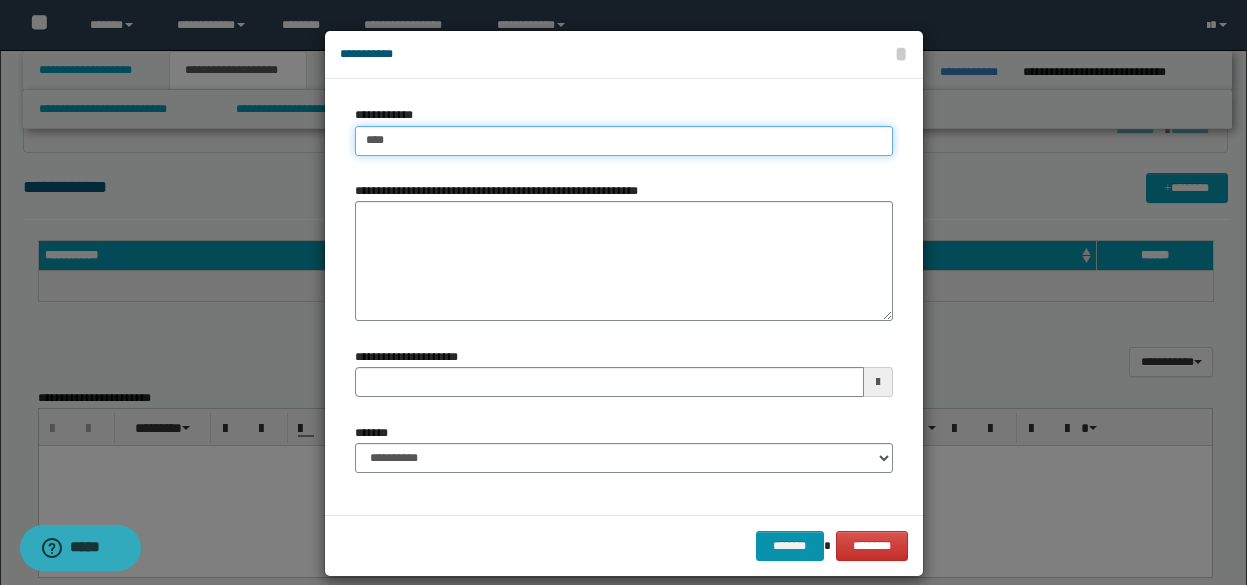 type on "****" 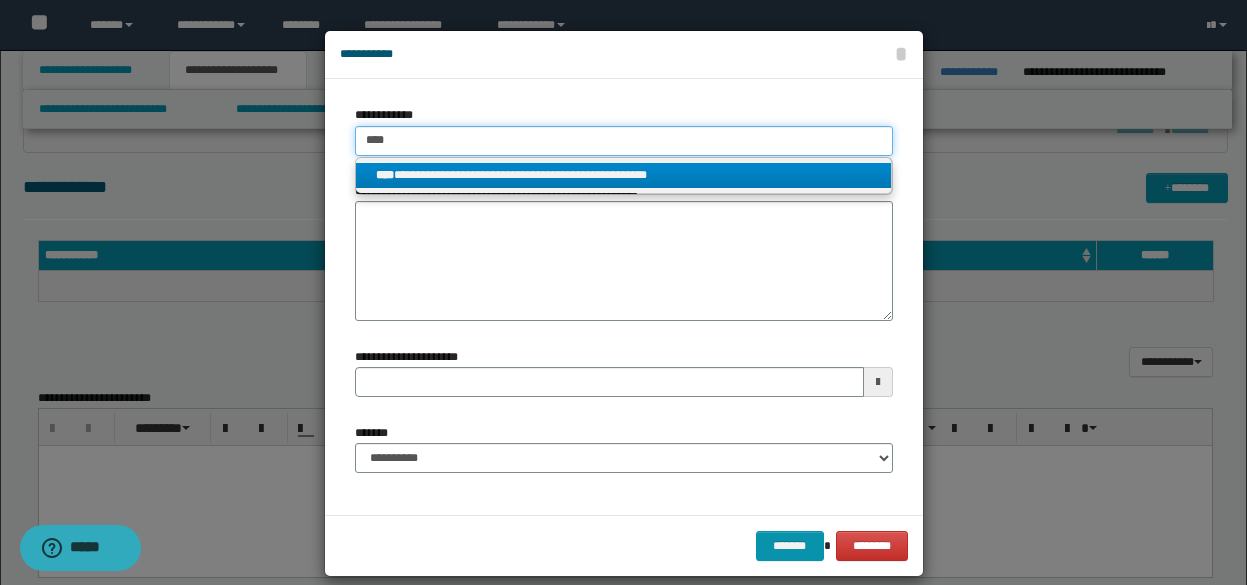 type on "****" 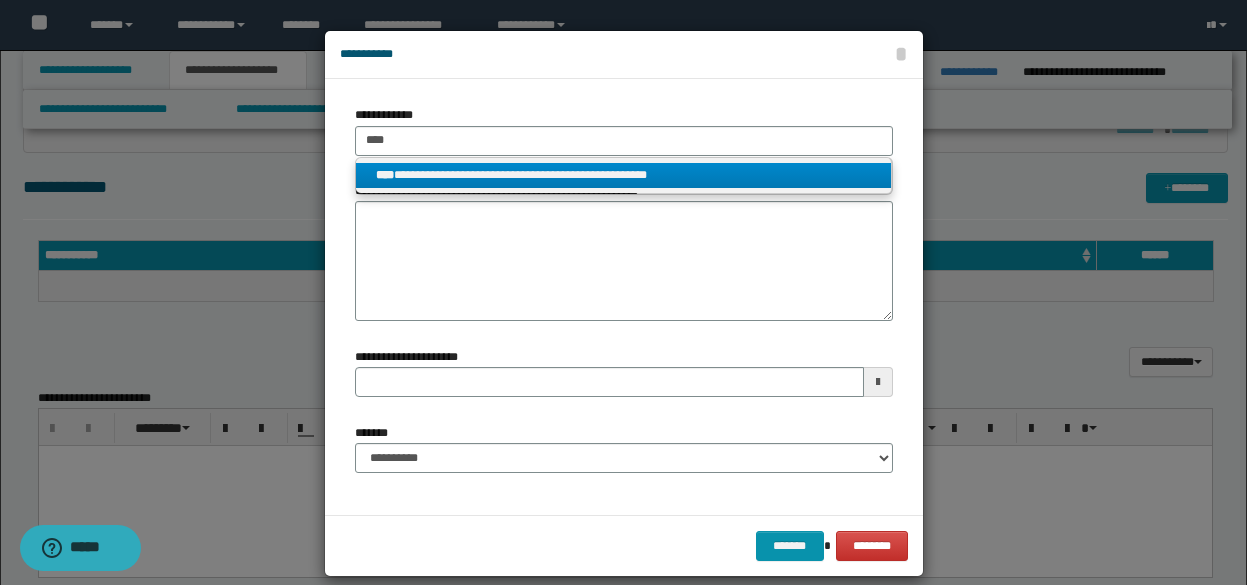 click on "**********" at bounding box center (623, 175) 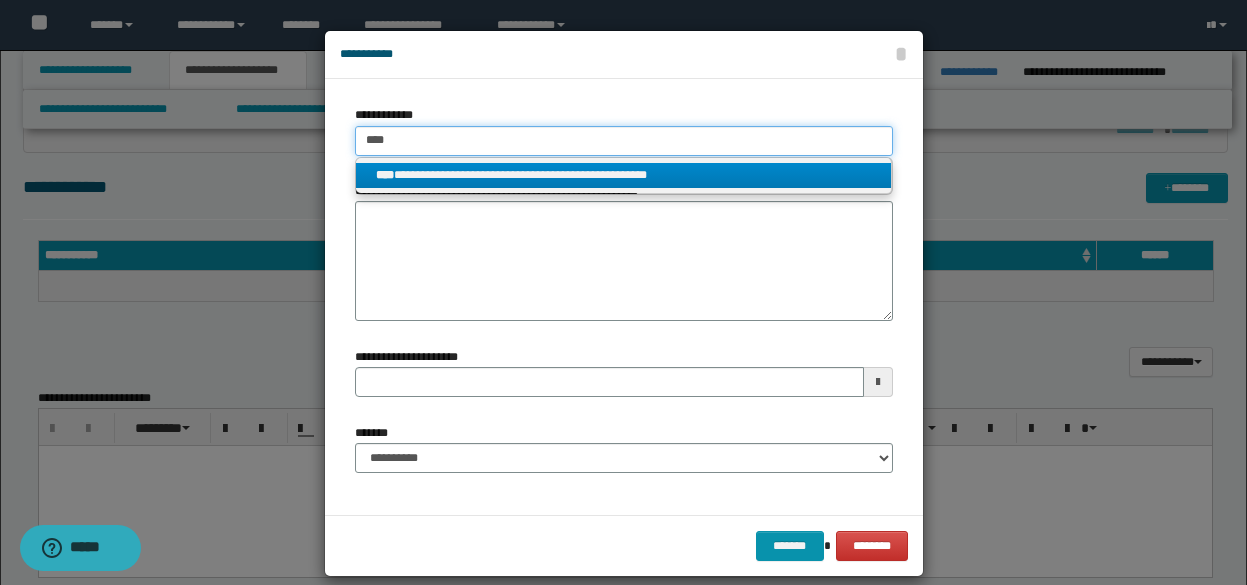 type 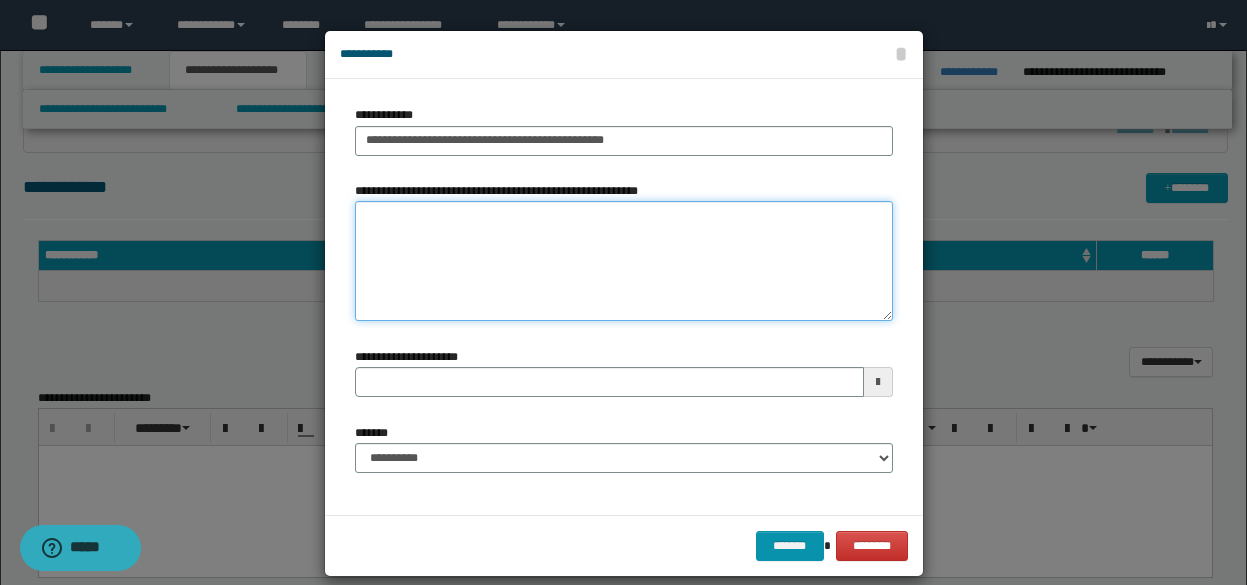 click on "**********" at bounding box center [624, 261] 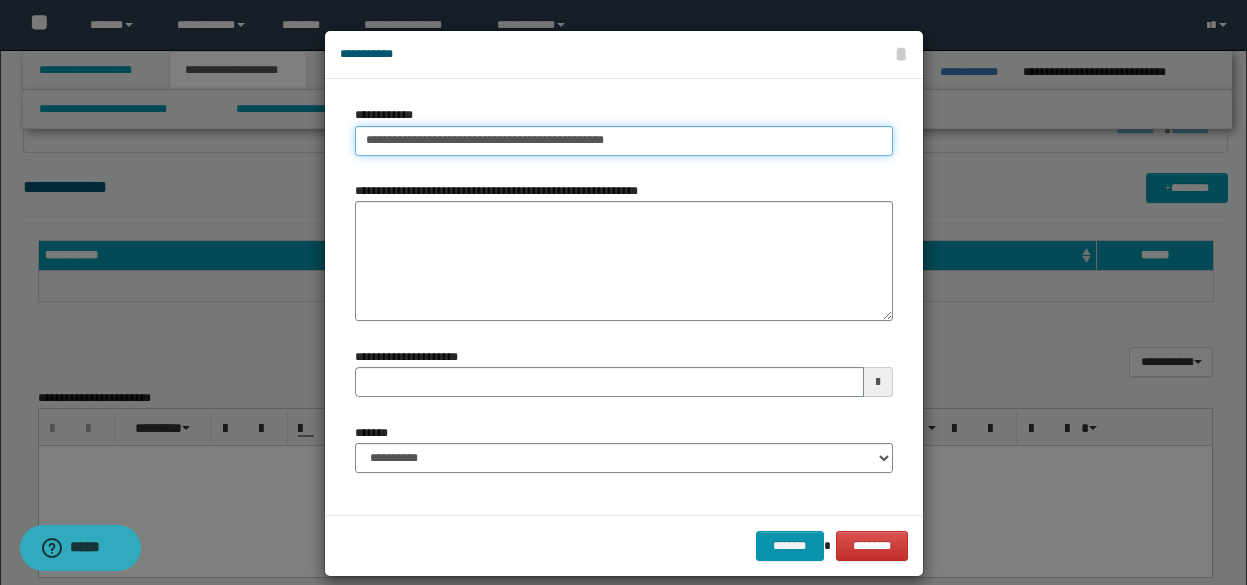 click on "**********" at bounding box center (624, 141) 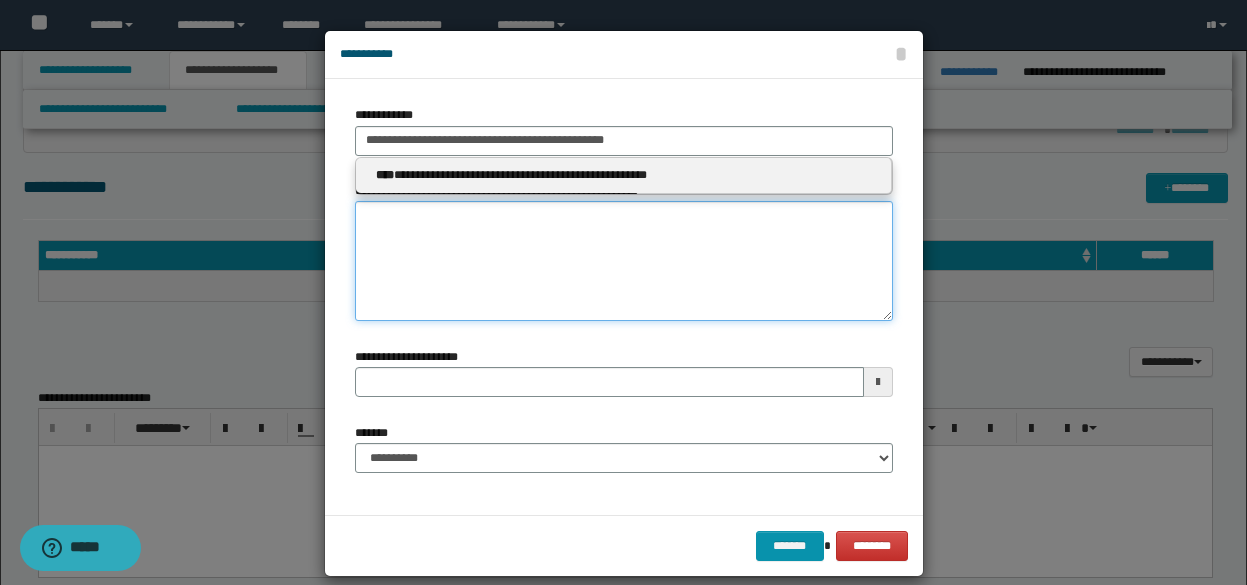 click on "**********" at bounding box center [624, 261] 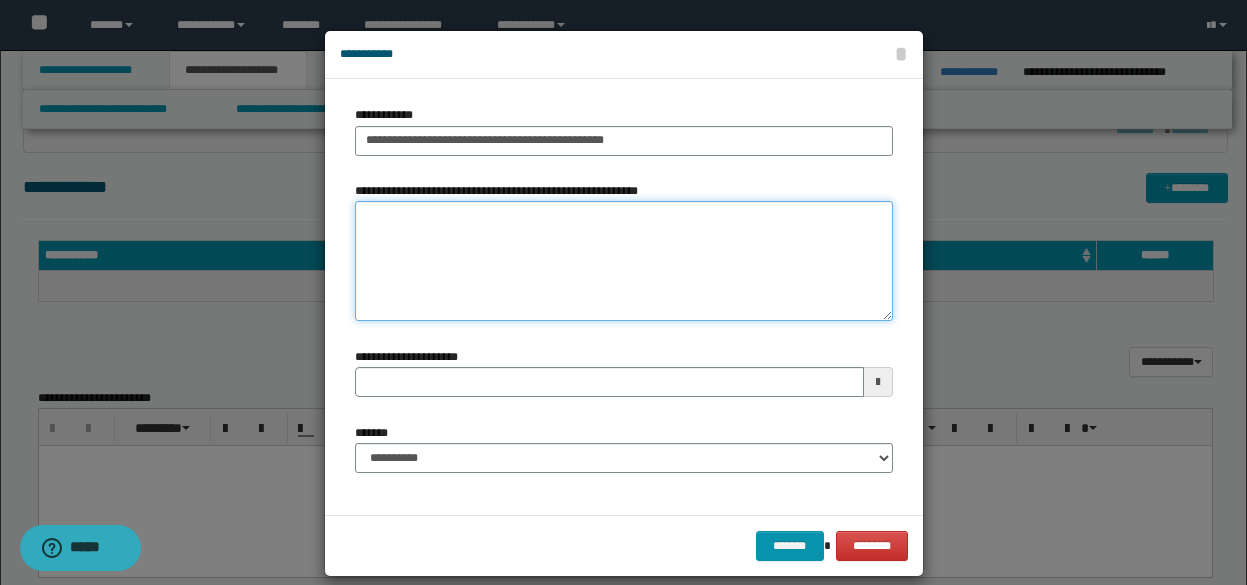 paste on "**********" 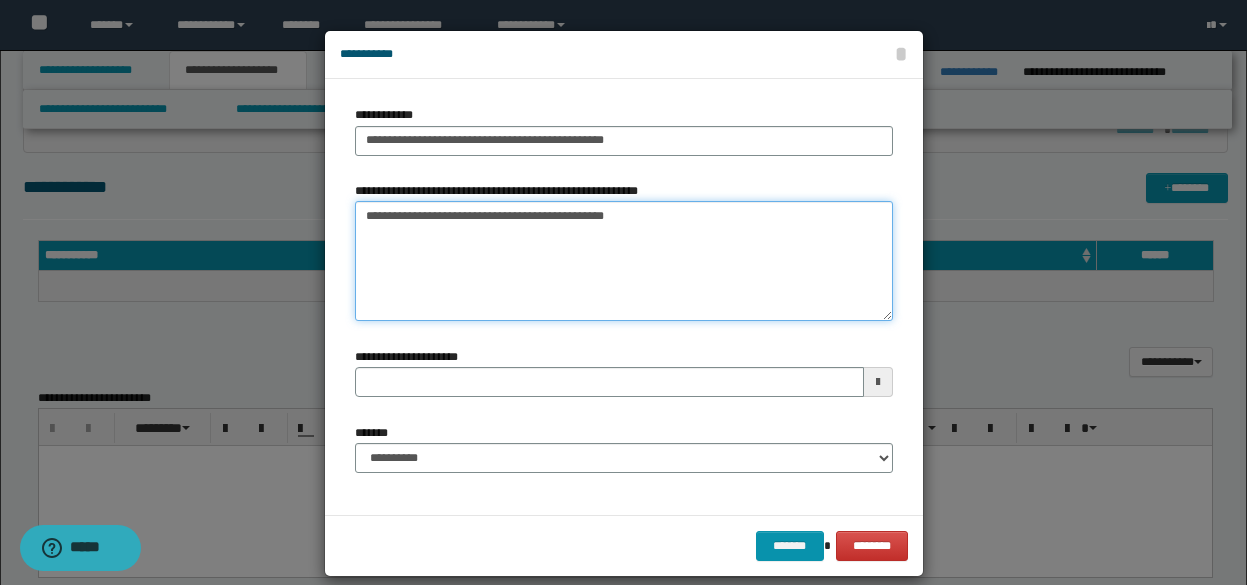 type 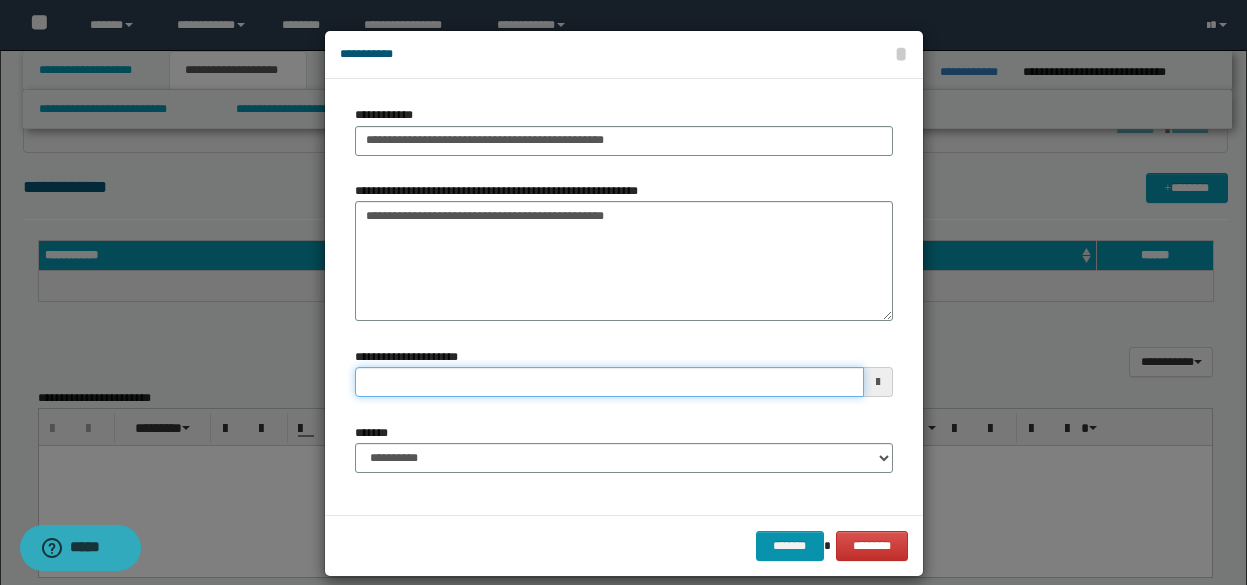 click on "**********" at bounding box center [609, 382] 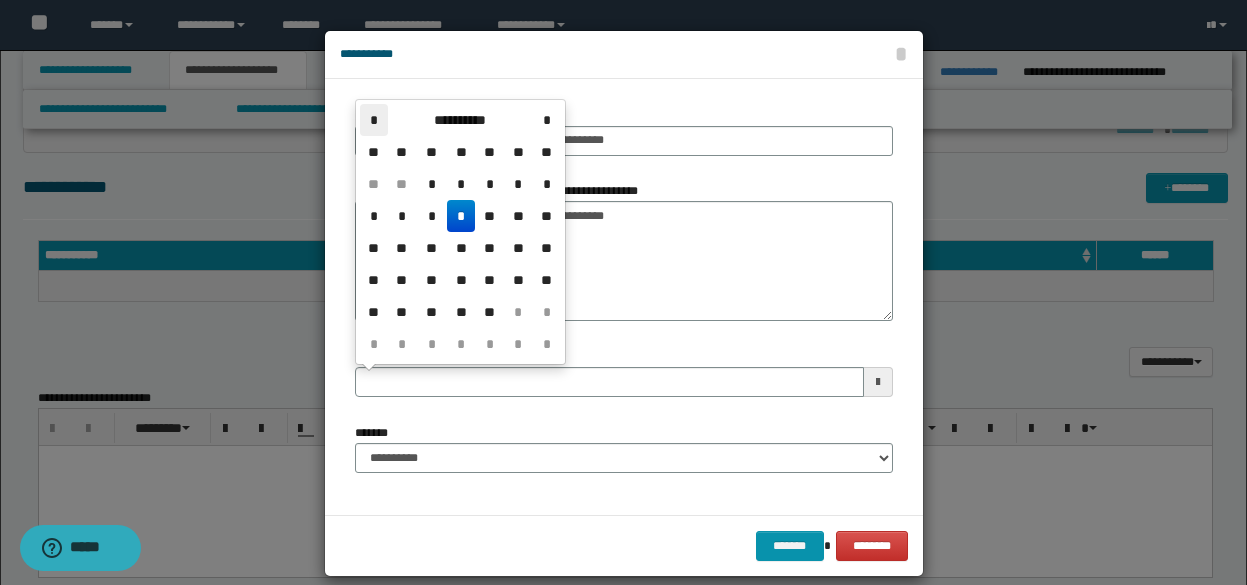 click on "*" at bounding box center (374, 120) 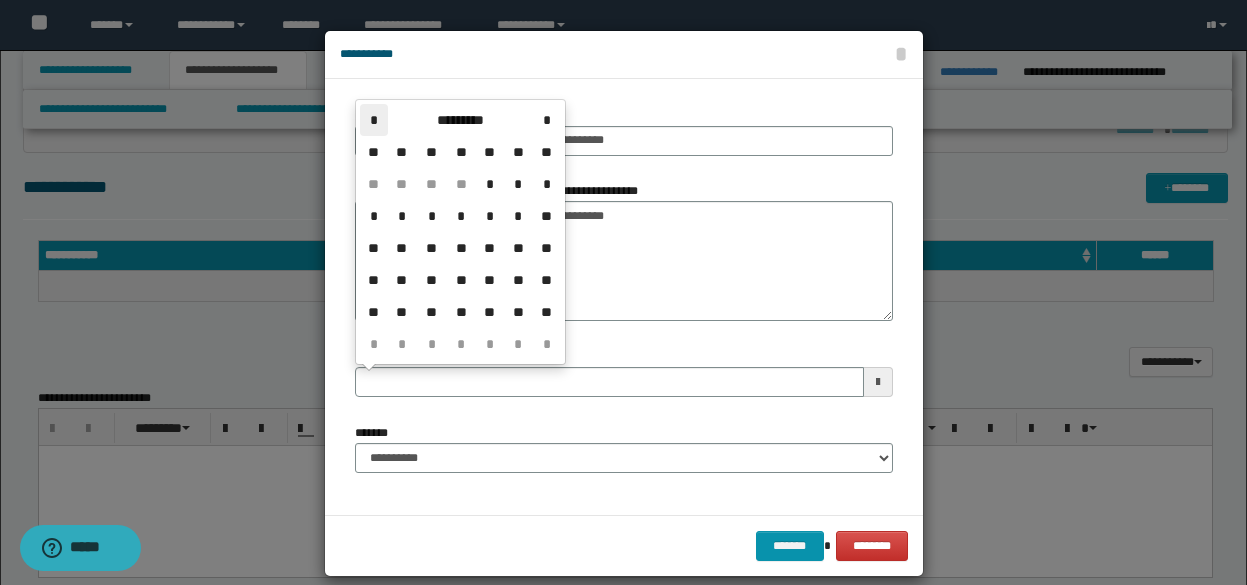 click on "*" at bounding box center (374, 120) 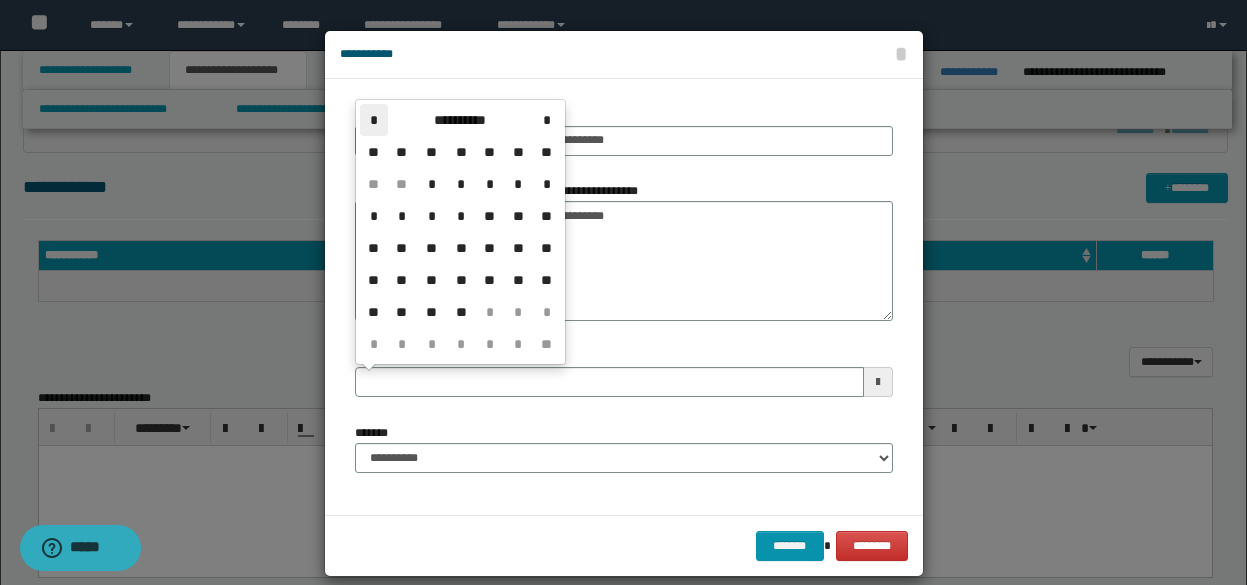 click on "*" at bounding box center [374, 120] 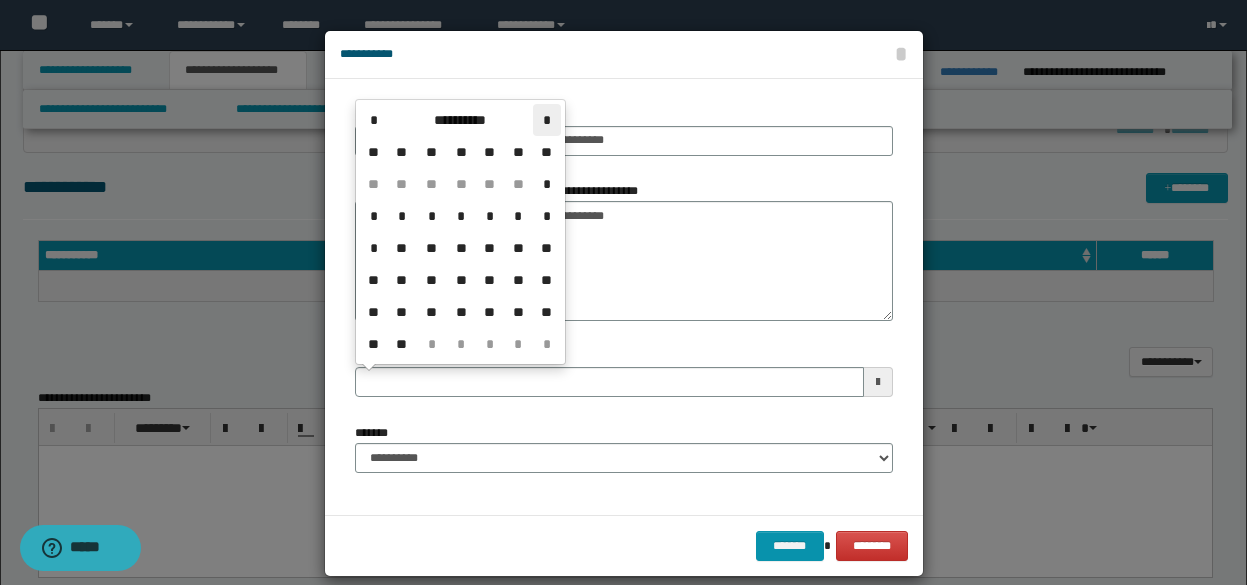 click on "*" at bounding box center [547, 120] 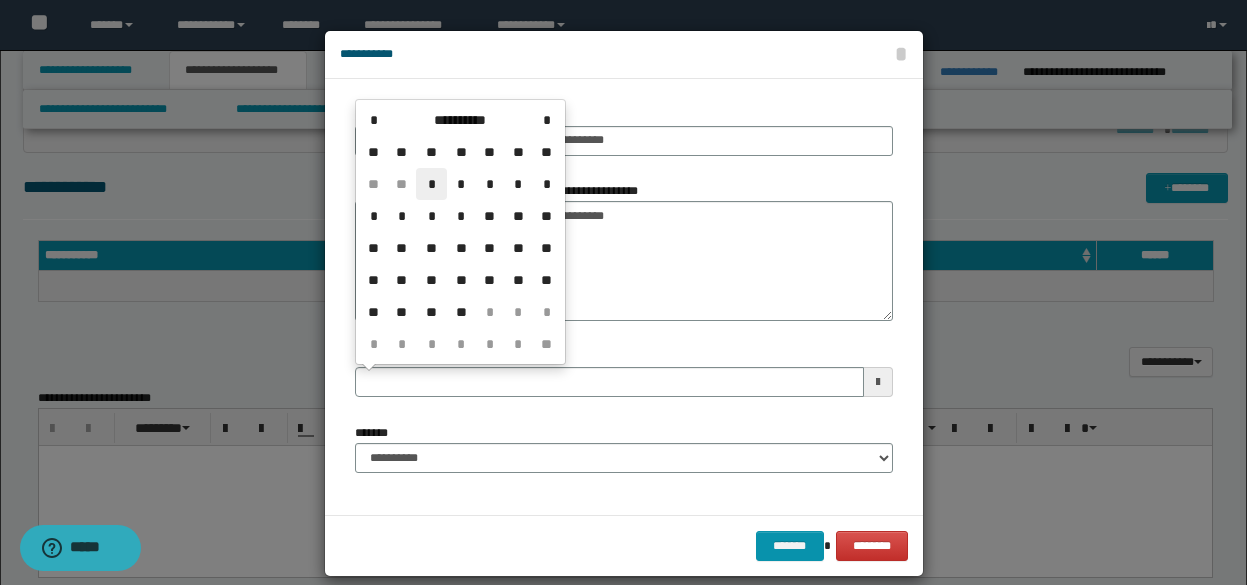 click on "*" at bounding box center [431, 184] 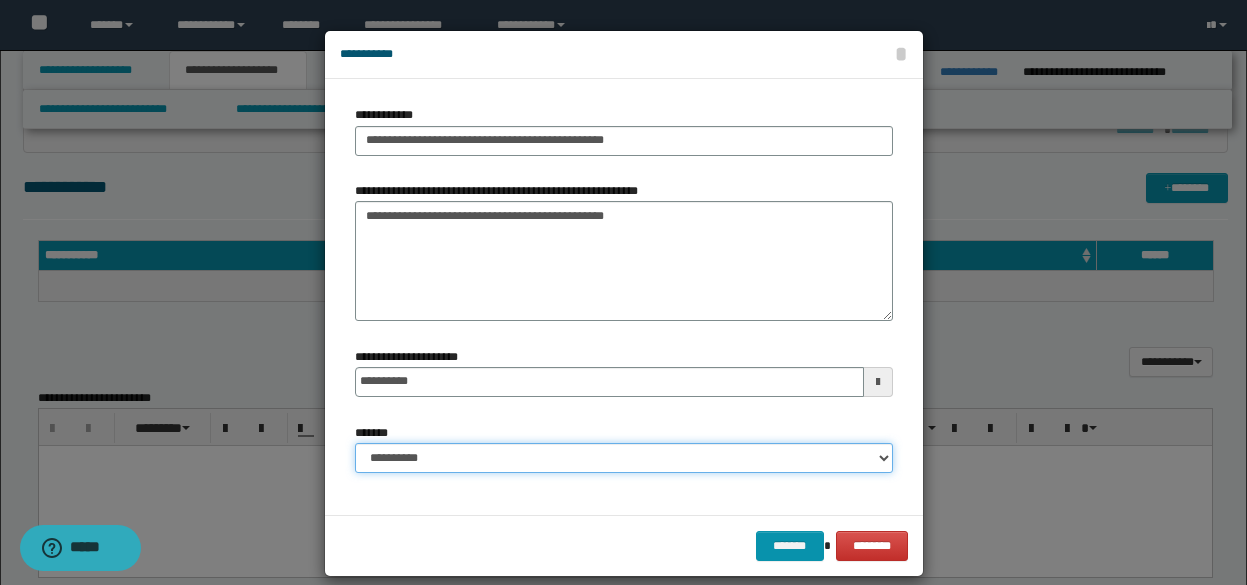 click on "**********" at bounding box center (624, 458) 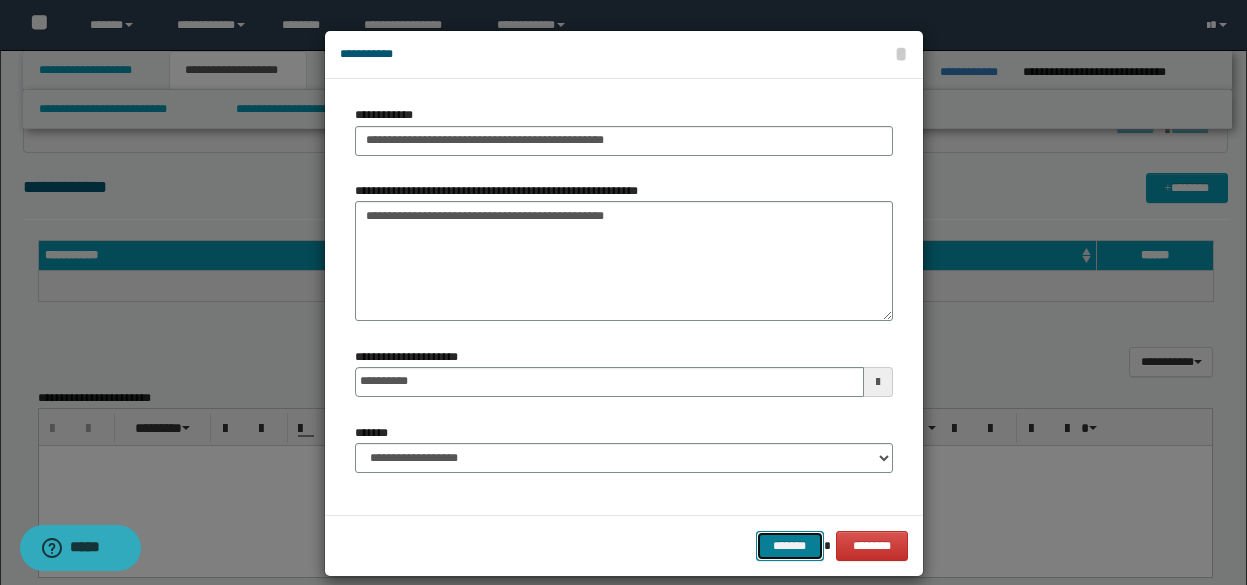 click on "*******" at bounding box center [790, 546] 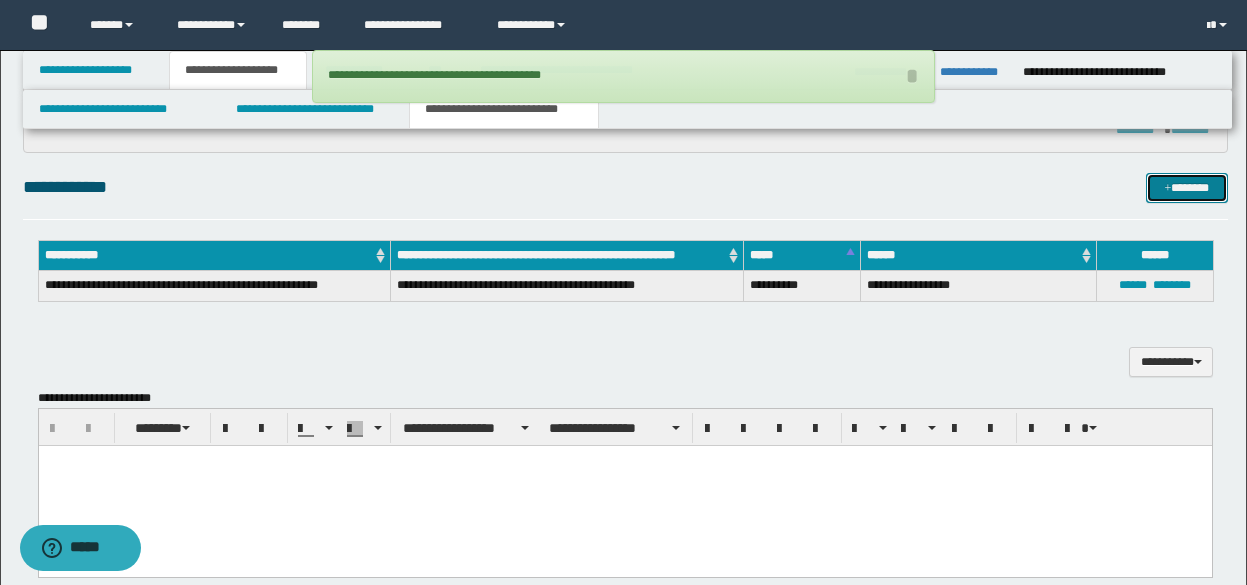 click on "*******" at bounding box center [1187, 188] 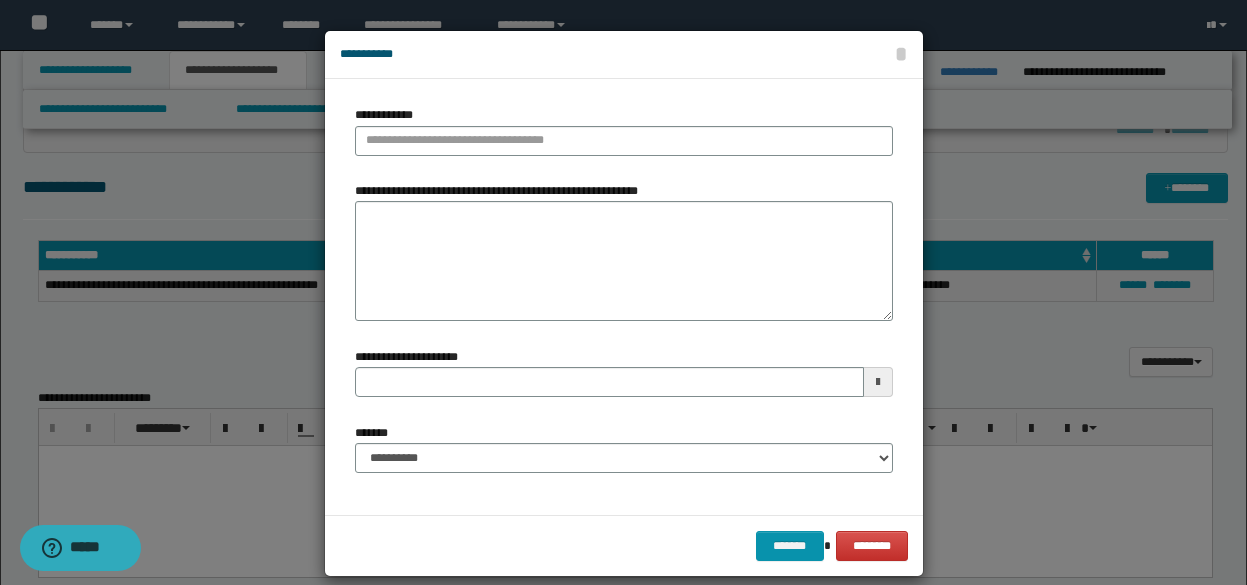 type 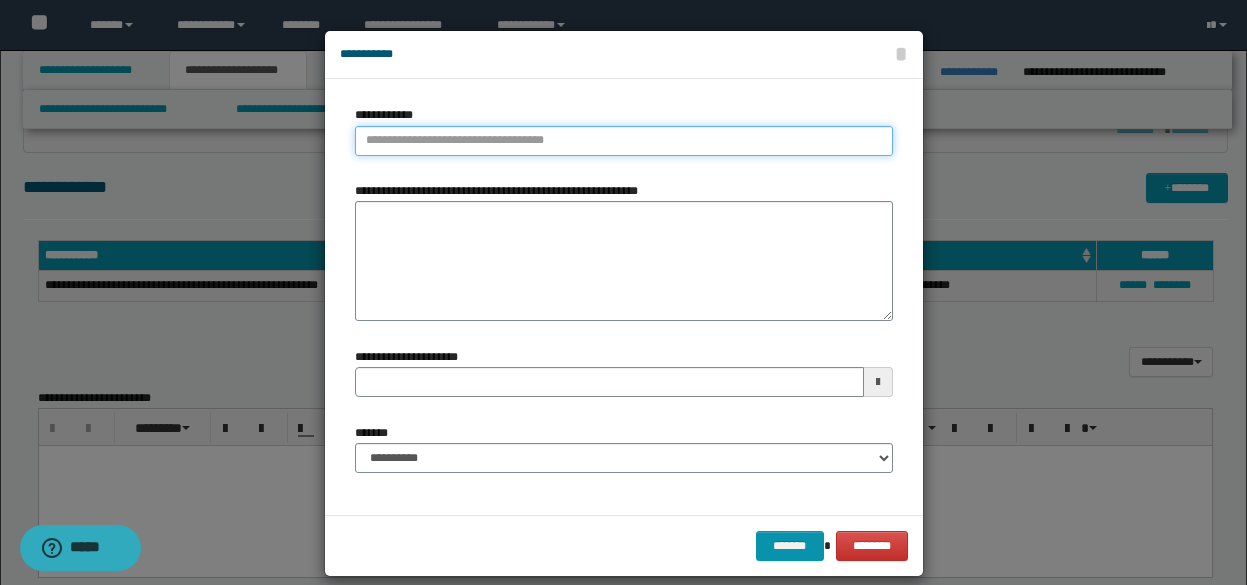 click on "**********" at bounding box center (624, 141) 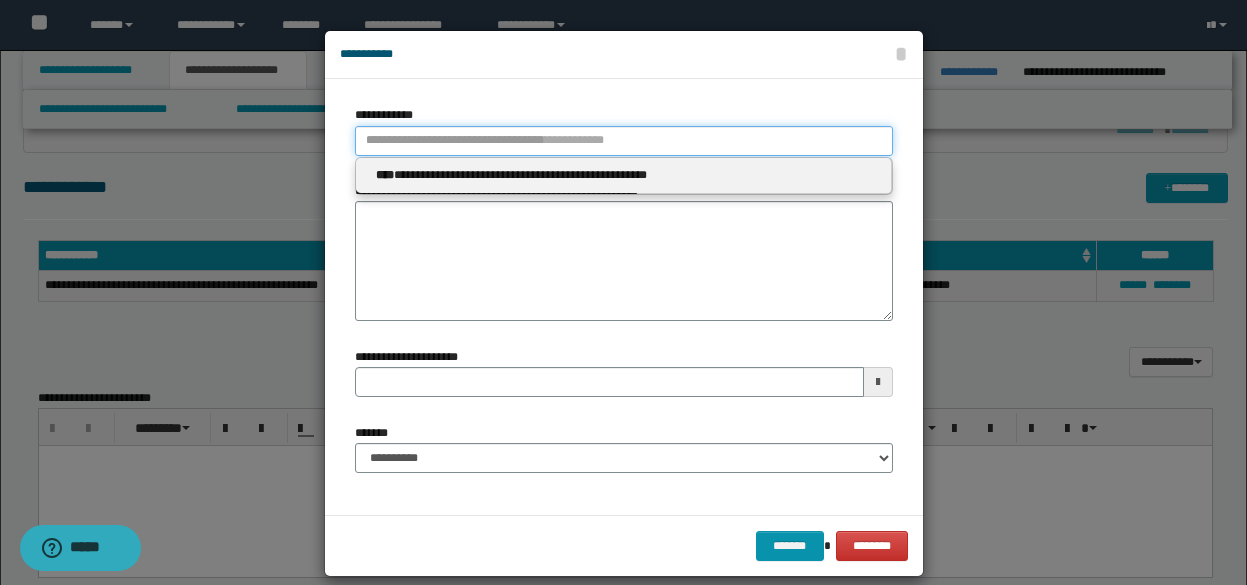 type 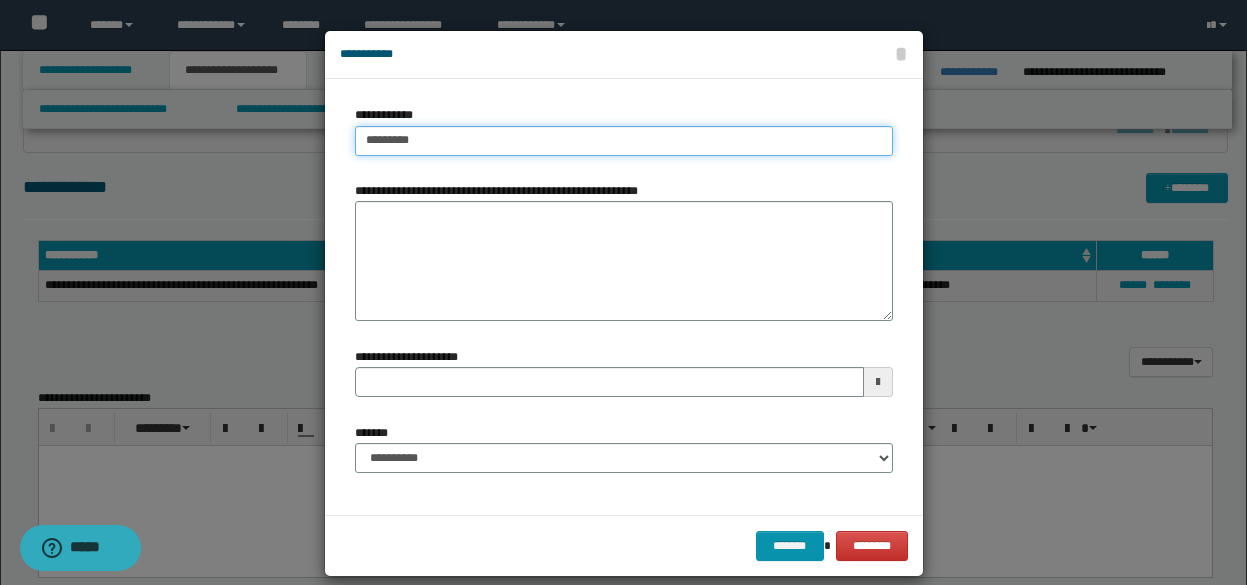 type on "**********" 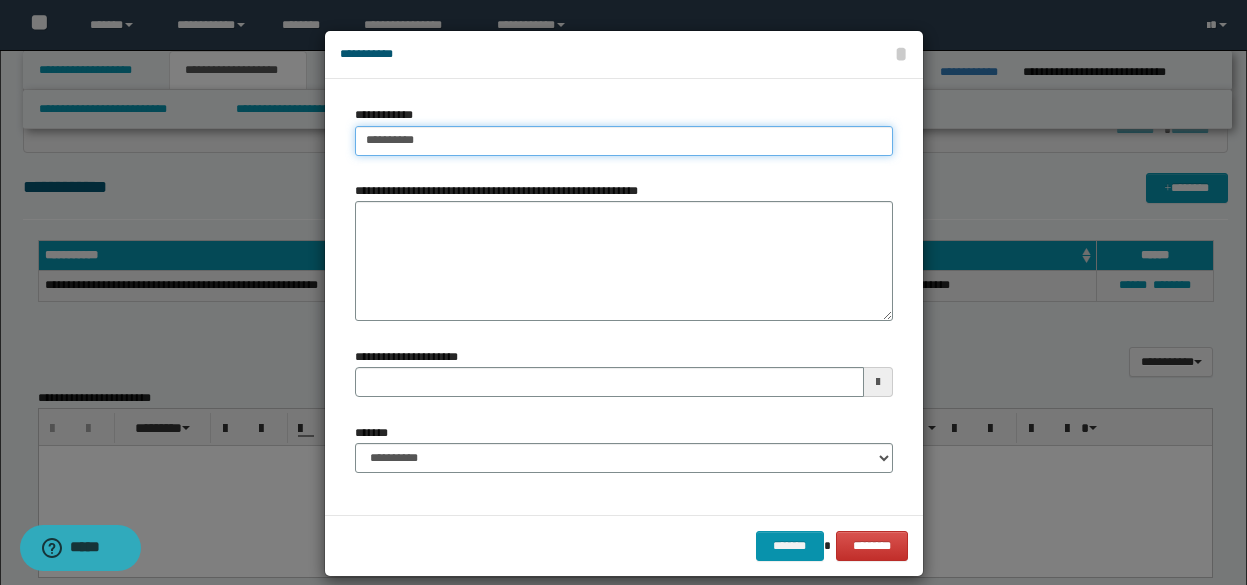 type on "**********" 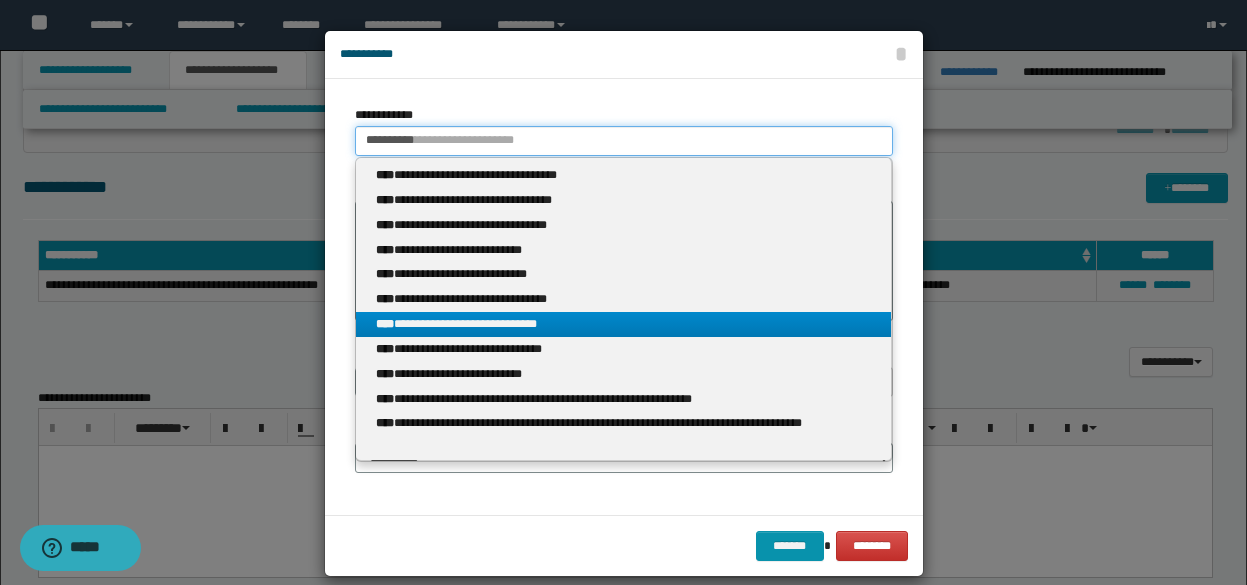 type on "**********" 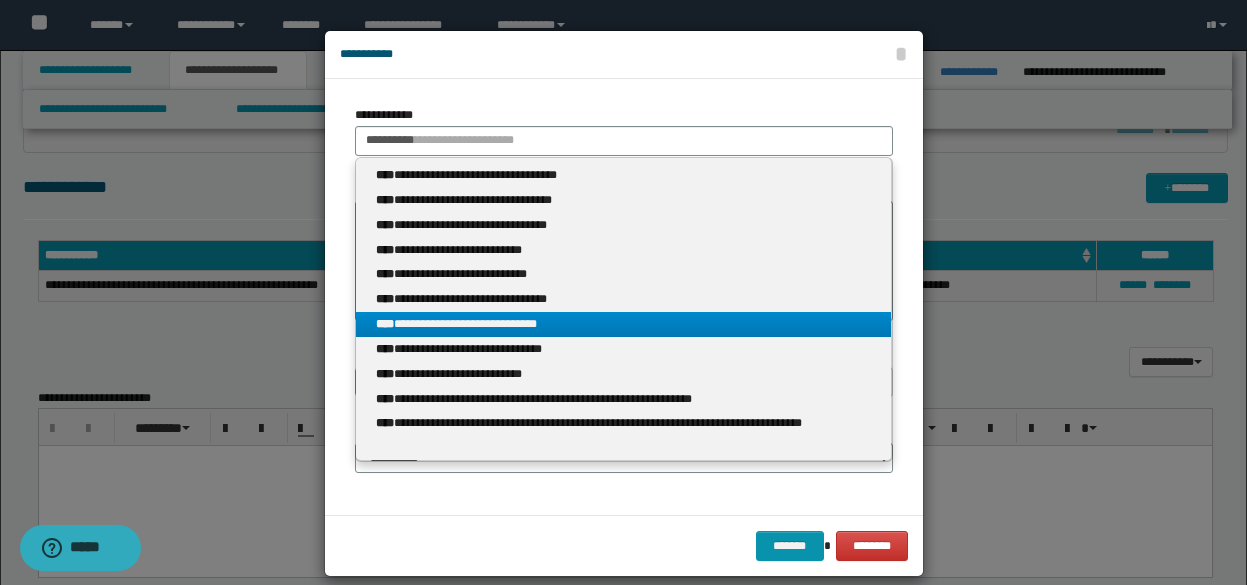 click on "**********" at bounding box center [623, 324] 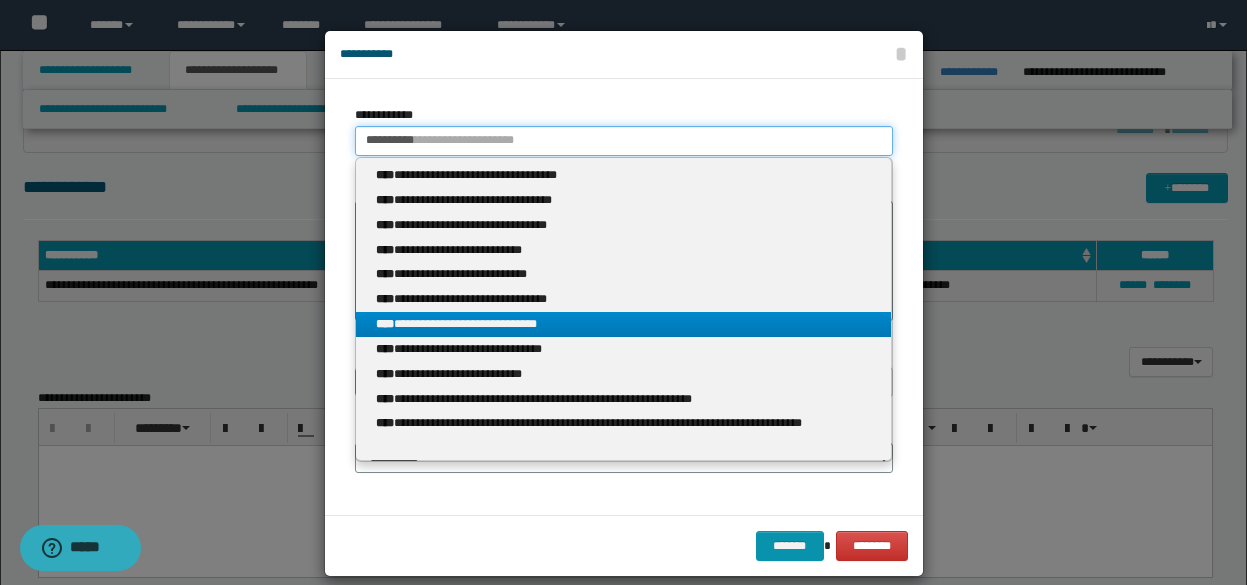 type 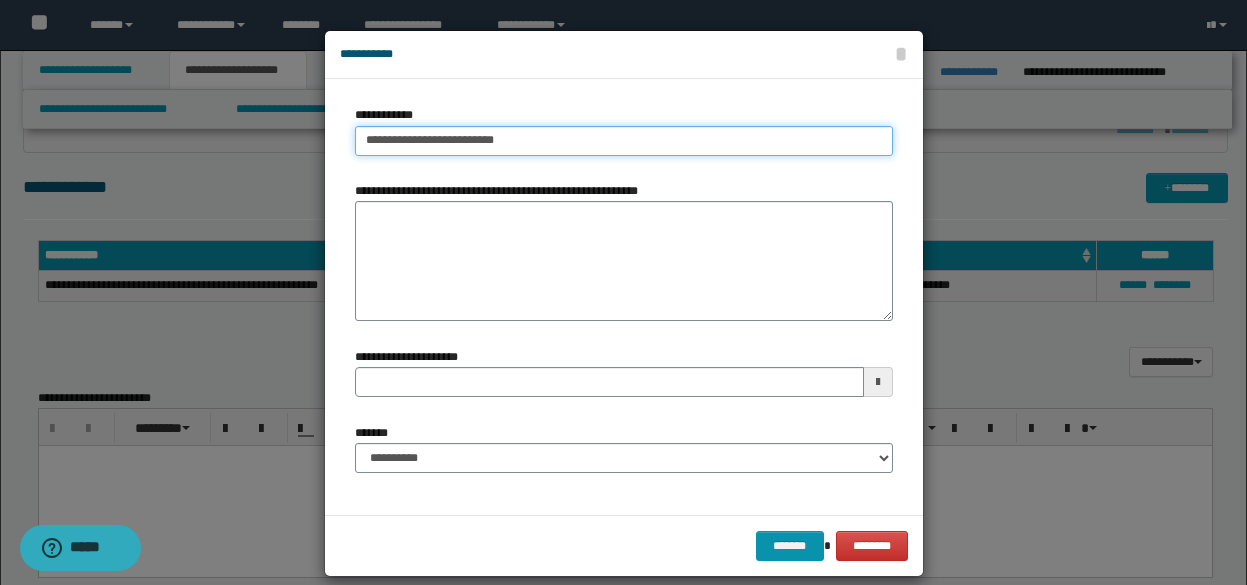 type on "**********" 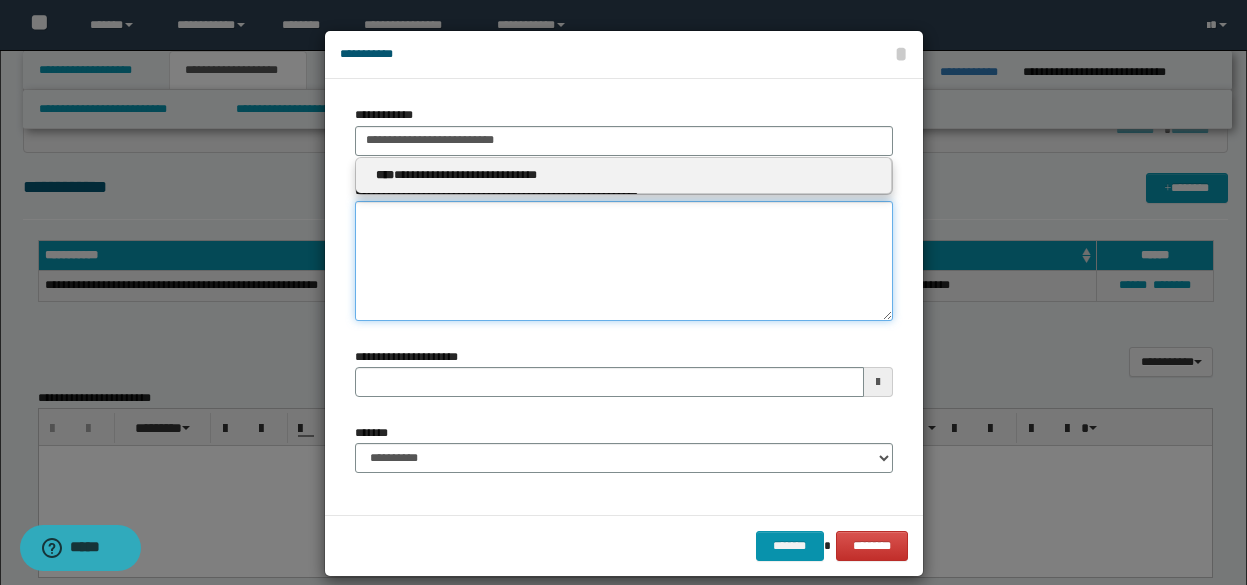 click on "**********" at bounding box center (624, 261) 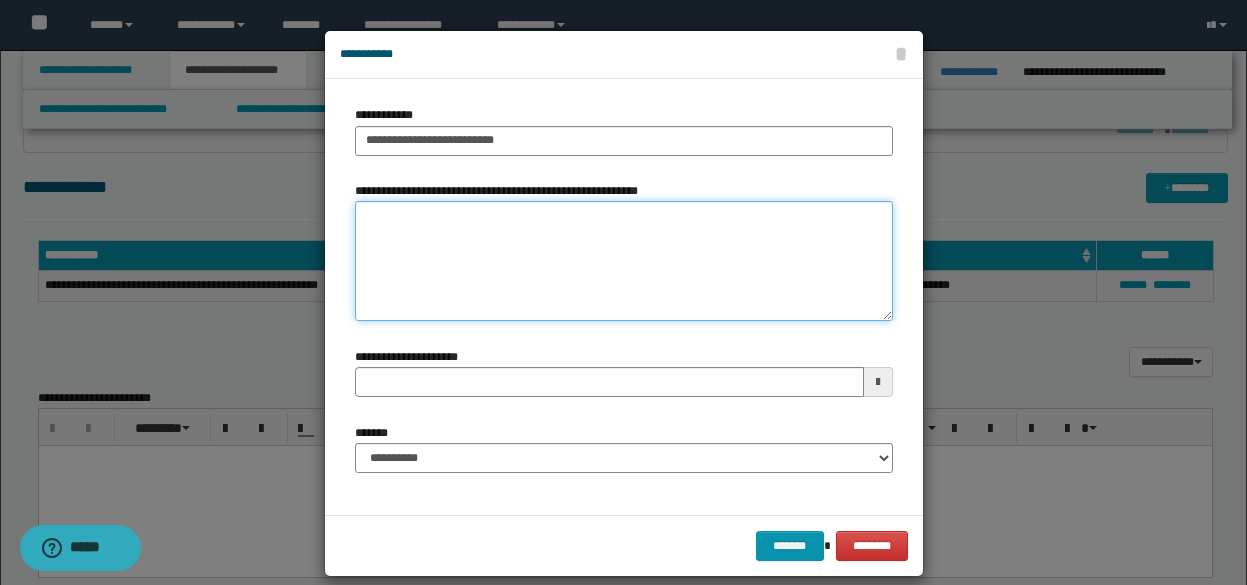 paste on "**********" 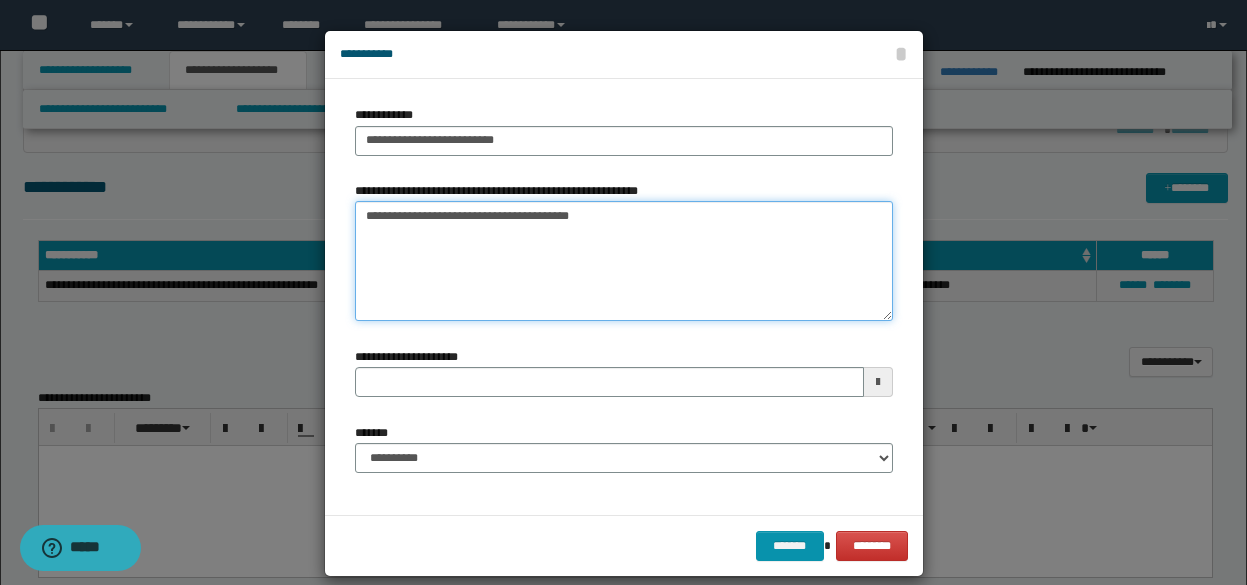 type 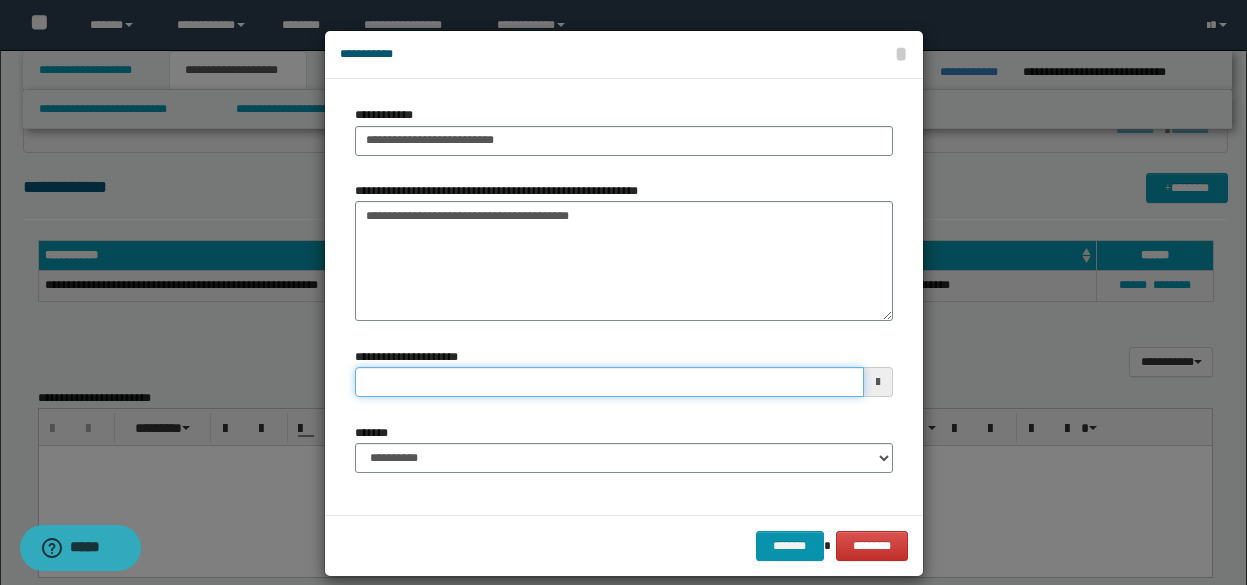 click on "**********" at bounding box center [609, 382] 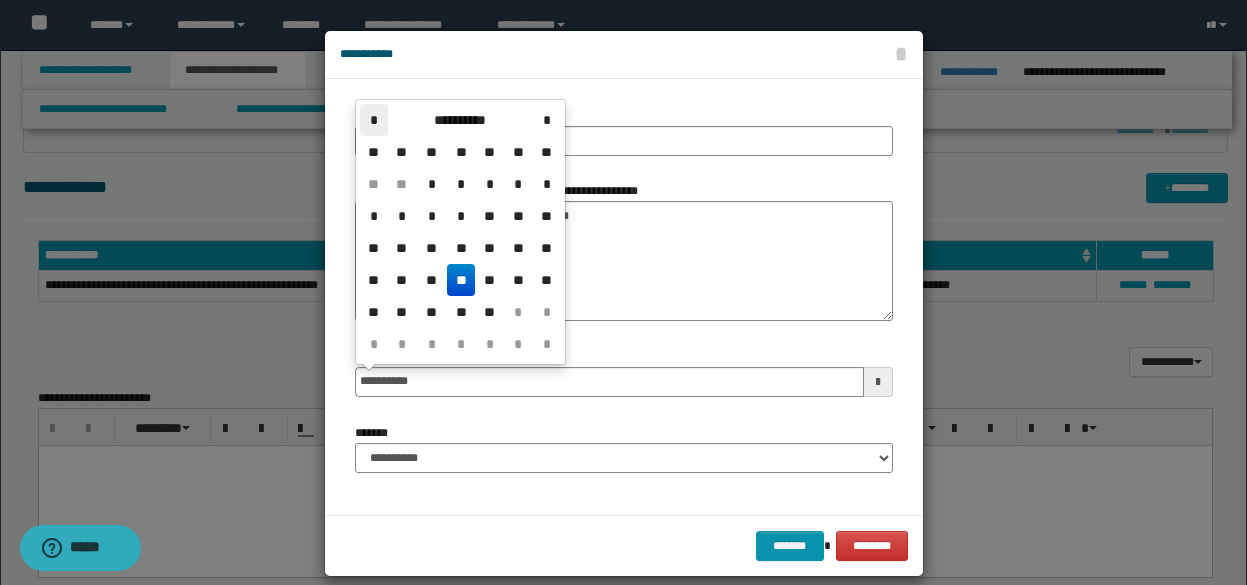 click on "*" at bounding box center [374, 120] 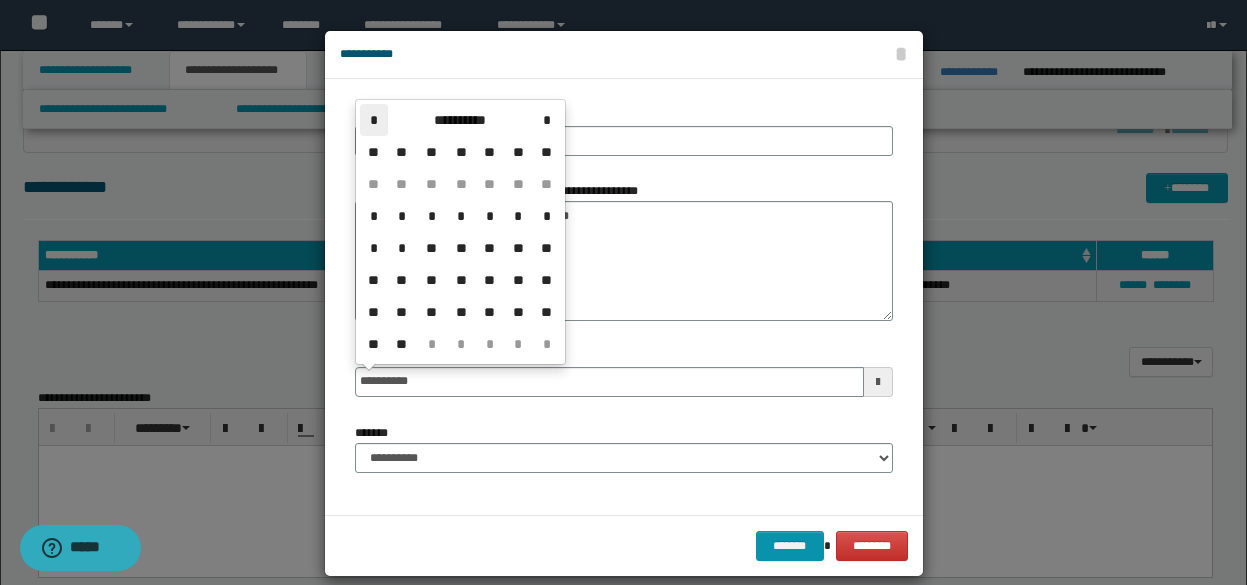 click on "*" at bounding box center [374, 120] 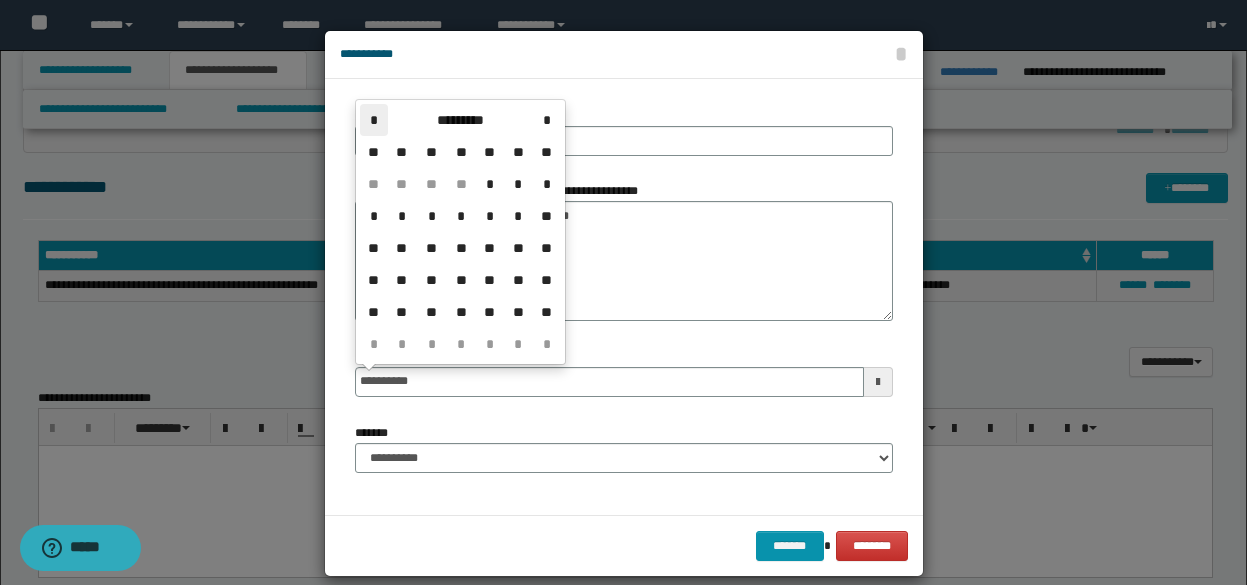 click on "*" at bounding box center (374, 120) 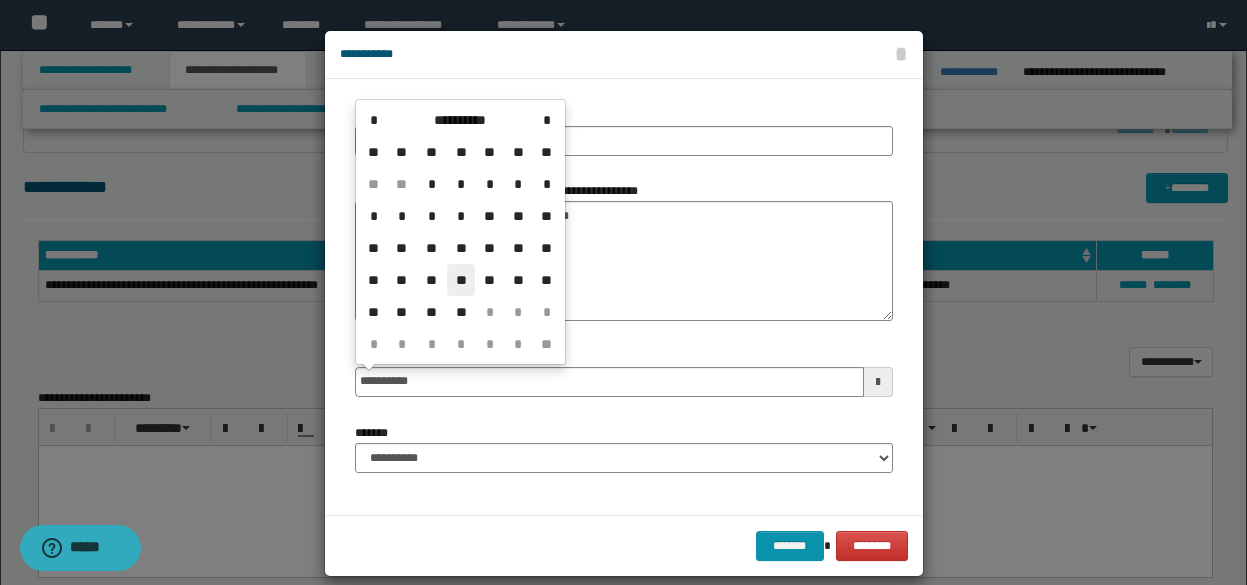 click on "**" at bounding box center [461, 280] 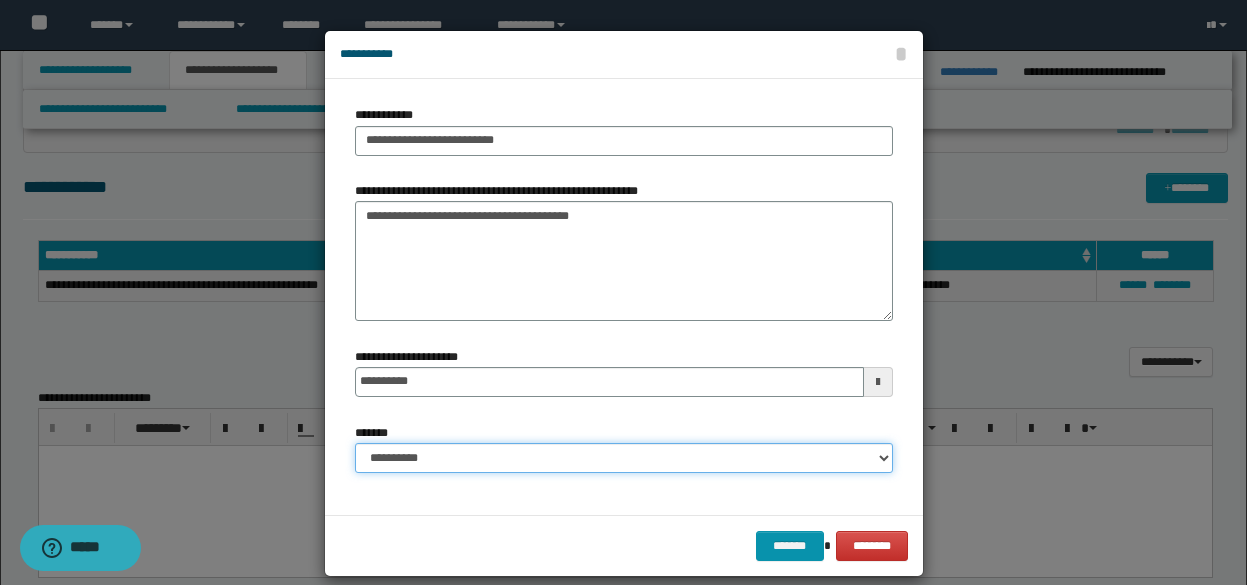 click on "**********" at bounding box center (624, 458) 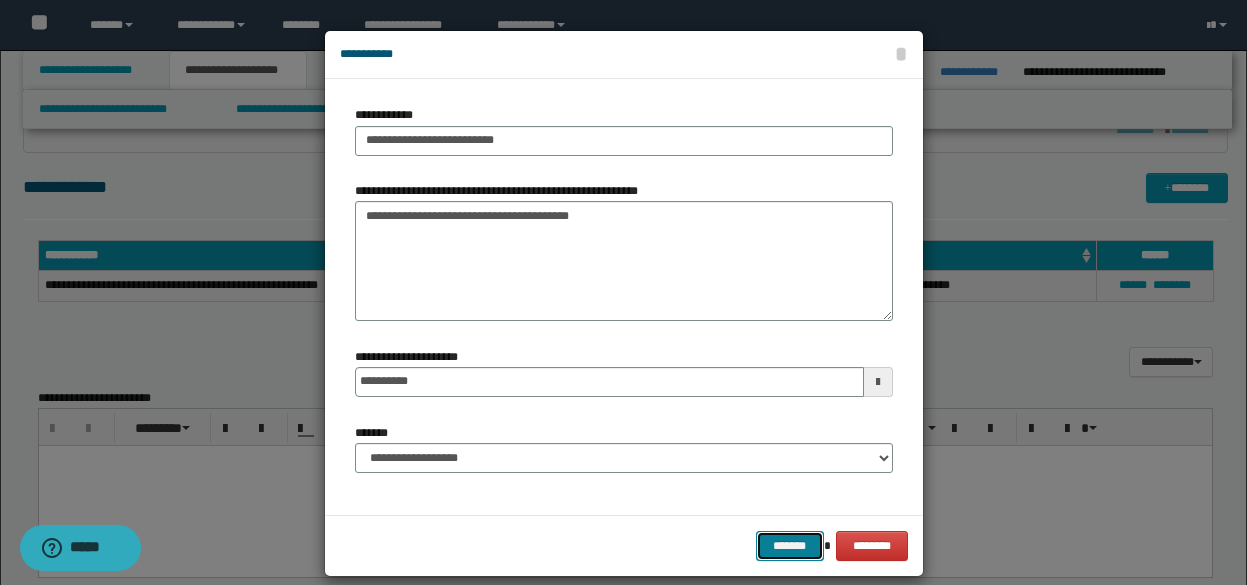 click on "*******" at bounding box center (790, 546) 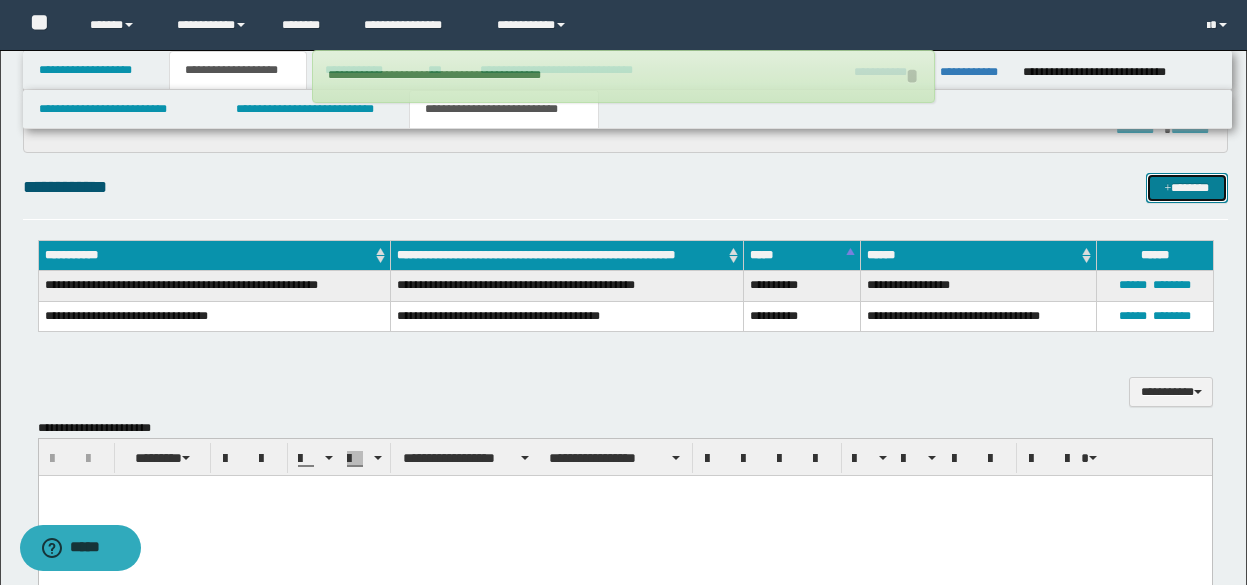 type 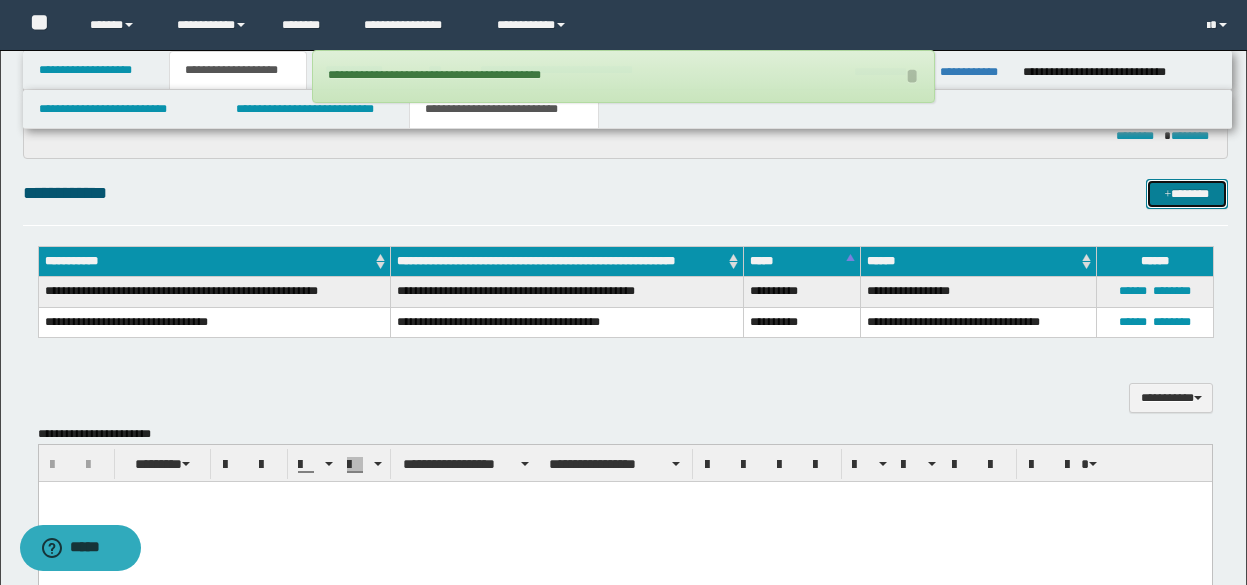 scroll, scrollTop: 371, scrollLeft: 0, axis: vertical 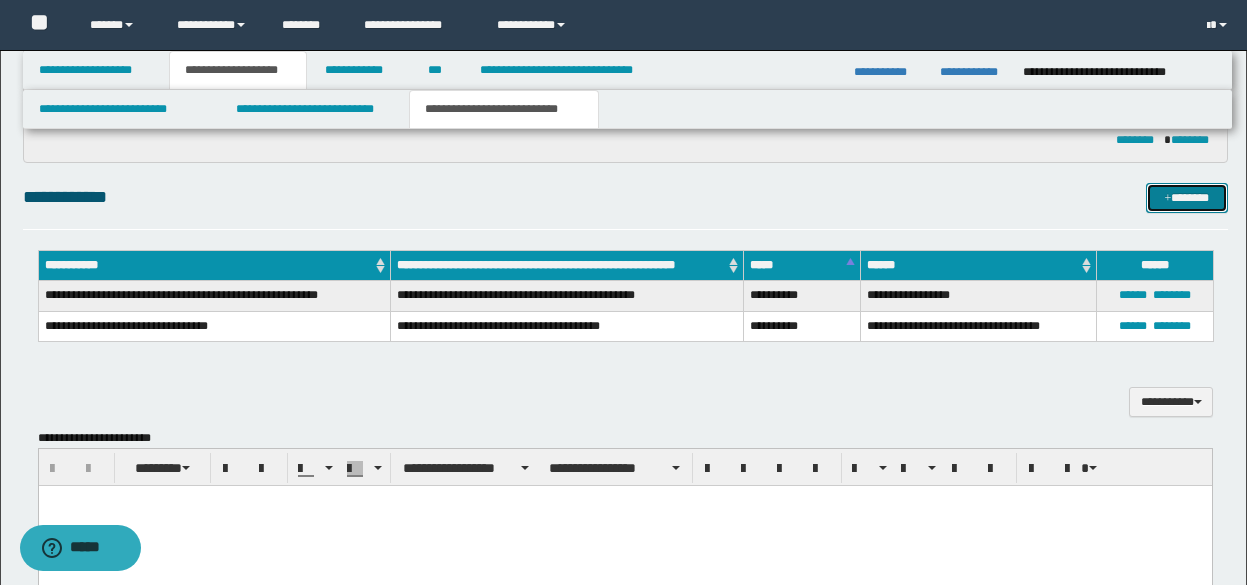 click on "*******" at bounding box center (1187, 198) 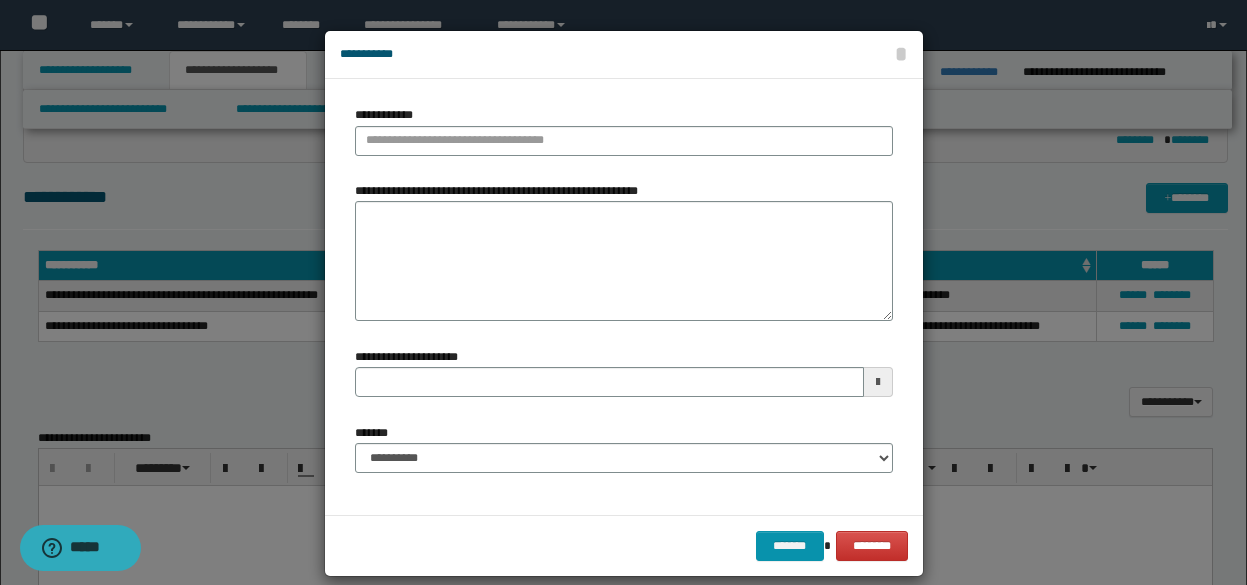 type 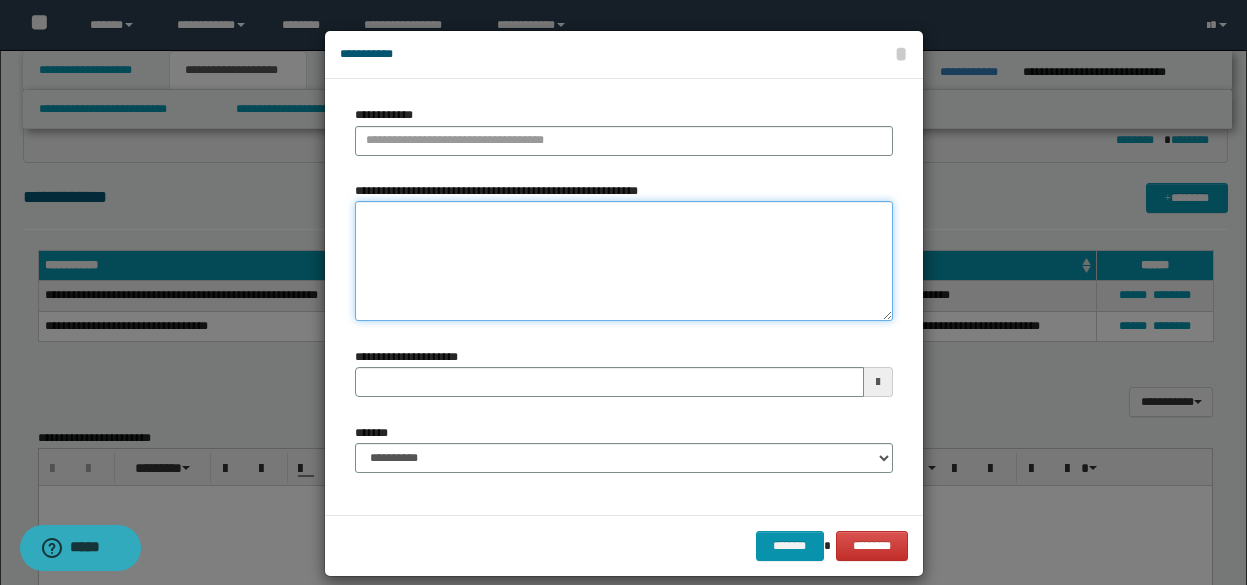 click on "**********" at bounding box center [624, 261] 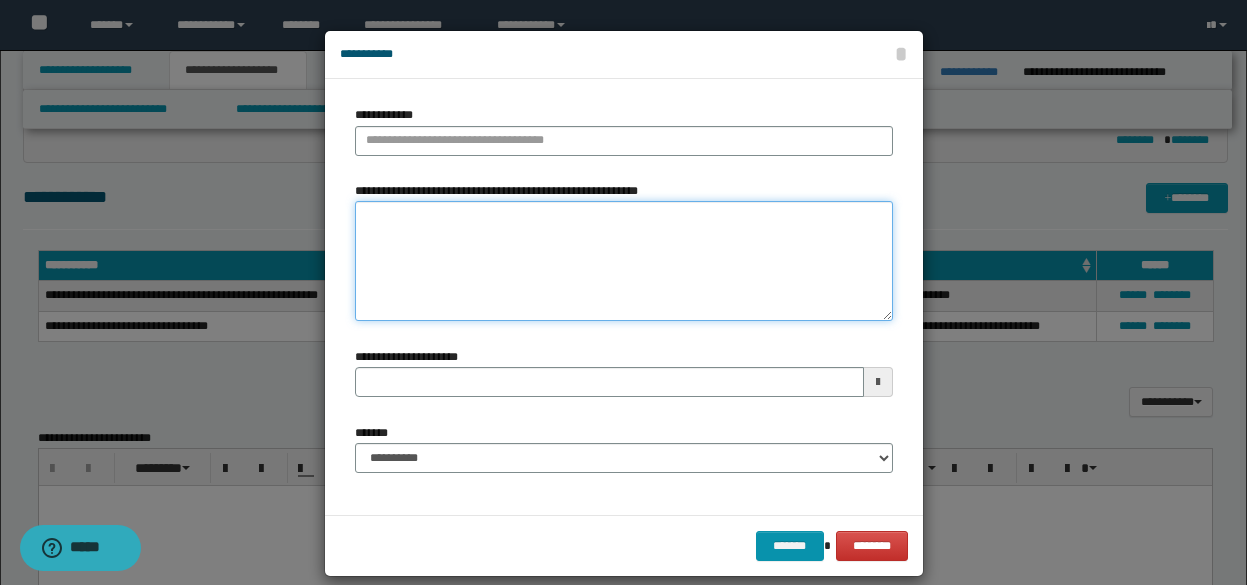 paste on "**********" 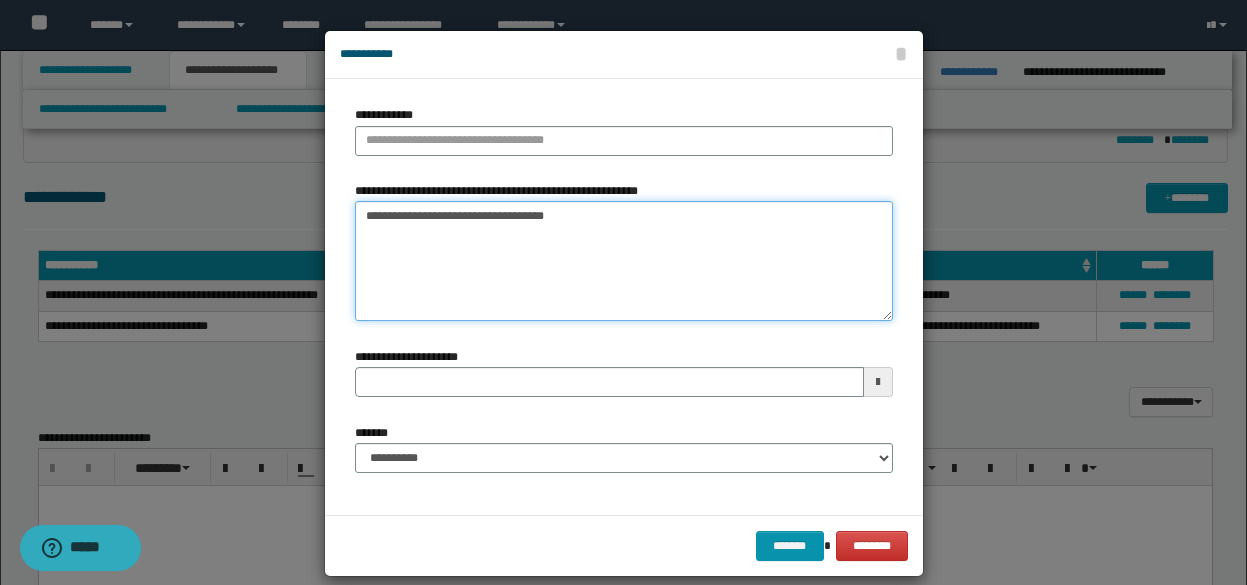 type on "**********" 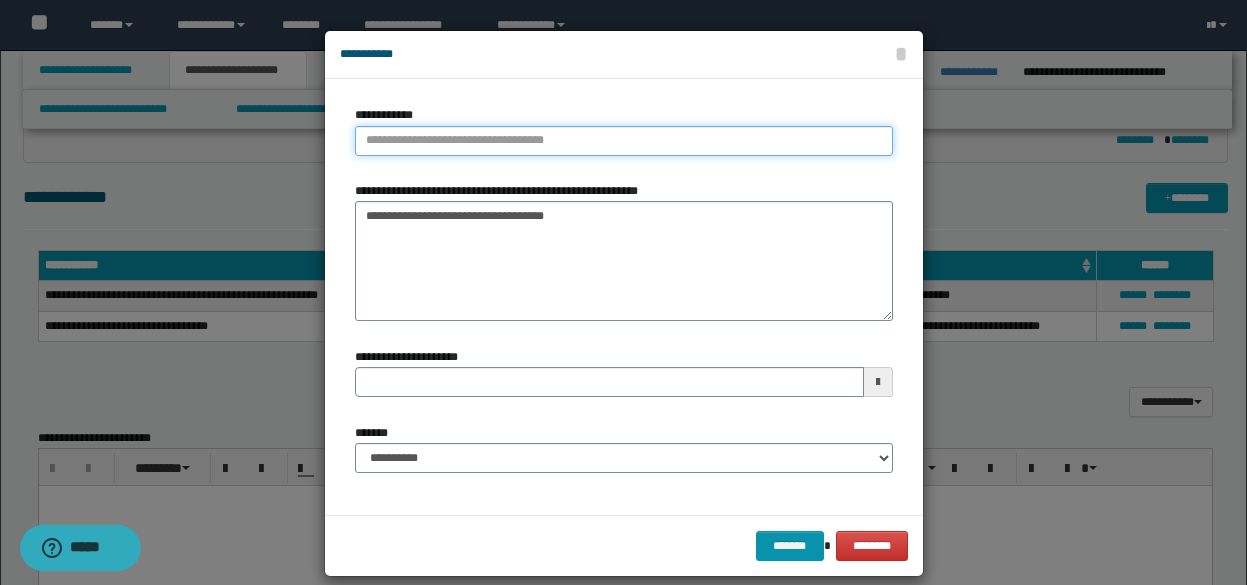click on "**********" at bounding box center (624, 141) 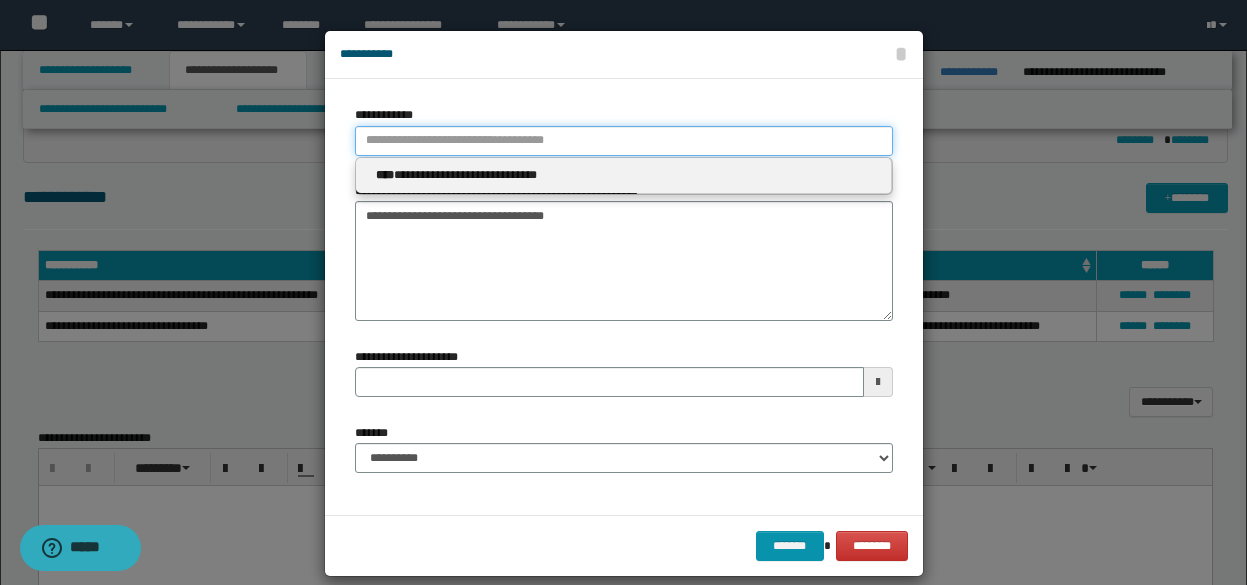 type 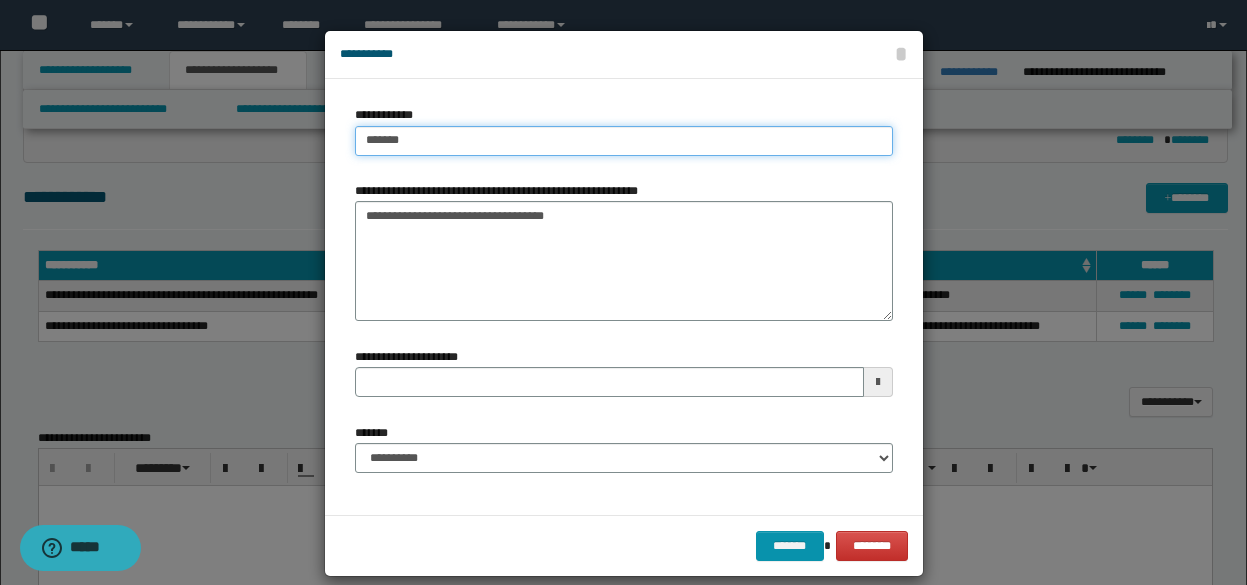 type on "********" 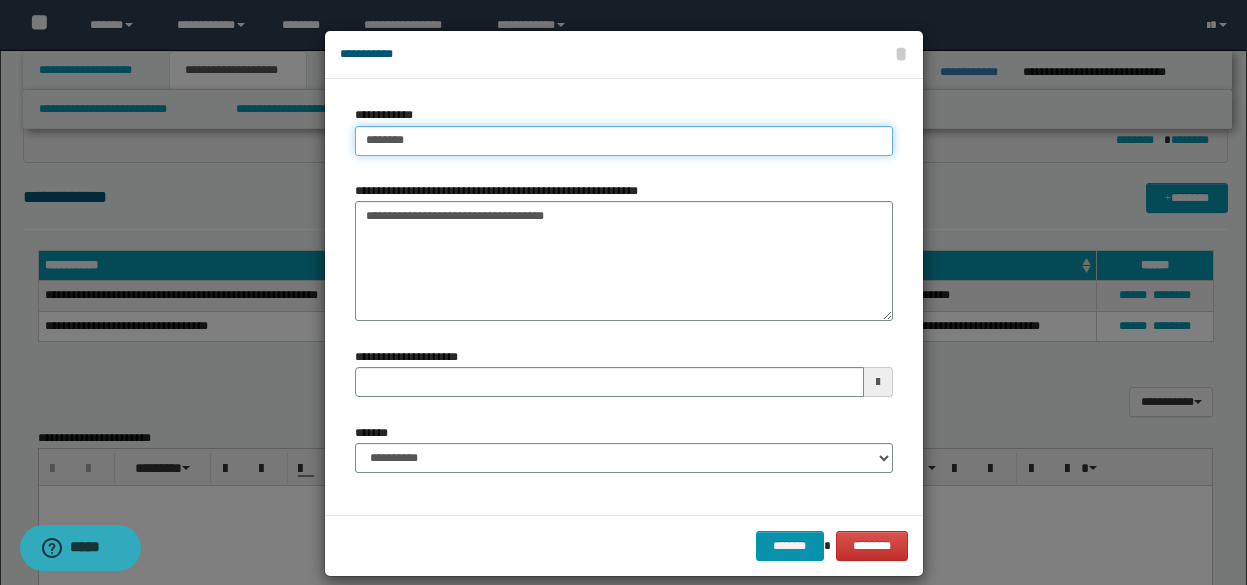 type on "********" 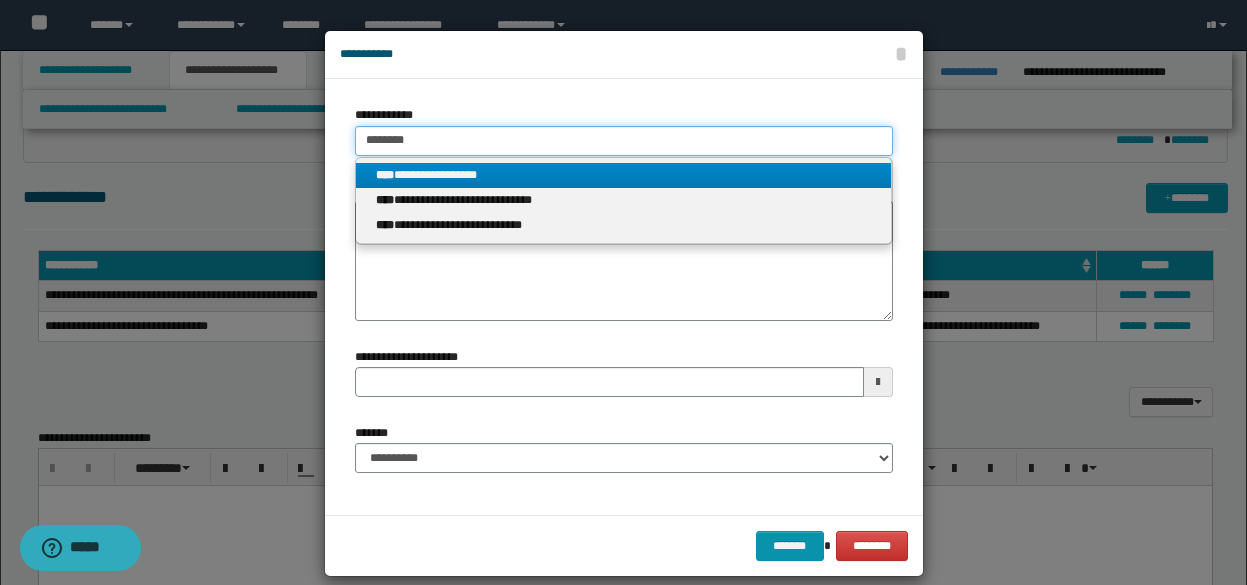 type on "********" 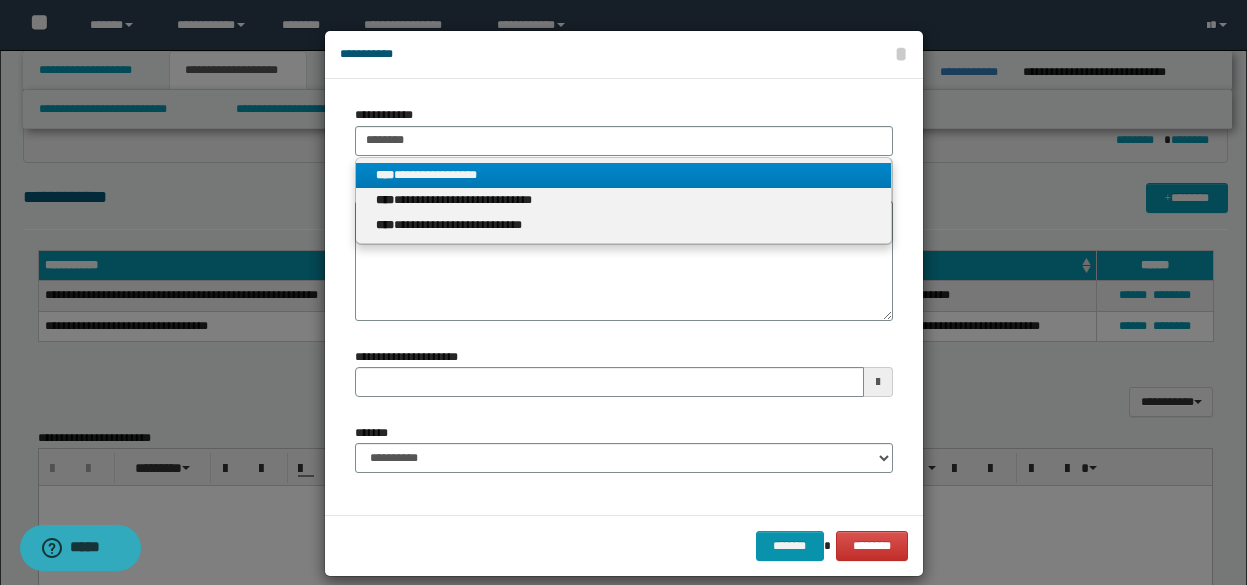click on "**********" at bounding box center (623, 175) 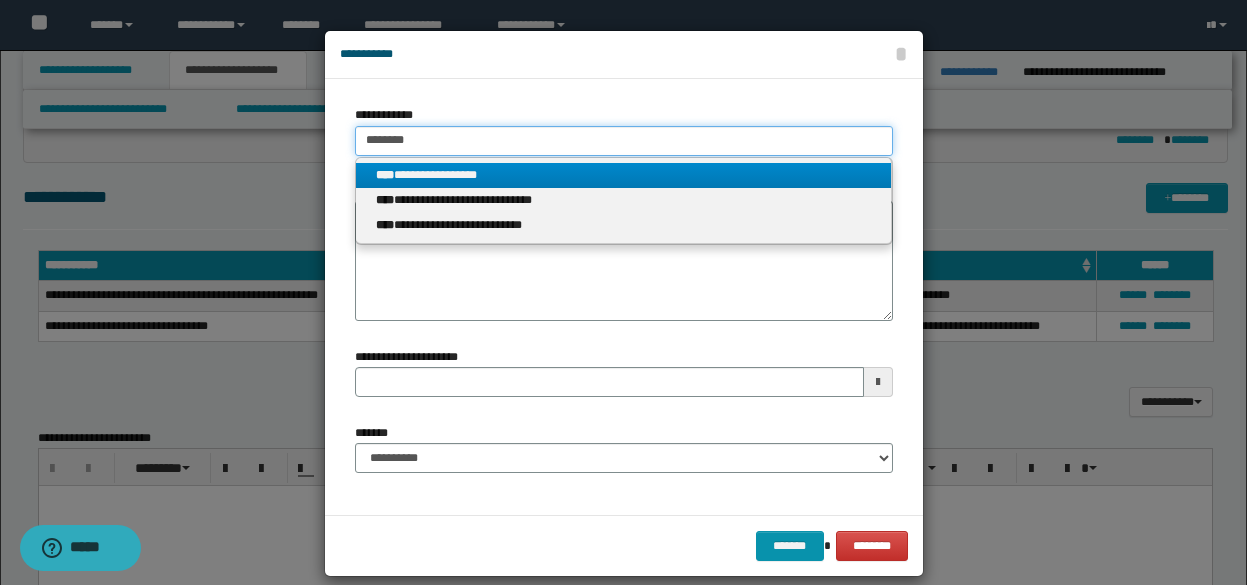 type 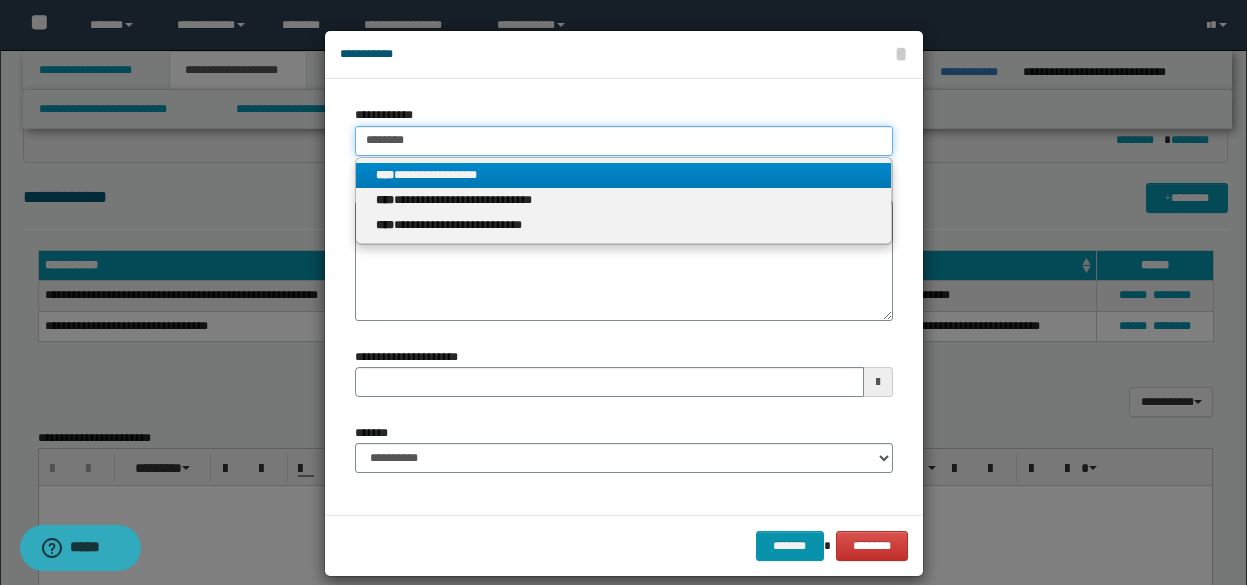 type on "**********" 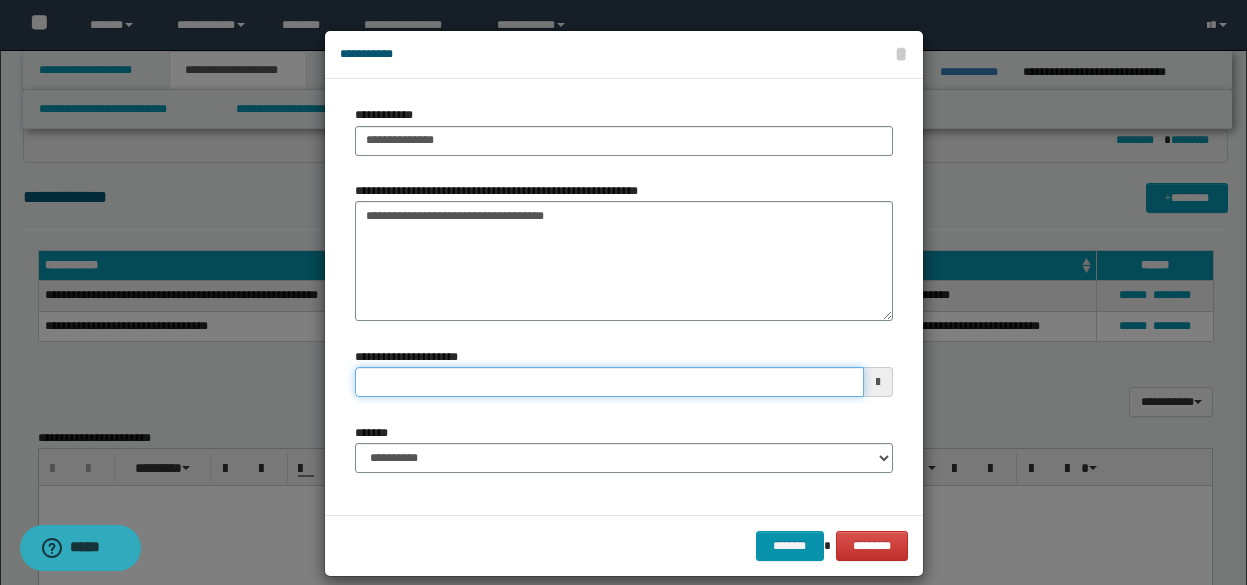click on "**********" at bounding box center (609, 382) 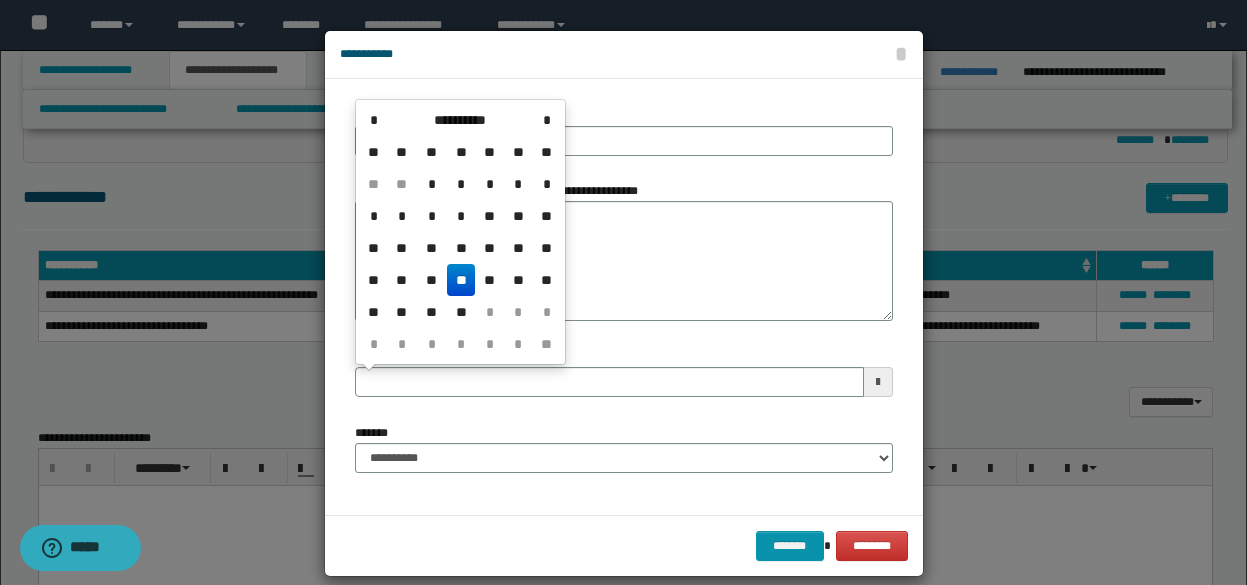 click on "**" at bounding box center (461, 280) 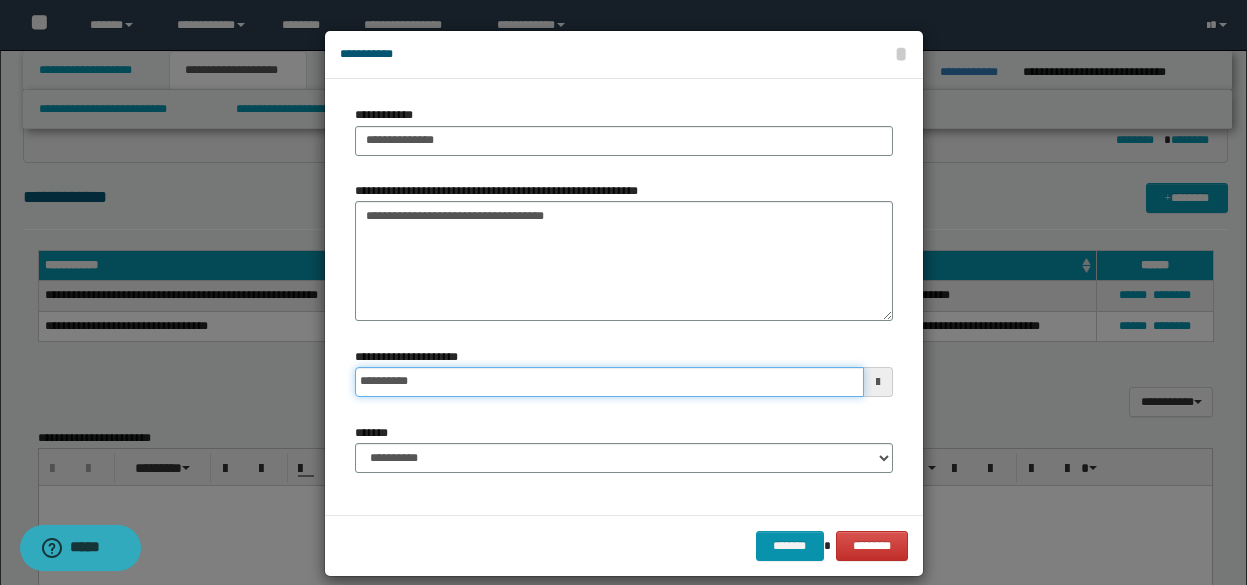 click on "**********" at bounding box center (609, 382) 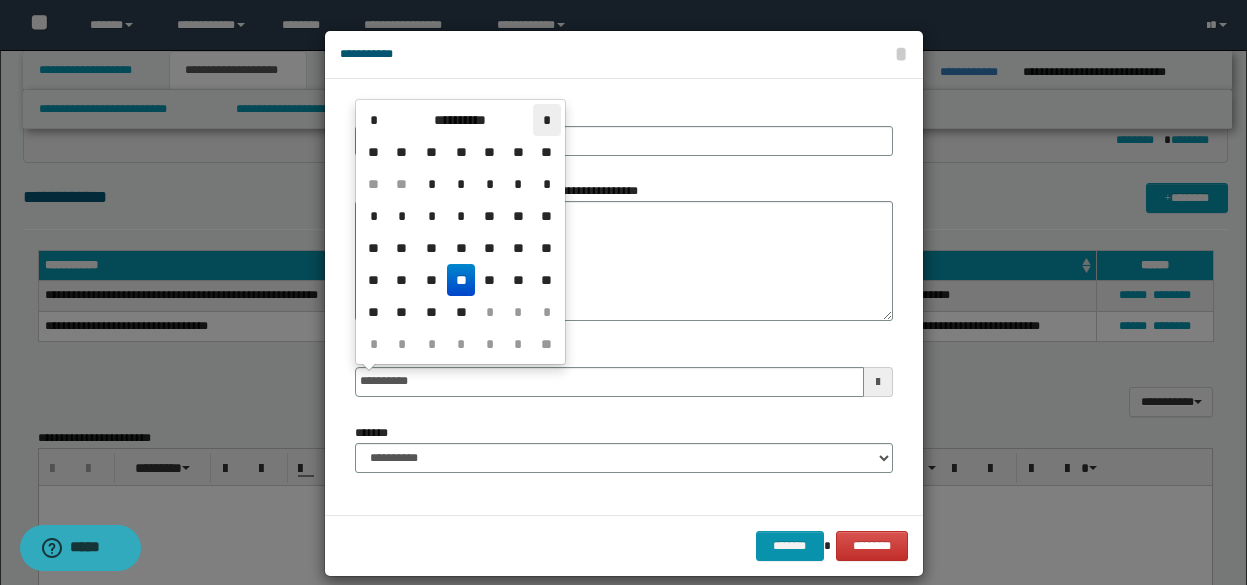 click on "*" at bounding box center [547, 120] 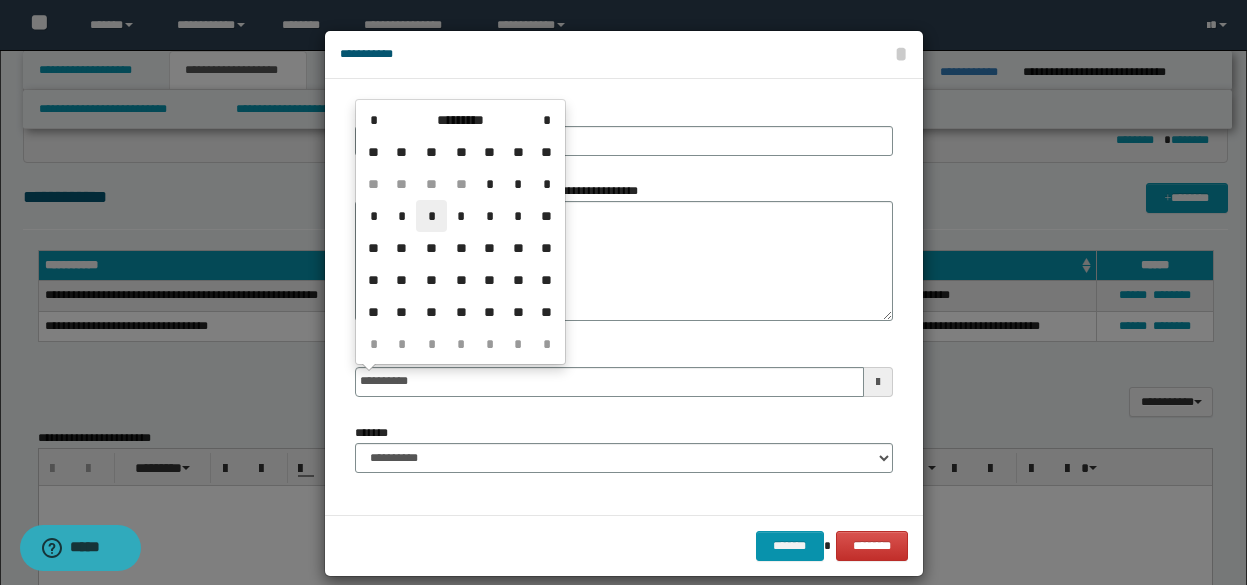 click on "*" at bounding box center [431, 216] 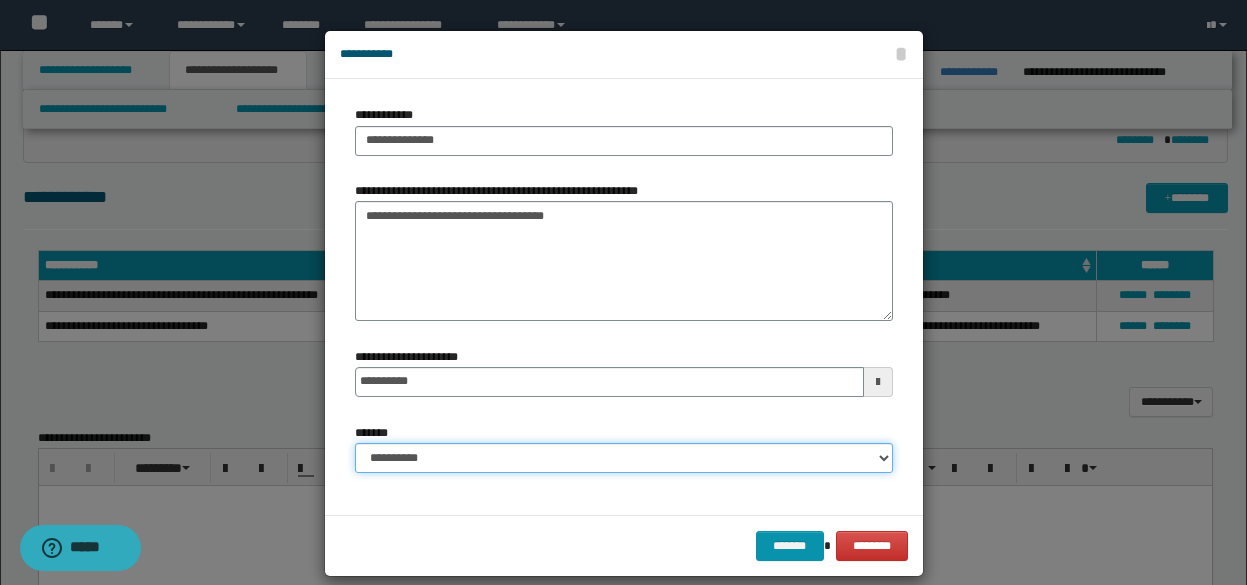 click on "**********" at bounding box center [624, 458] 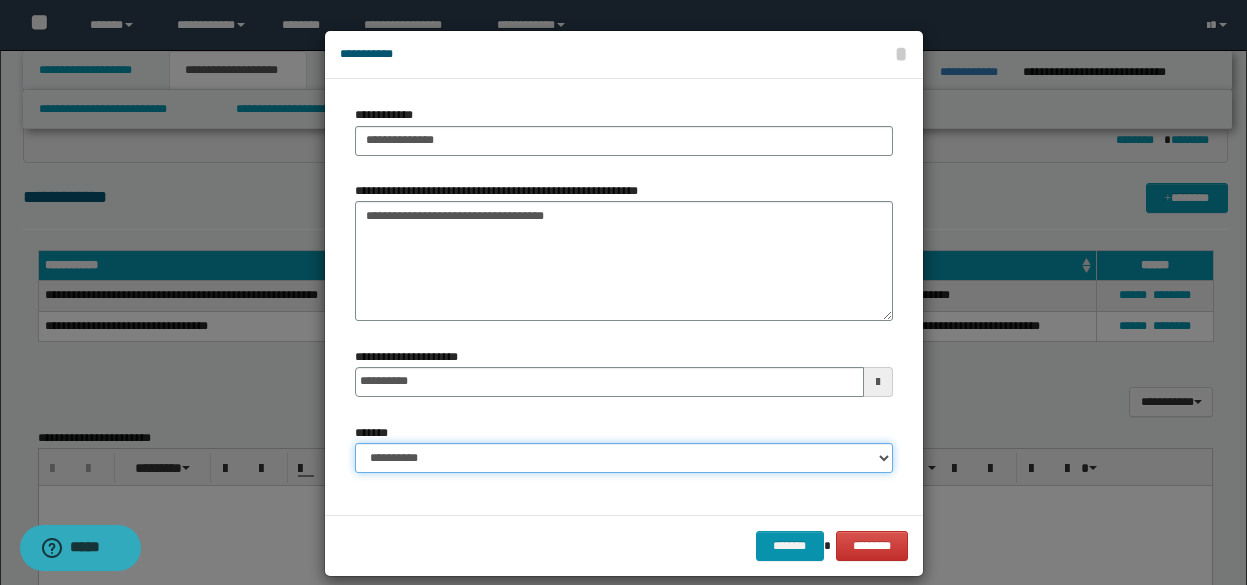 select on "*" 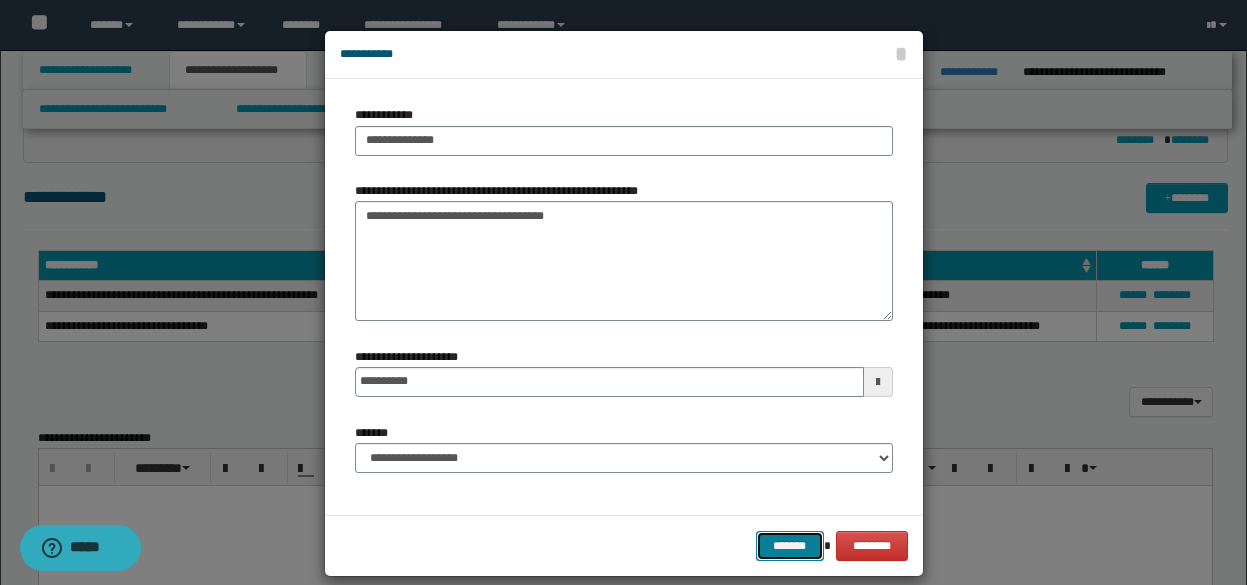 click on "*******" at bounding box center [790, 546] 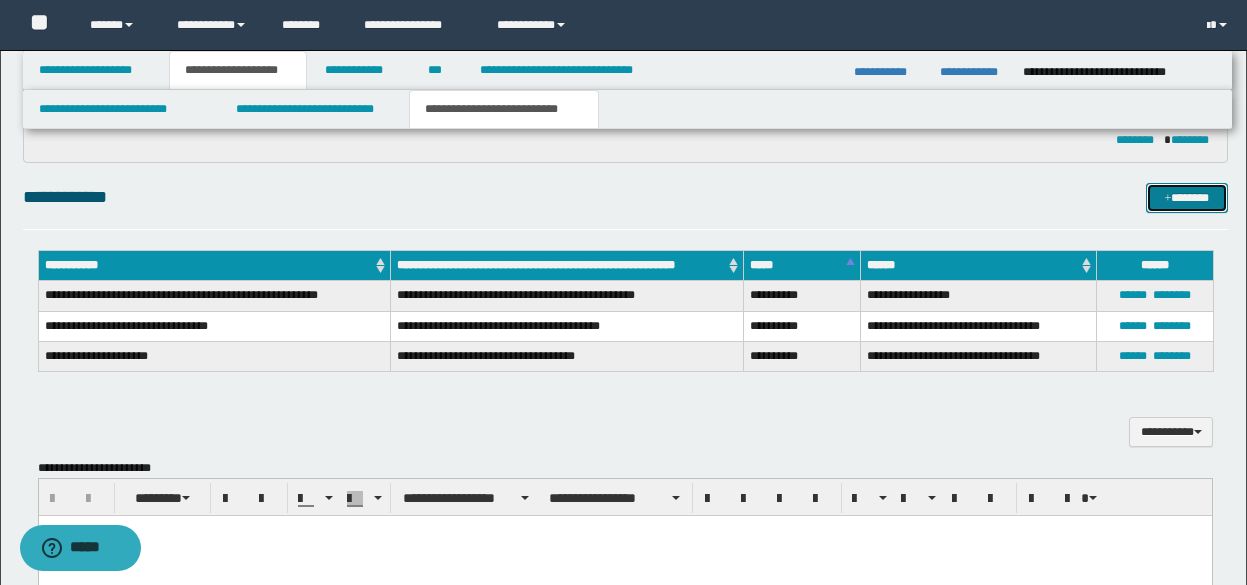 click on "*******" at bounding box center [1187, 198] 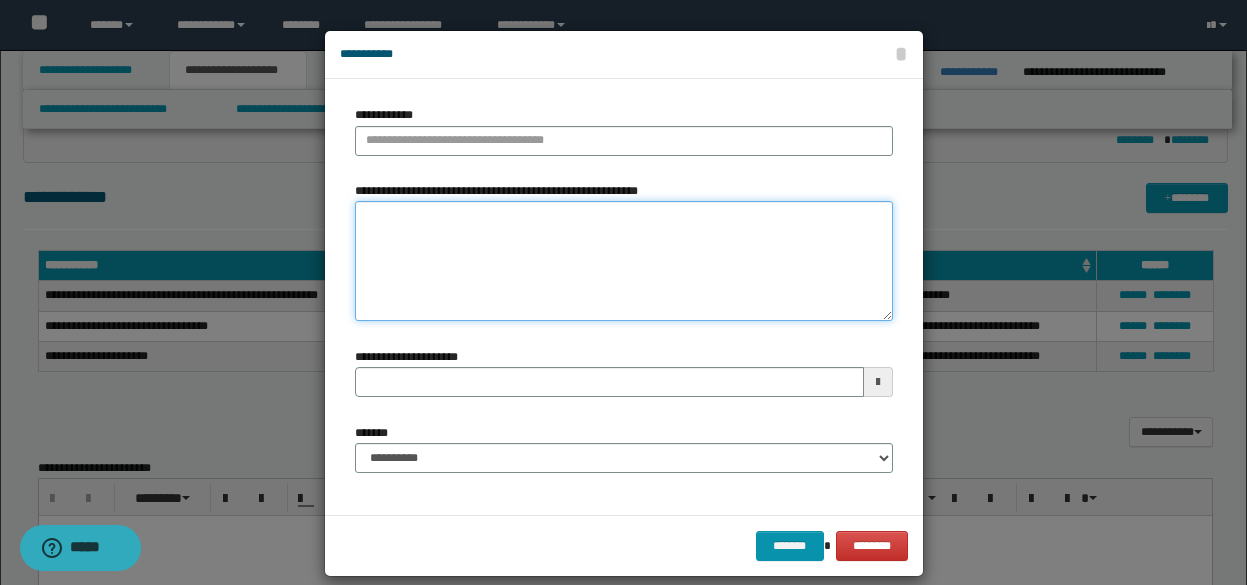 click on "**********" at bounding box center [624, 261] 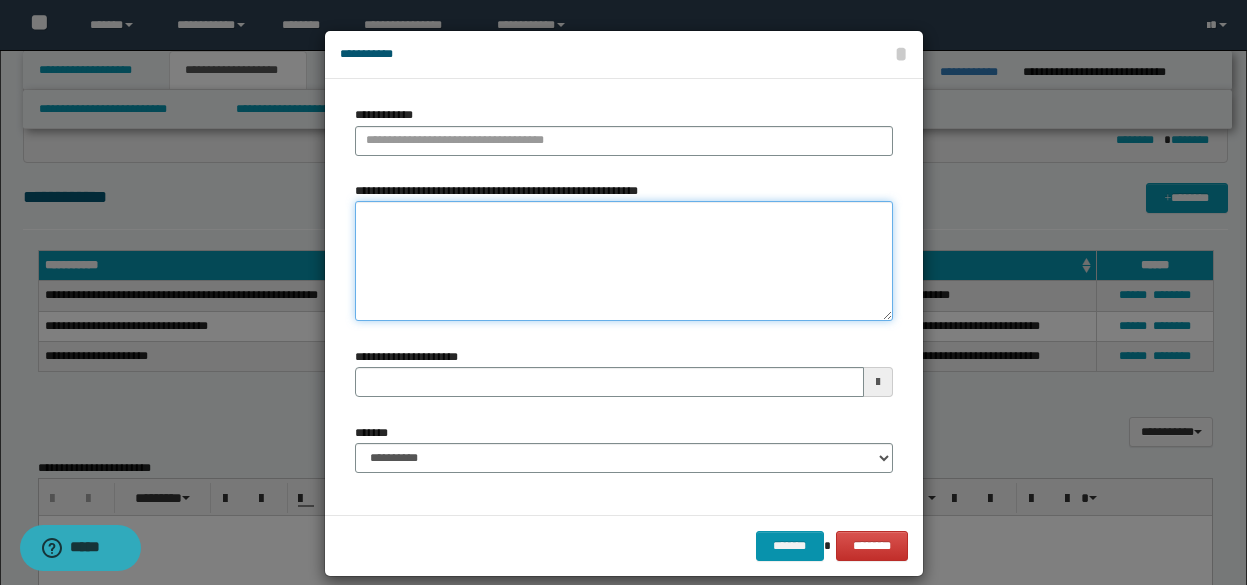 paste on "**********" 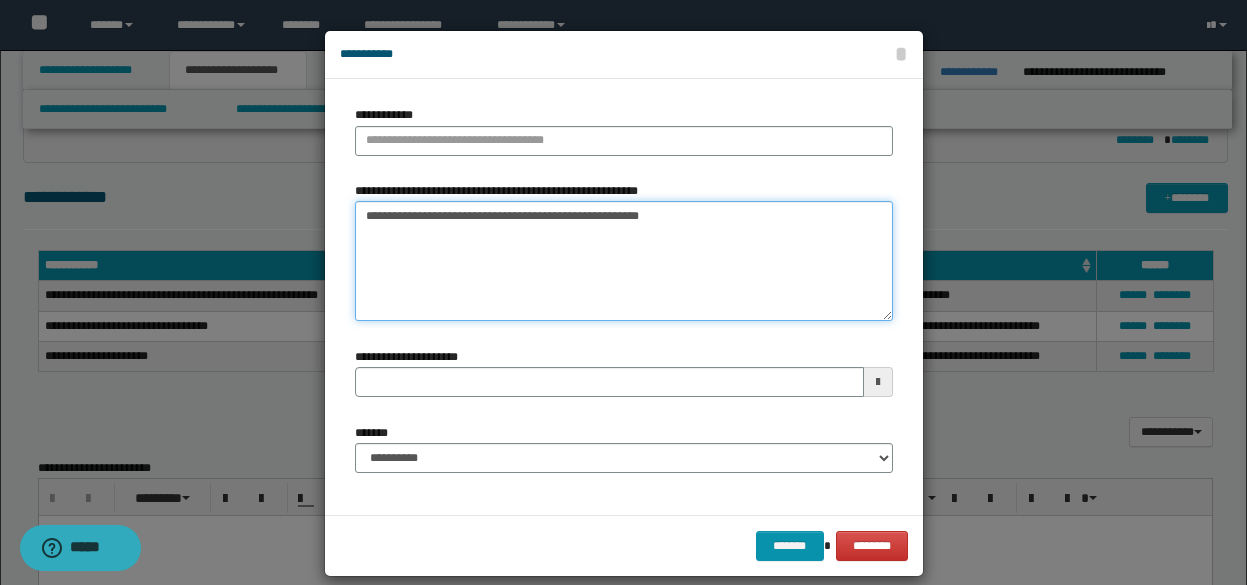 type on "**********" 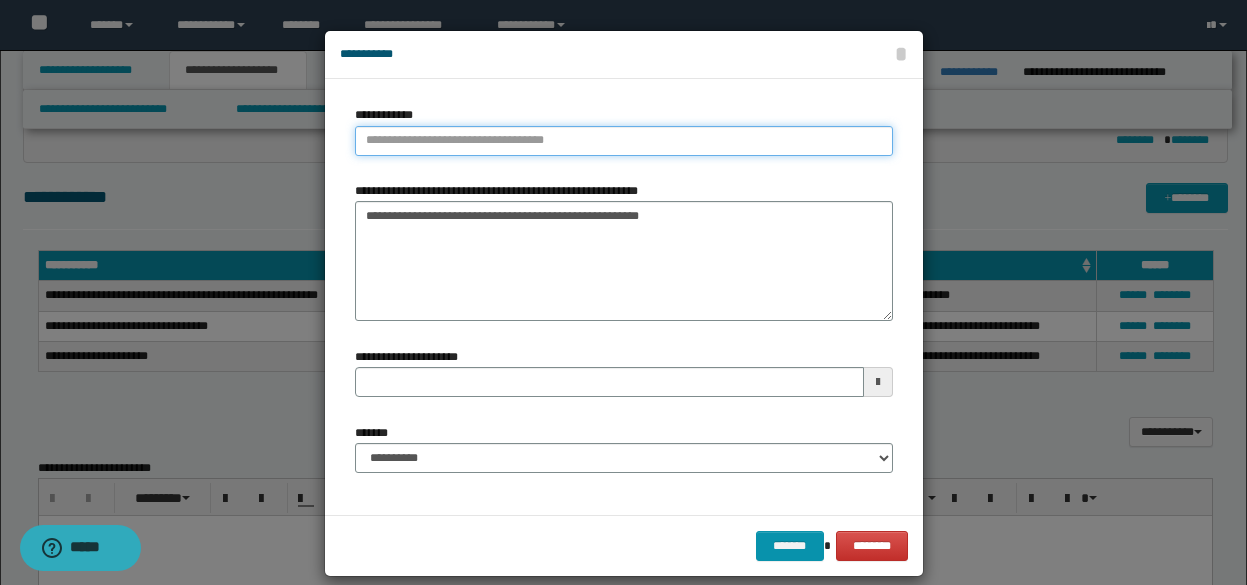 click on "**********" at bounding box center [624, 141] 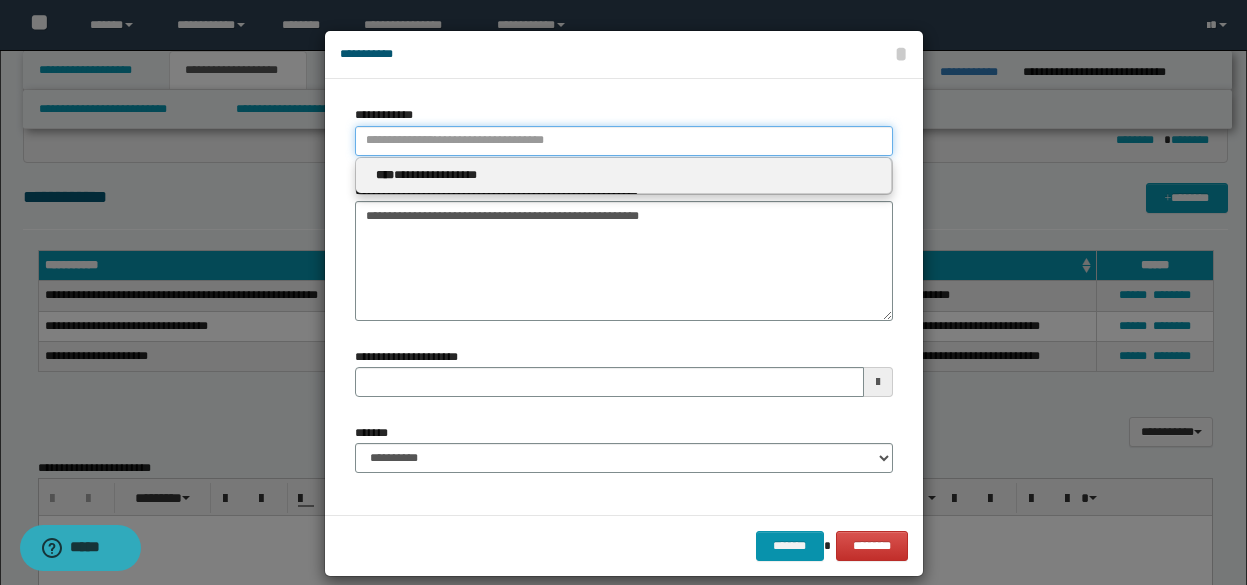 type 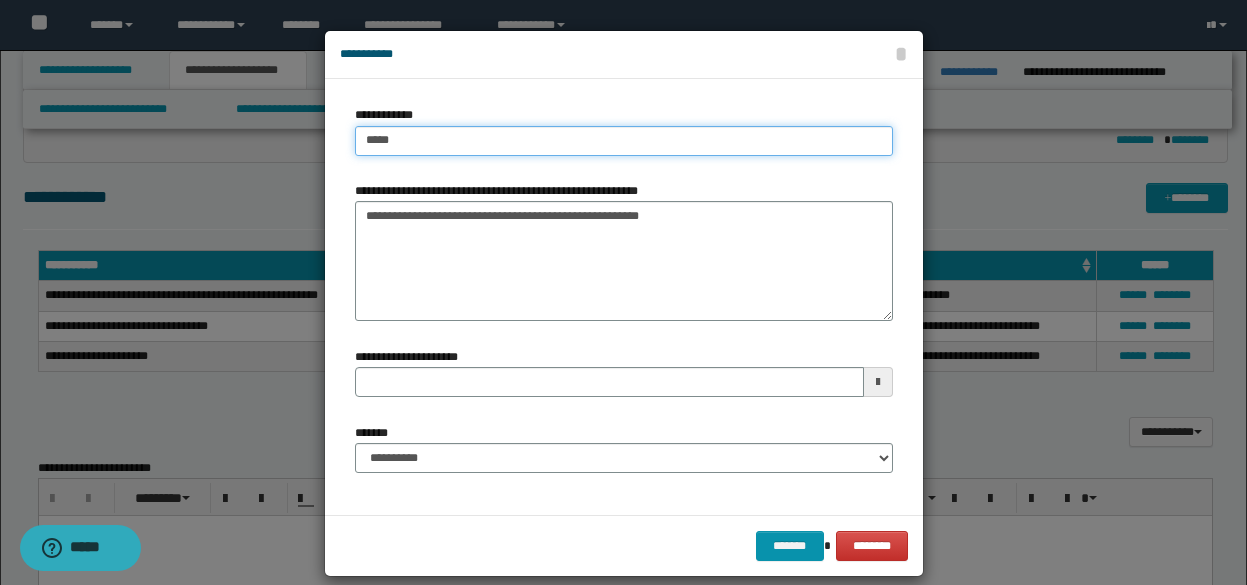 type on "******" 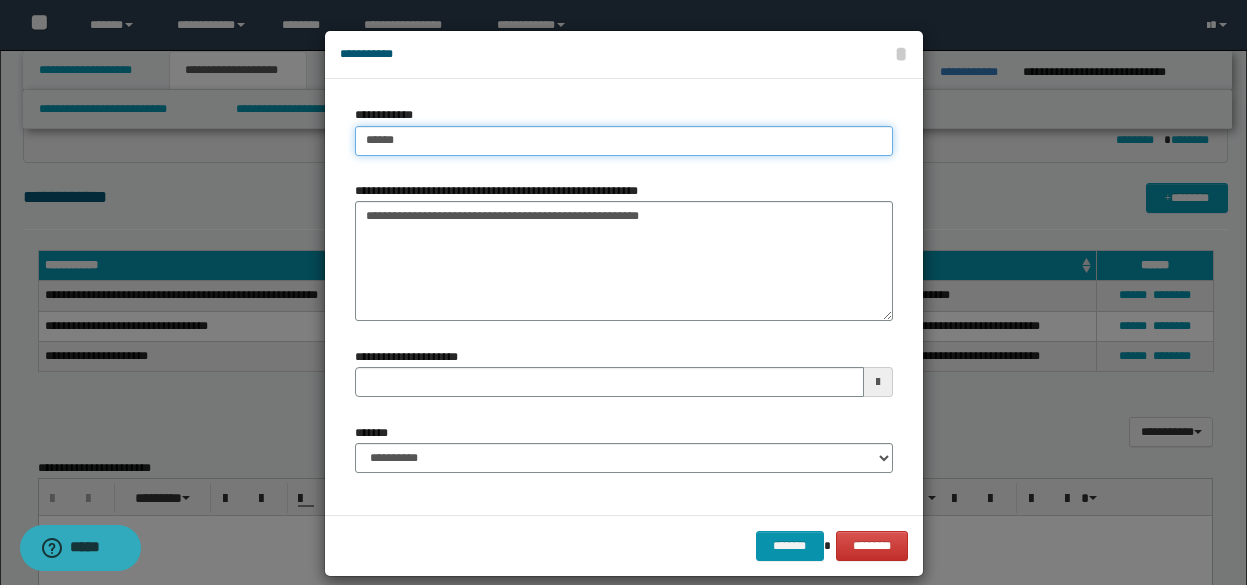 type on "******" 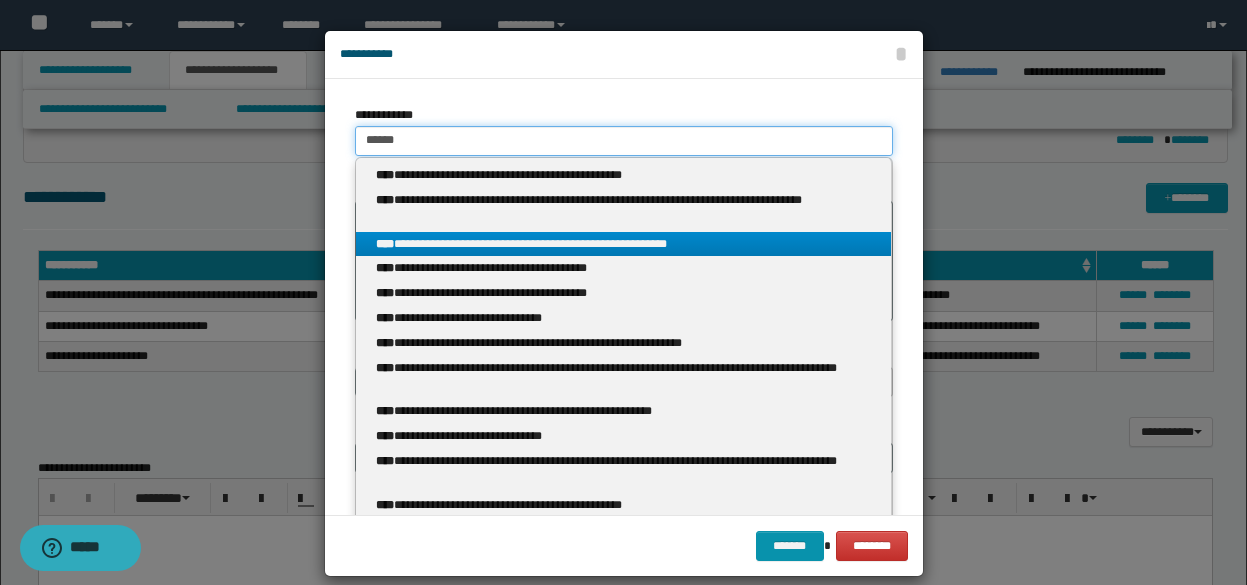 type on "******" 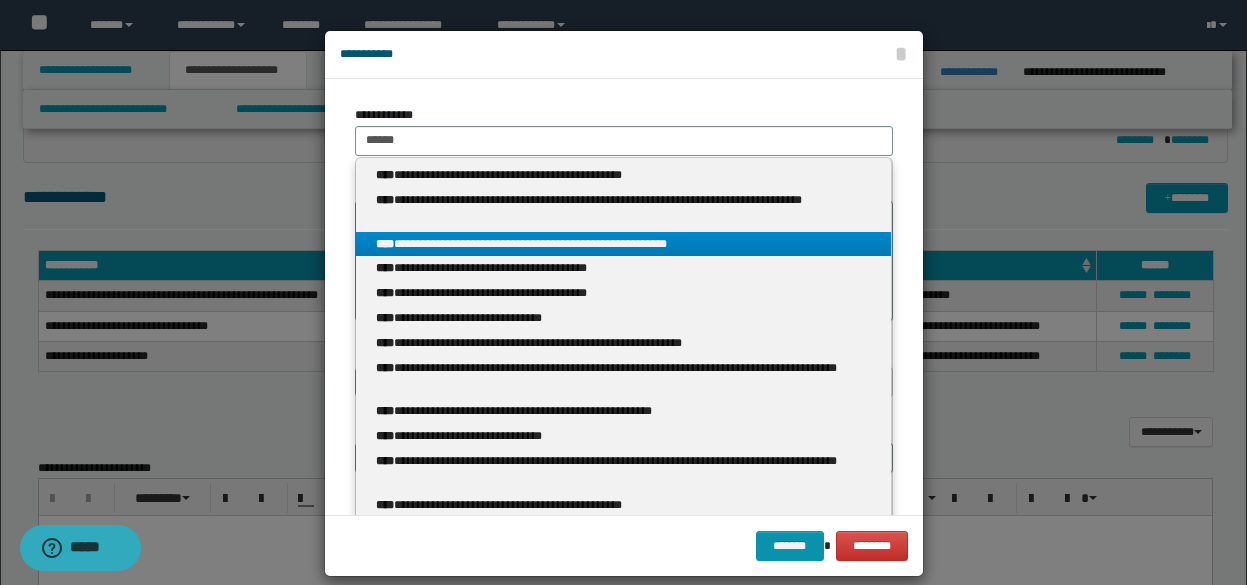 click on "**********" at bounding box center [623, 244] 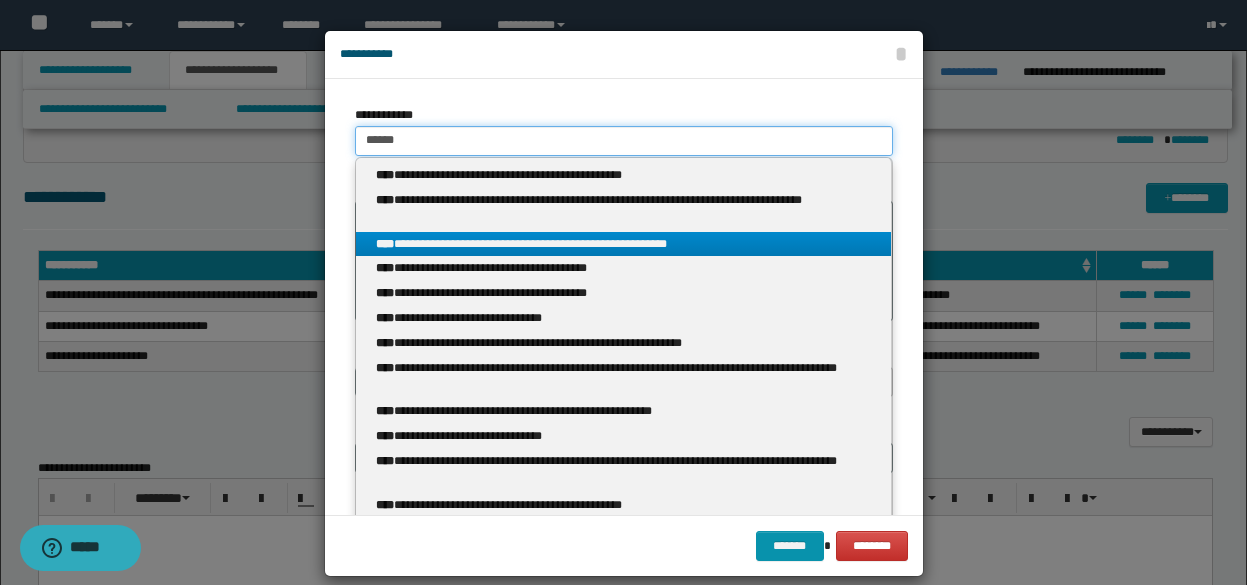 type 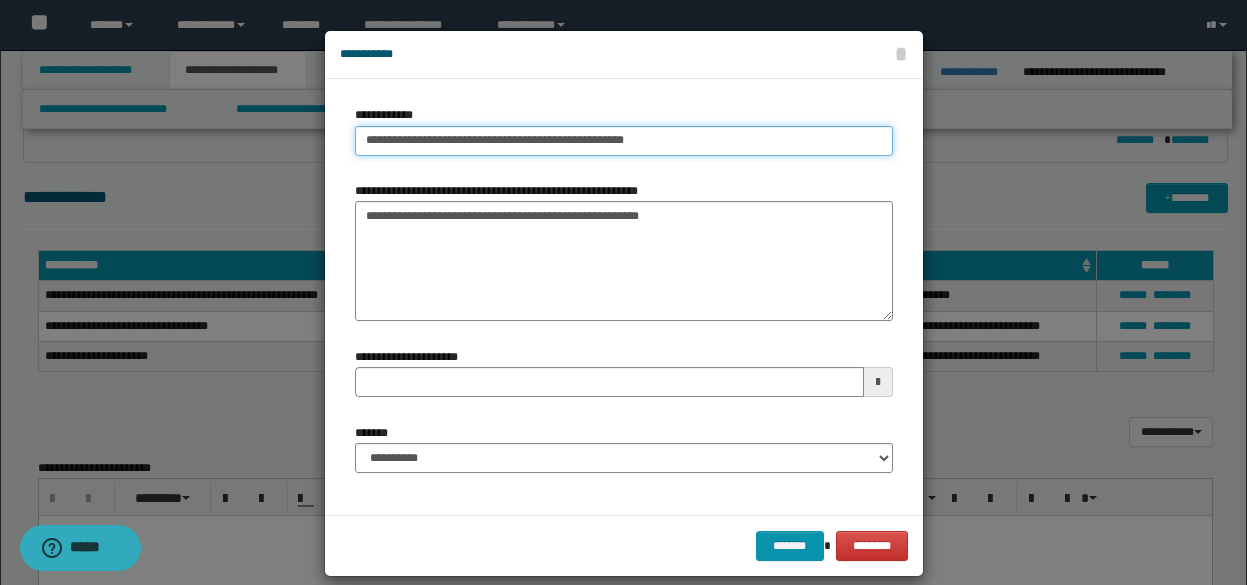 type 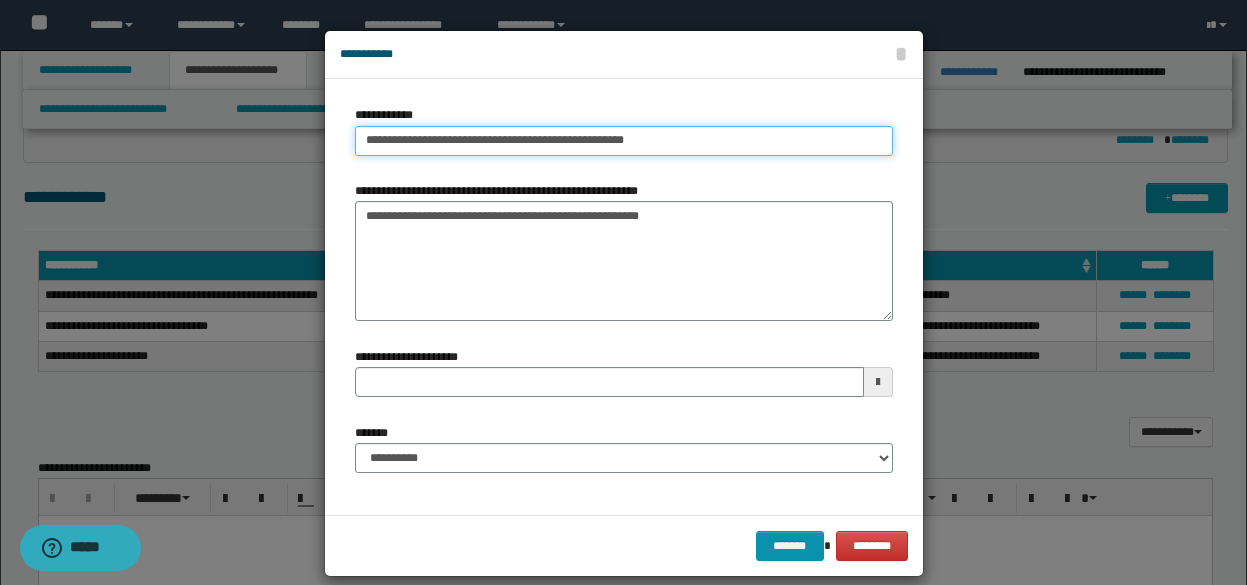 type on "**********" 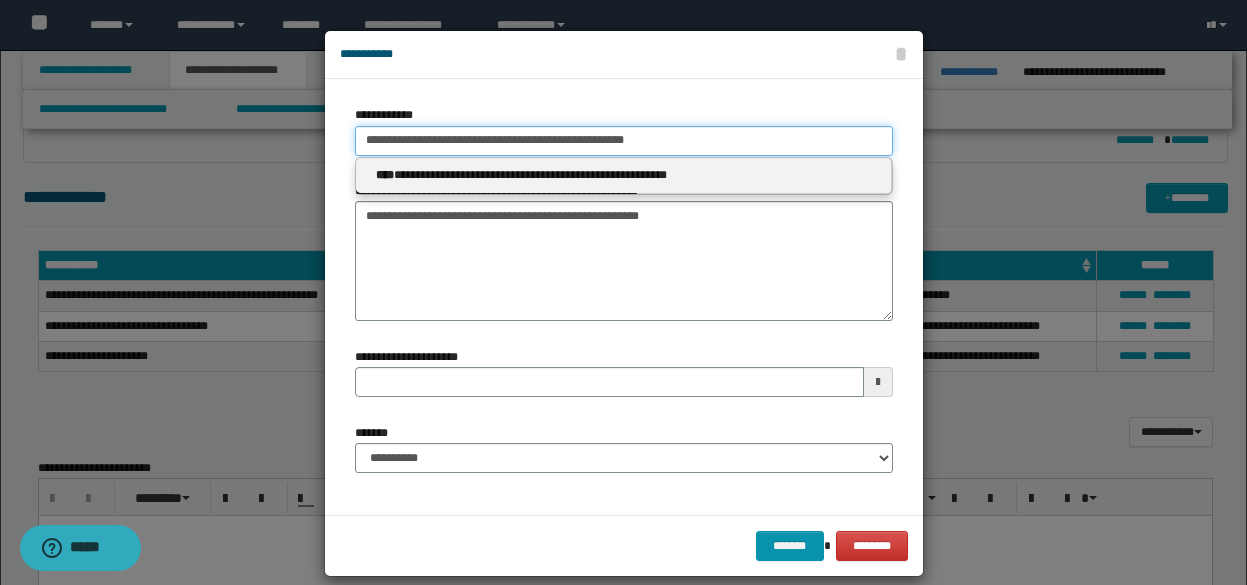 type 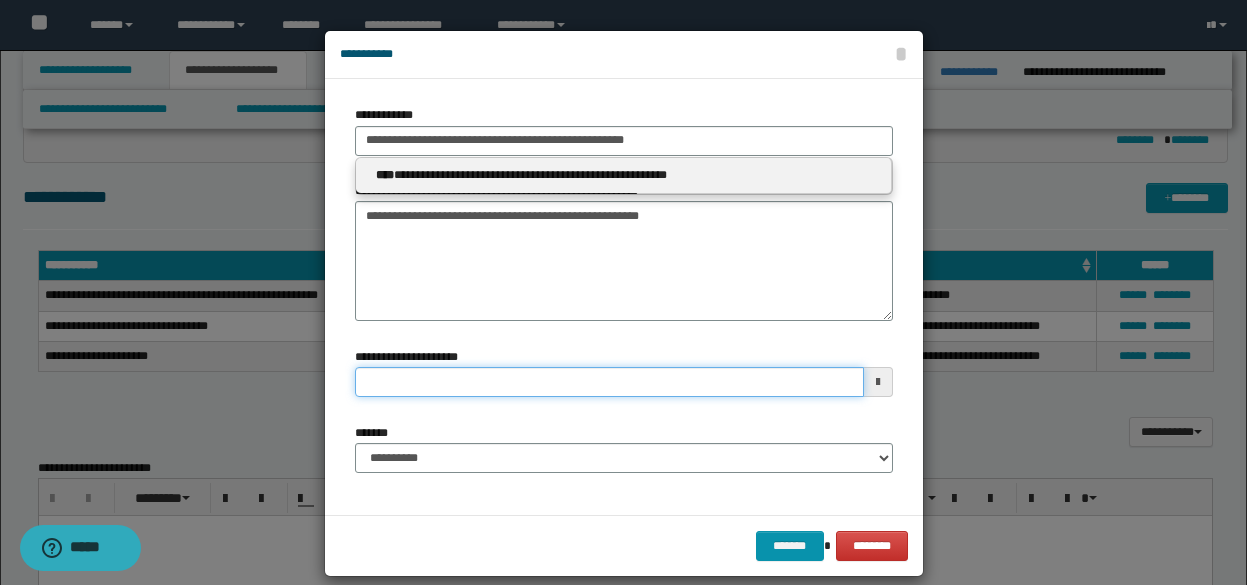 click on "**********" at bounding box center [609, 382] 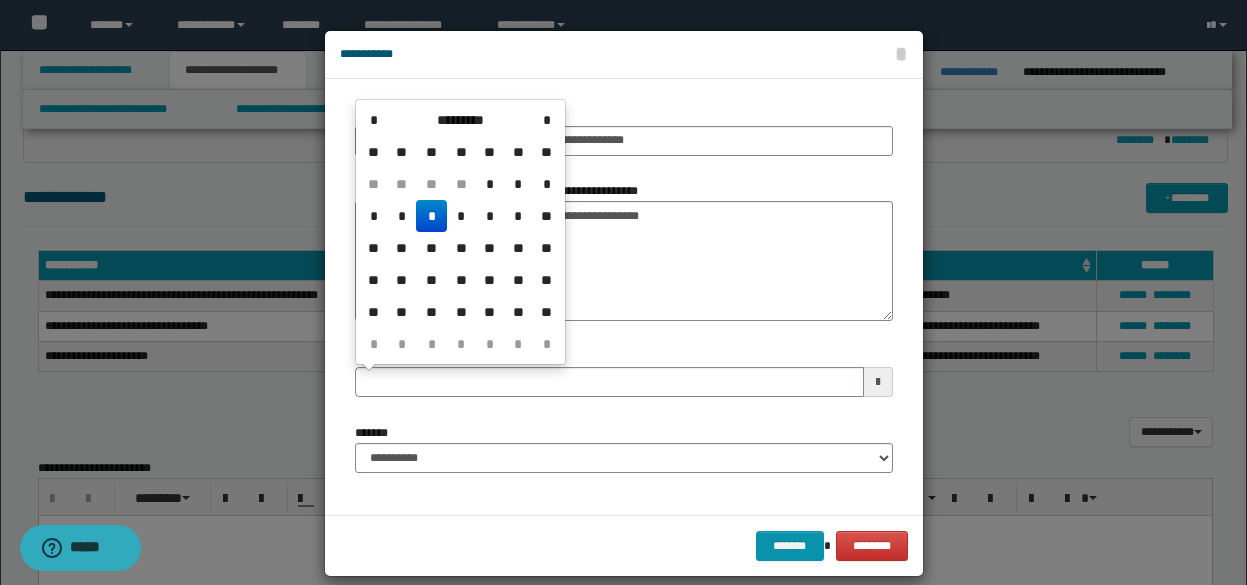 click on "*" at bounding box center [431, 216] 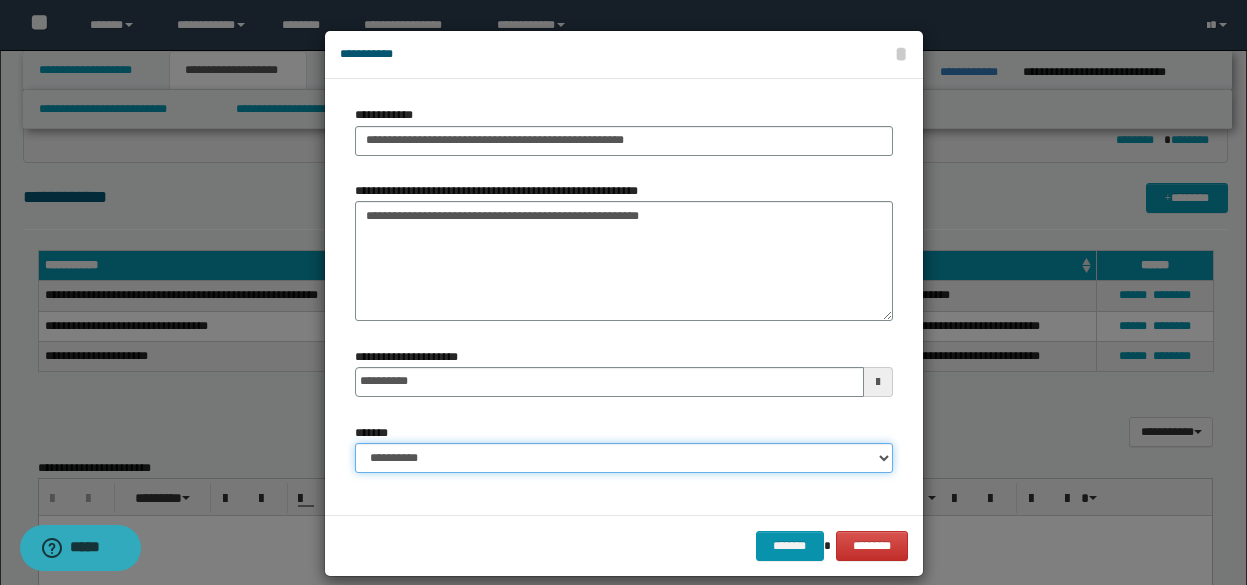click on "**********" at bounding box center (624, 458) 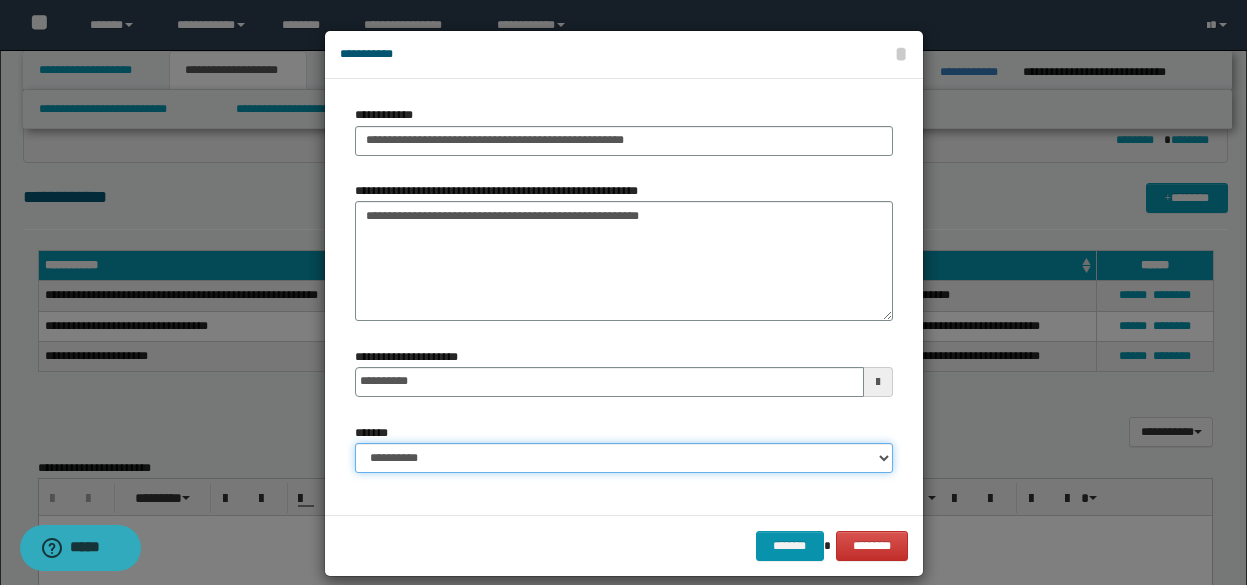 select on "*" 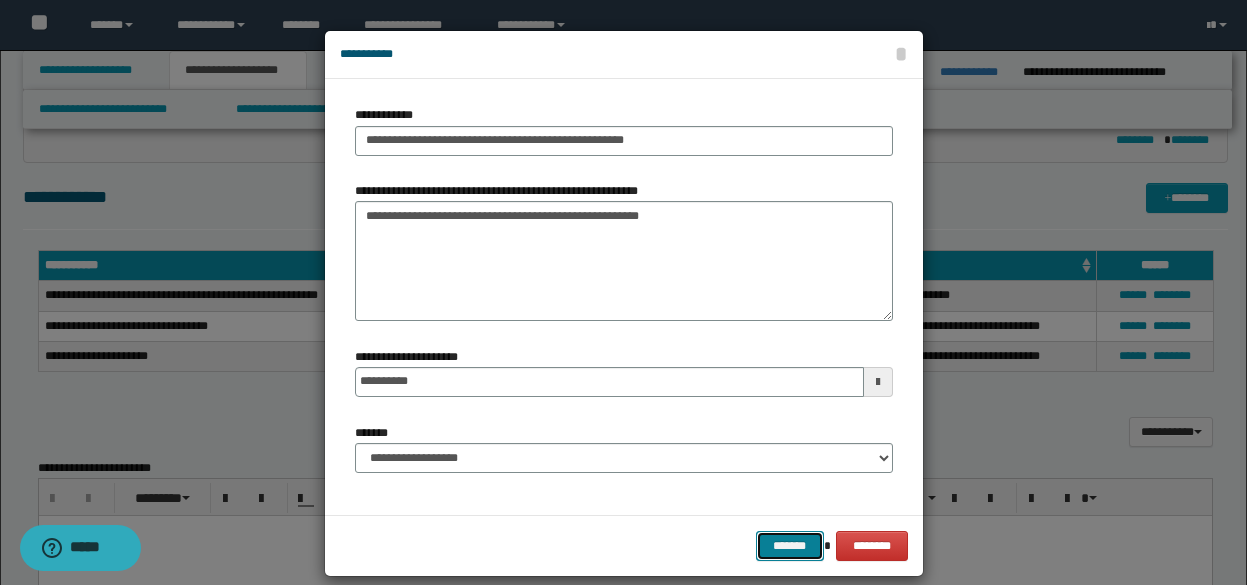 click on "*******" at bounding box center (790, 546) 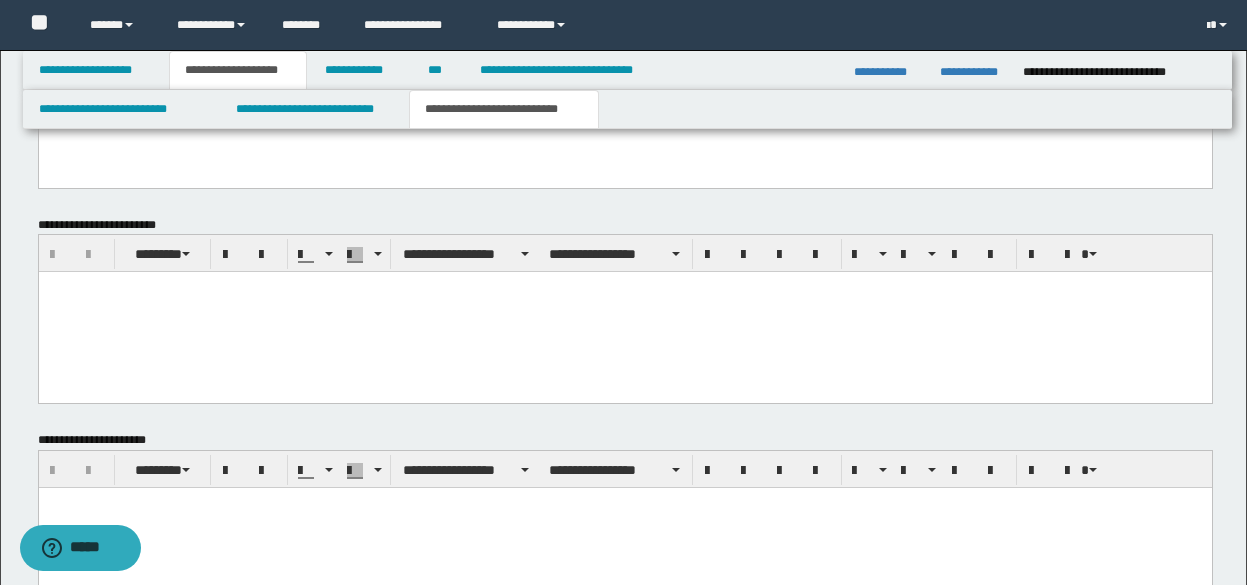 scroll, scrollTop: 1037, scrollLeft: 0, axis: vertical 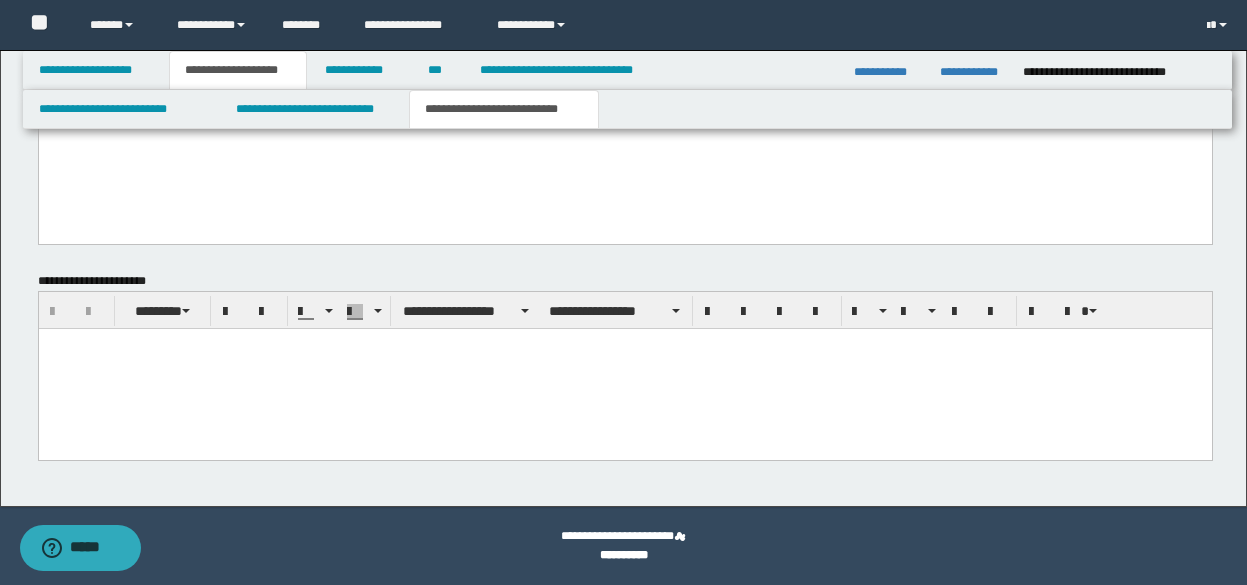 click at bounding box center (624, 344) 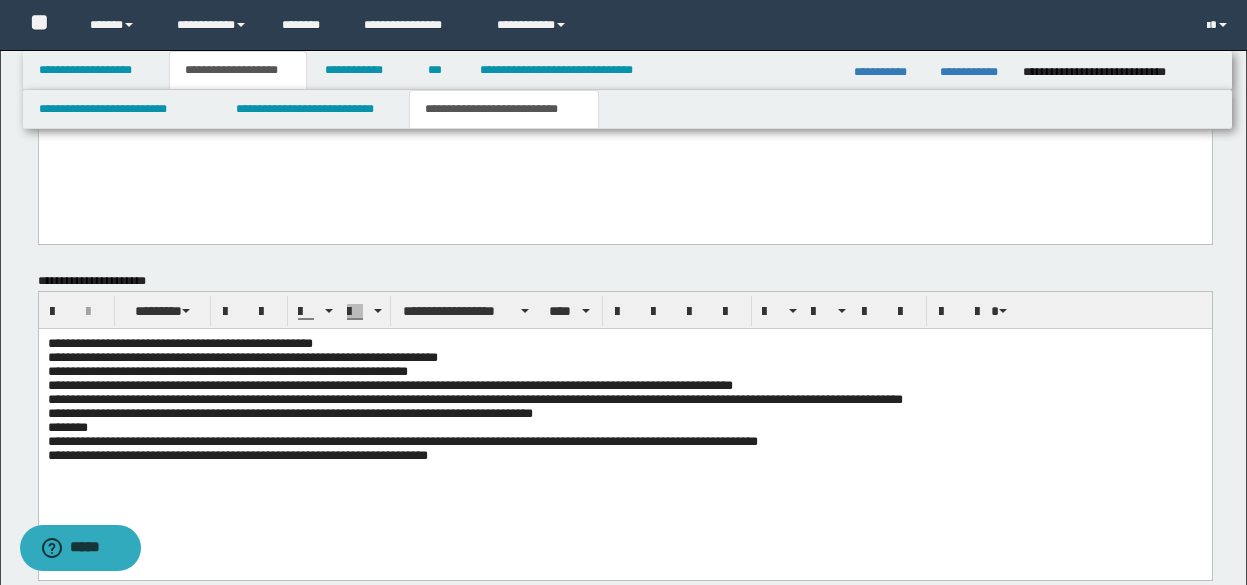 click on "**********" at bounding box center (624, 425) 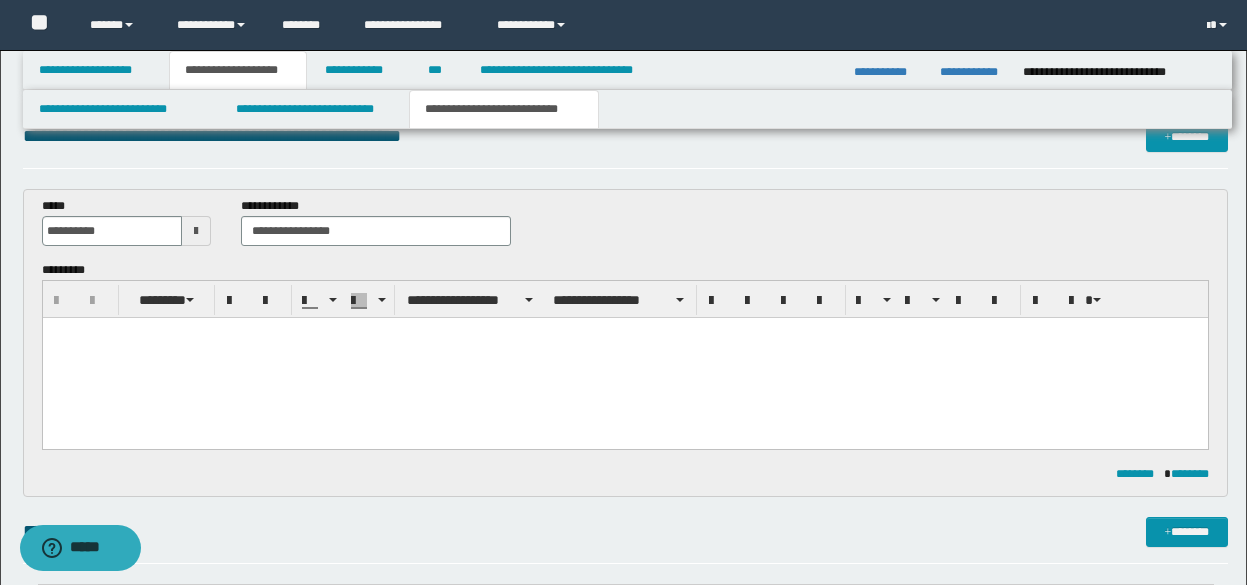 scroll, scrollTop: 0, scrollLeft: 0, axis: both 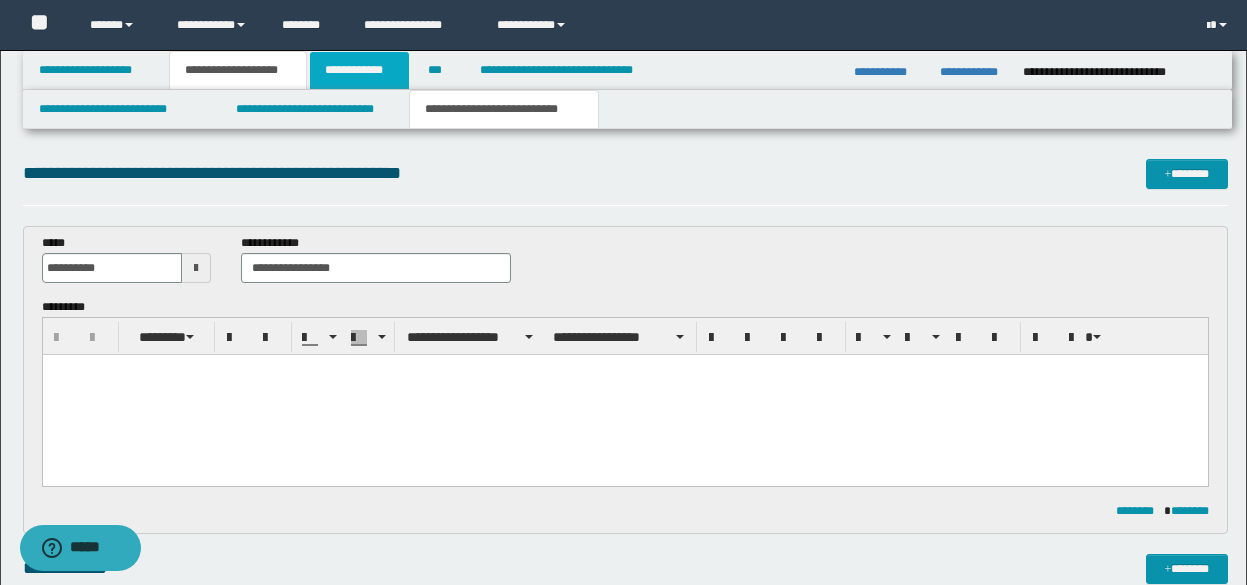 click on "**********" at bounding box center (359, 70) 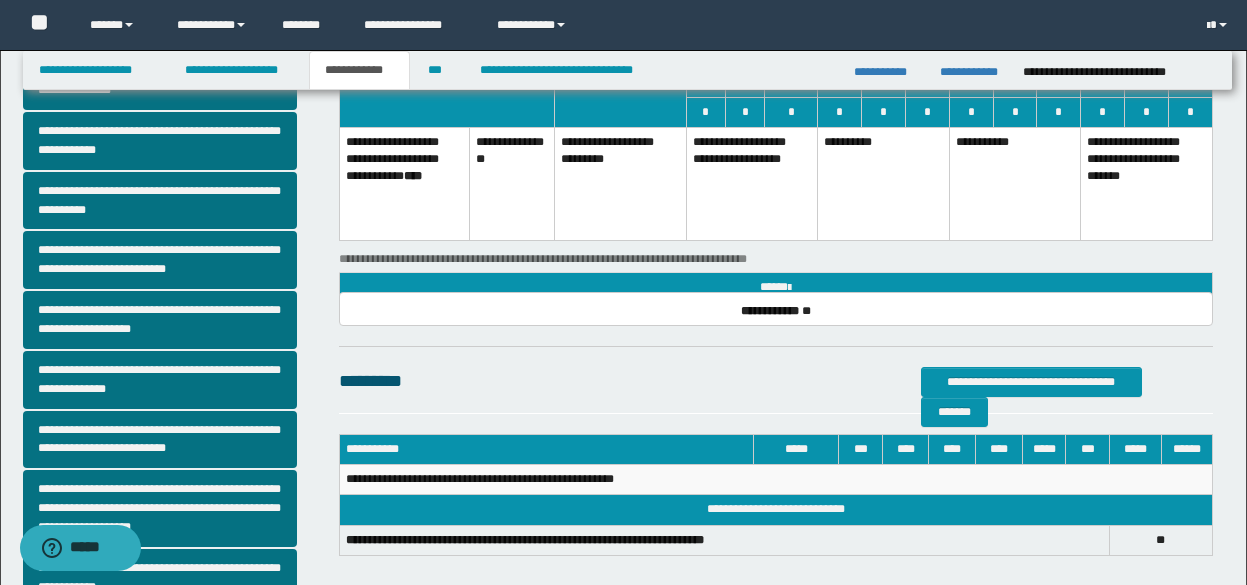 scroll, scrollTop: 193, scrollLeft: 0, axis: vertical 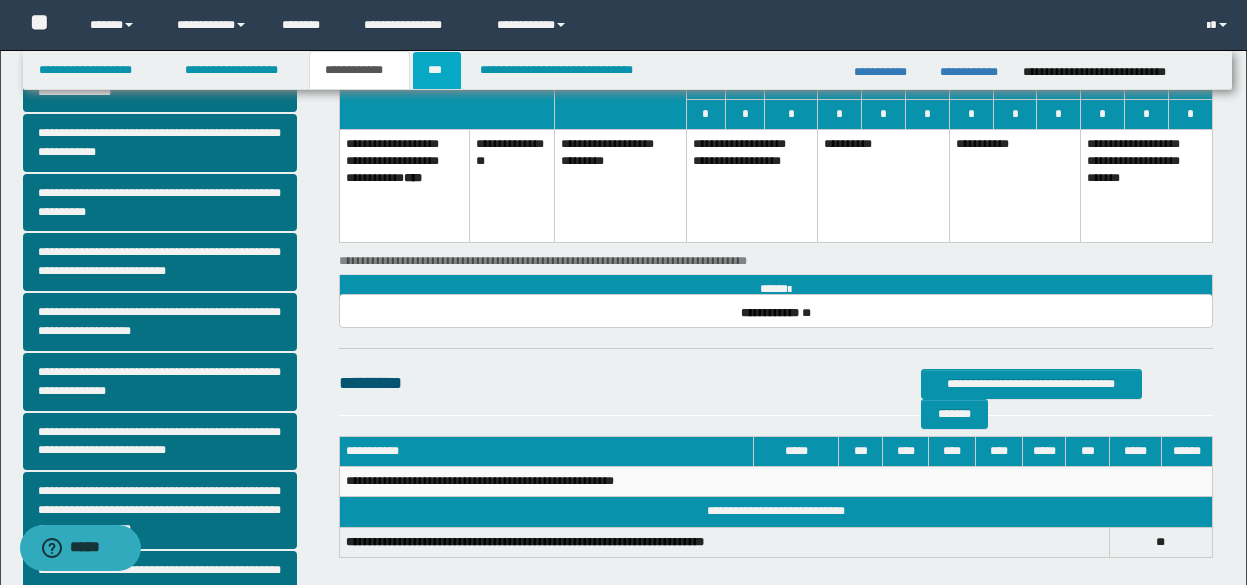 click on "***" at bounding box center (437, 70) 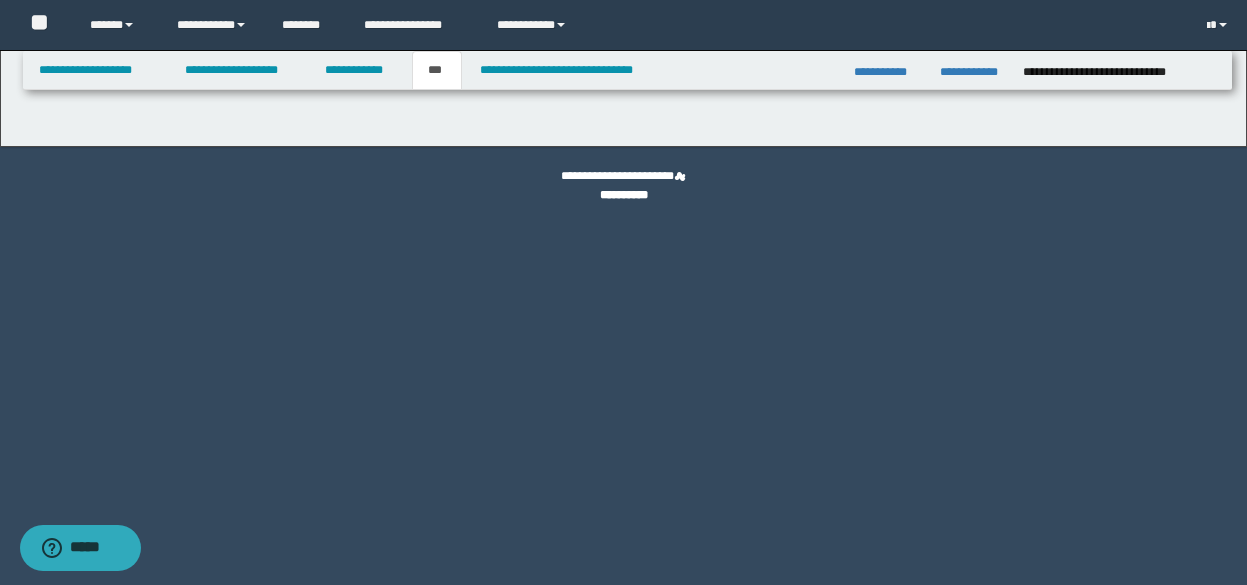 select on "*" 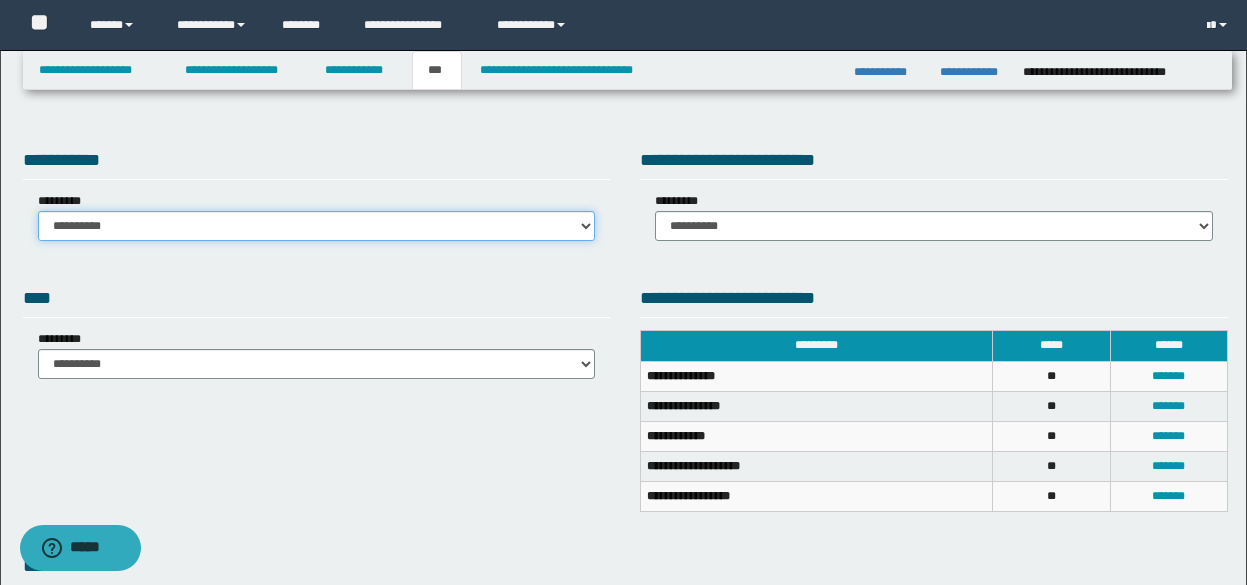 click on "**********" at bounding box center [317, 226] 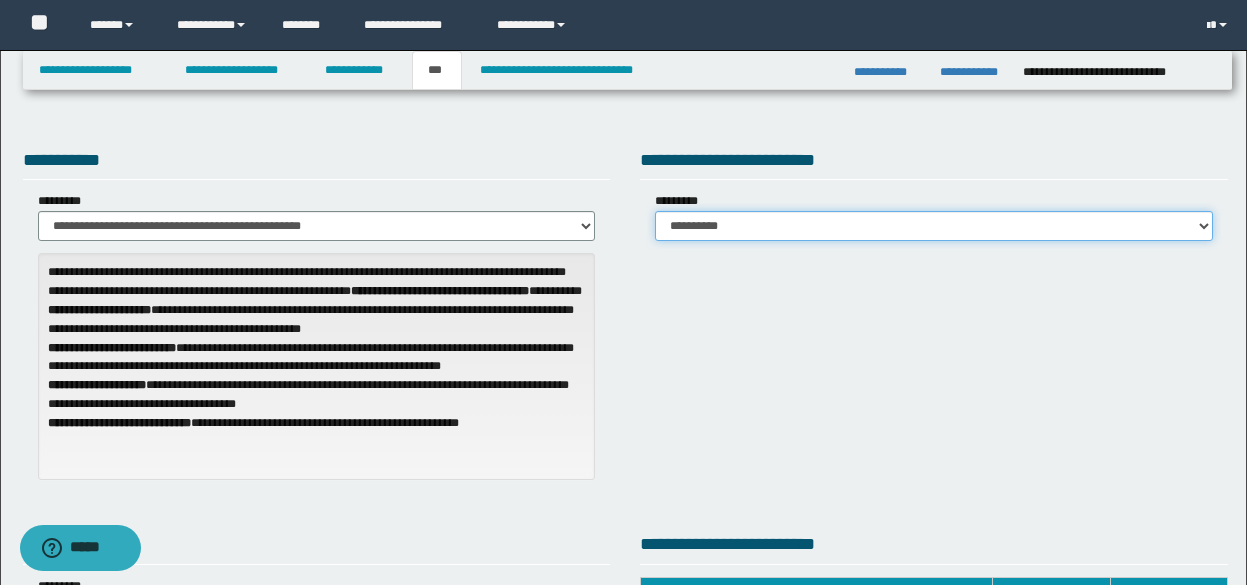 click on "**********" at bounding box center (934, 226) 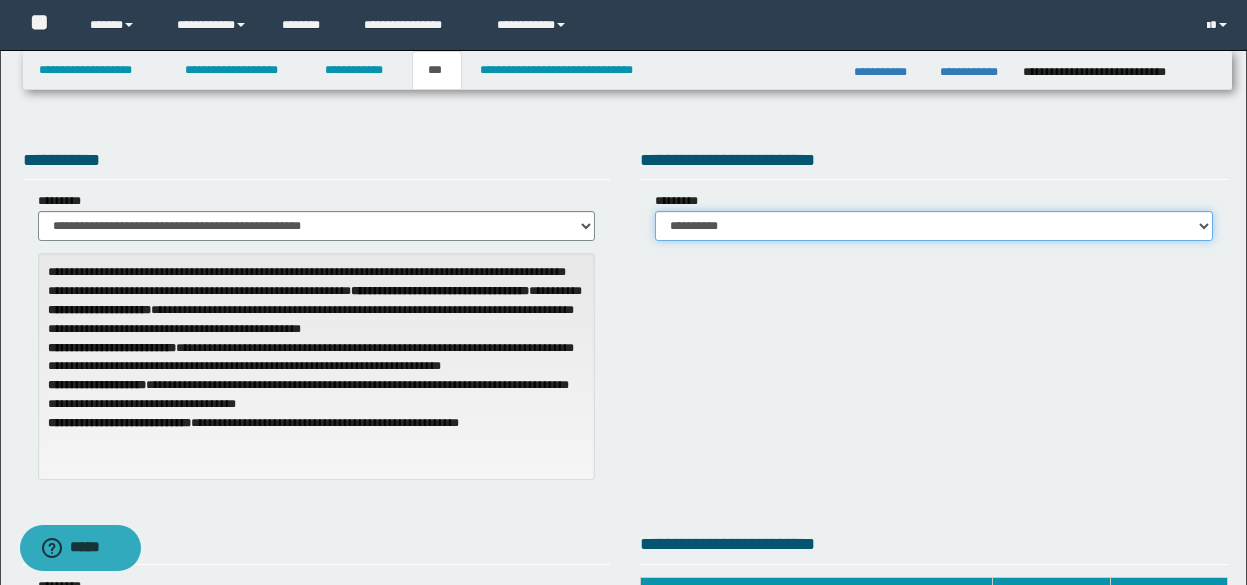 select on "*" 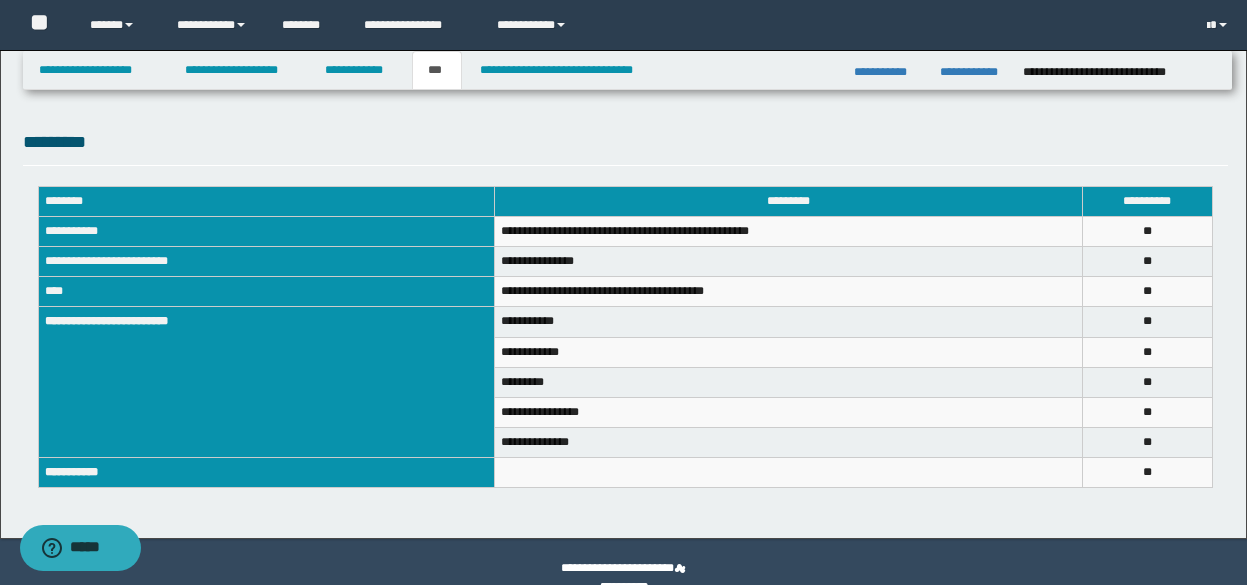 scroll, scrollTop: 703, scrollLeft: 0, axis: vertical 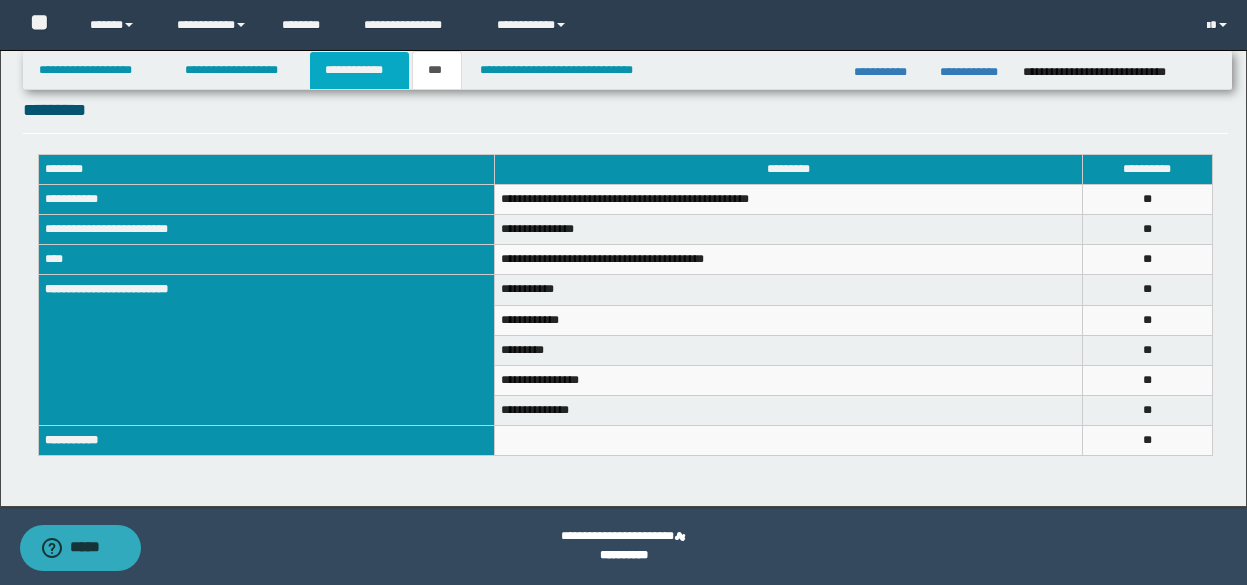 click on "**********" at bounding box center (359, 70) 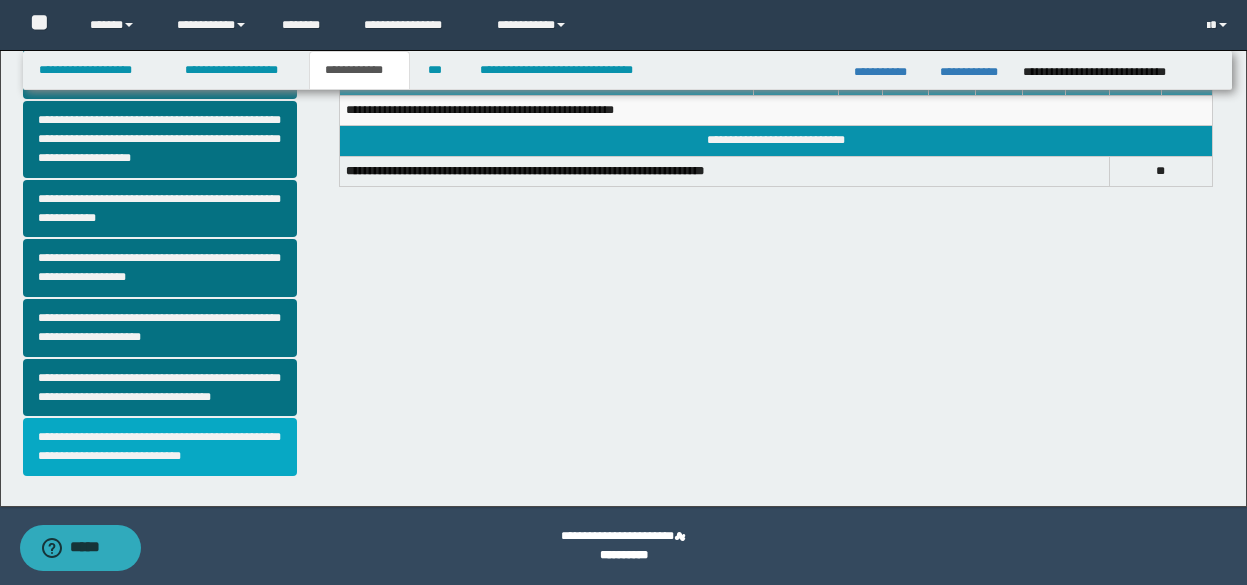 click on "**********" at bounding box center (160, 447) 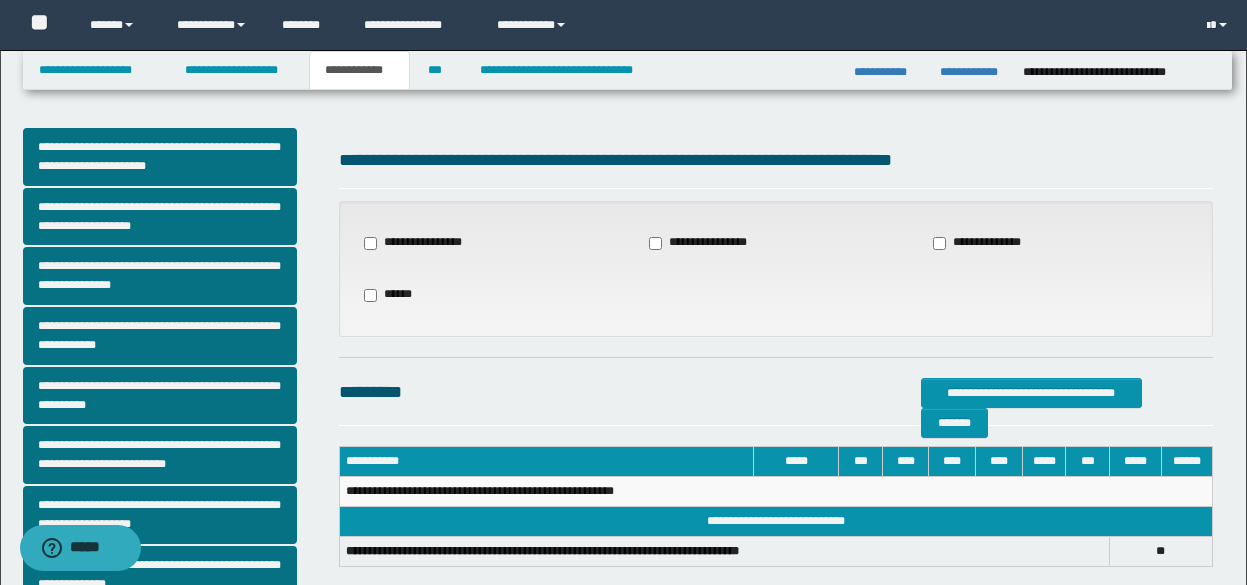 click on "**********" at bounding box center (989, 243) 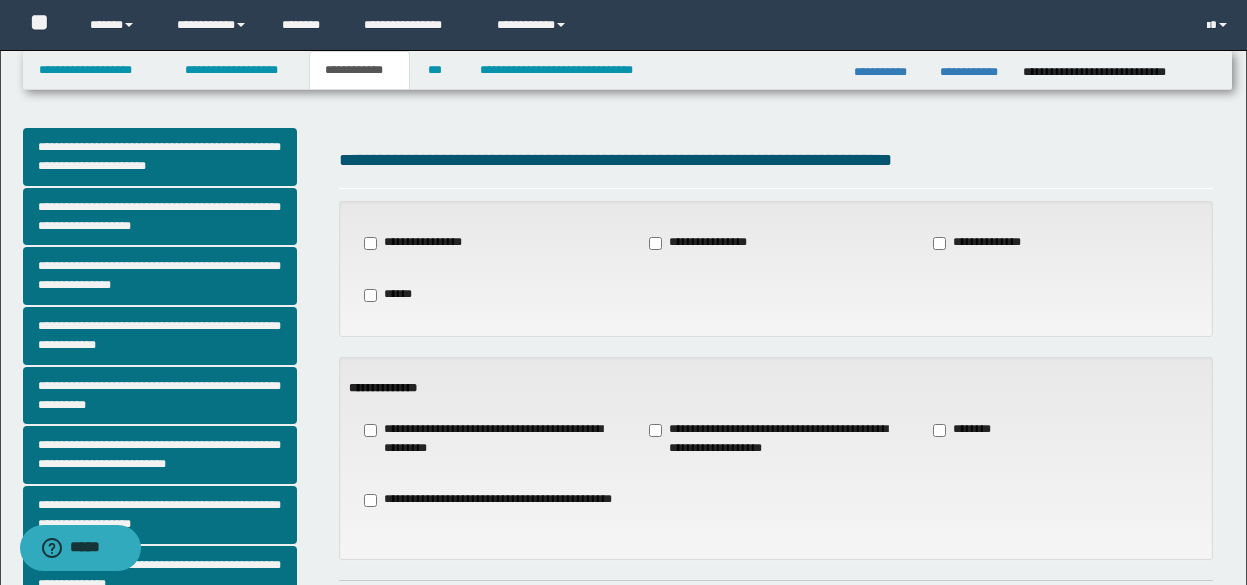 click on "**********" at bounding box center (491, 439) 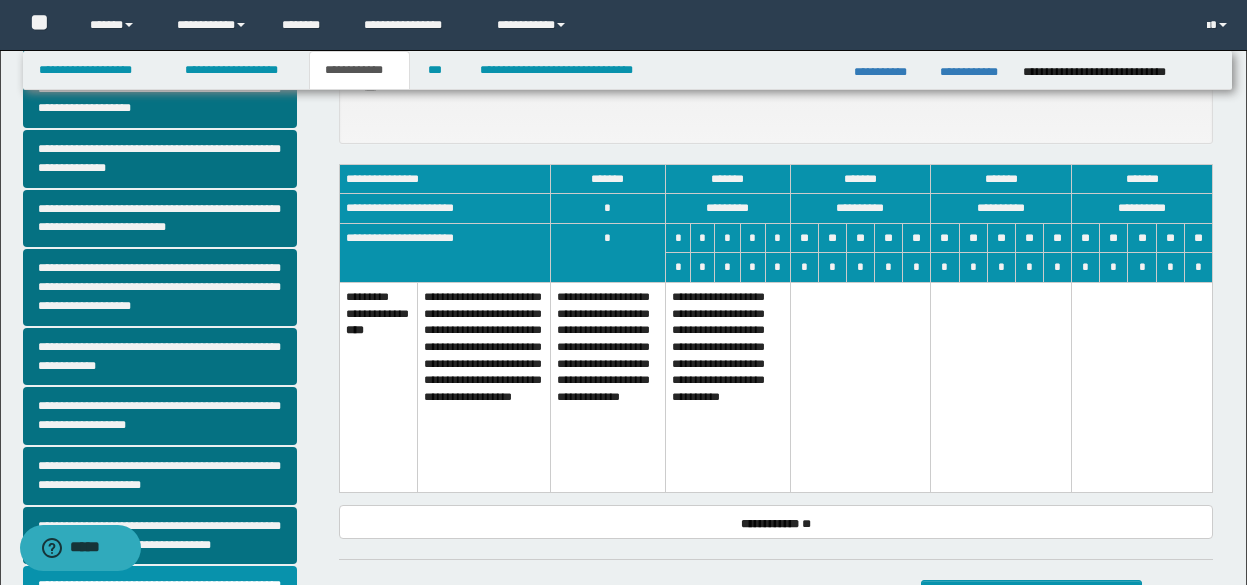 scroll, scrollTop: 417, scrollLeft: 0, axis: vertical 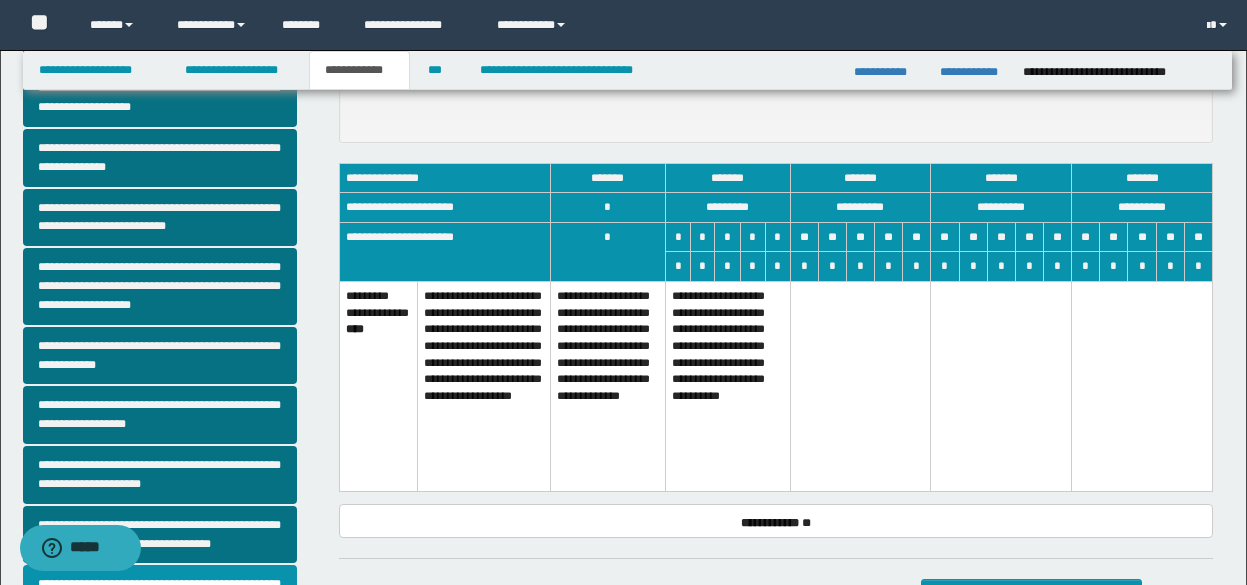 click on "**********" at bounding box center (608, 387) 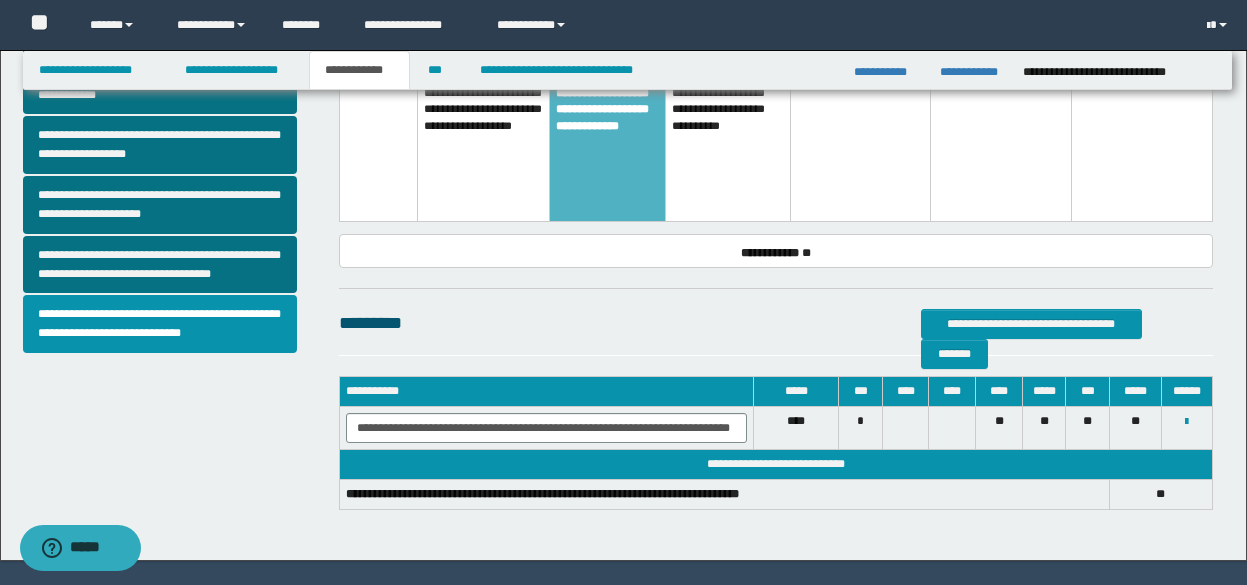 scroll, scrollTop: 741, scrollLeft: 0, axis: vertical 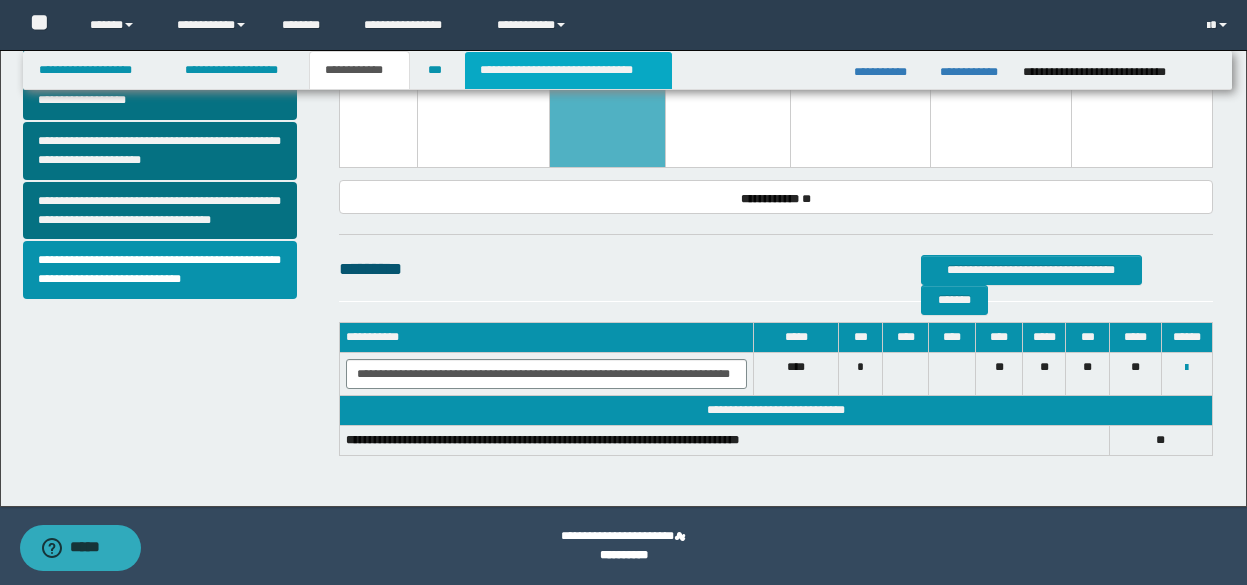 click on "**********" at bounding box center (568, 70) 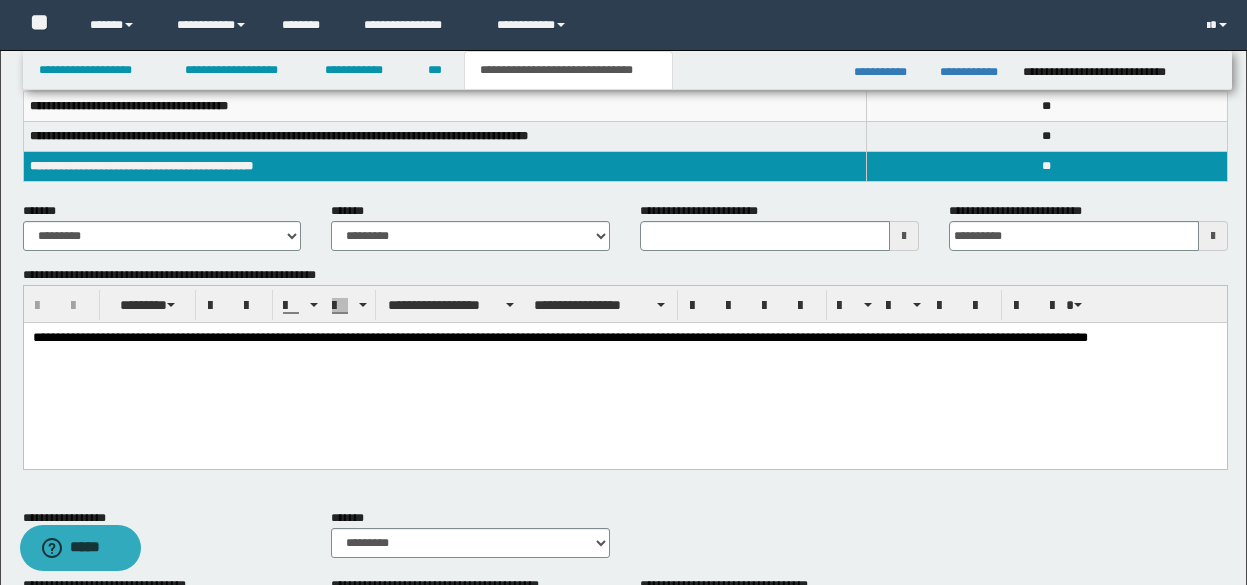 scroll, scrollTop: 306, scrollLeft: 0, axis: vertical 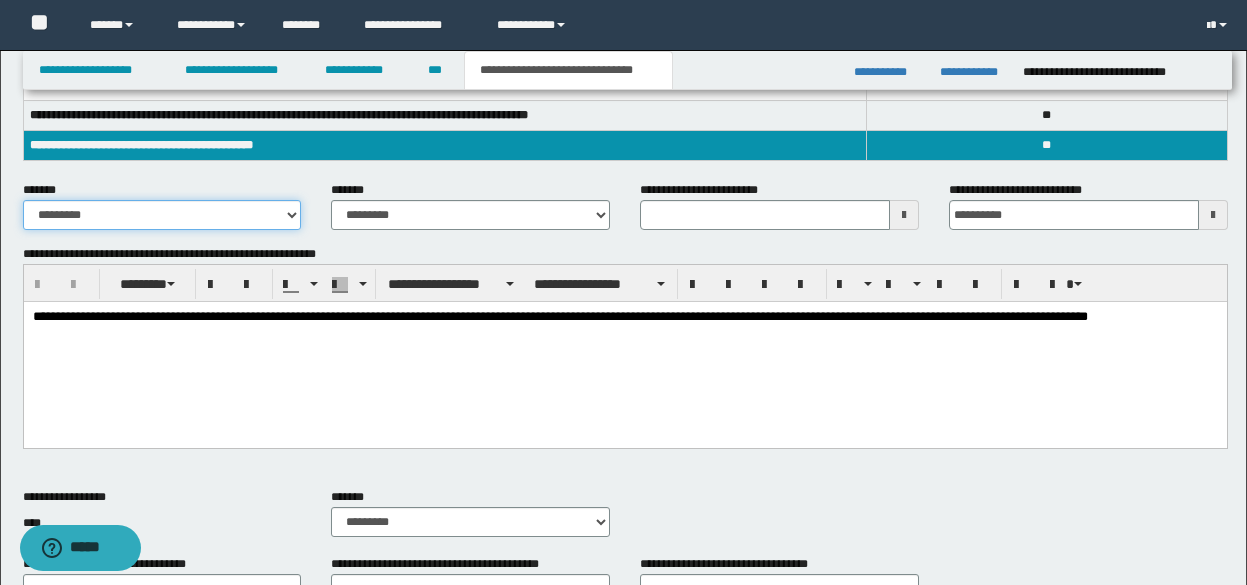 click on "**********" at bounding box center [162, 215] 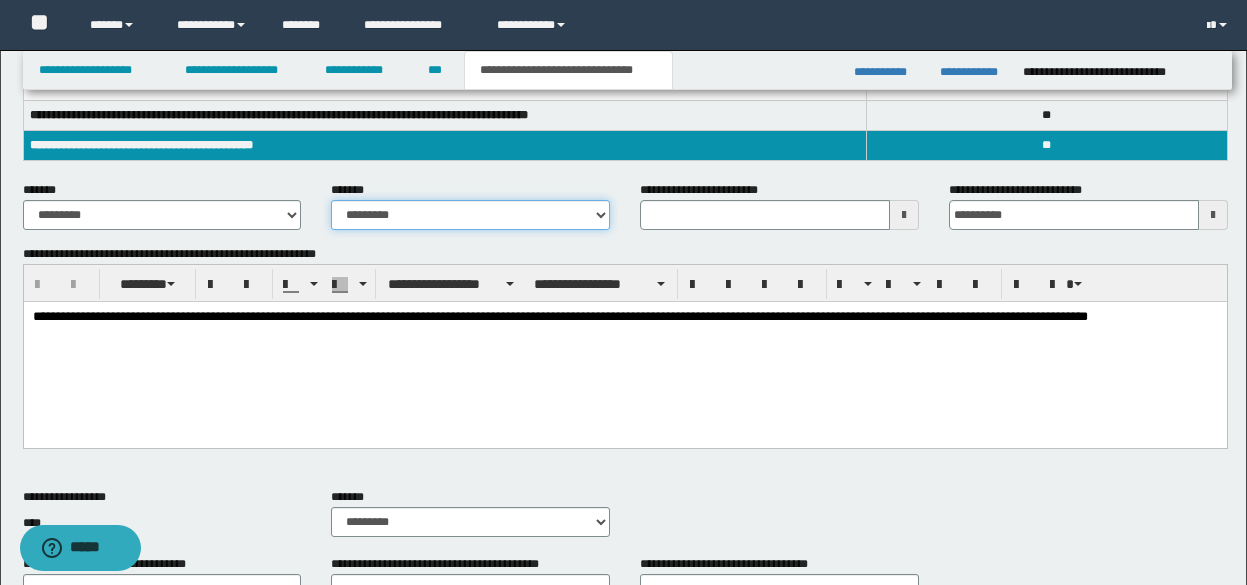 click on "**********" at bounding box center (470, 215) 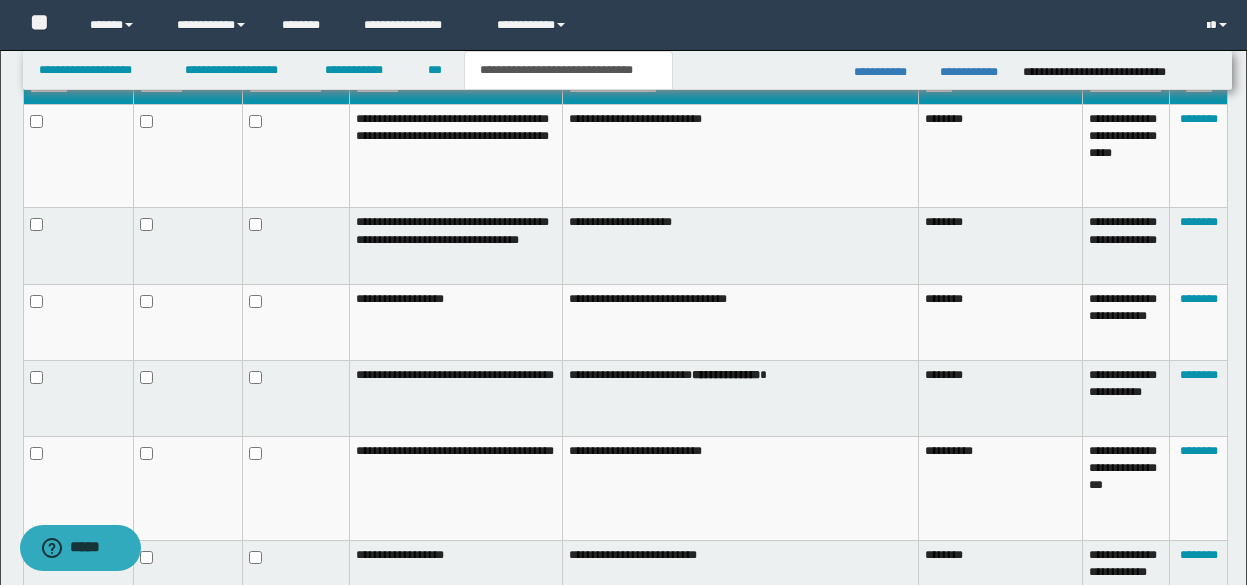 scroll, scrollTop: 1330, scrollLeft: 0, axis: vertical 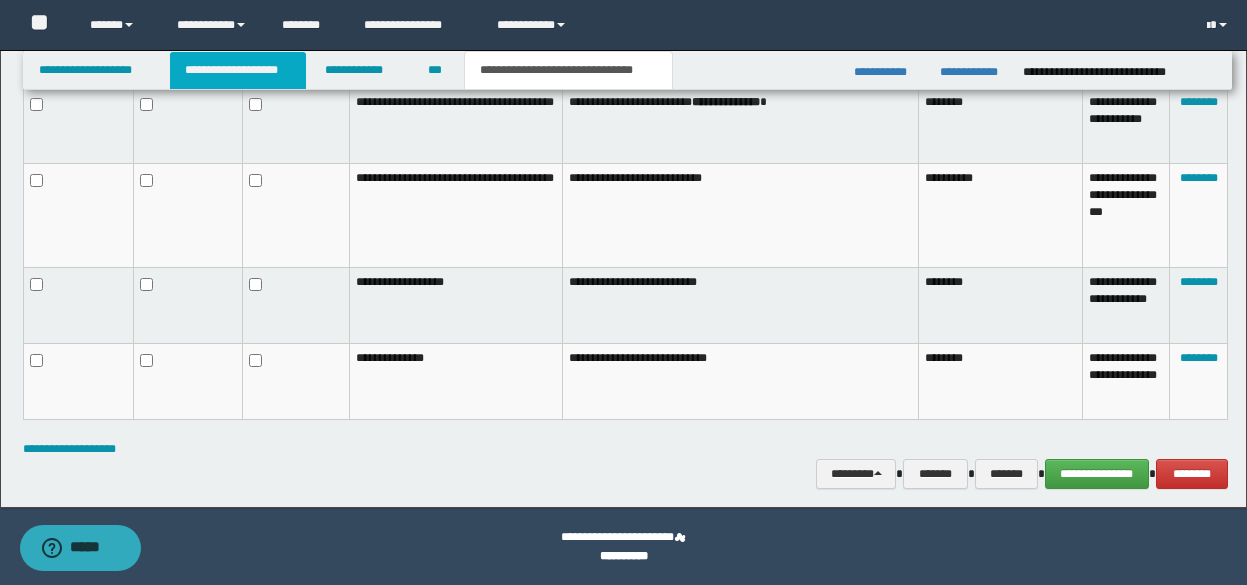 click on "**********" at bounding box center [238, 70] 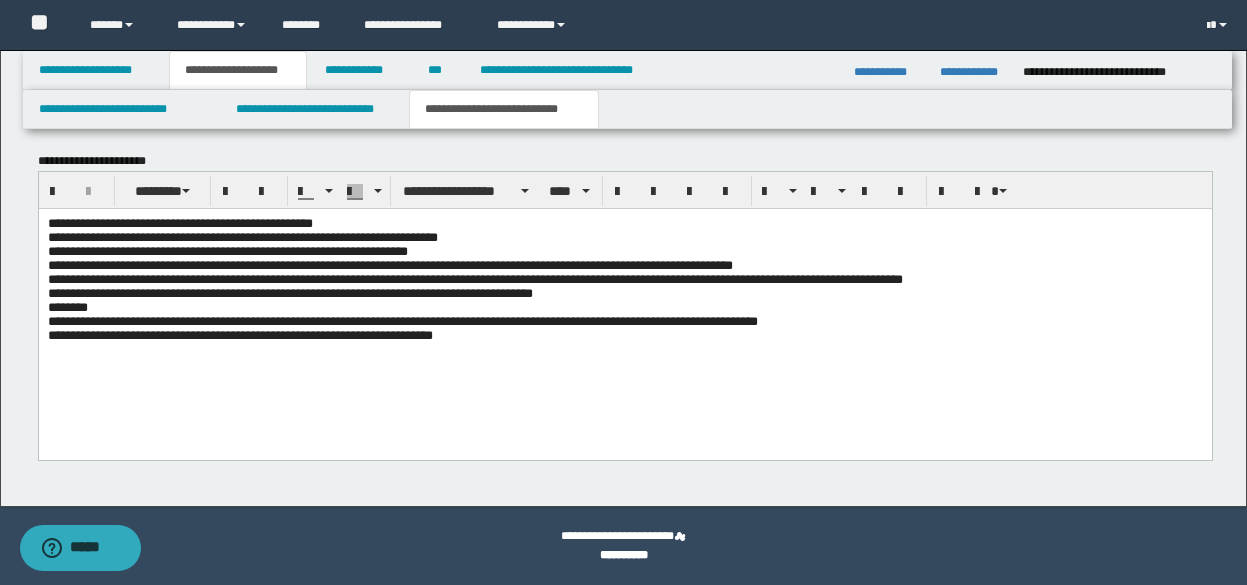 type 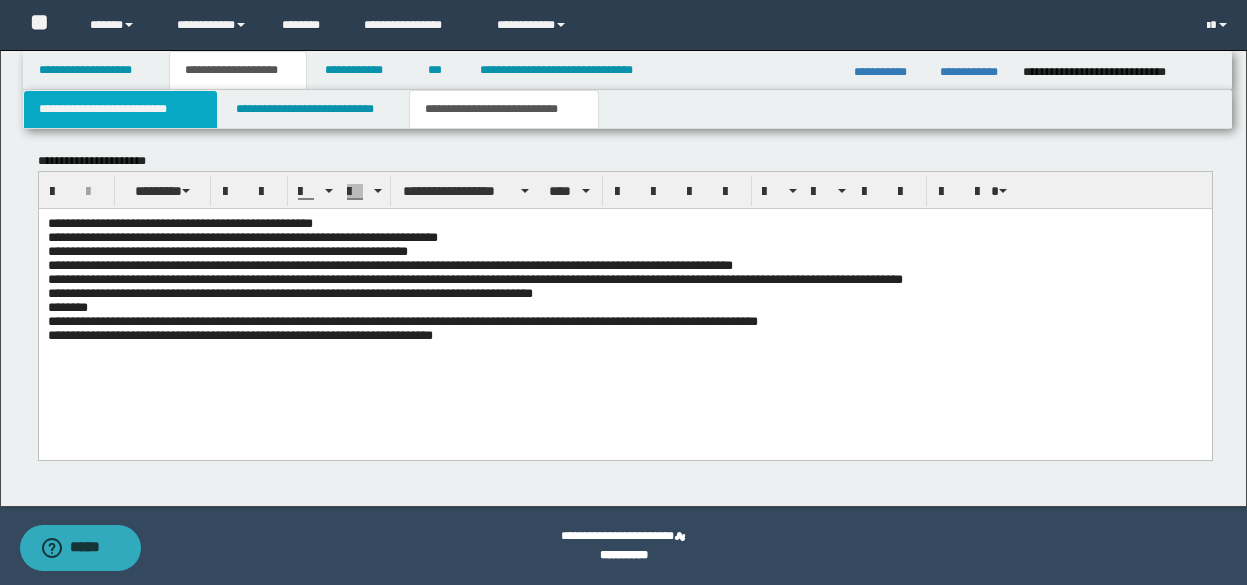 click on "**********" at bounding box center [120, 109] 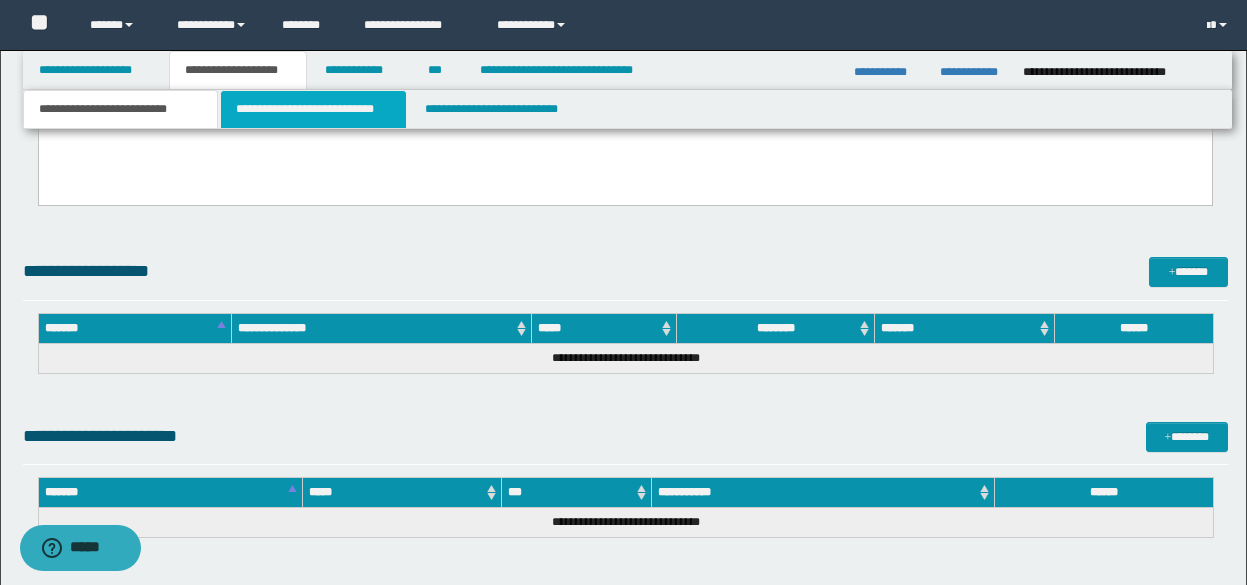 click on "**********" at bounding box center [314, 109] 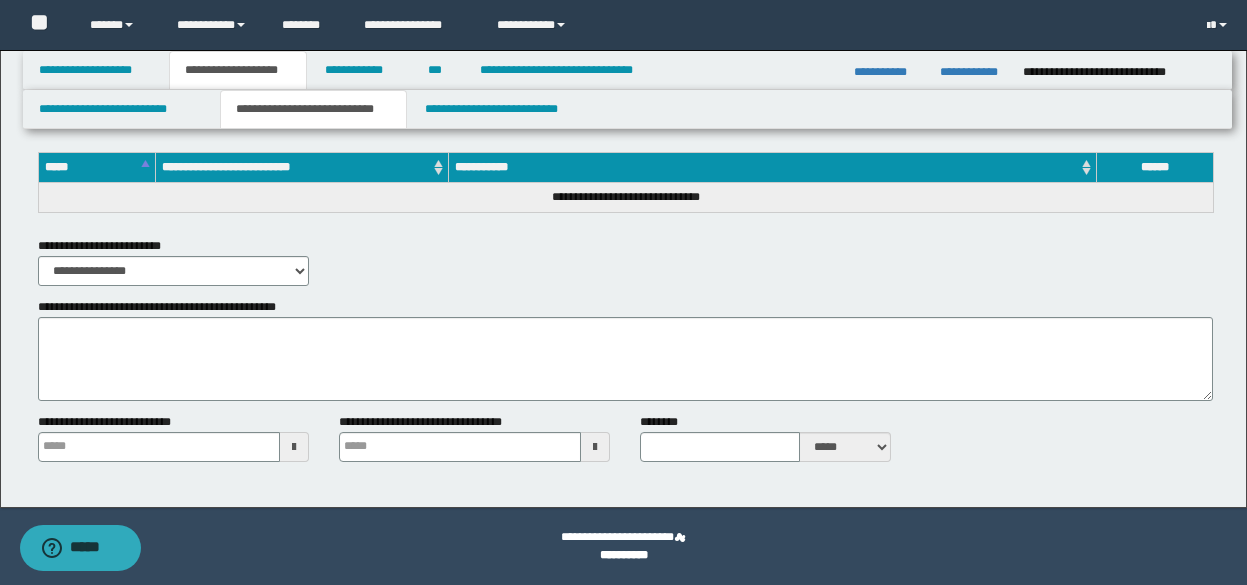 scroll, scrollTop: 652, scrollLeft: 0, axis: vertical 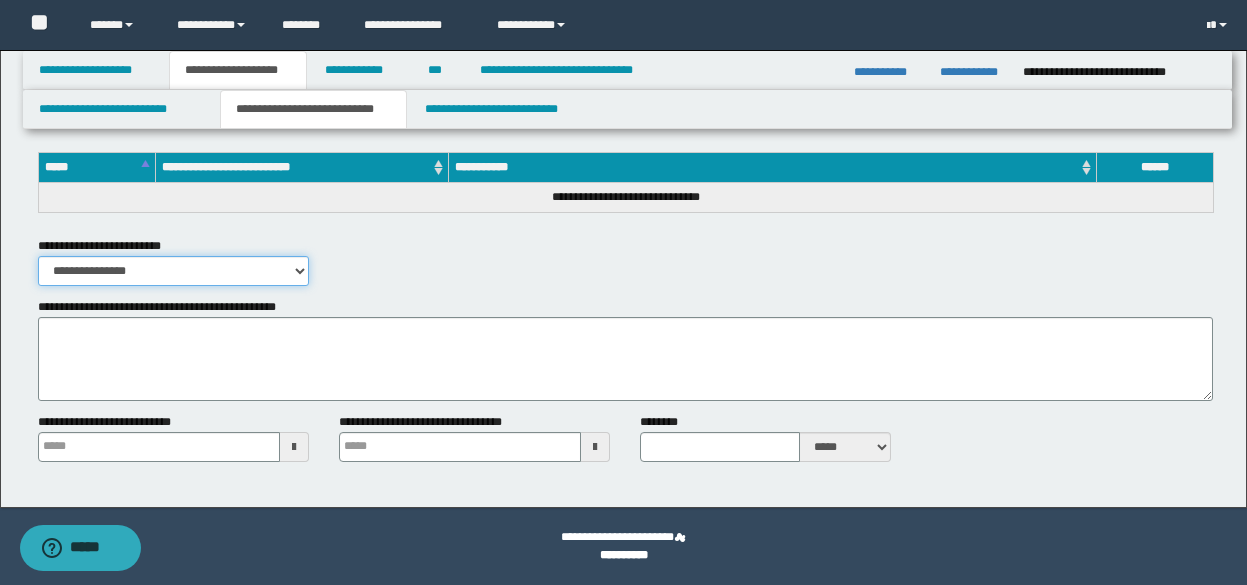 click on "**********" at bounding box center (173, 271) 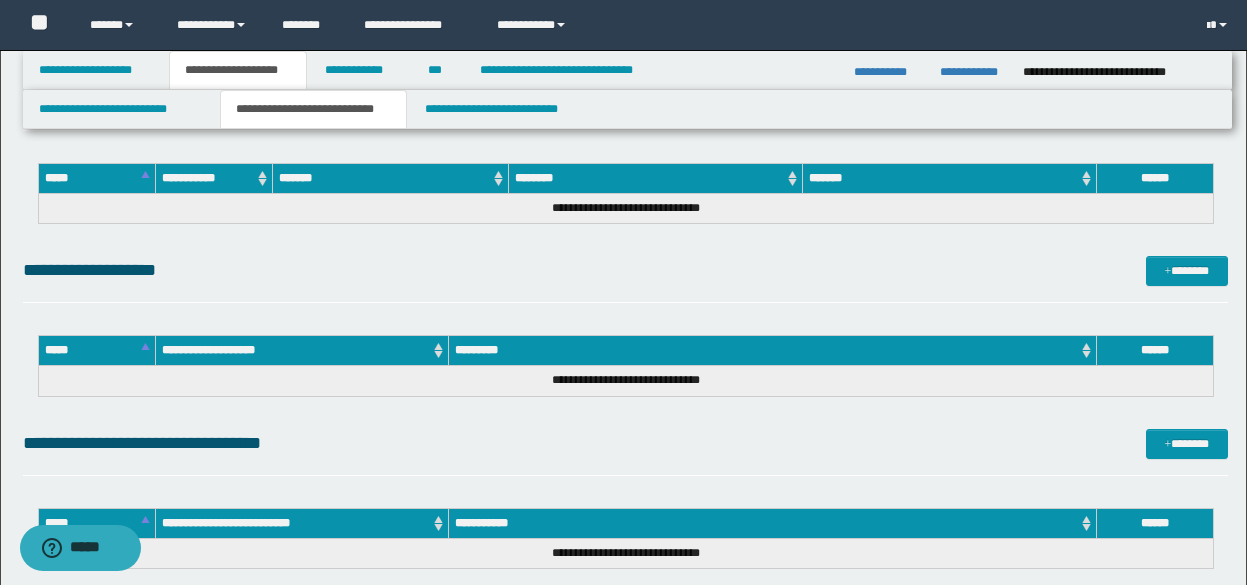 scroll, scrollTop: 302, scrollLeft: 0, axis: vertical 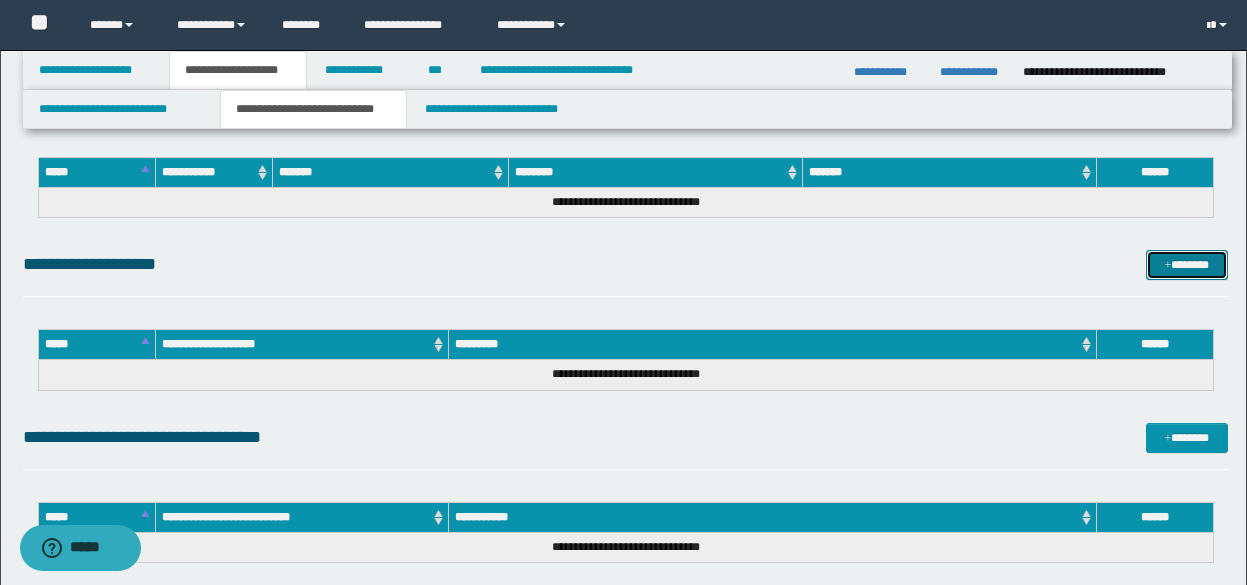 click on "*******" at bounding box center [1187, 265] 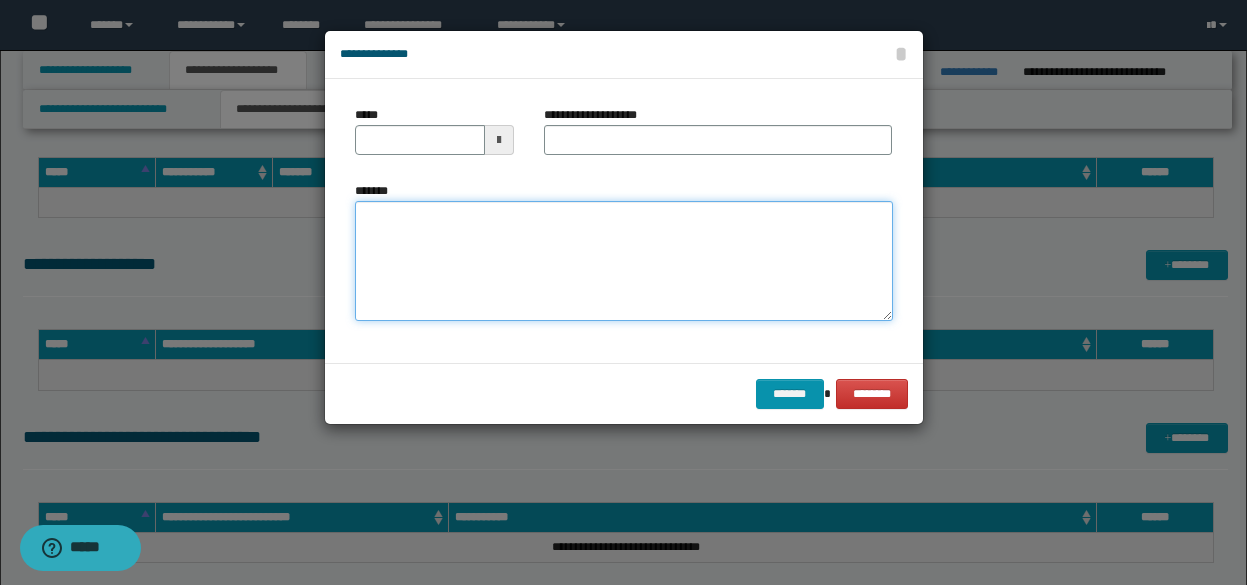 click on "*******" at bounding box center (624, 261) 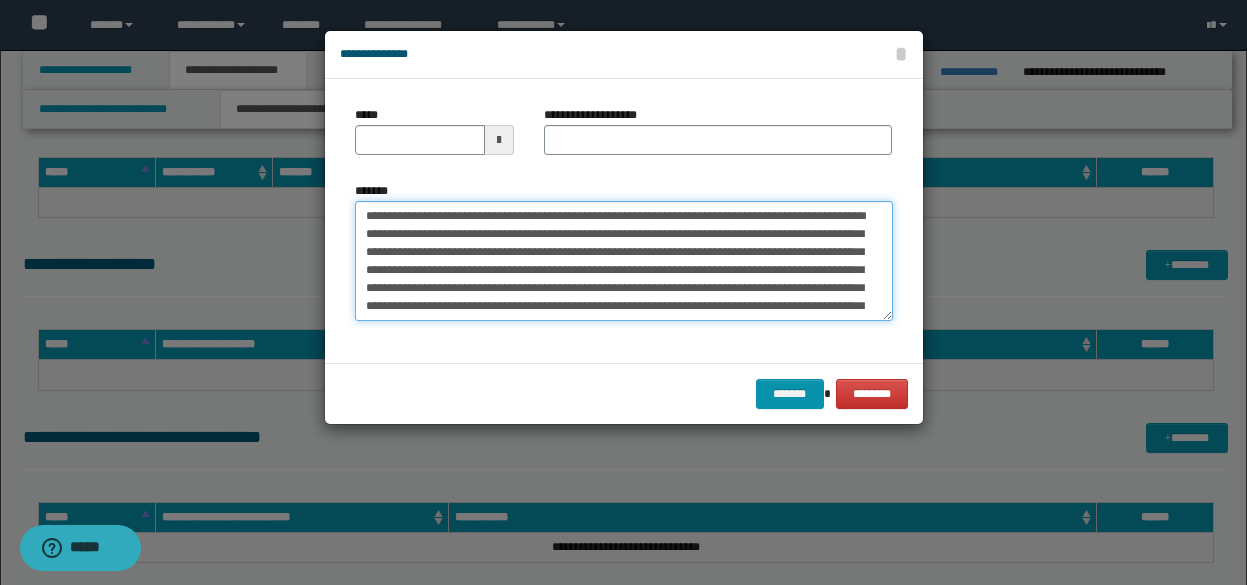 scroll, scrollTop: 29, scrollLeft: 0, axis: vertical 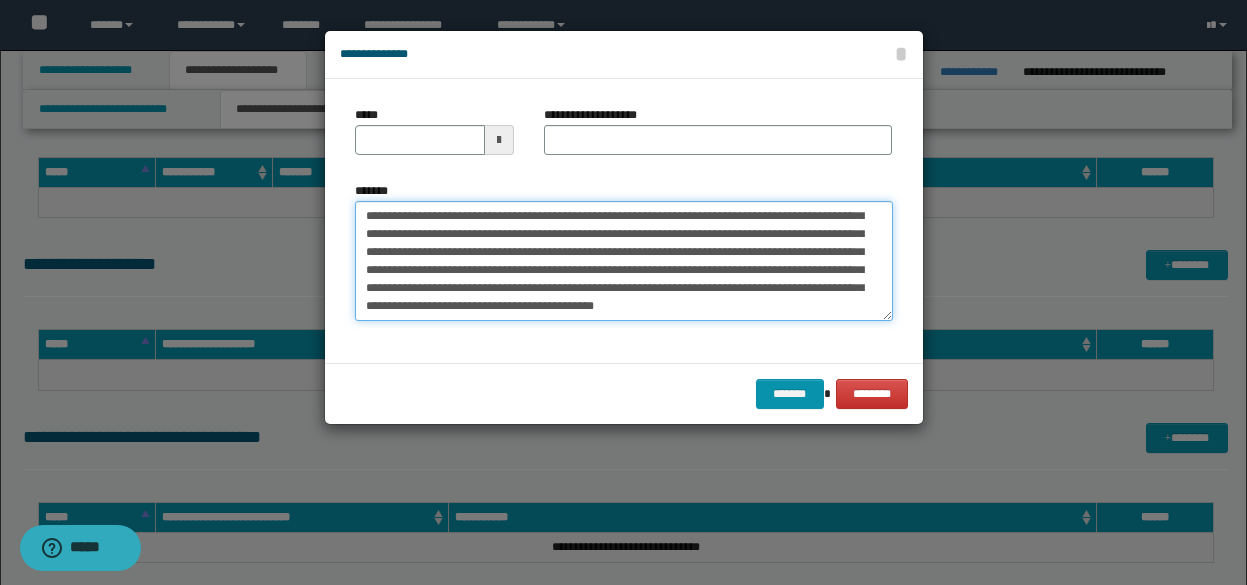 type on "**********" 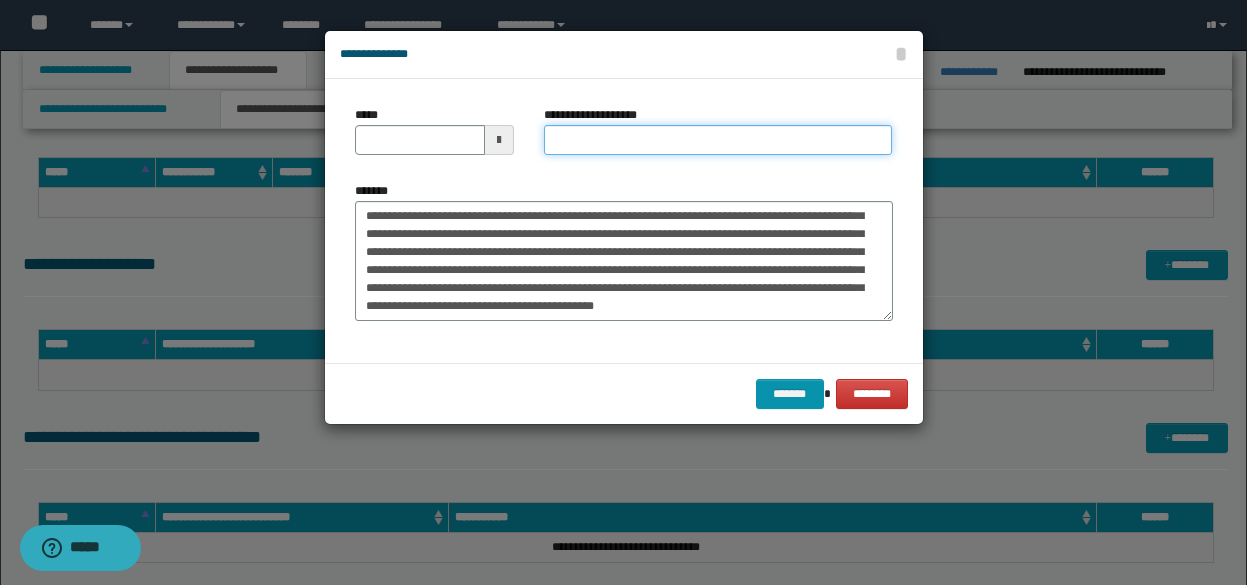 click on "**********" at bounding box center [718, 140] 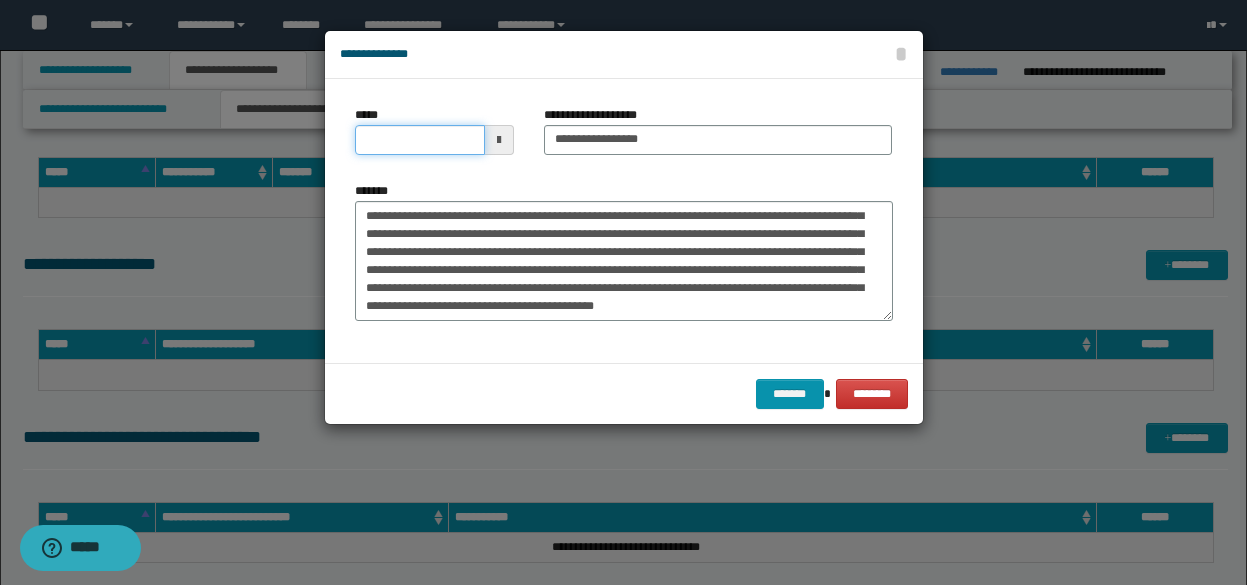 click on "*****" at bounding box center [420, 140] 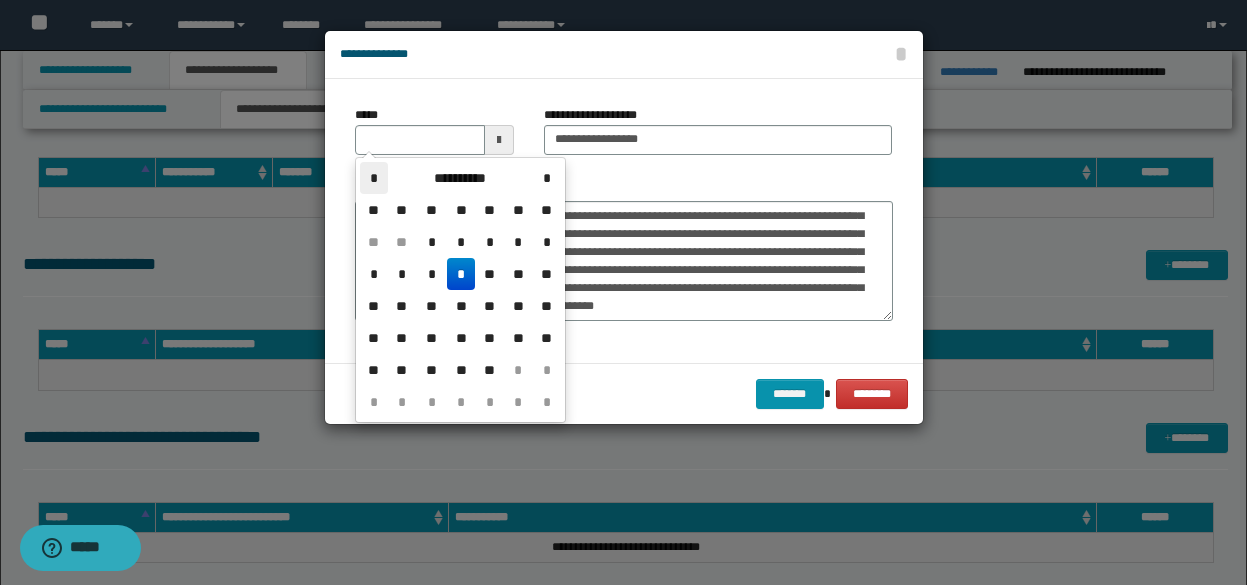 click on "*" at bounding box center [374, 178] 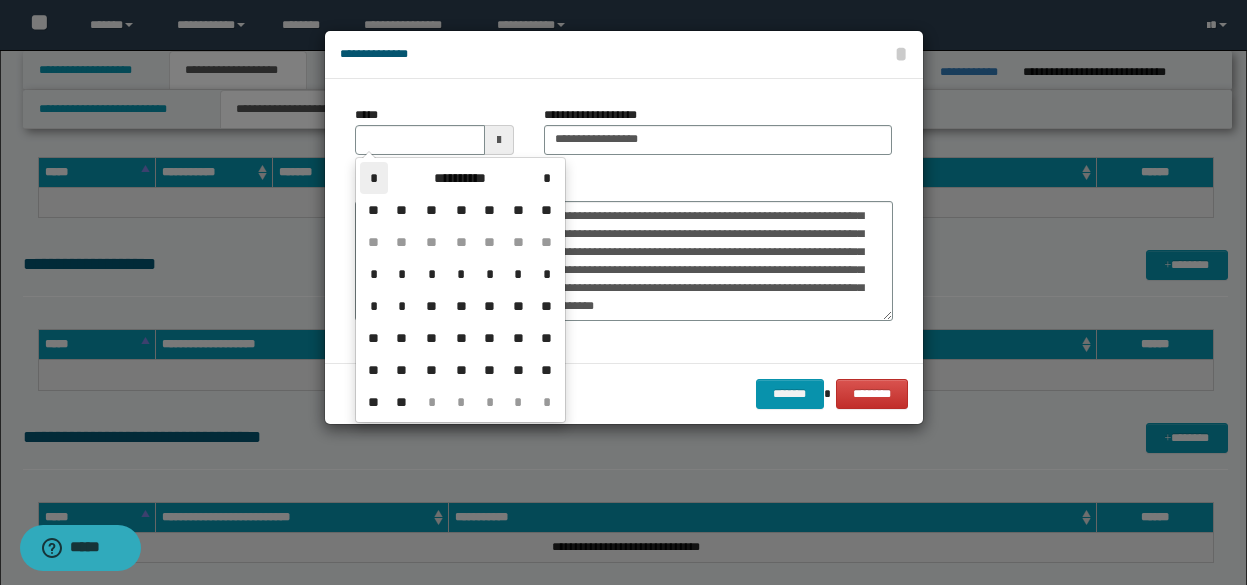 click on "*" at bounding box center (374, 178) 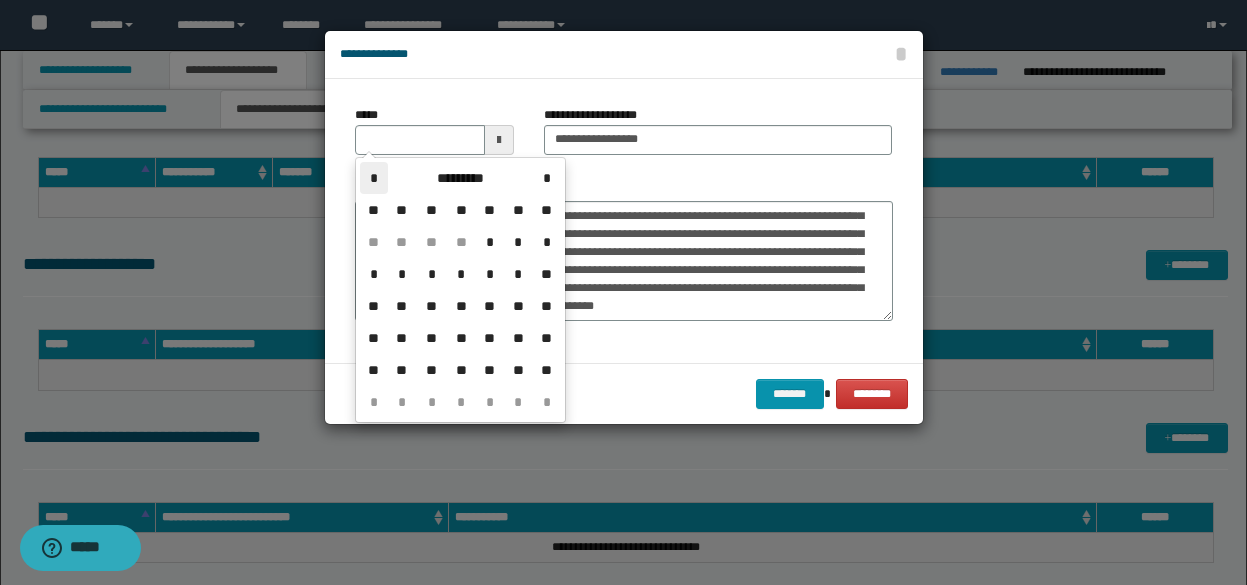 click on "*" at bounding box center [374, 178] 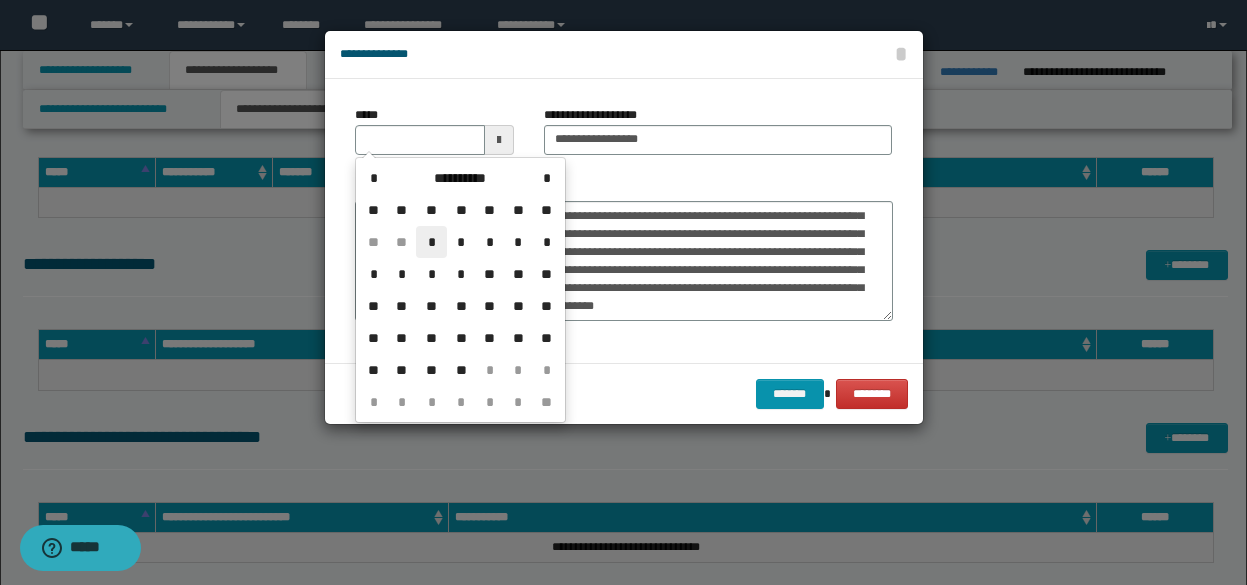 click on "*" at bounding box center (431, 242) 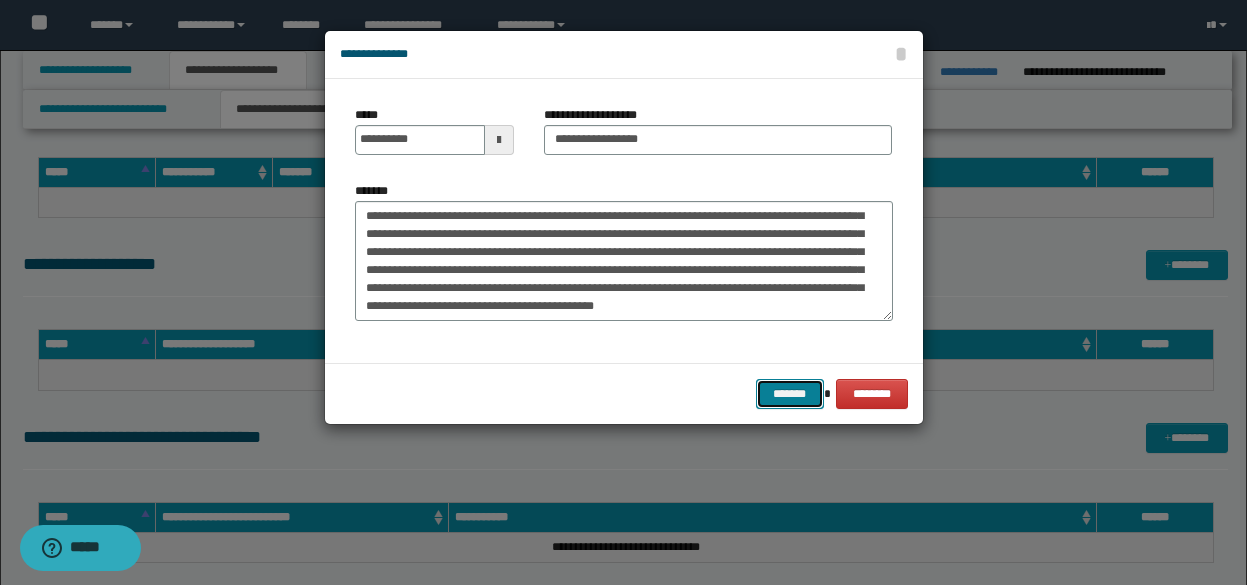 click on "*******" at bounding box center [790, 394] 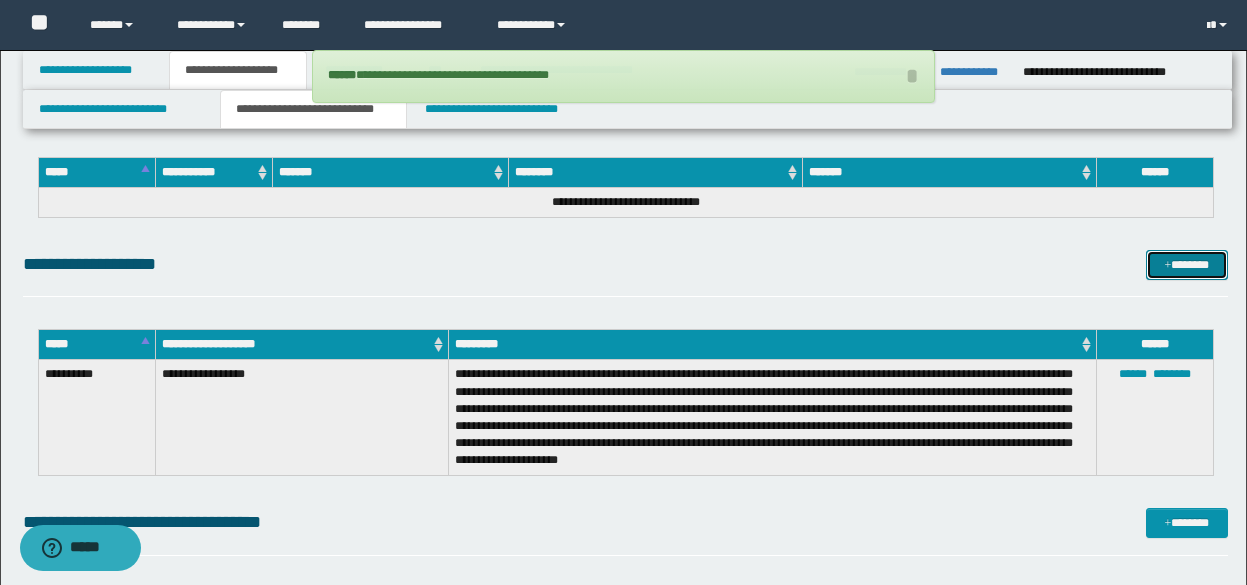 click on "*******" at bounding box center (1187, 265) 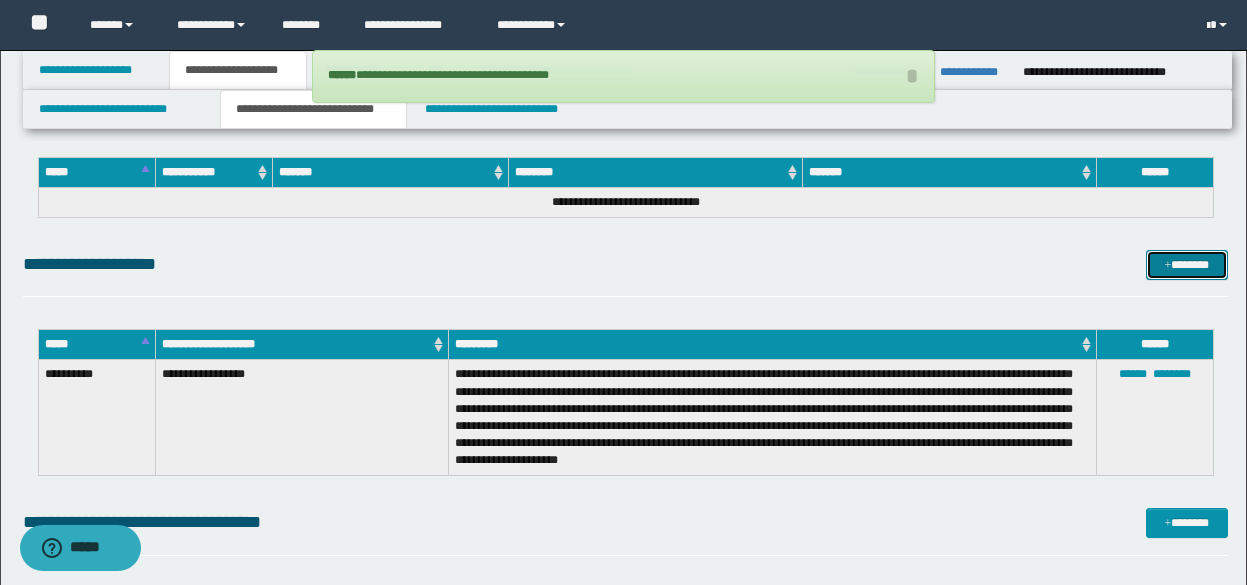 scroll, scrollTop: 0, scrollLeft: 0, axis: both 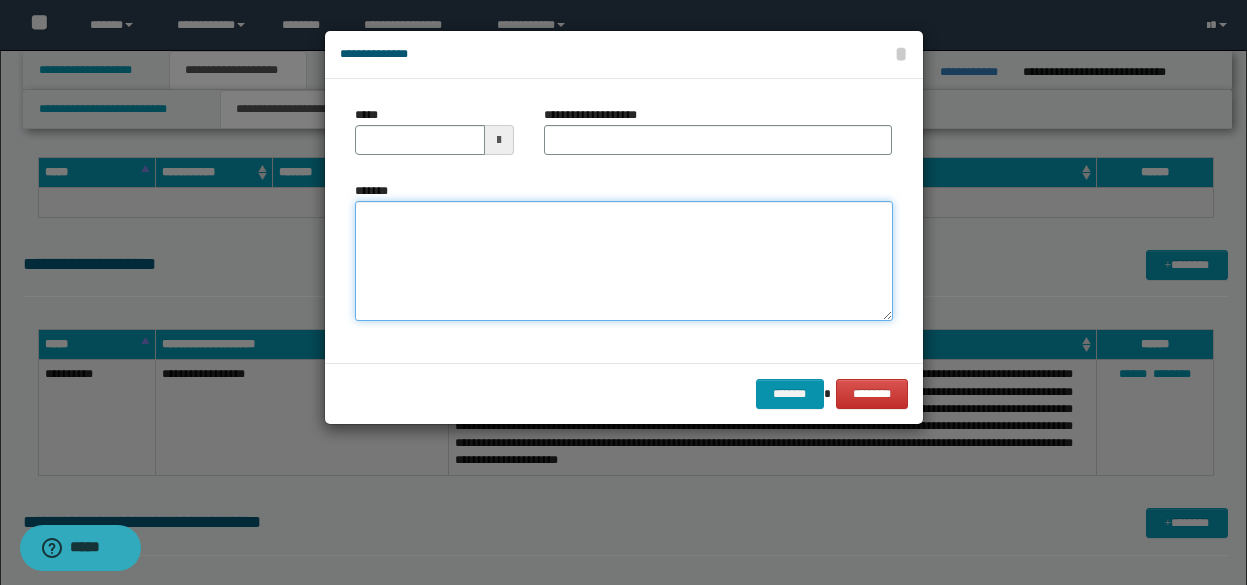 click on "*******" at bounding box center [624, 261] 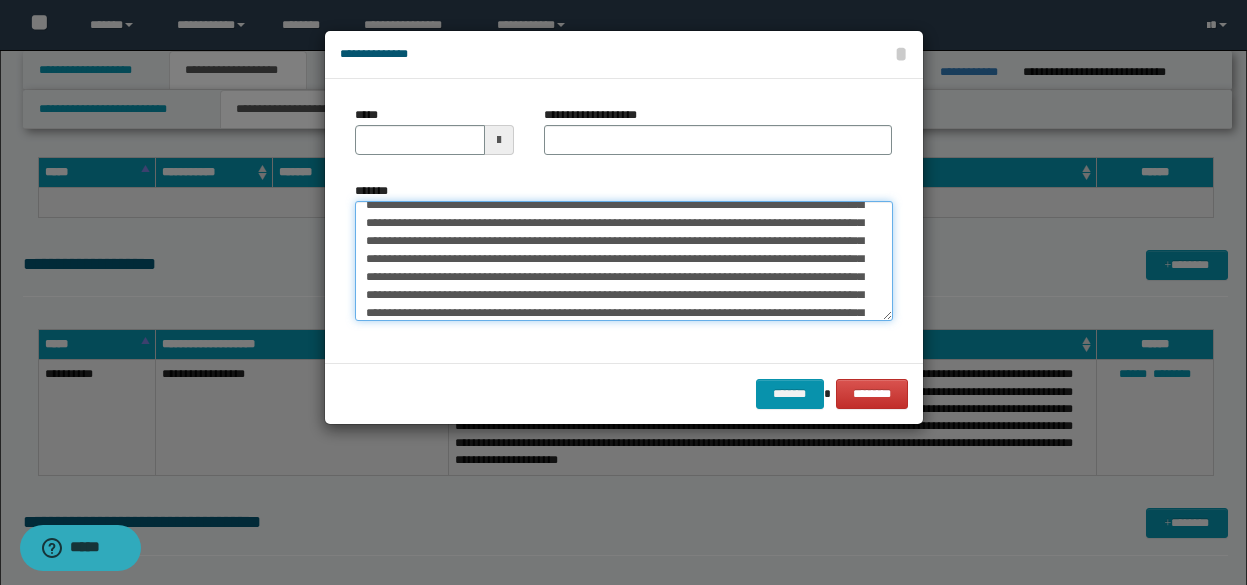 scroll, scrollTop: 0, scrollLeft: 0, axis: both 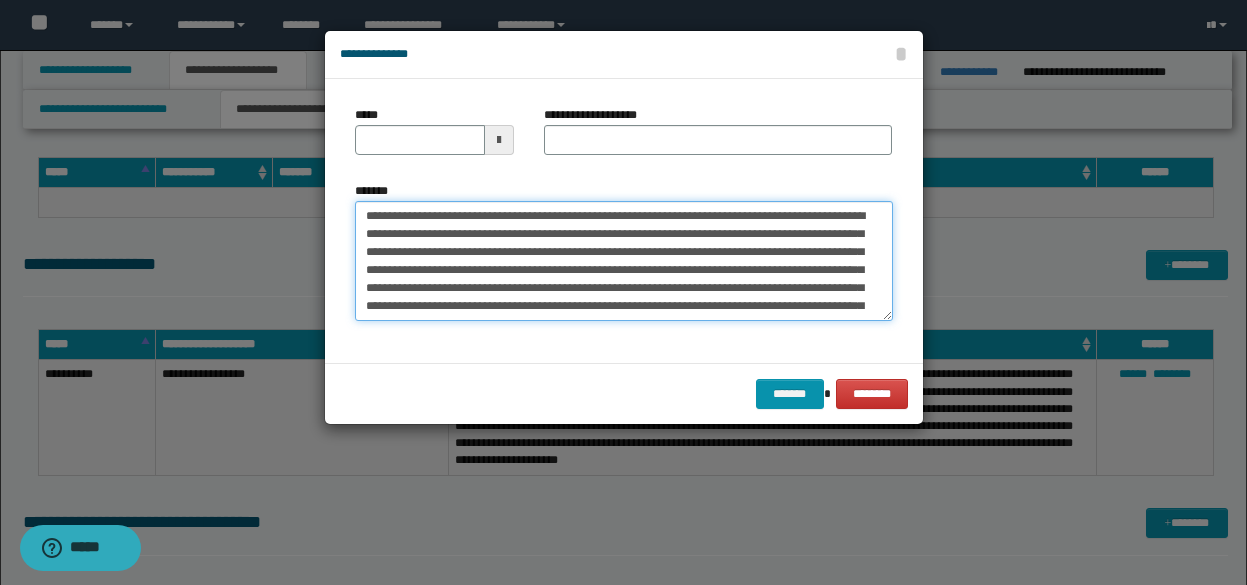 click on "*******" at bounding box center [624, 261] 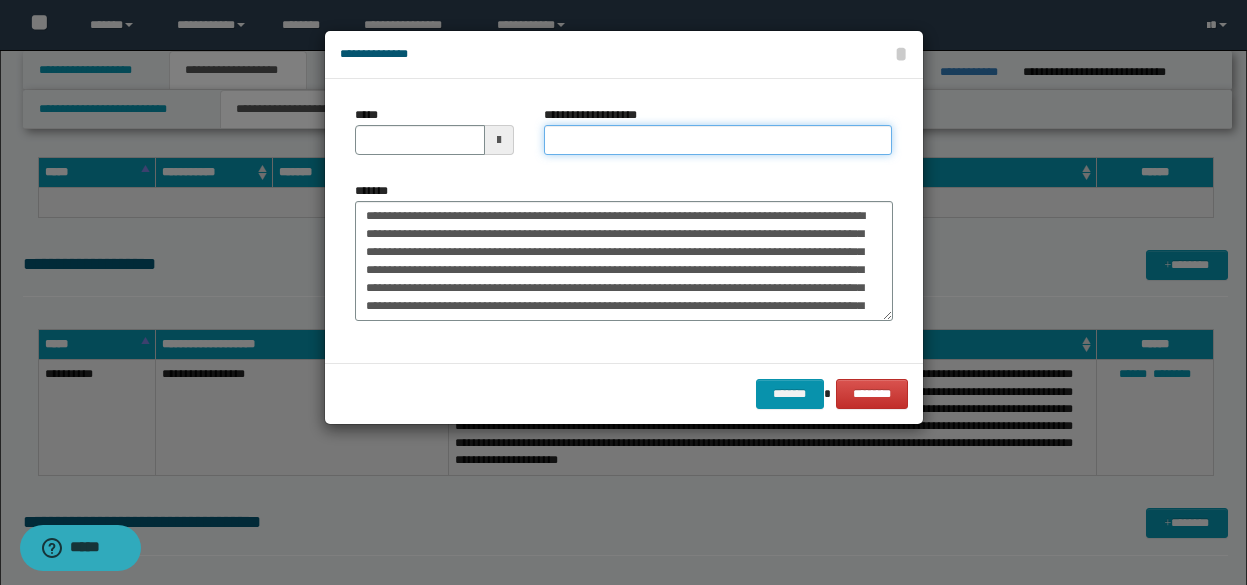 click on "**********" at bounding box center [718, 140] 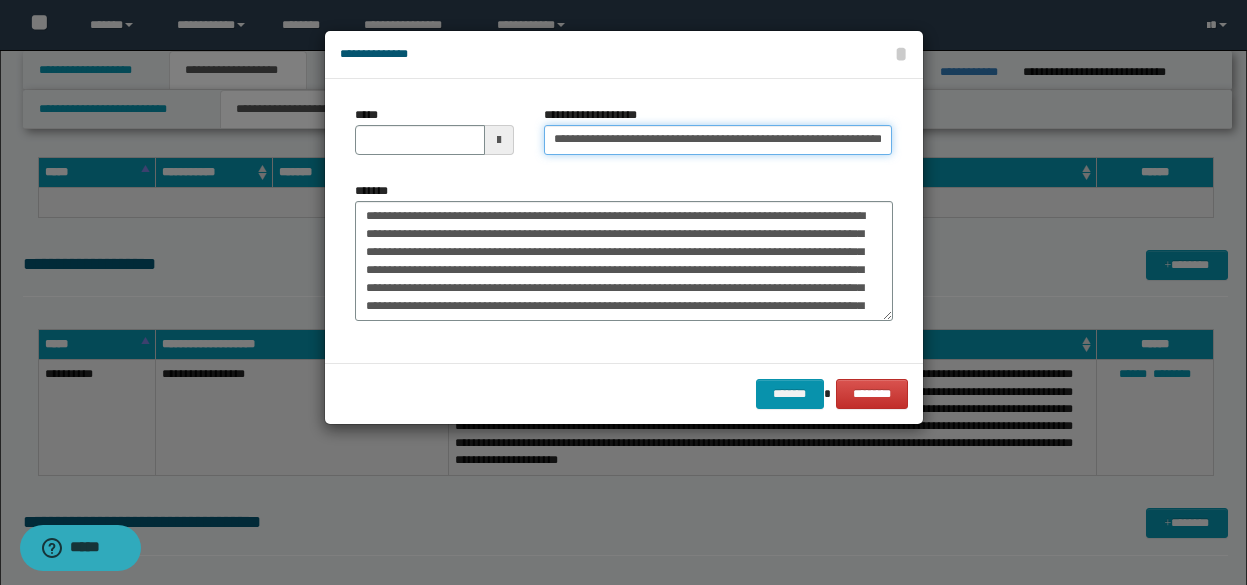 scroll, scrollTop: 0, scrollLeft: 0, axis: both 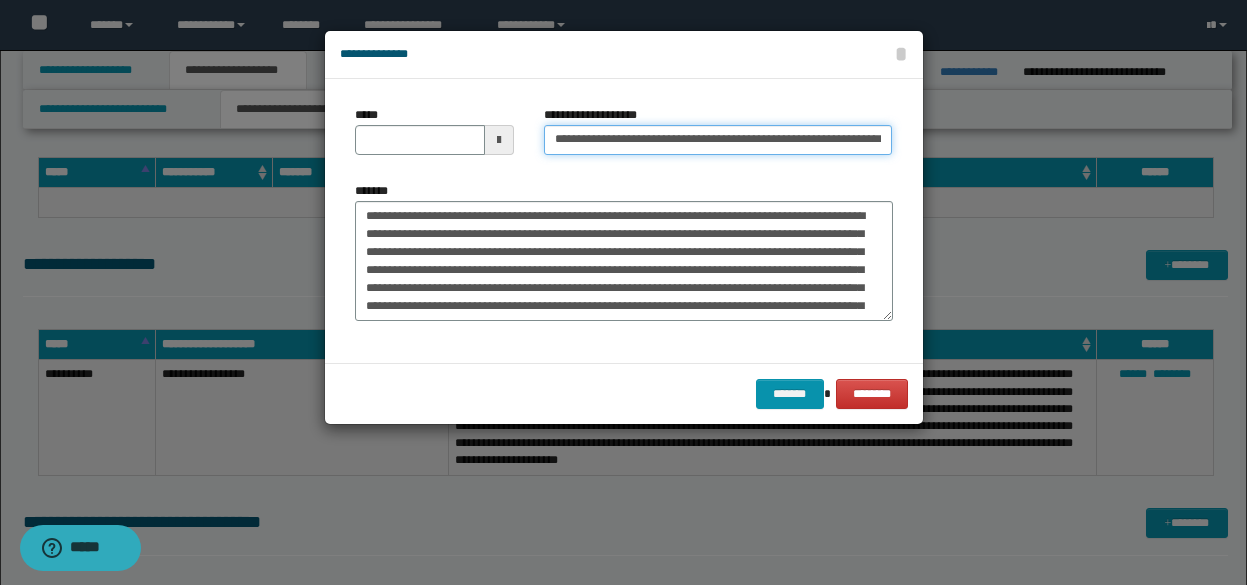 type on "**********" 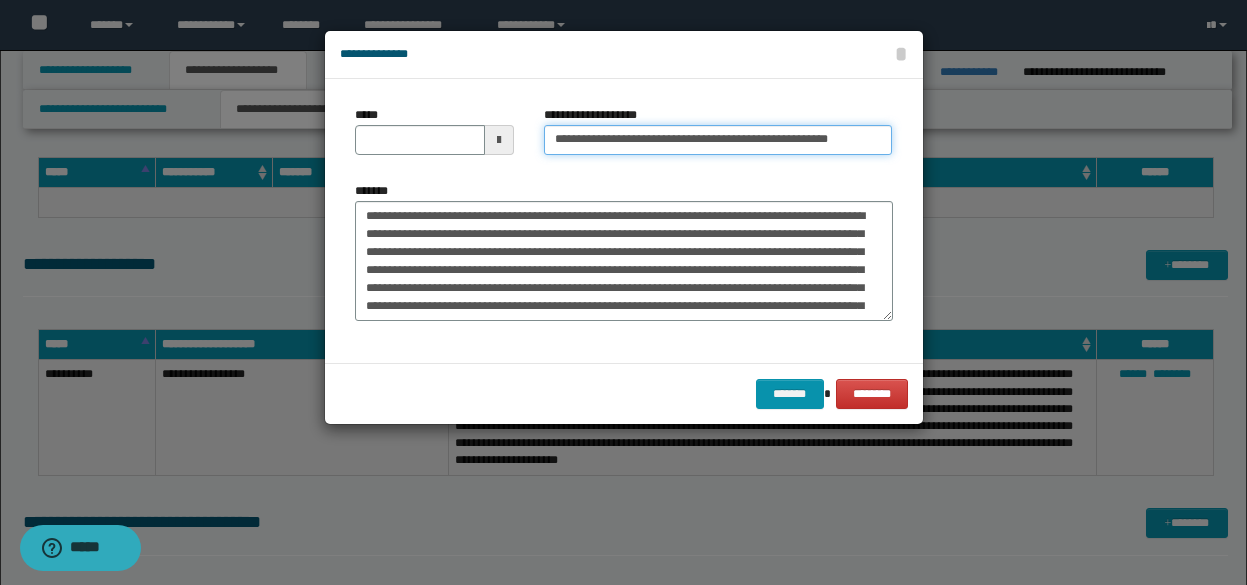 type 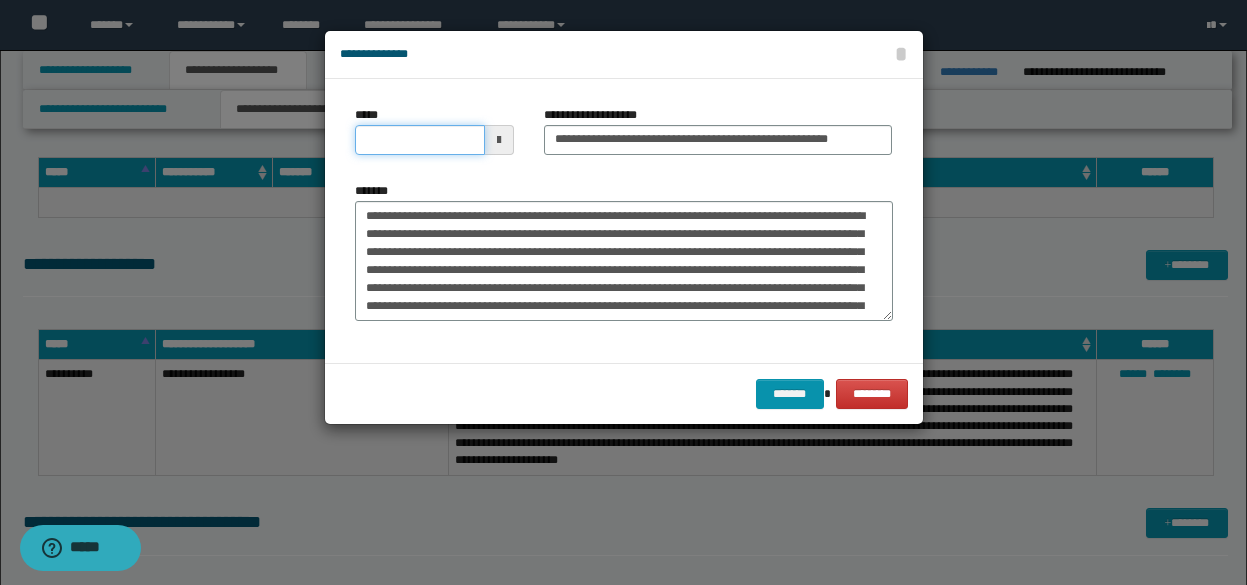 click on "*****" at bounding box center [420, 140] 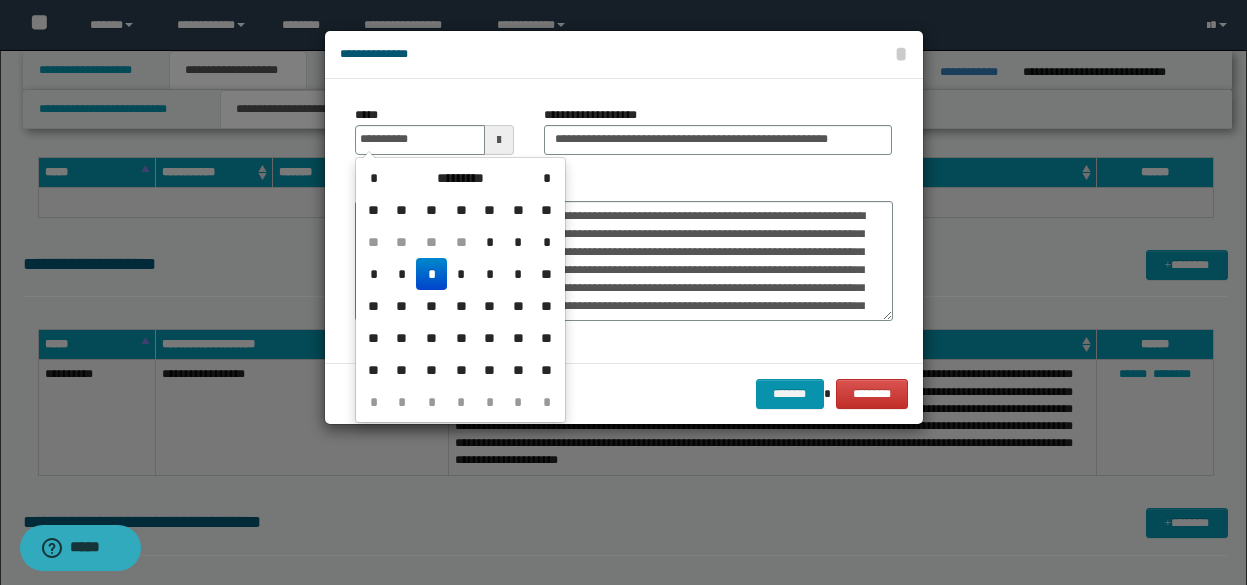 click on "*" at bounding box center (431, 274) 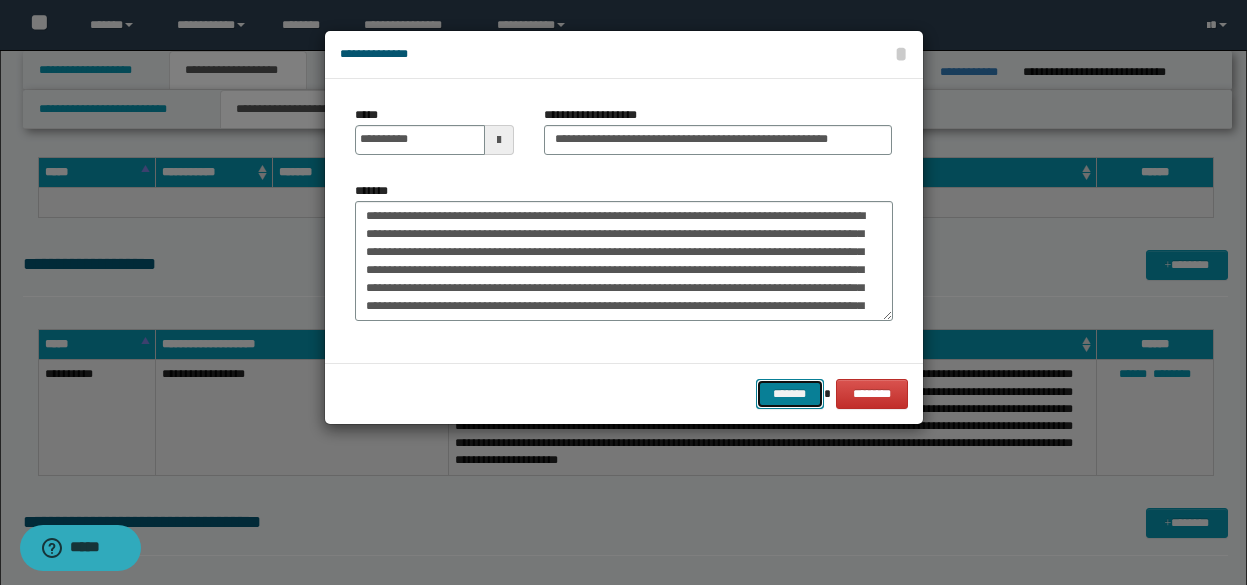 click on "*******" at bounding box center [790, 394] 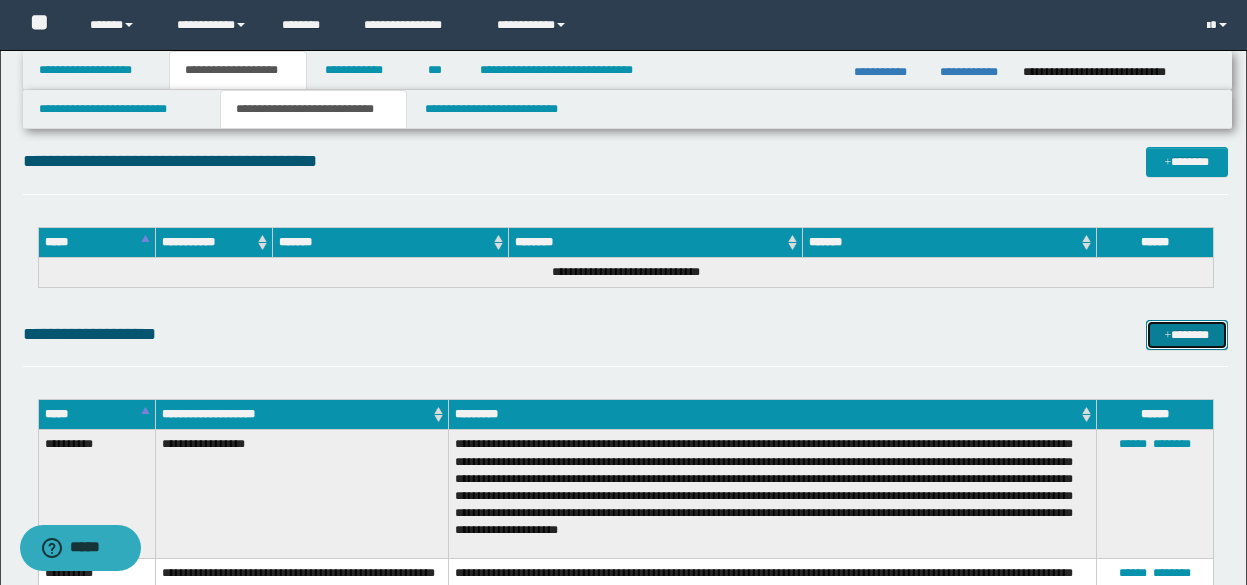 scroll, scrollTop: 0, scrollLeft: 0, axis: both 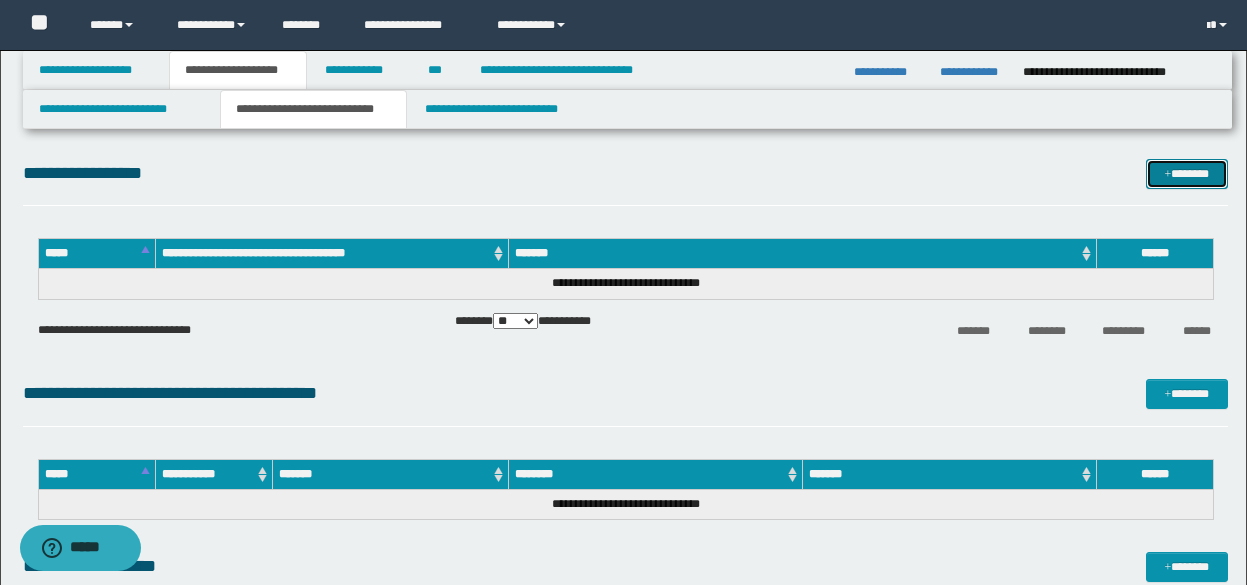 click on "*******" at bounding box center (1187, 174) 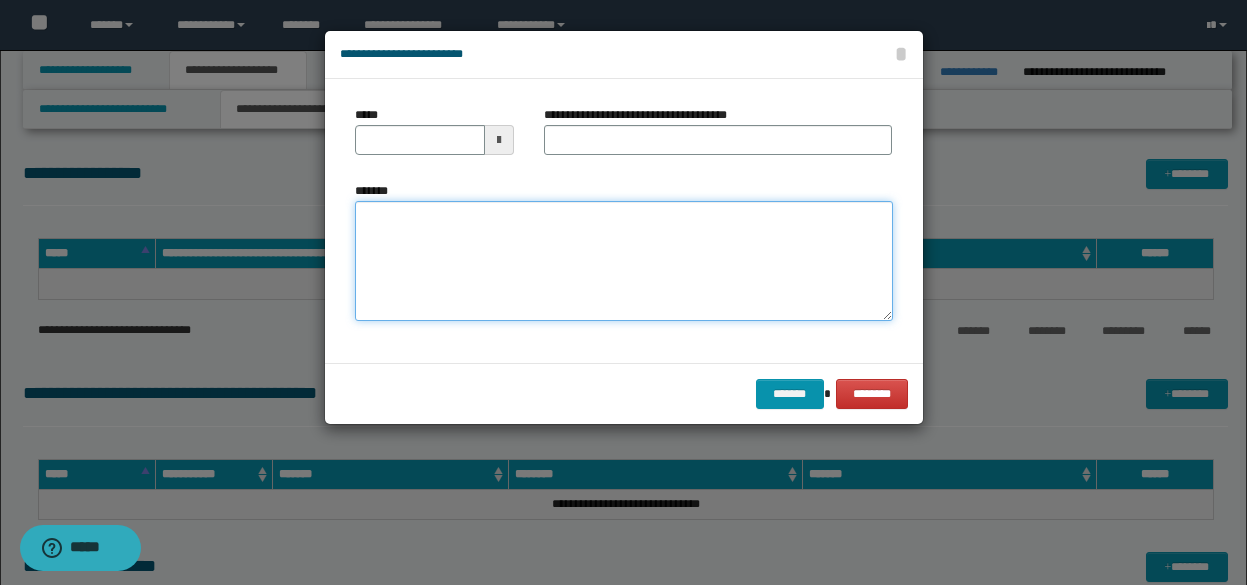 click on "*******" at bounding box center (624, 261) 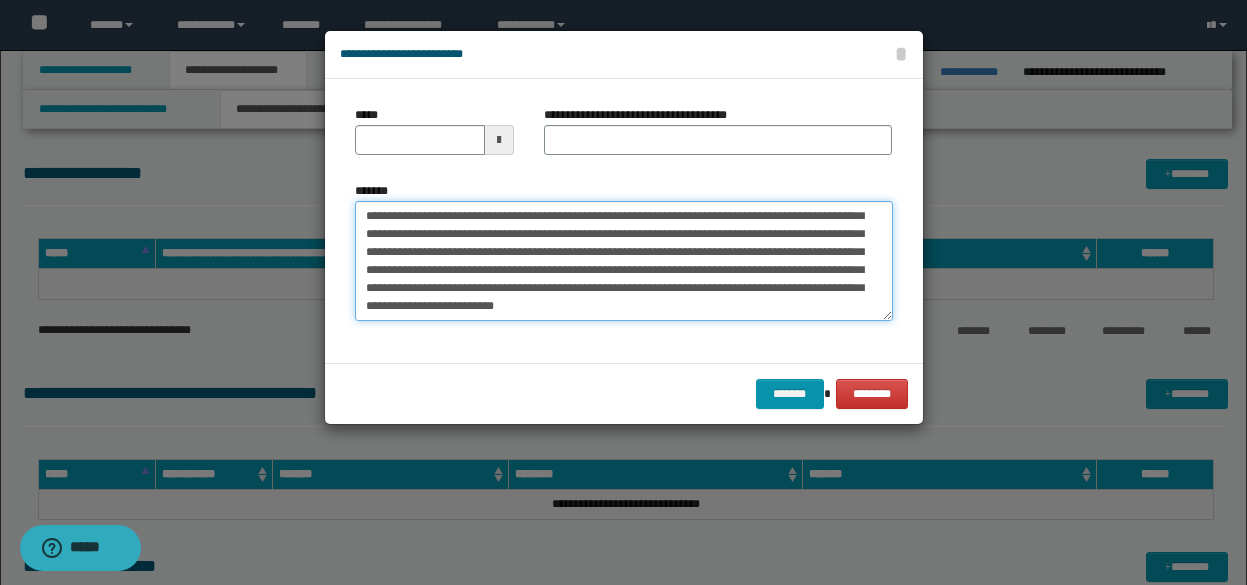 scroll, scrollTop: 0, scrollLeft: 0, axis: both 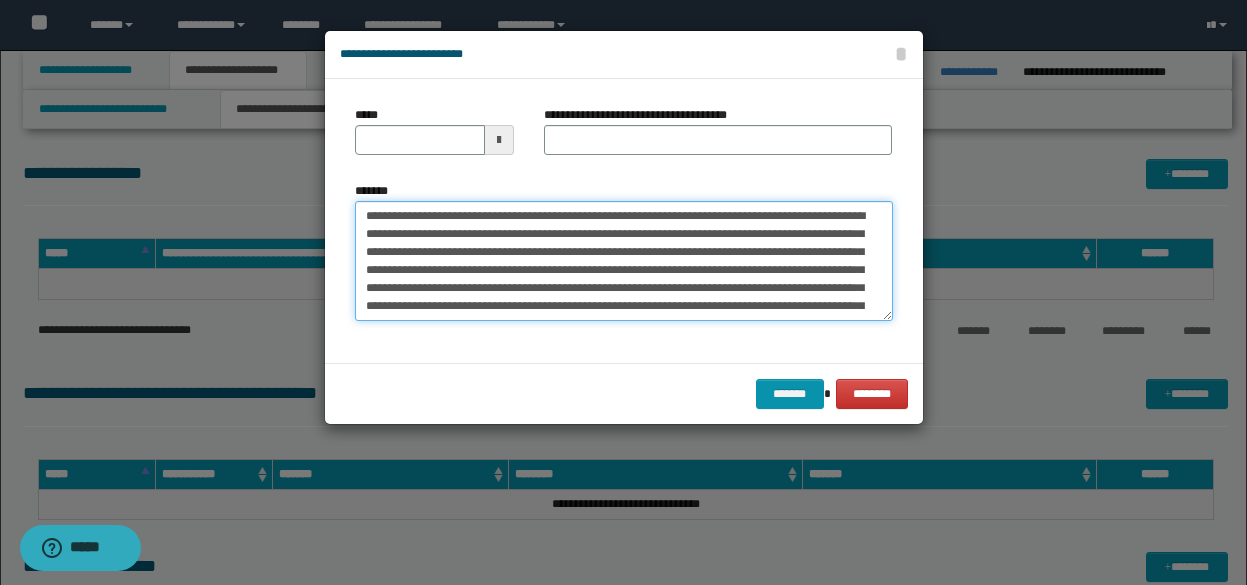 click on "*******" at bounding box center [624, 261] 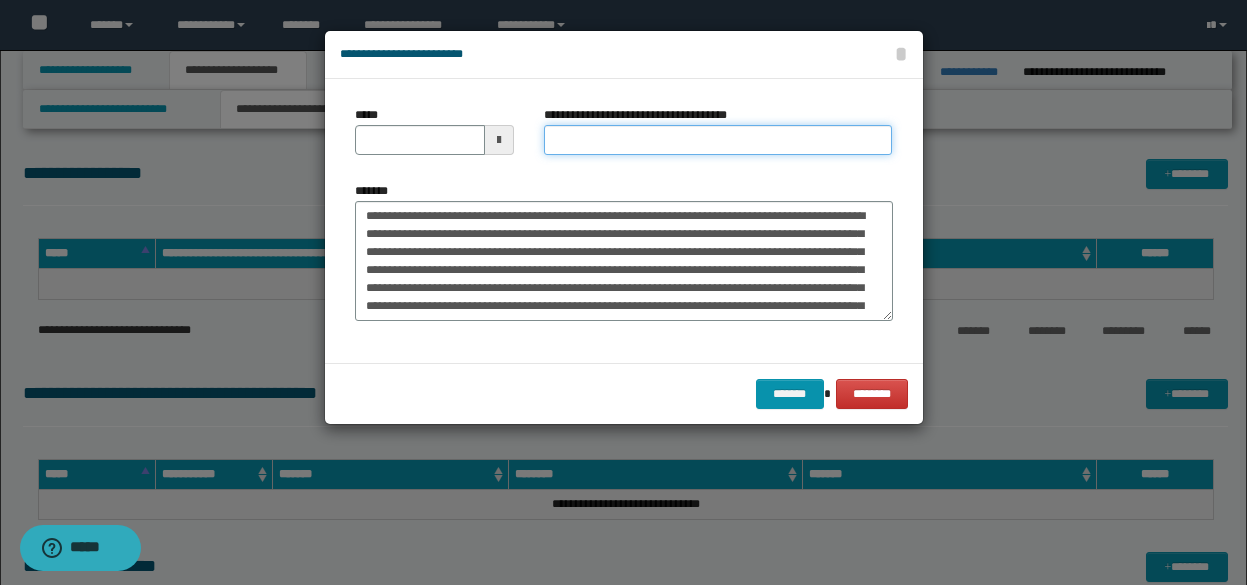 click on "**********" at bounding box center [718, 140] 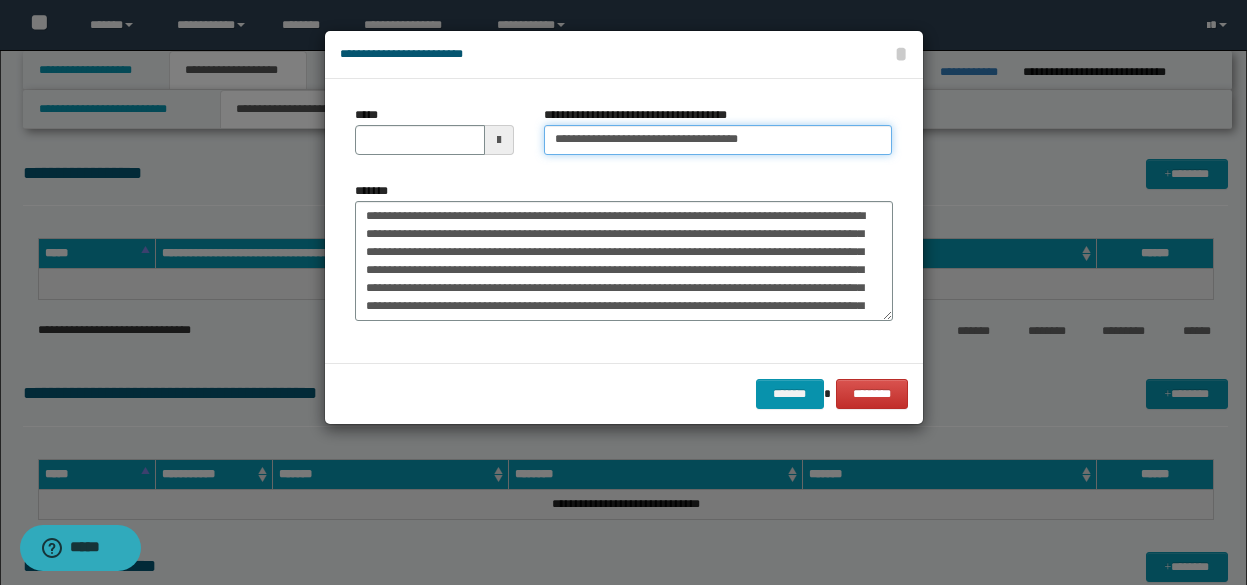 click on "**********" at bounding box center (718, 140) 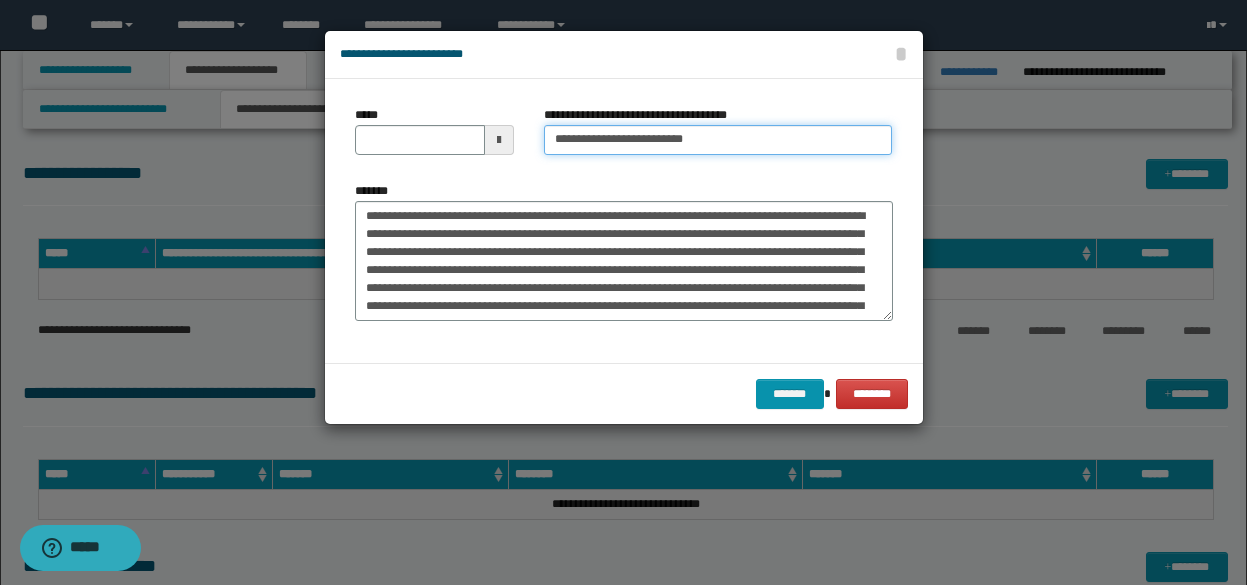 type 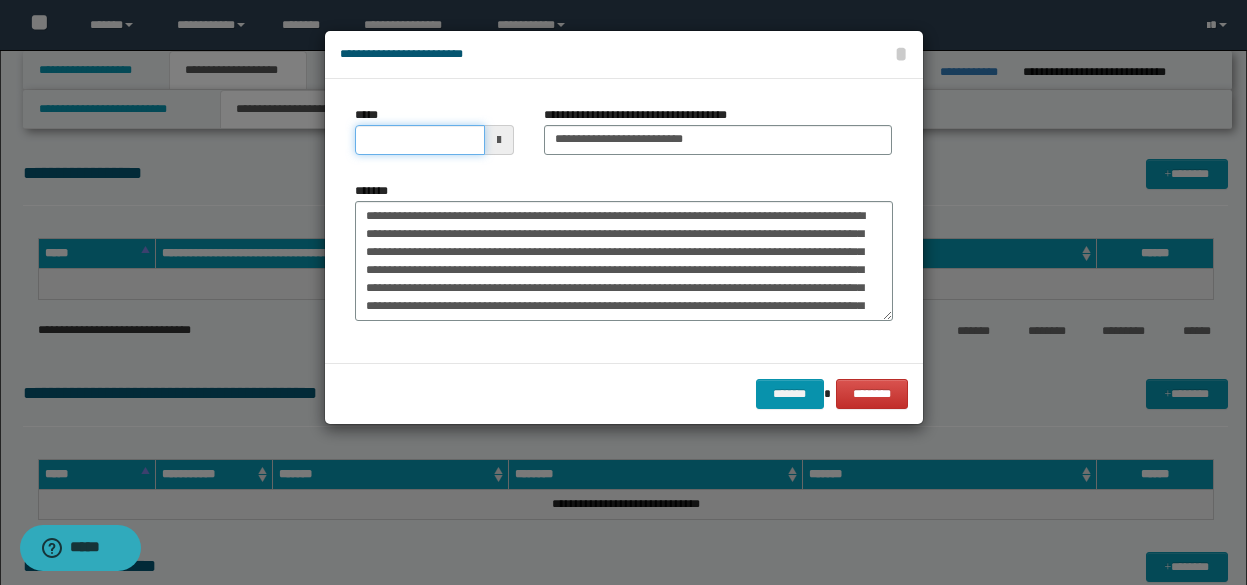 click on "*****" at bounding box center (420, 140) 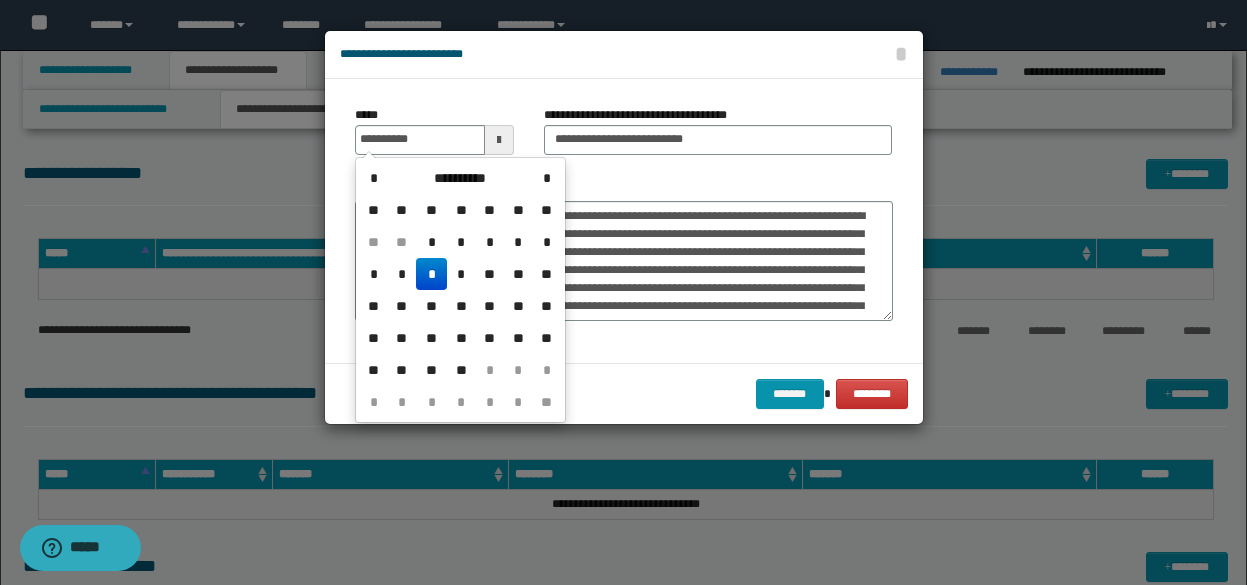 click on "*" at bounding box center (431, 274) 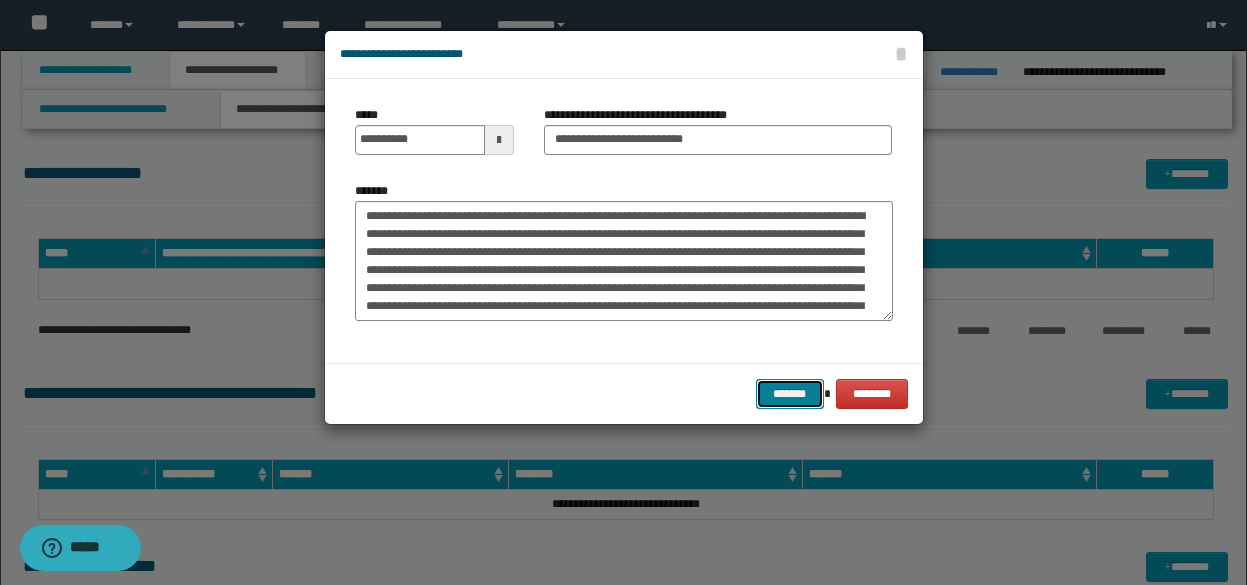 click on "*******" at bounding box center [790, 394] 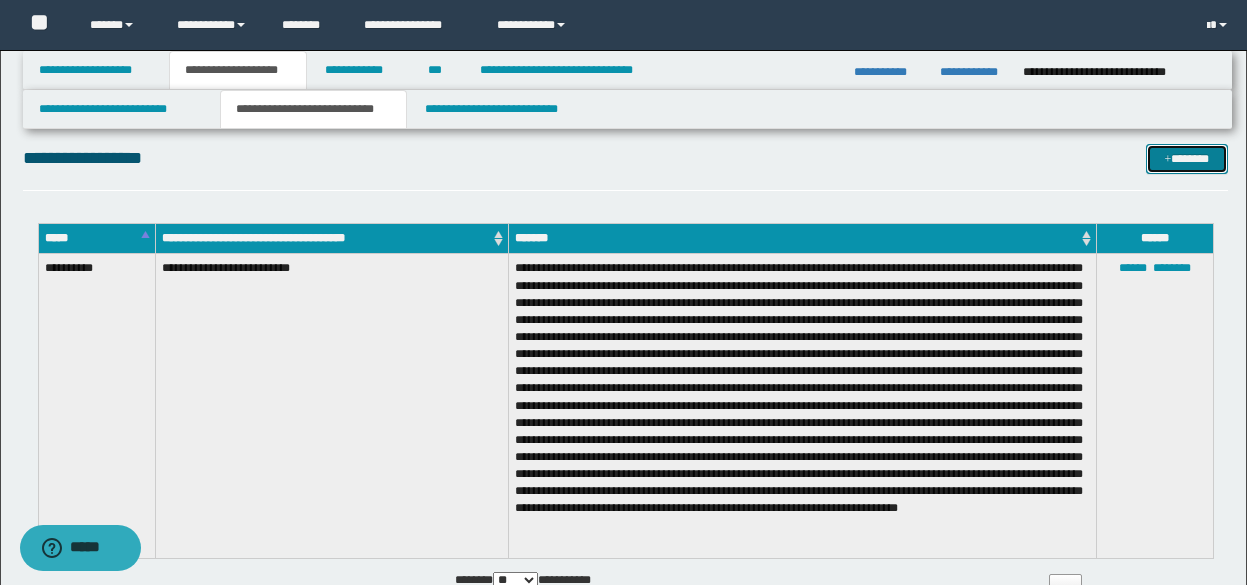 scroll, scrollTop: 6, scrollLeft: 0, axis: vertical 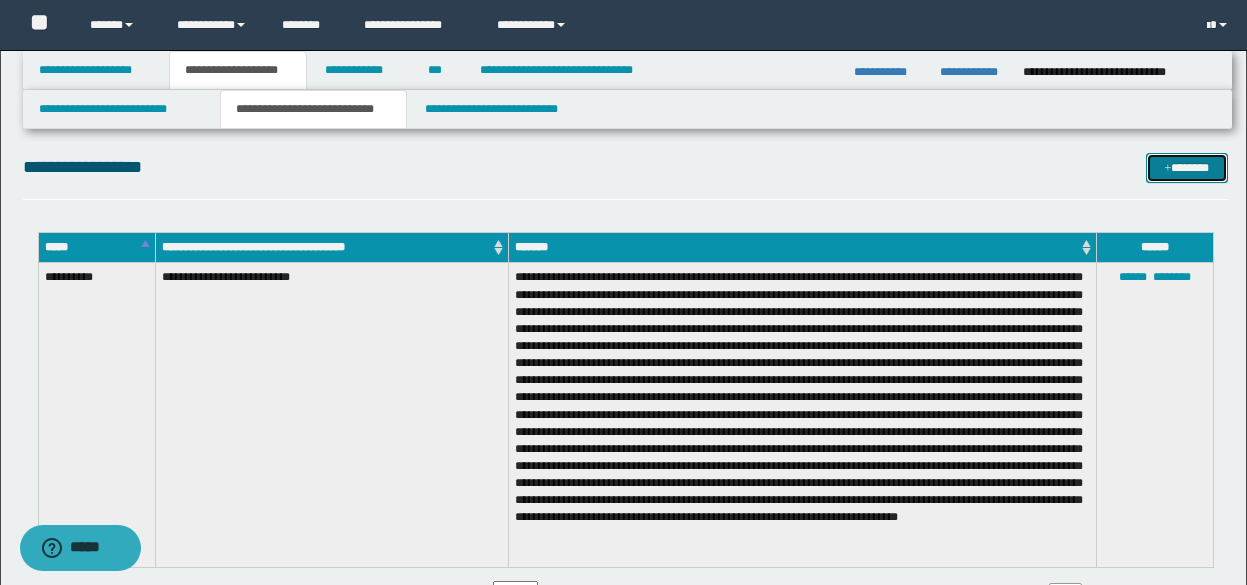 click on "*******" at bounding box center [1187, 168] 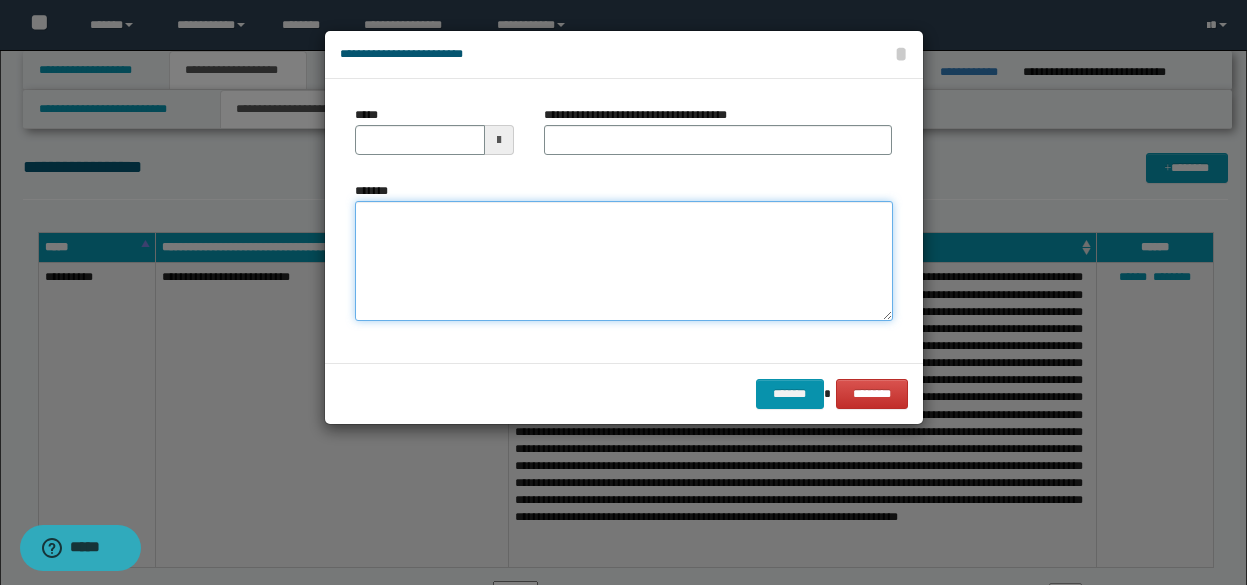 click on "*******" at bounding box center (624, 261) 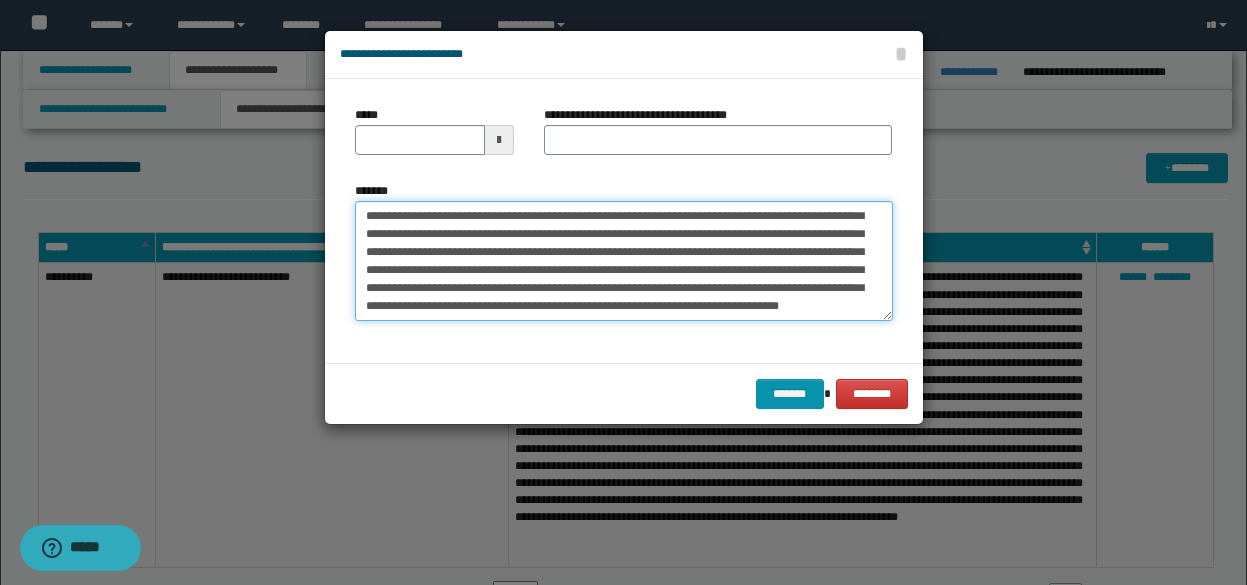 scroll, scrollTop: 0, scrollLeft: 0, axis: both 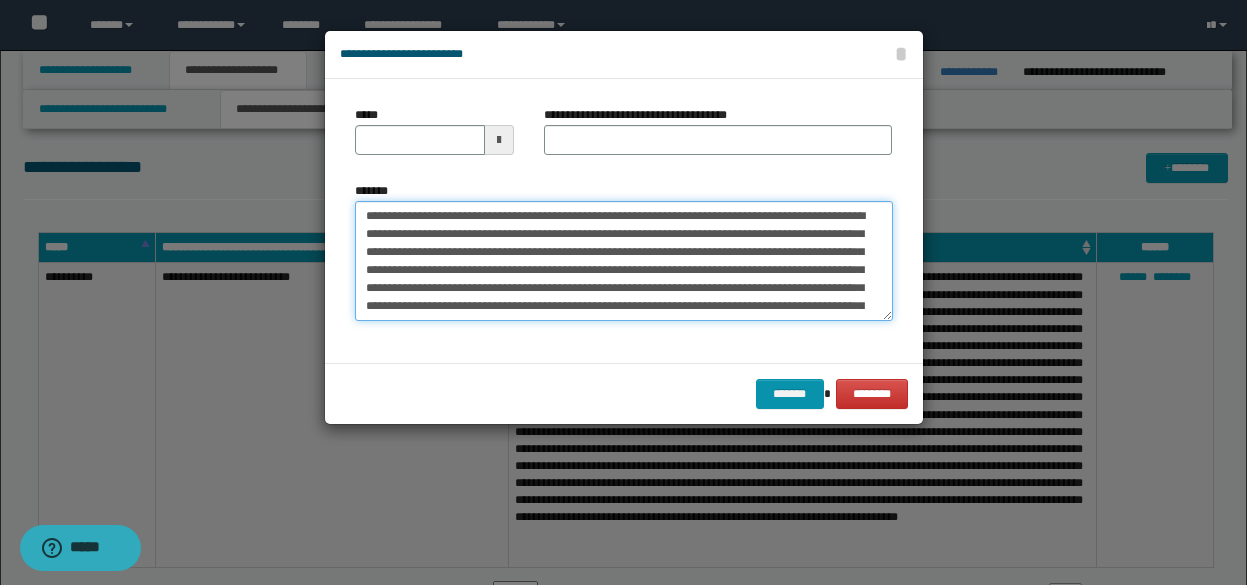 click on "*******" at bounding box center (624, 261) 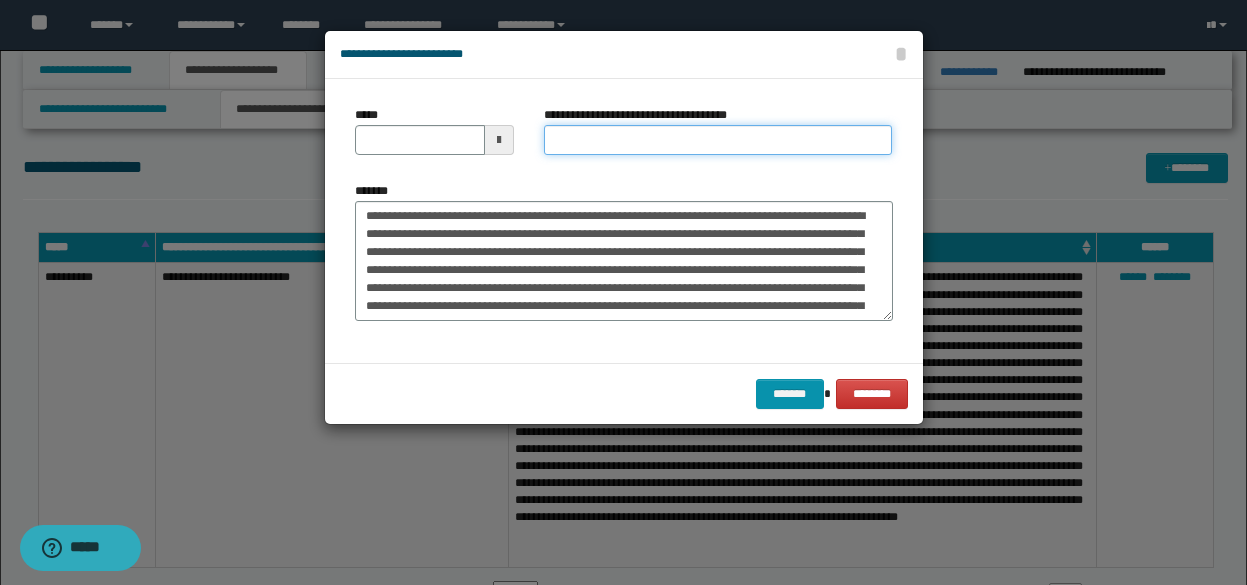click on "**********" at bounding box center [718, 140] 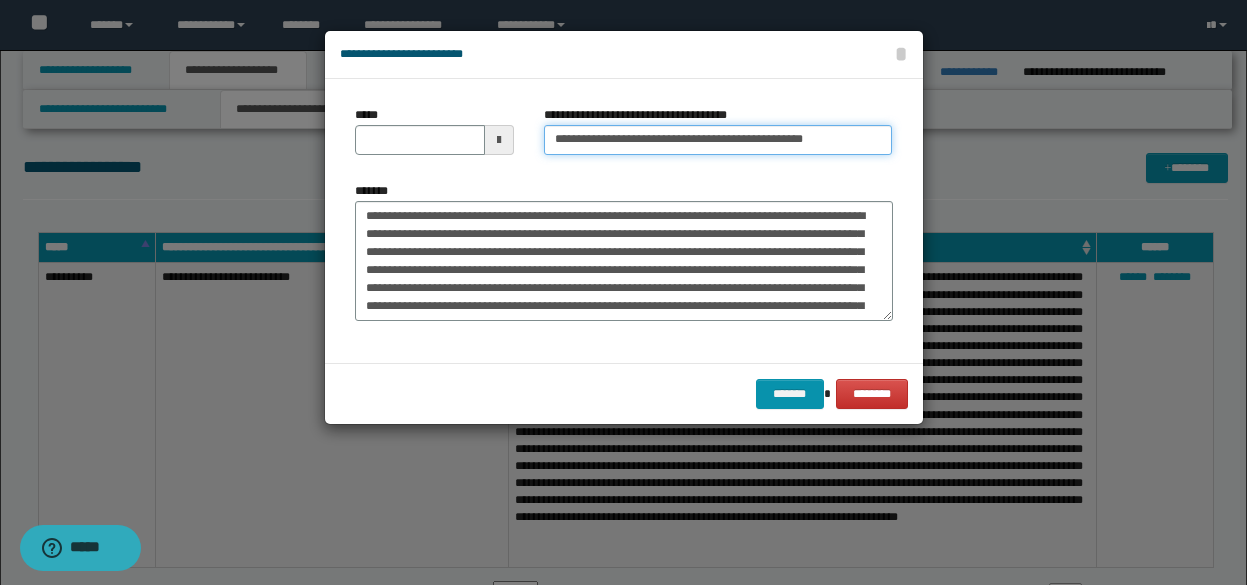 type on "**********" 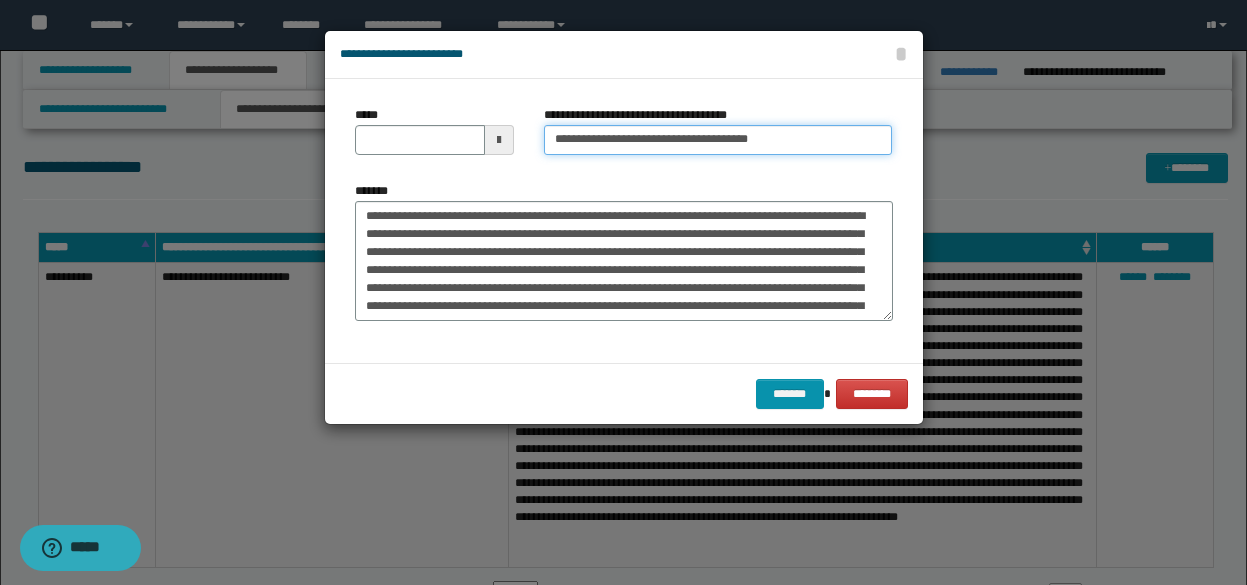type 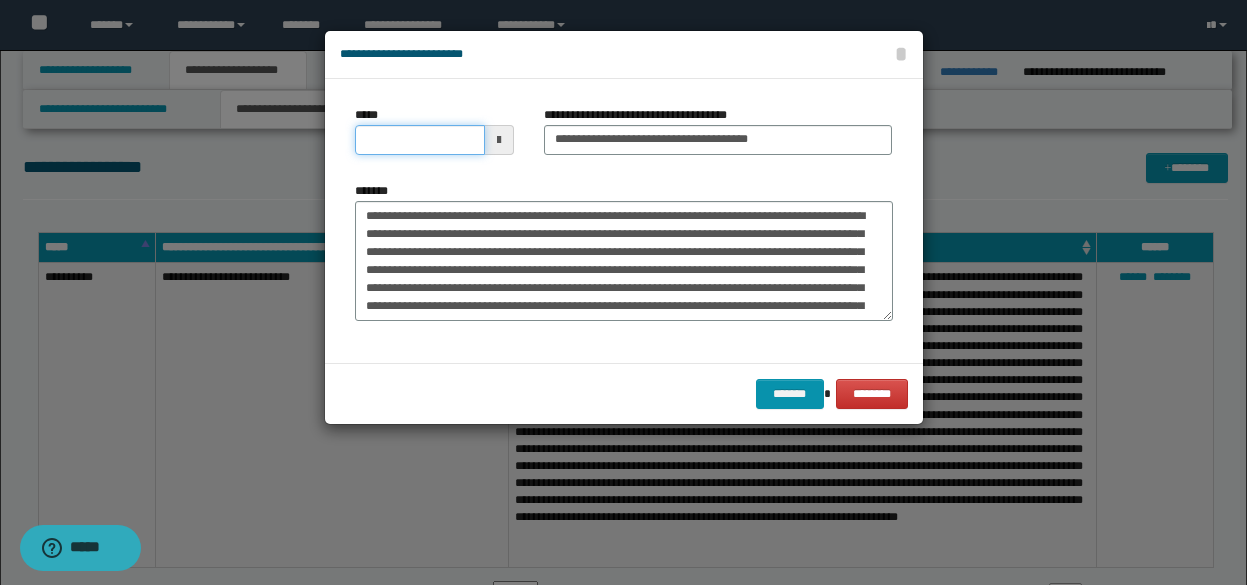 click on "*****" at bounding box center [420, 140] 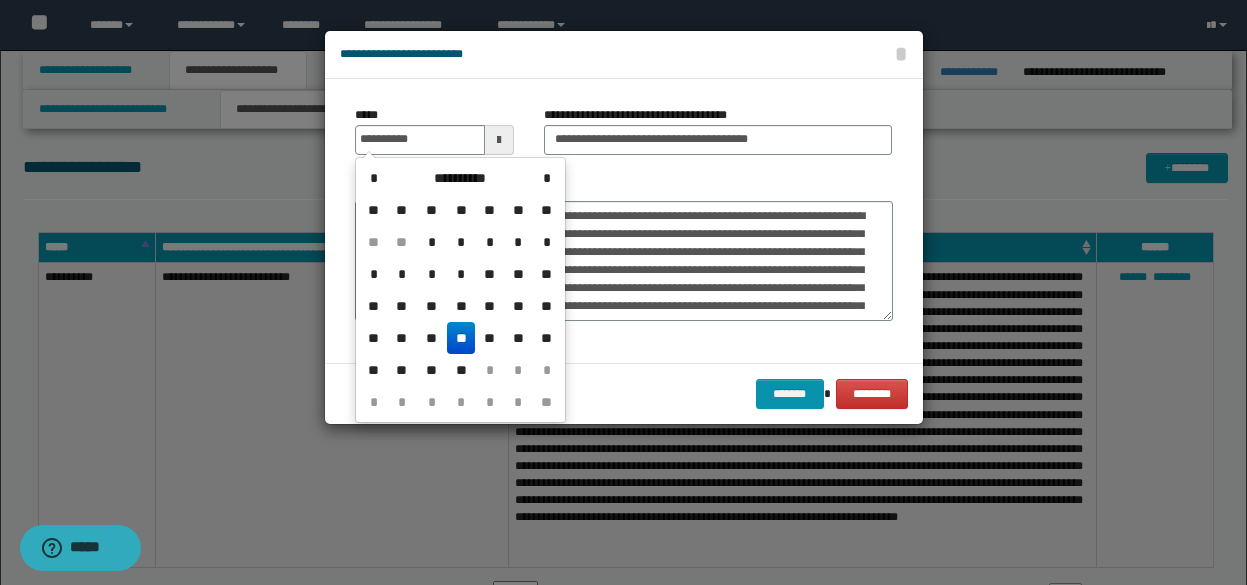 click on "**" at bounding box center (461, 338) 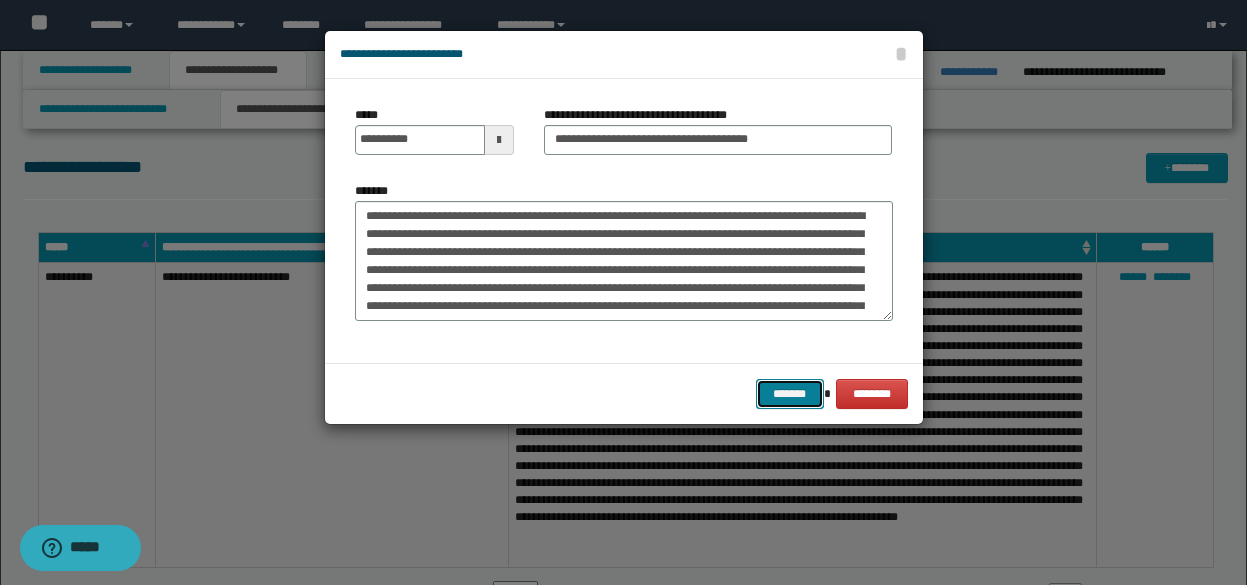 click on "*******" at bounding box center (790, 394) 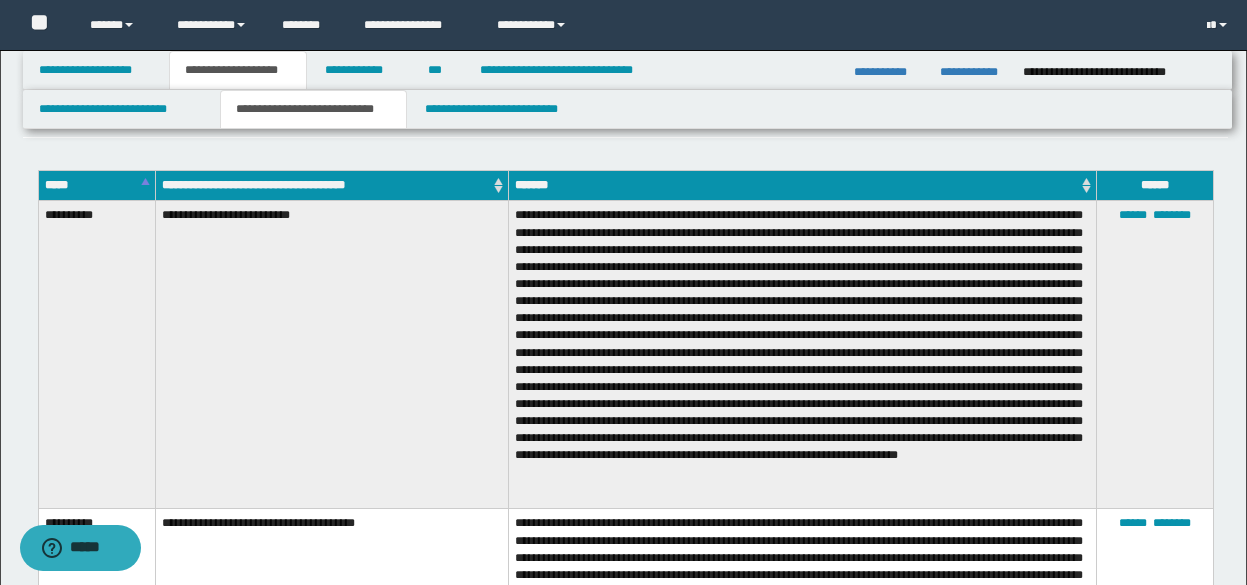 scroll, scrollTop: 31, scrollLeft: 0, axis: vertical 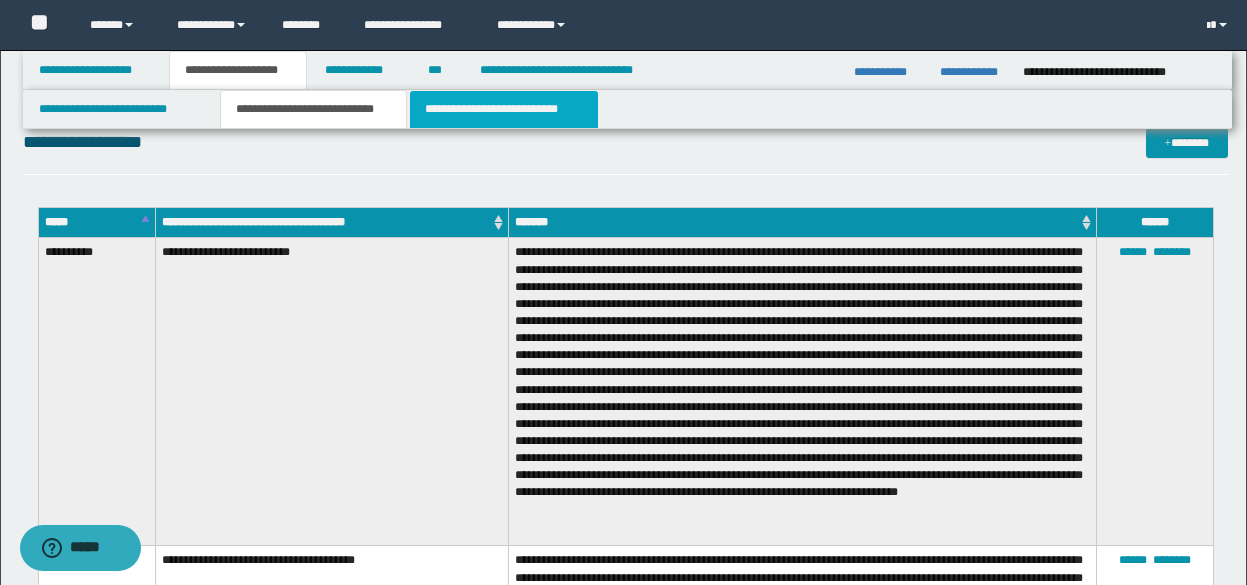 click on "**********" at bounding box center (504, 109) 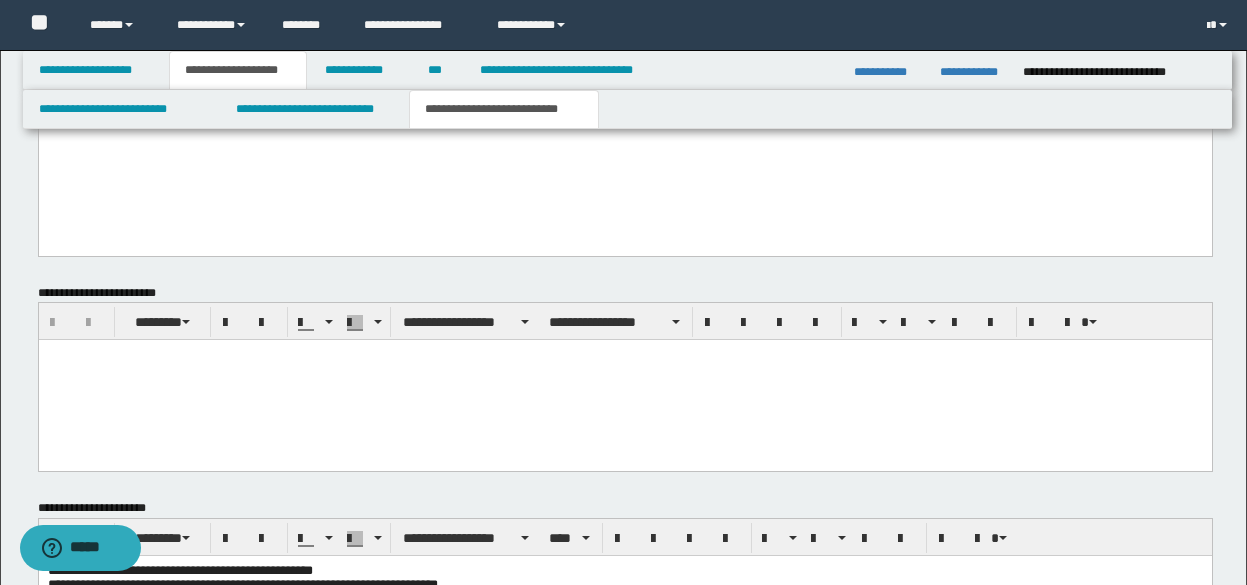 scroll, scrollTop: 790, scrollLeft: 0, axis: vertical 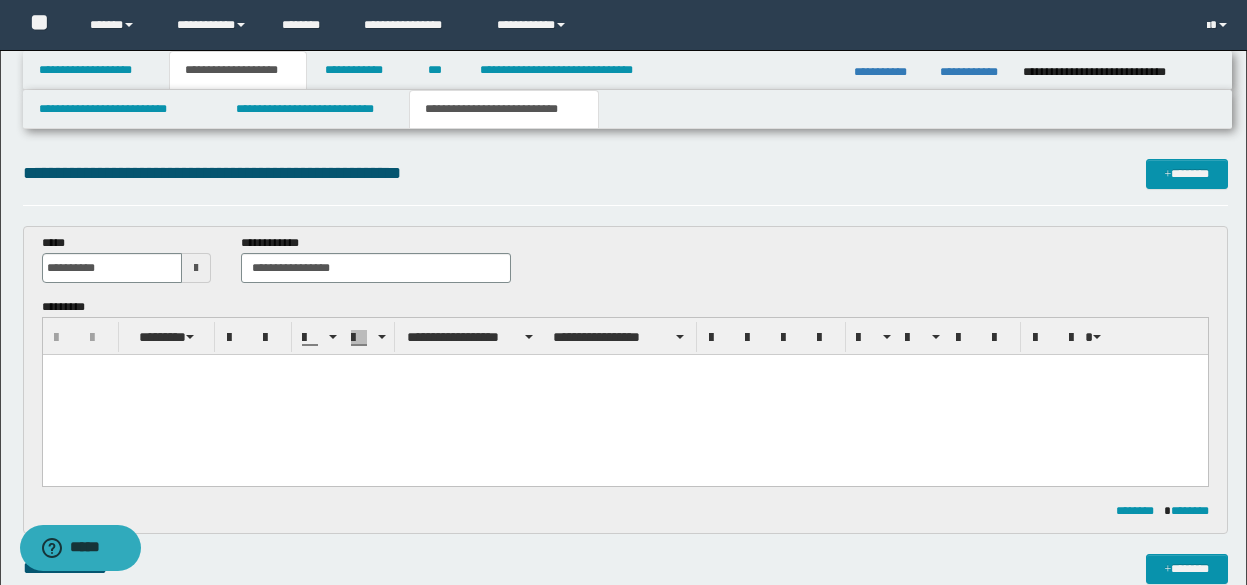 click at bounding box center [624, 370] 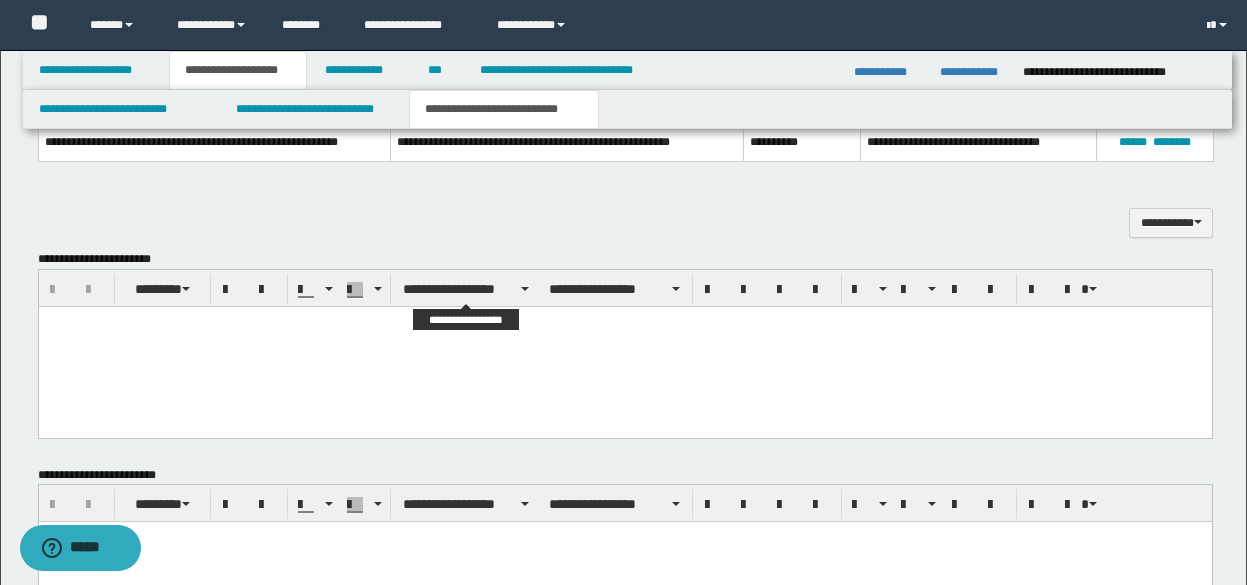 scroll, scrollTop: 1061, scrollLeft: 0, axis: vertical 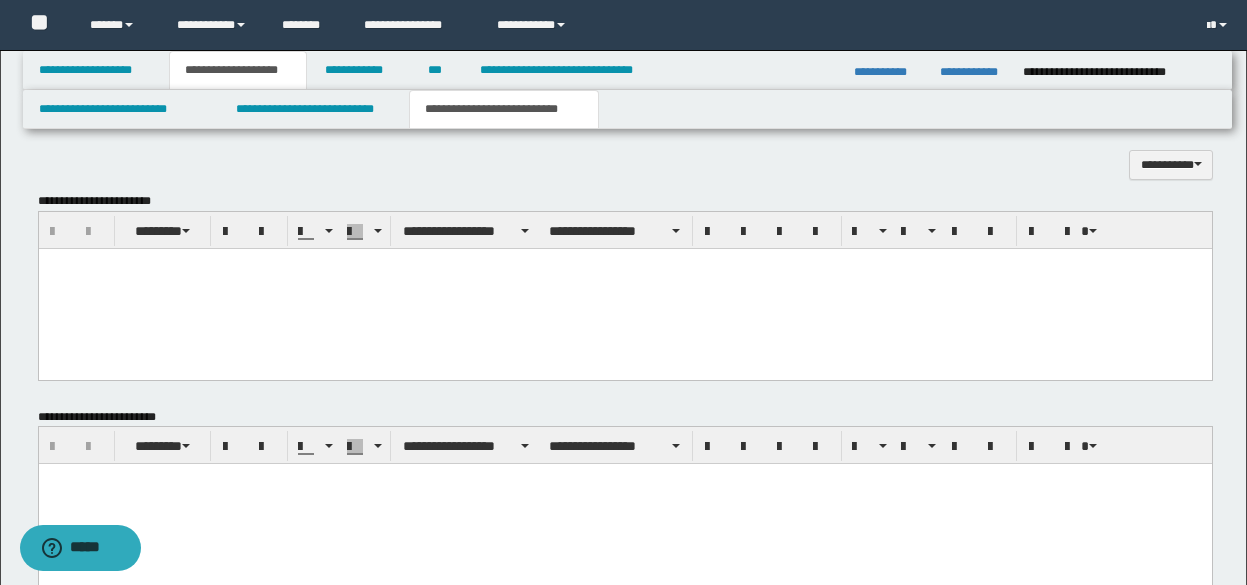 click at bounding box center (624, 288) 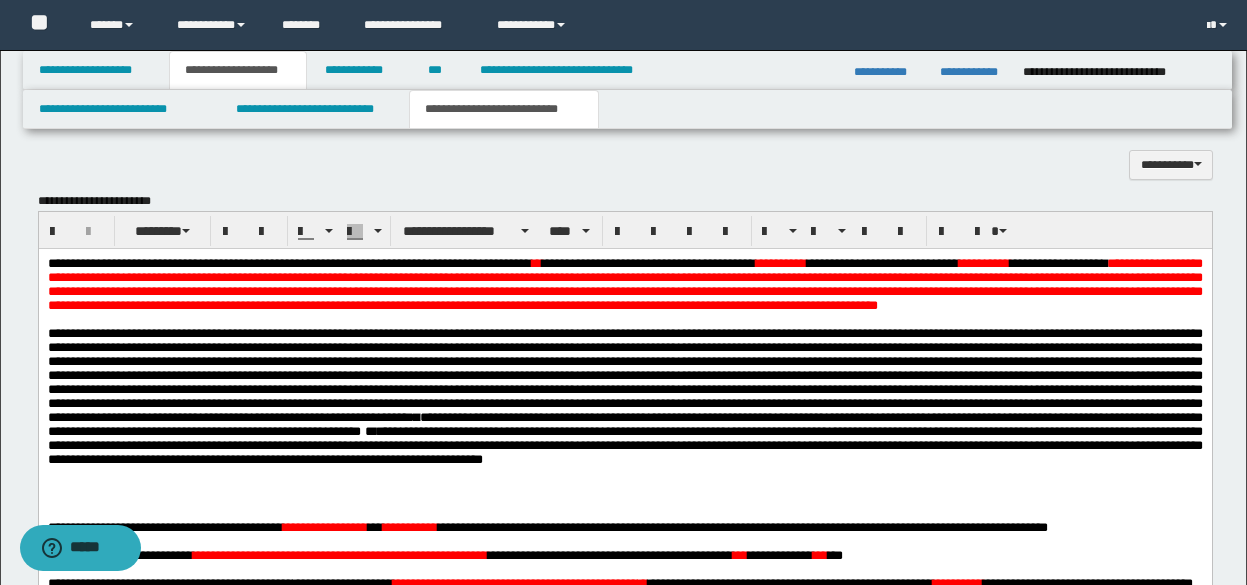 click on "**********" at bounding box center (624, 532) 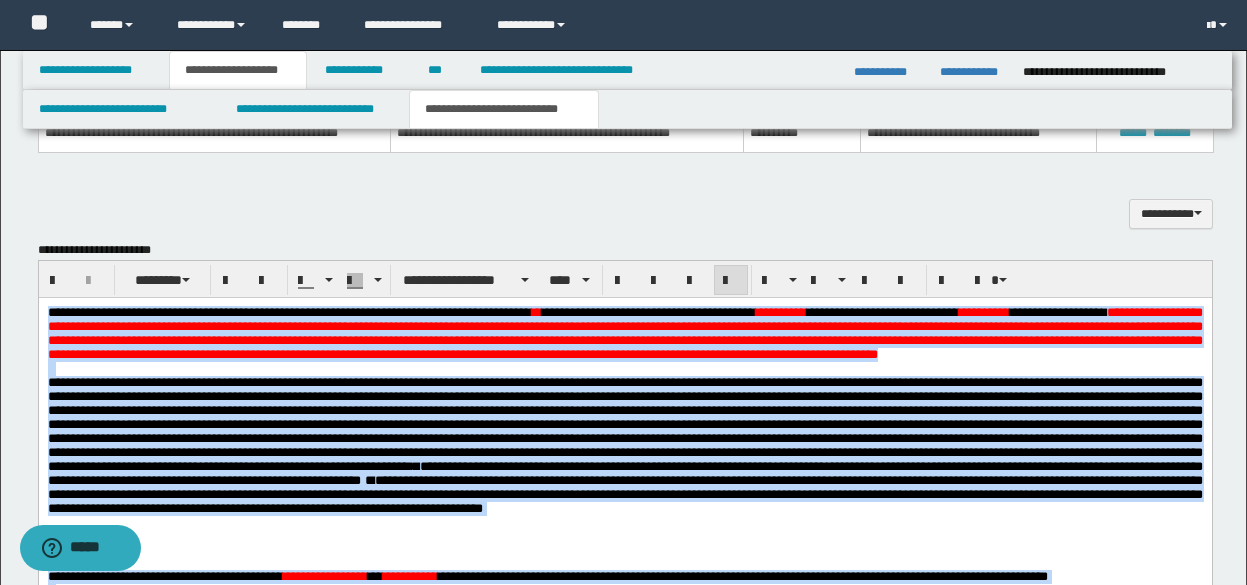 scroll, scrollTop: 990, scrollLeft: 0, axis: vertical 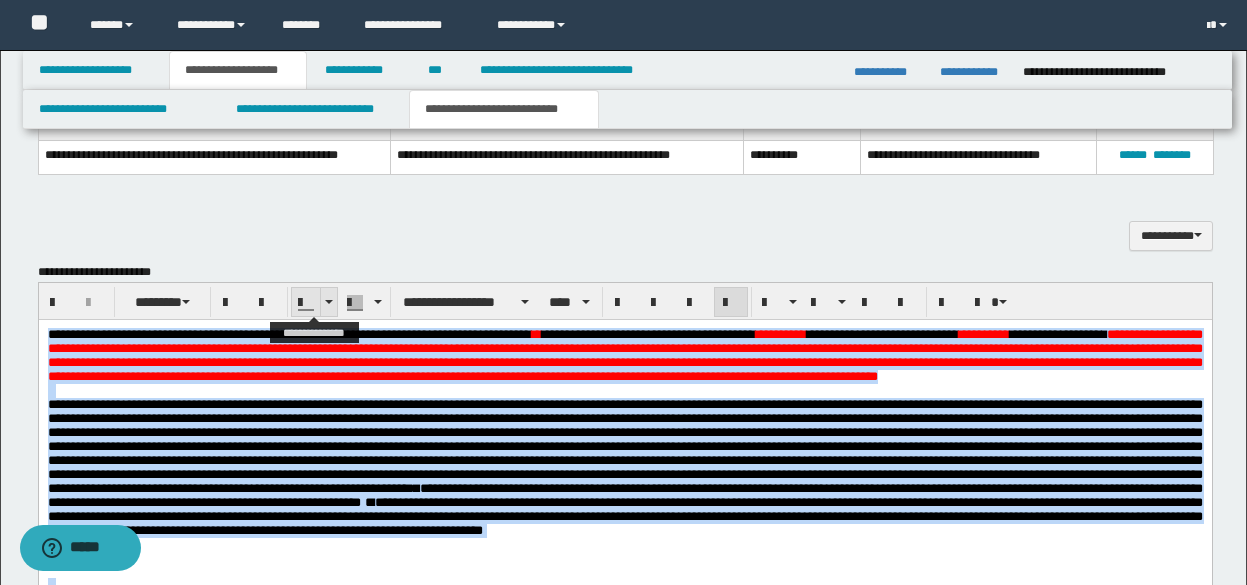 click at bounding box center (328, 302) 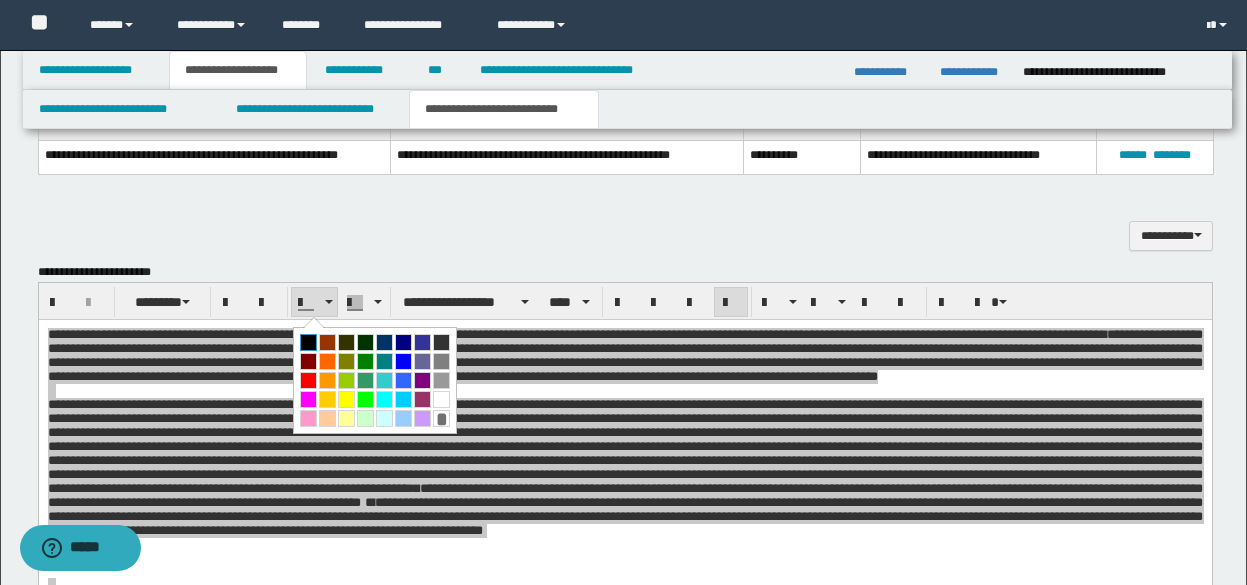 click at bounding box center [308, 342] 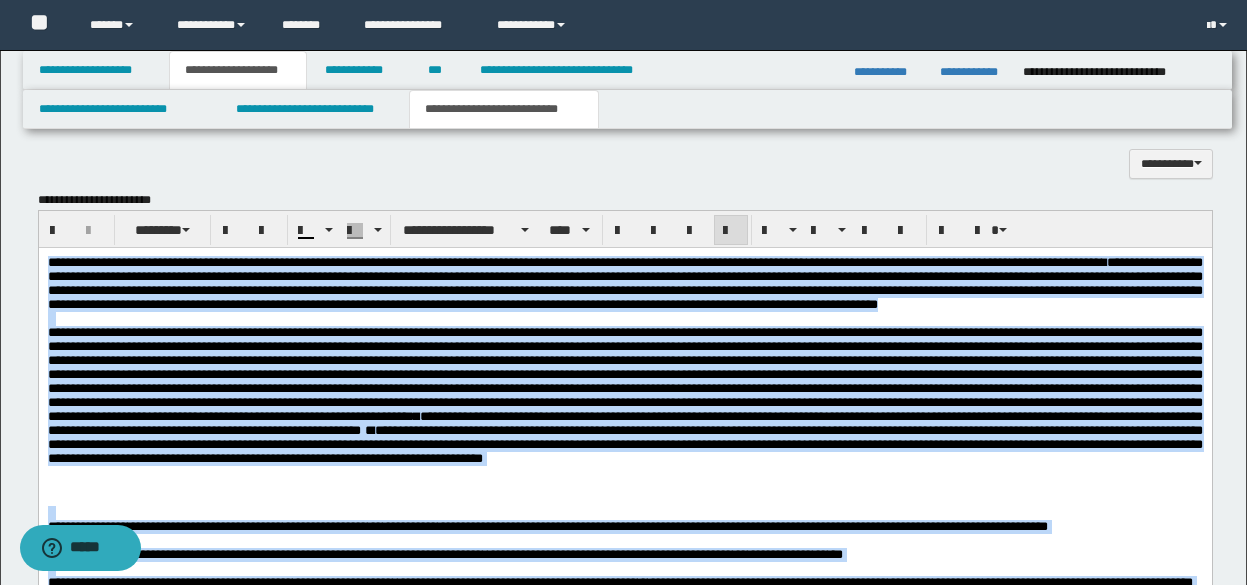 scroll, scrollTop: 1032, scrollLeft: 0, axis: vertical 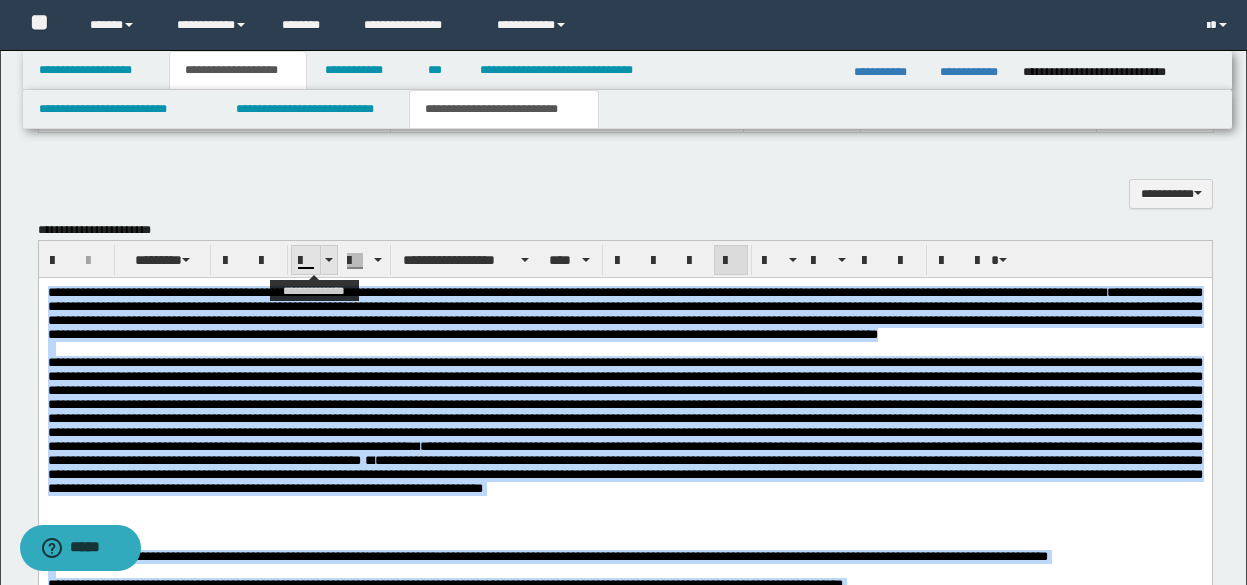 click at bounding box center [328, 260] 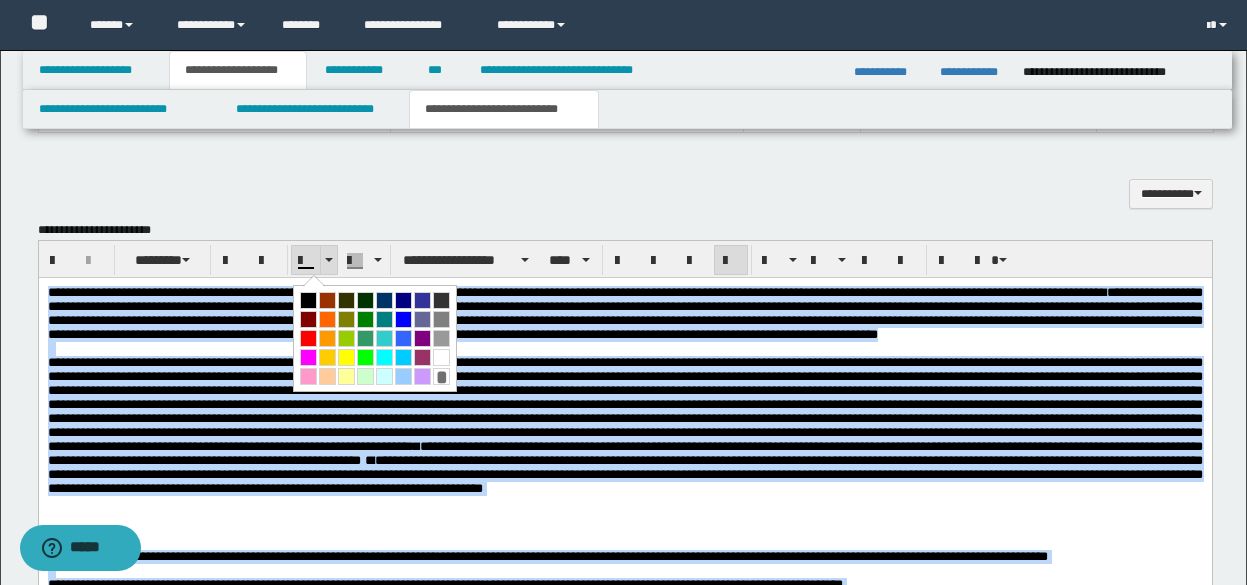 click at bounding box center [306, 261] 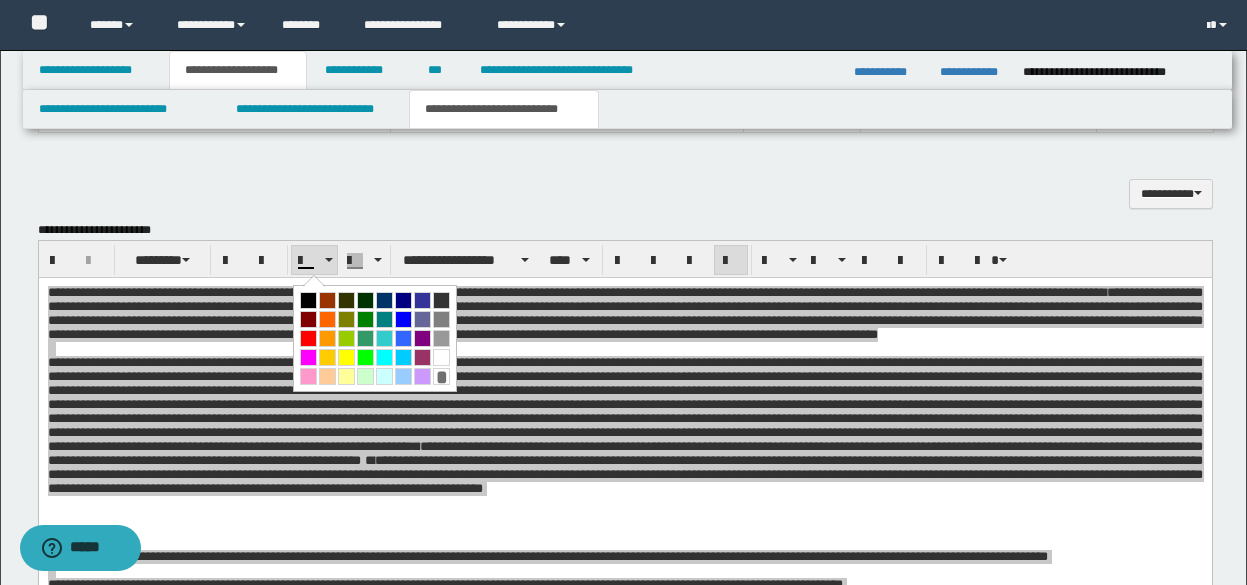 click at bounding box center [308, 300] 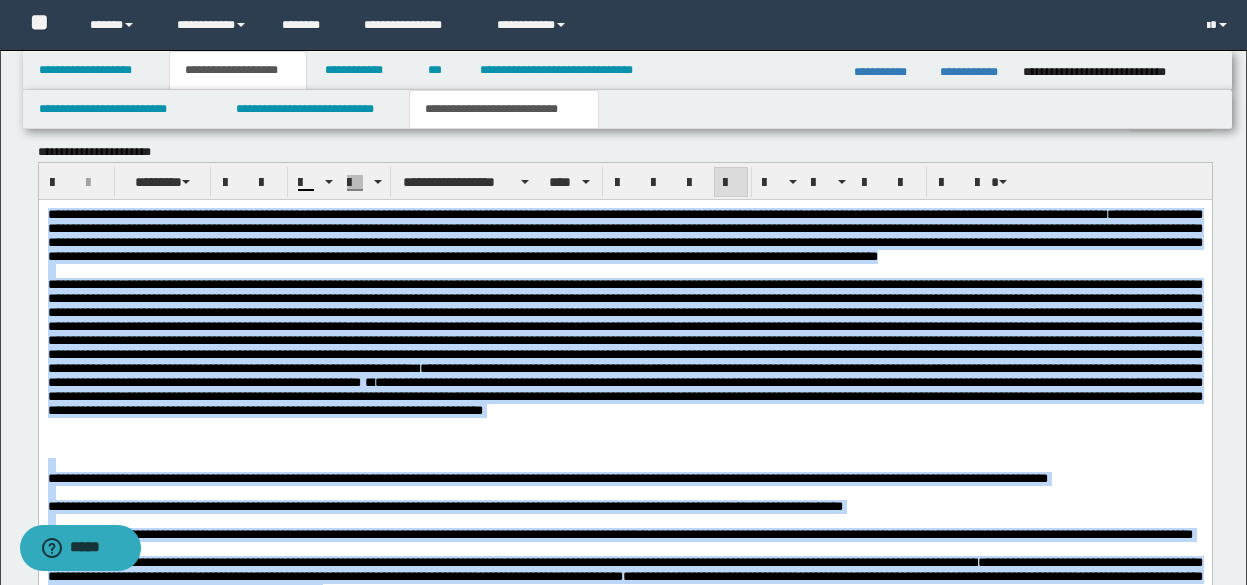 scroll, scrollTop: 1091, scrollLeft: 0, axis: vertical 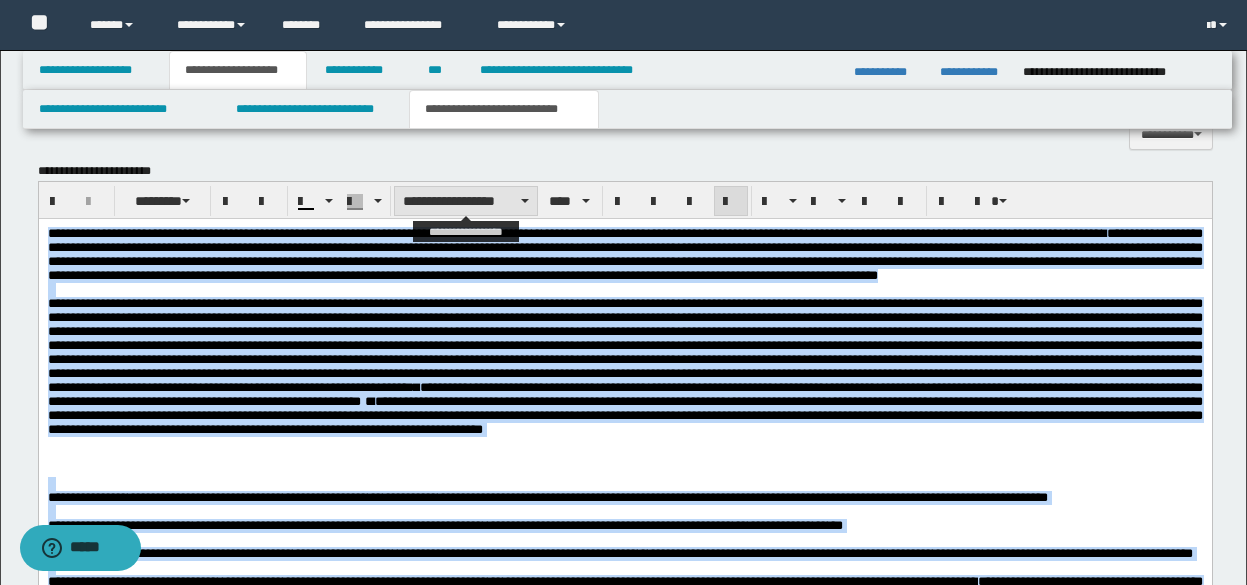 click on "**********" at bounding box center (466, 201) 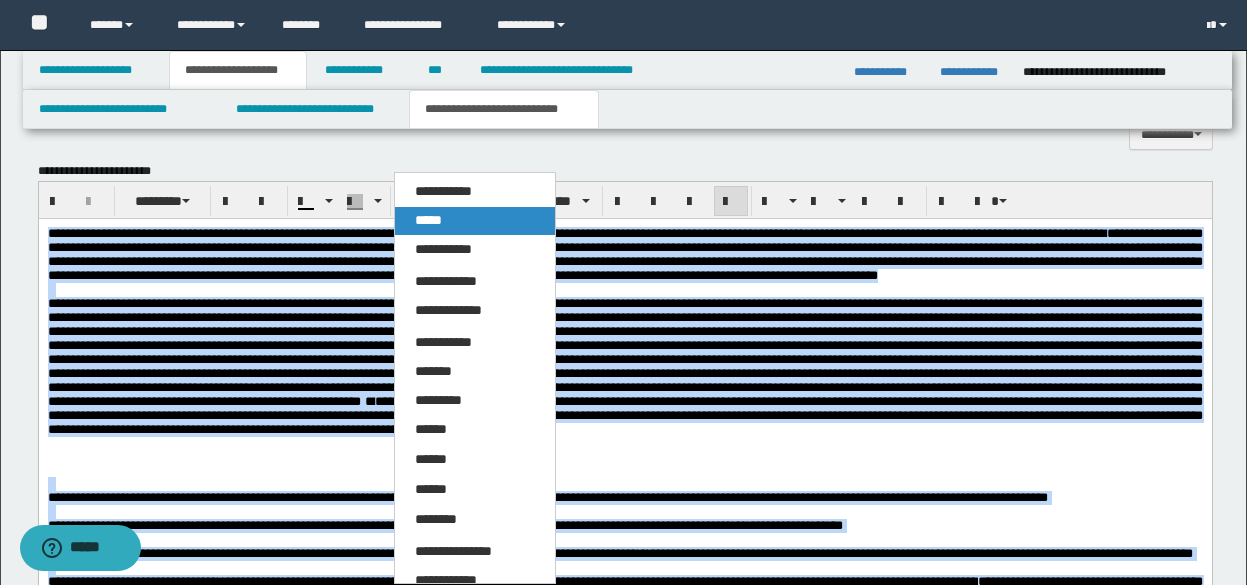 click on "*****" at bounding box center [475, 221] 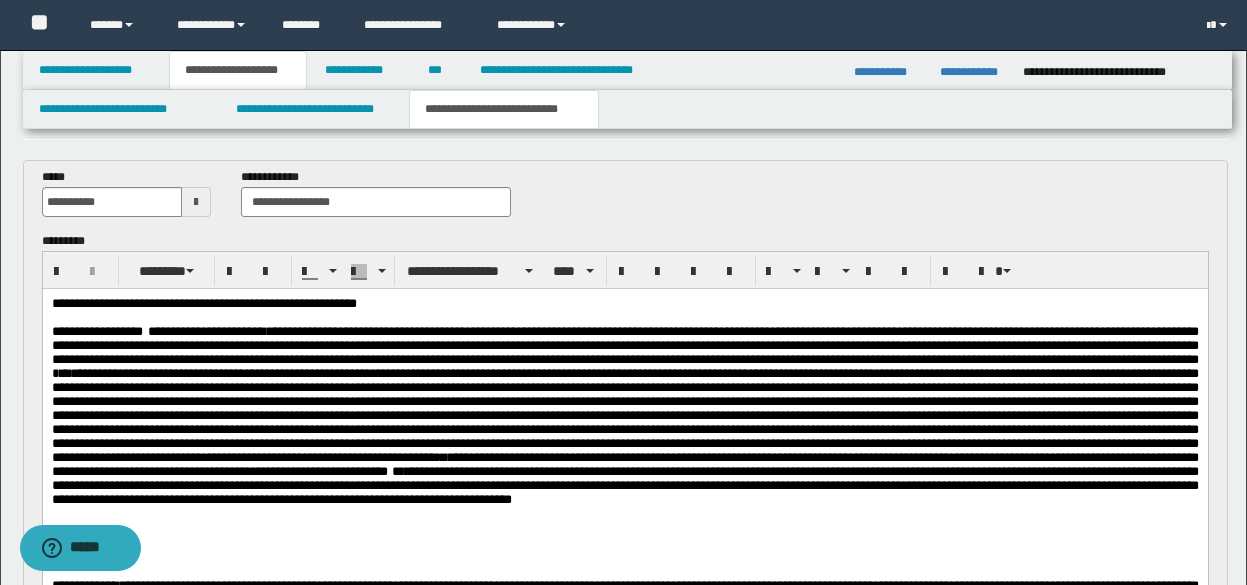 scroll, scrollTop: 0, scrollLeft: 0, axis: both 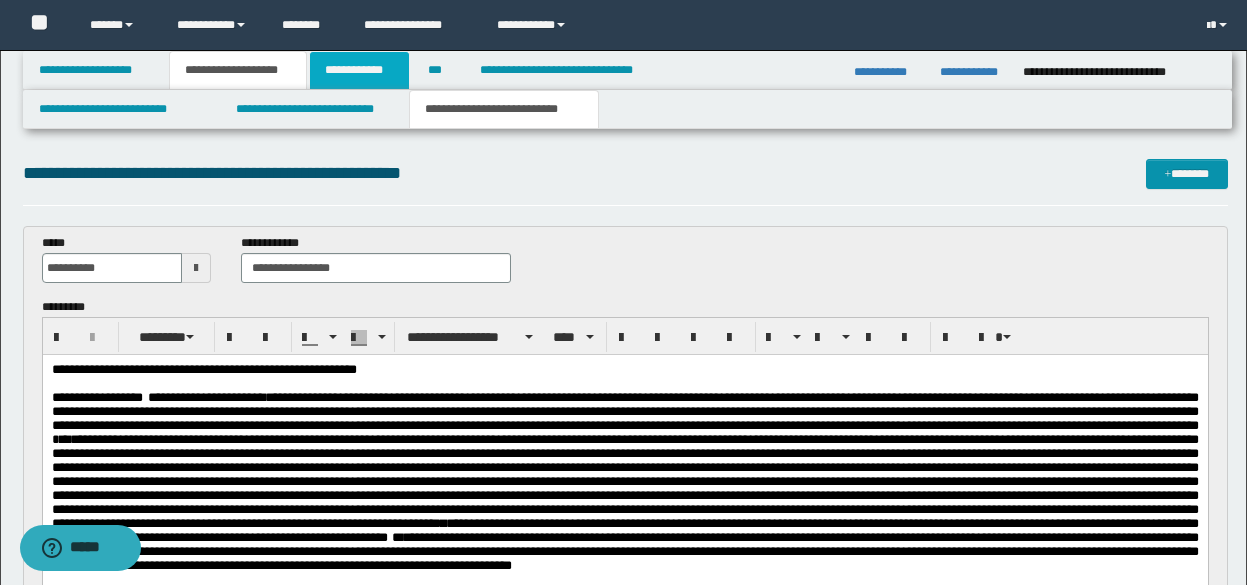 click on "**********" at bounding box center (359, 70) 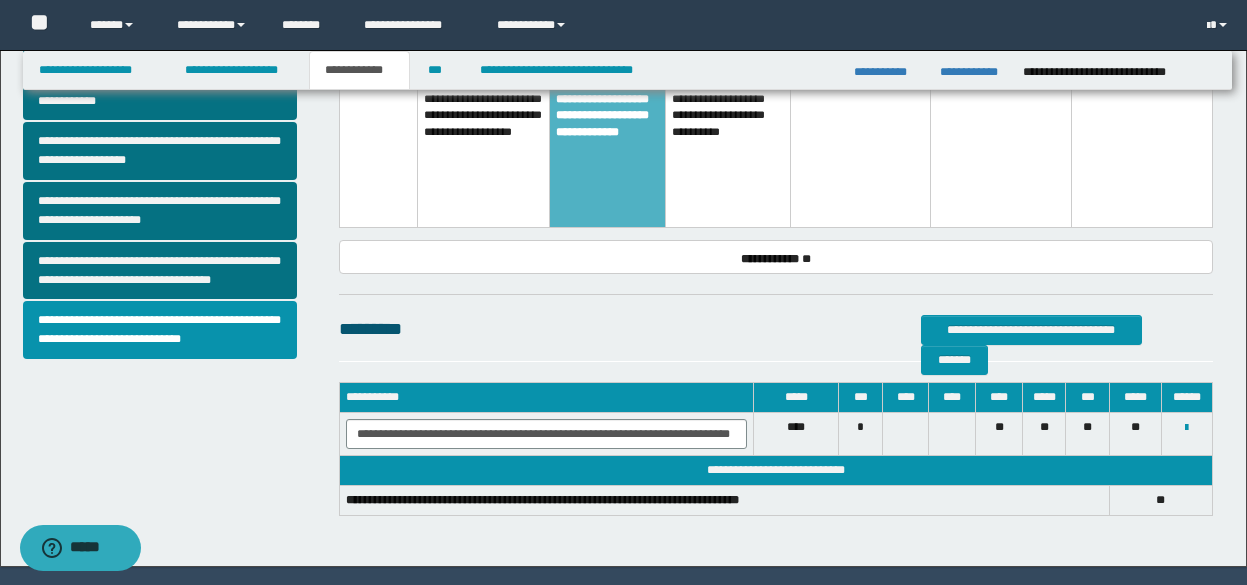 scroll, scrollTop: 741, scrollLeft: 0, axis: vertical 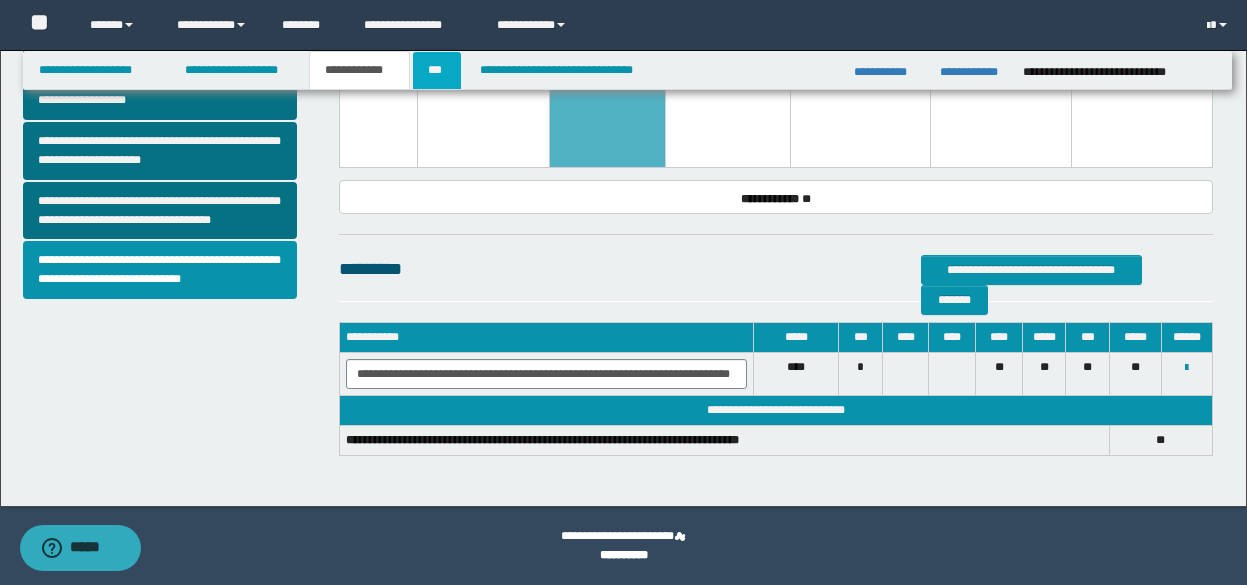 click on "***" at bounding box center (437, 70) 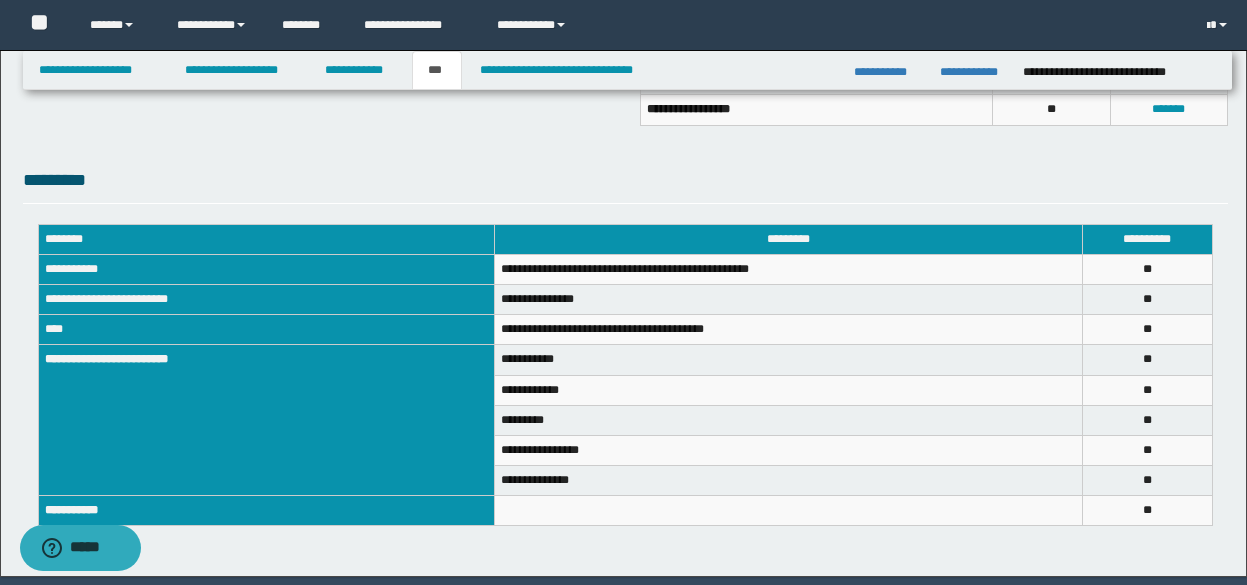 scroll, scrollTop: 648, scrollLeft: 0, axis: vertical 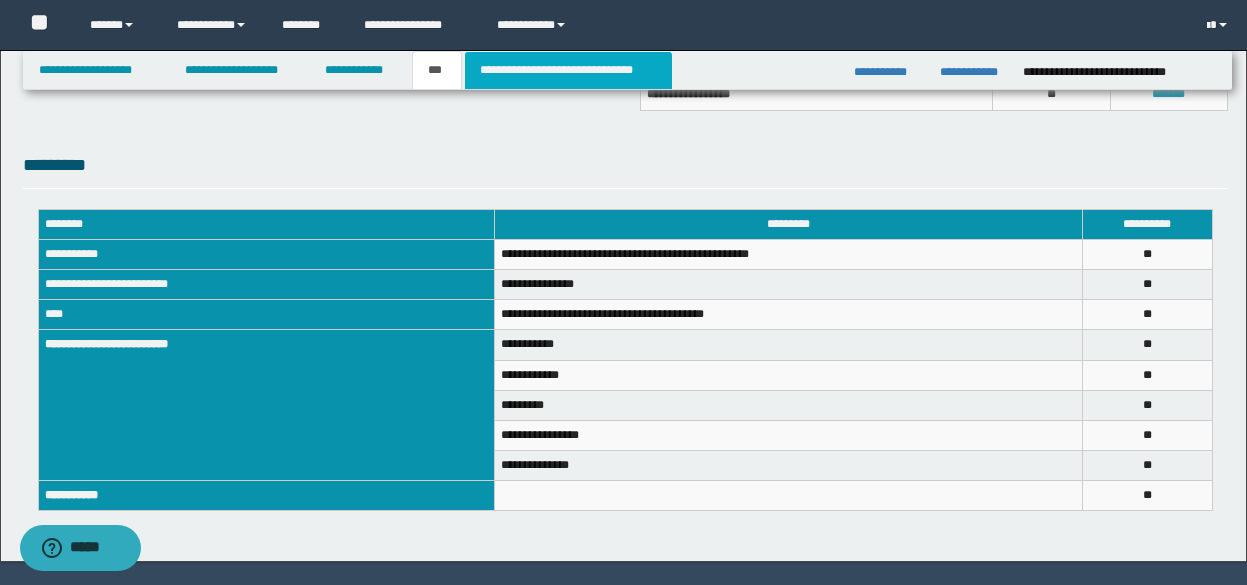 click on "**********" at bounding box center [568, 70] 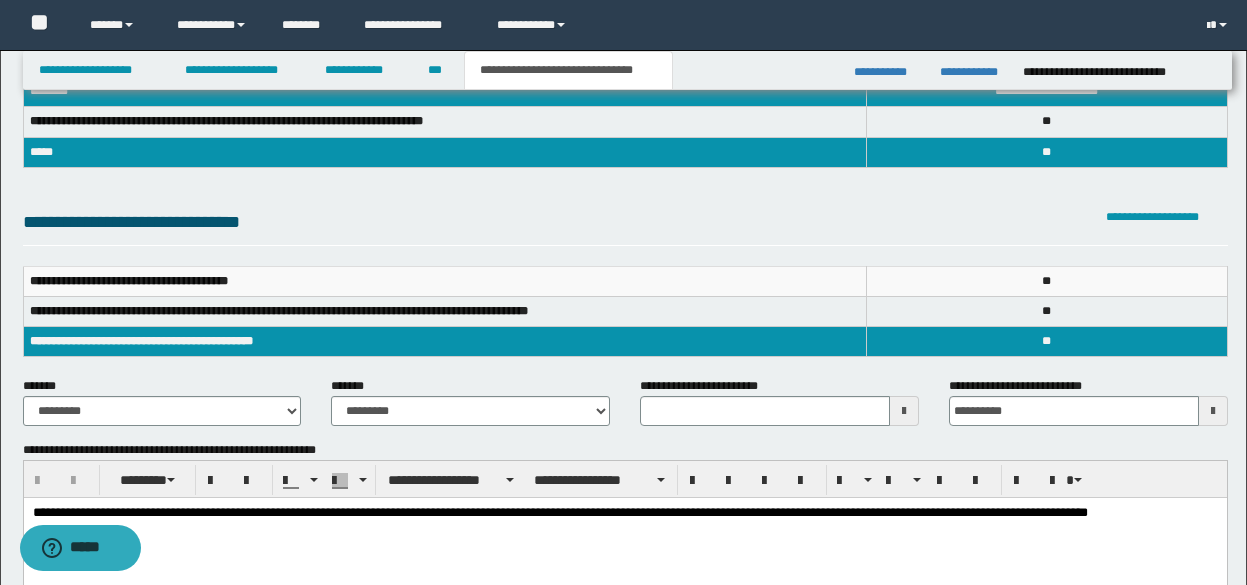 scroll, scrollTop: 0, scrollLeft: 0, axis: both 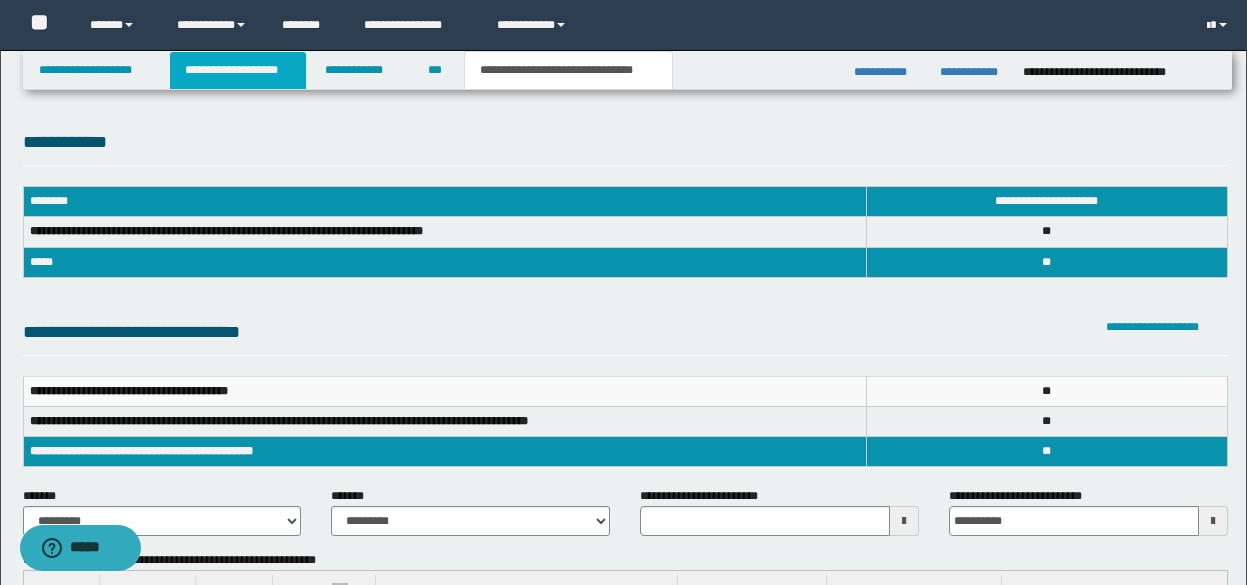 click on "**********" at bounding box center (238, 70) 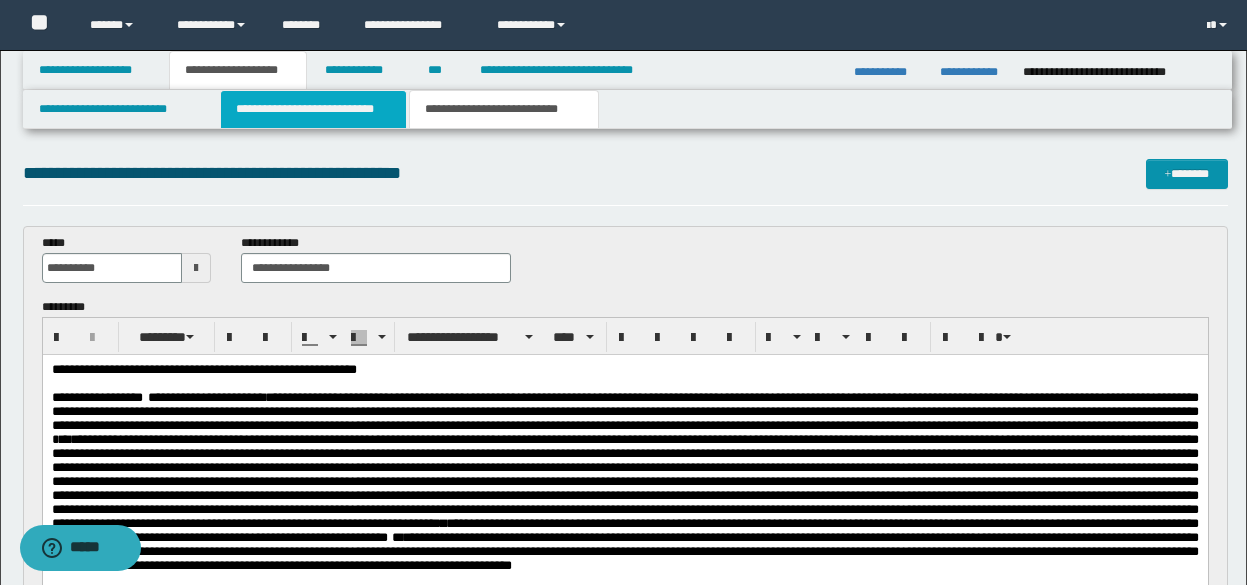 click on "**********" at bounding box center (314, 109) 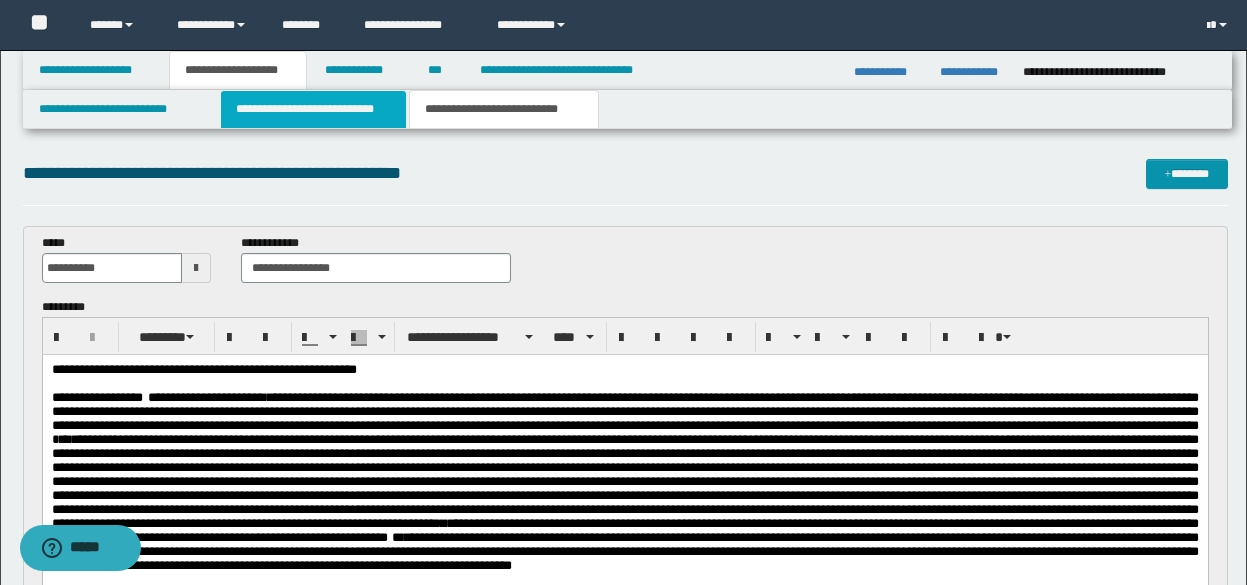 type 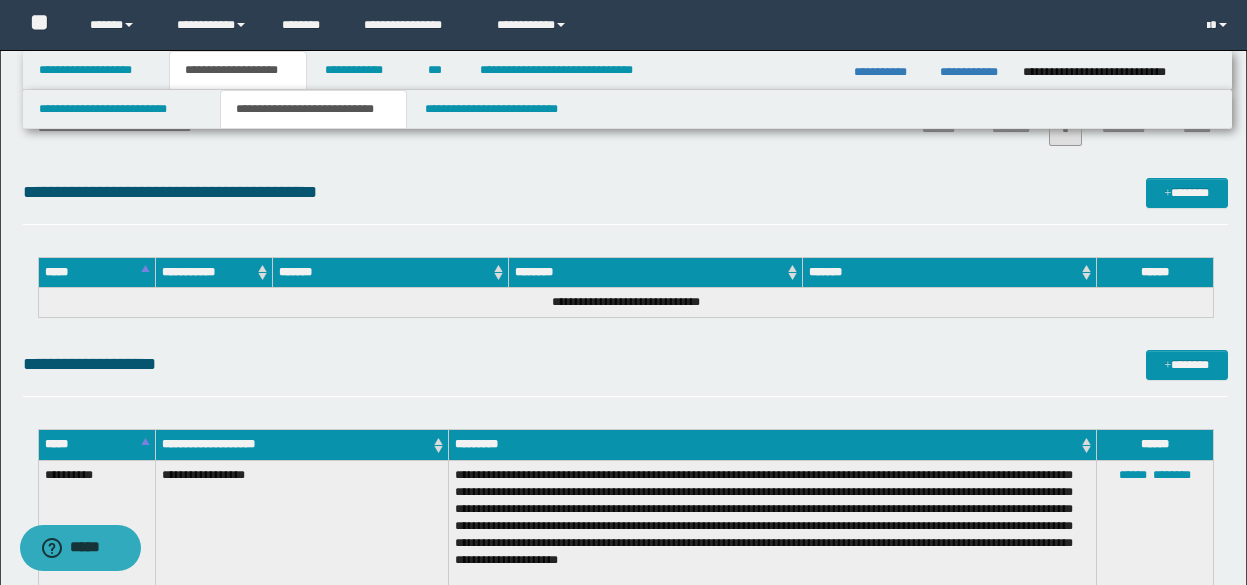 scroll, scrollTop: 0, scrollLeft: 0, axis: both 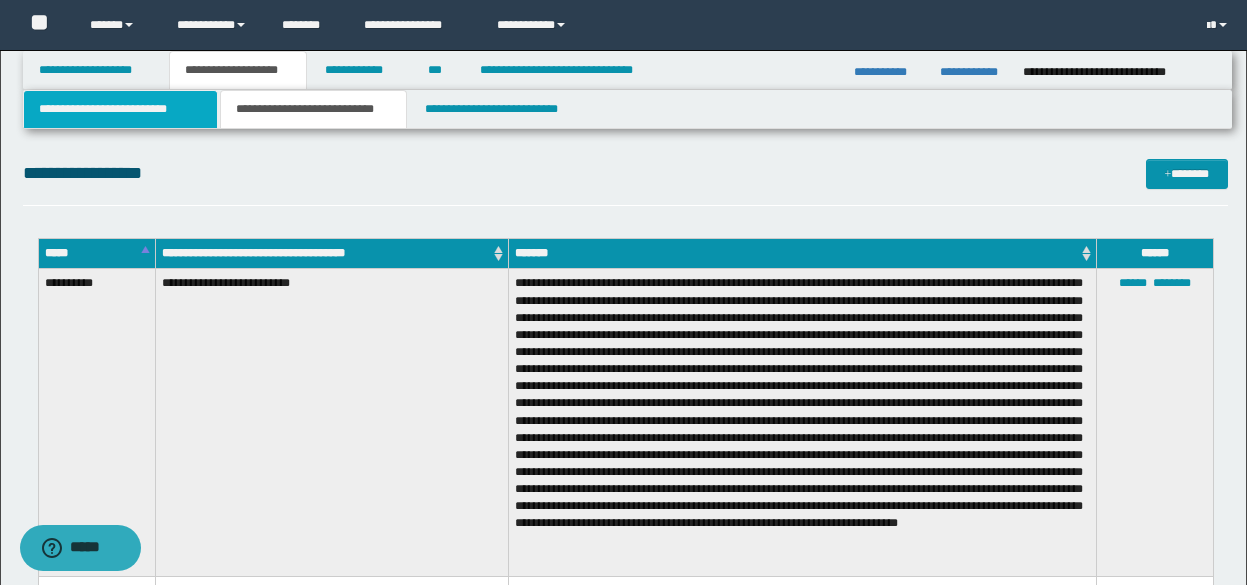 click on "**********" at bounding box center (120, 109) 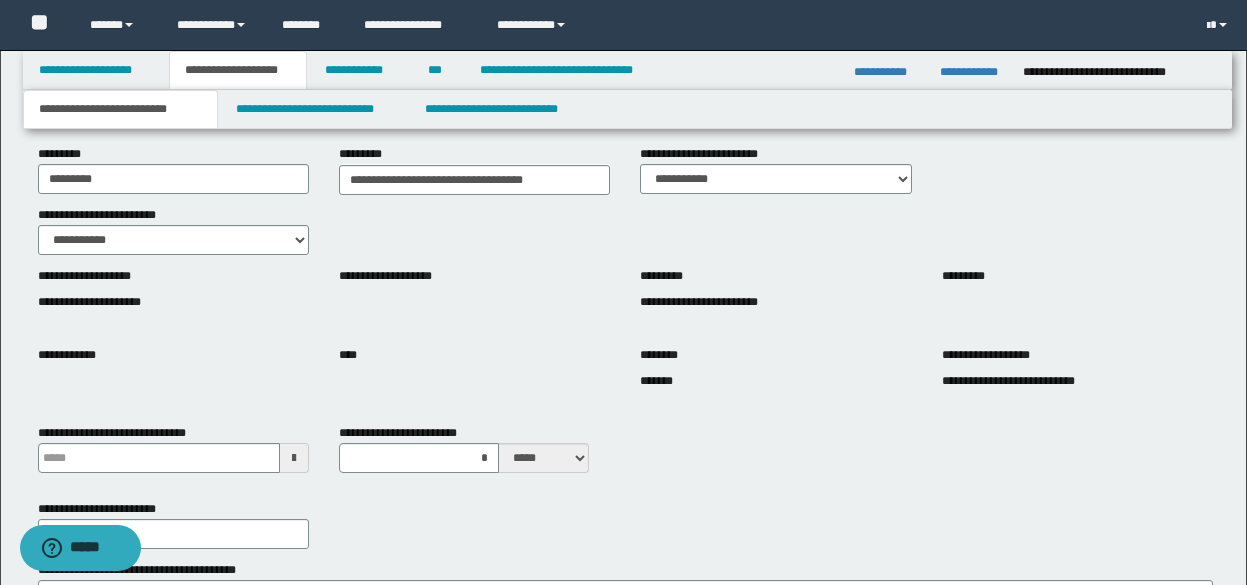 scroll, scrollTop: 0, scrollLeft: 0, axis: both 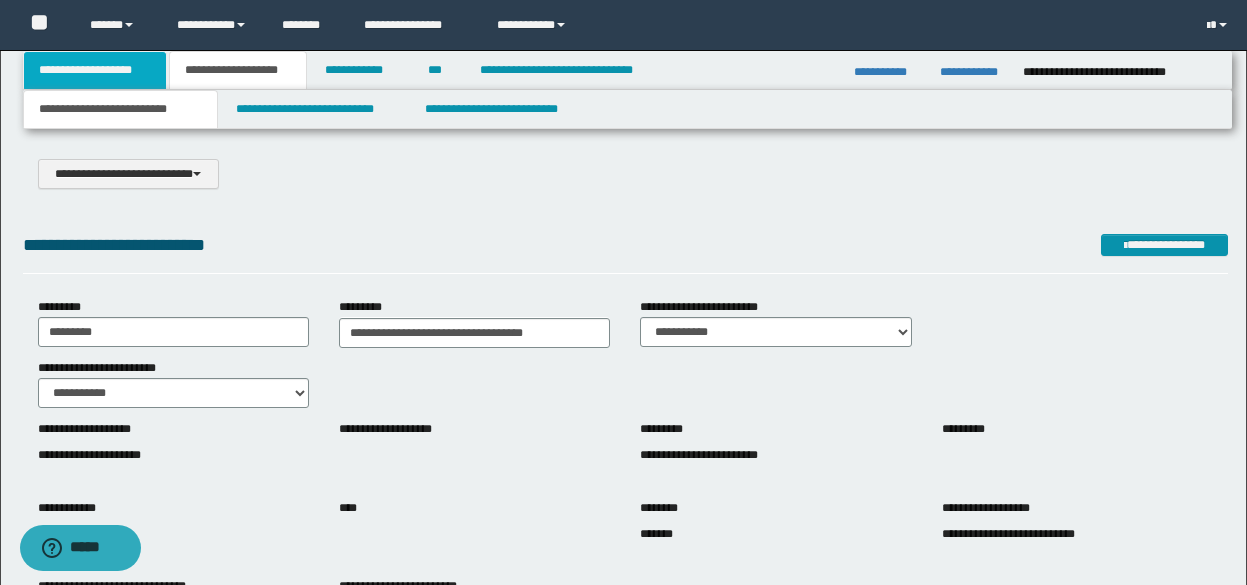 click on "**********" at bounding box center [95, 70] 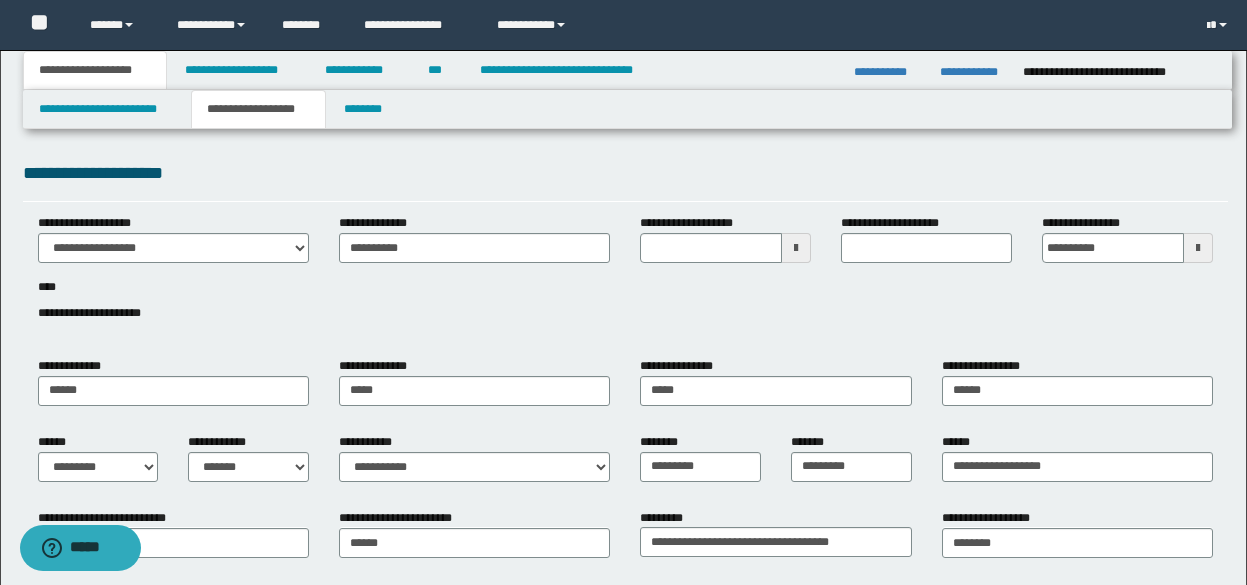 type 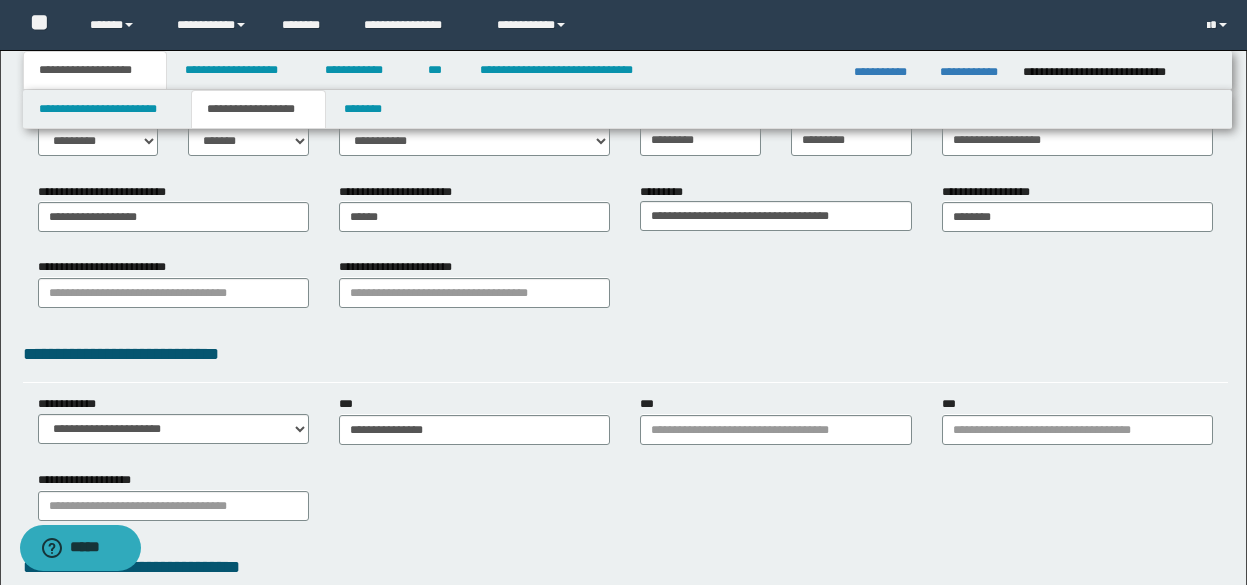 scroll, scrollTop: 328, scrollLeft: 0, axis: vertical 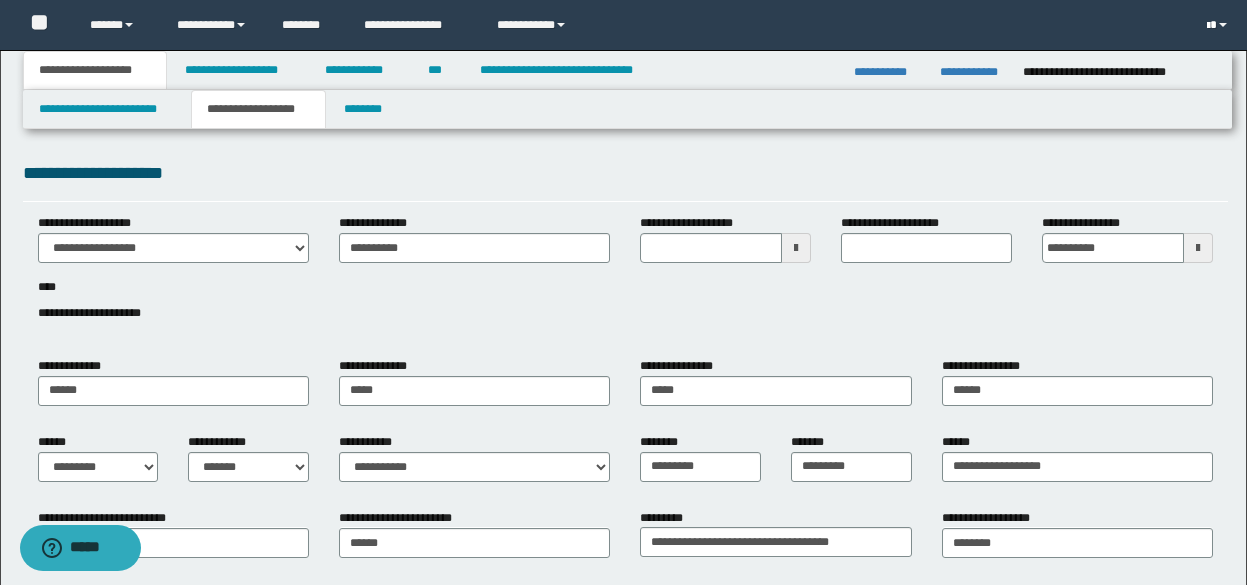 click at bounding box center (1208, 26) 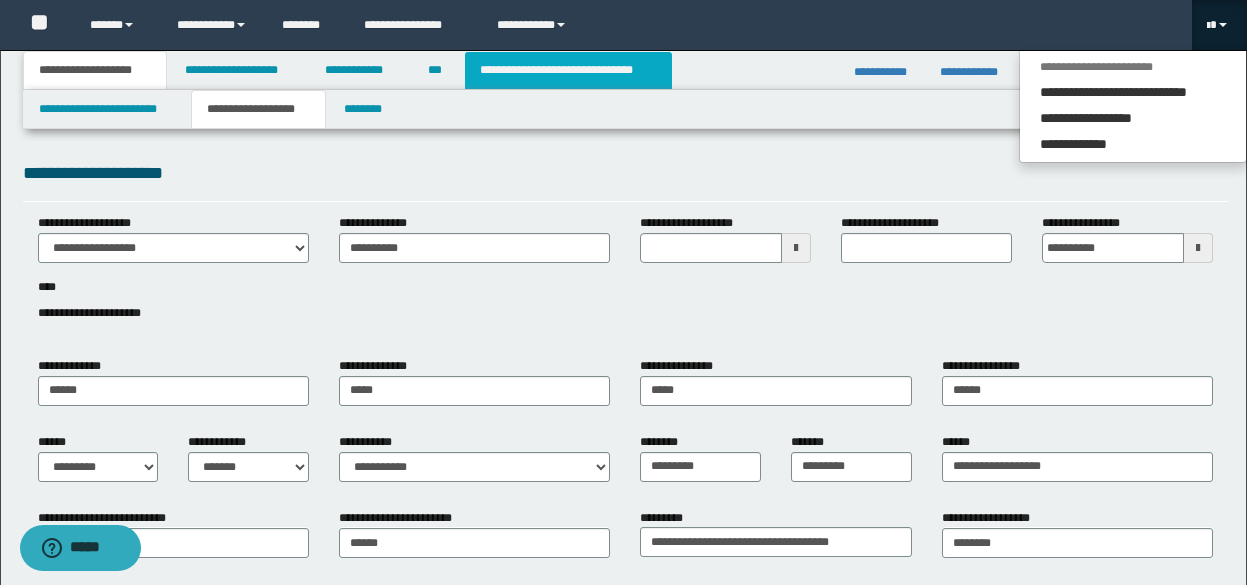click on "**********" at bounding box center (568, 70) 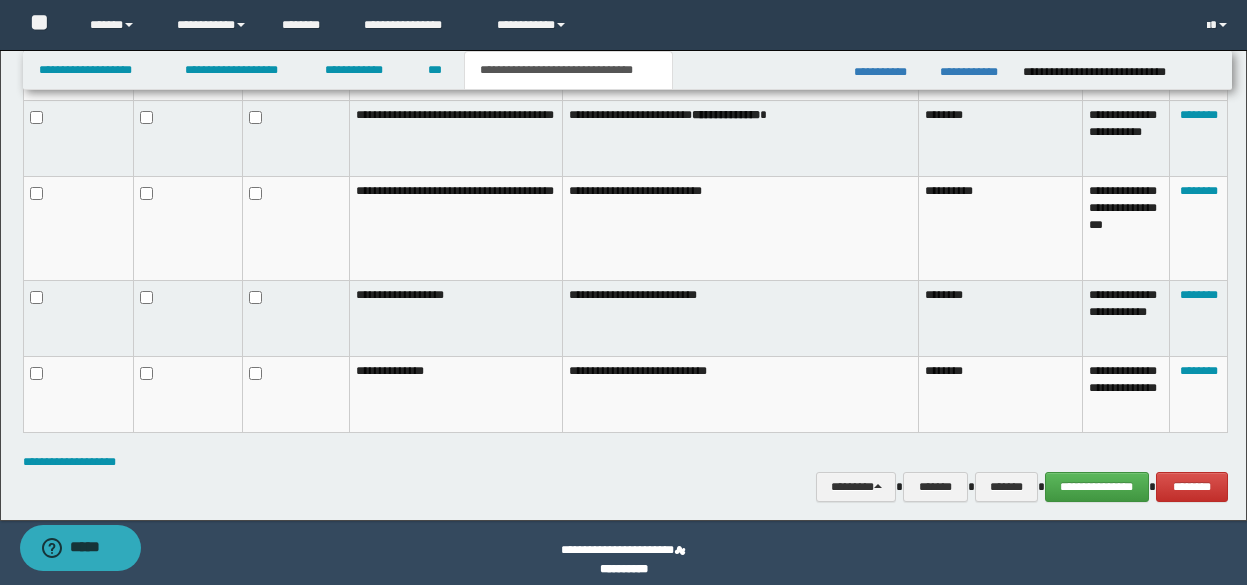 scroll, scrollTop: 1330, scrollLeft: 0, axis: vertical 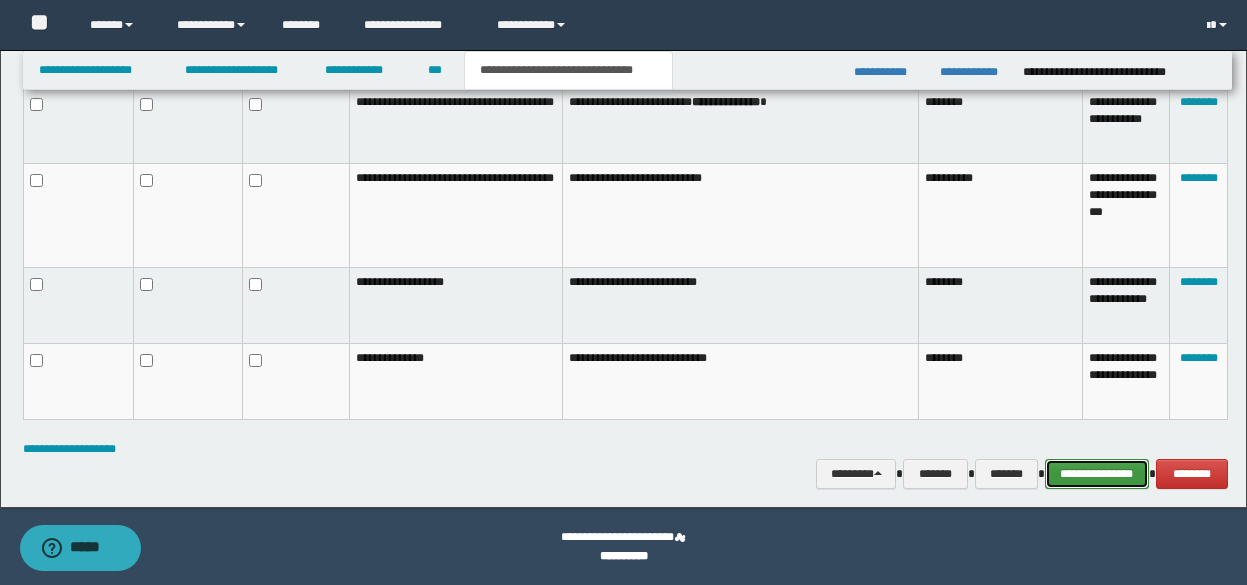 click on "**********" at bounding box center (1097, 474) 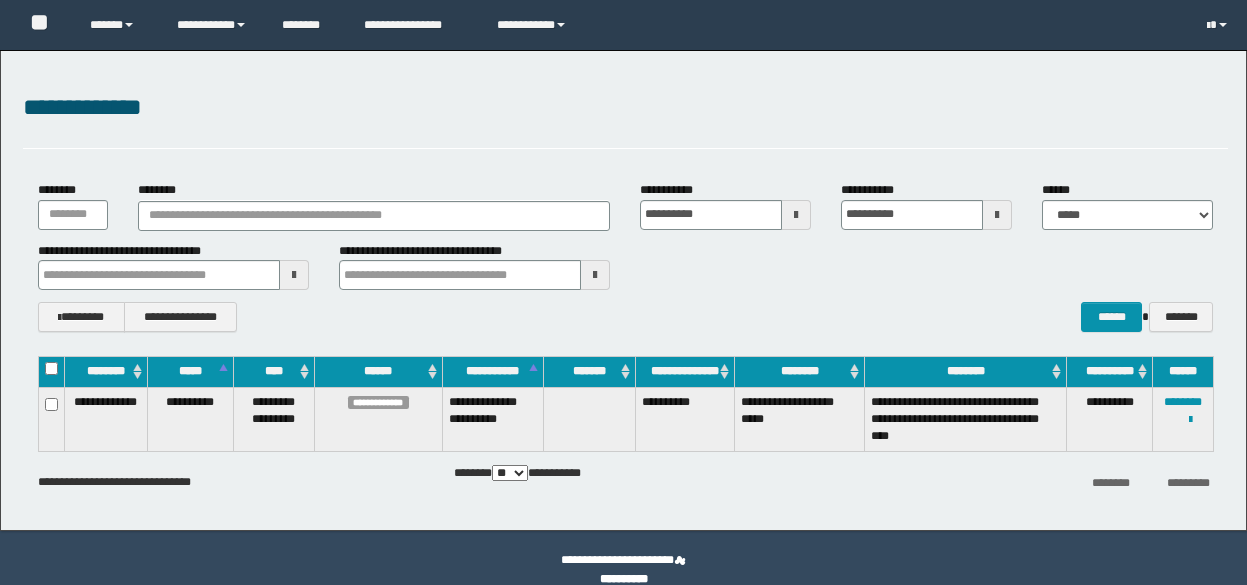 scroll, scrollTop: 0, scrollLeft: 0, axis: both 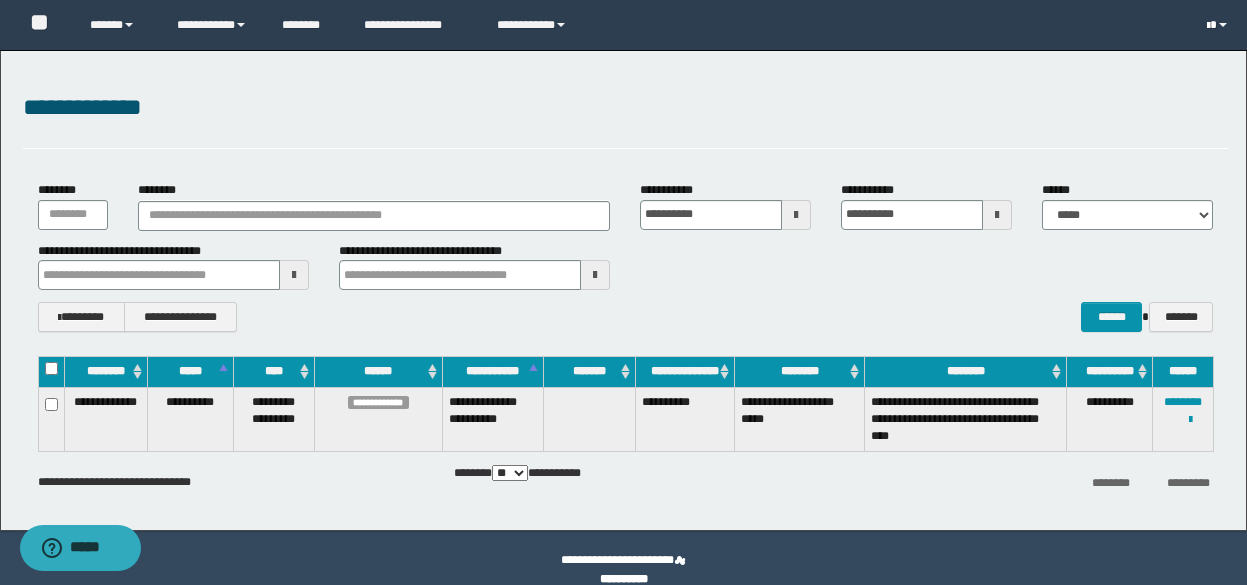 click at bounding box center [1208, 26] 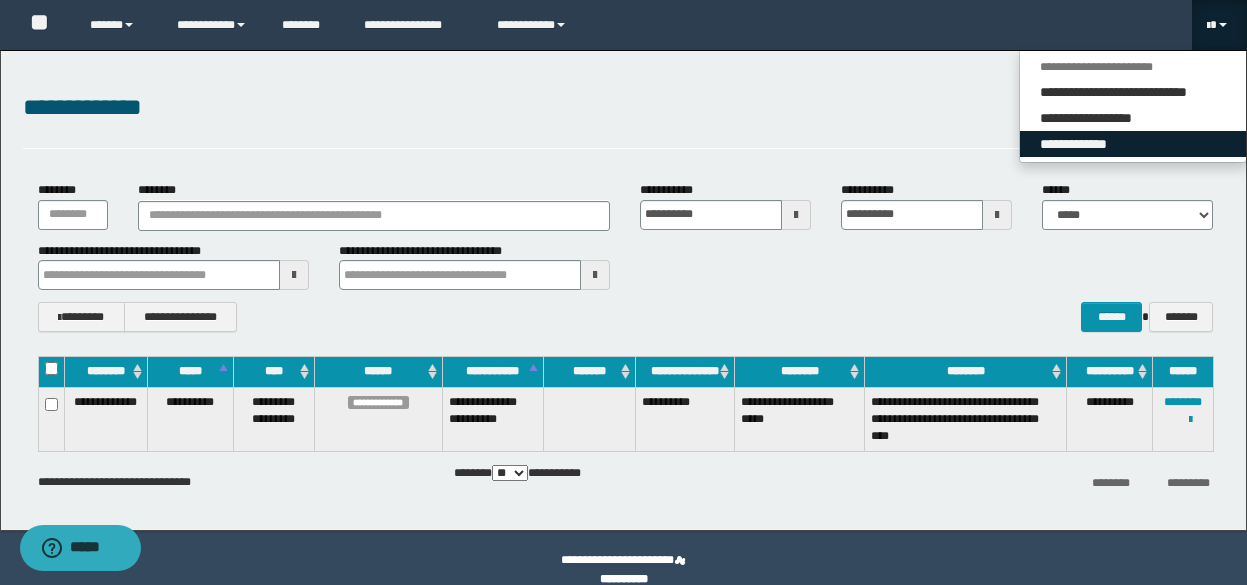 click on "**********" at bounding box center [1133, 144] 